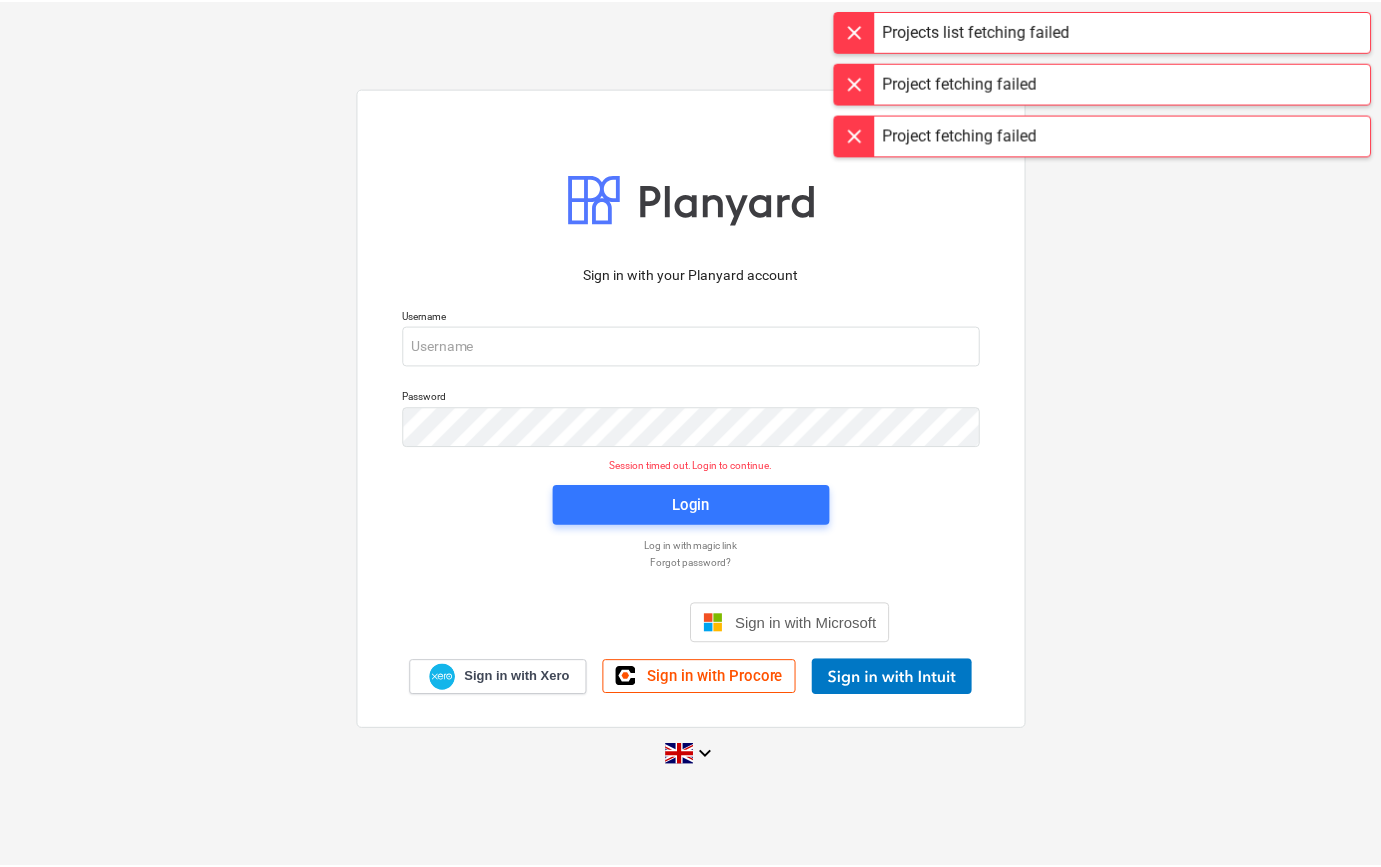 scroll, scrollTop: 0, scrollLeft: 0, axis: both 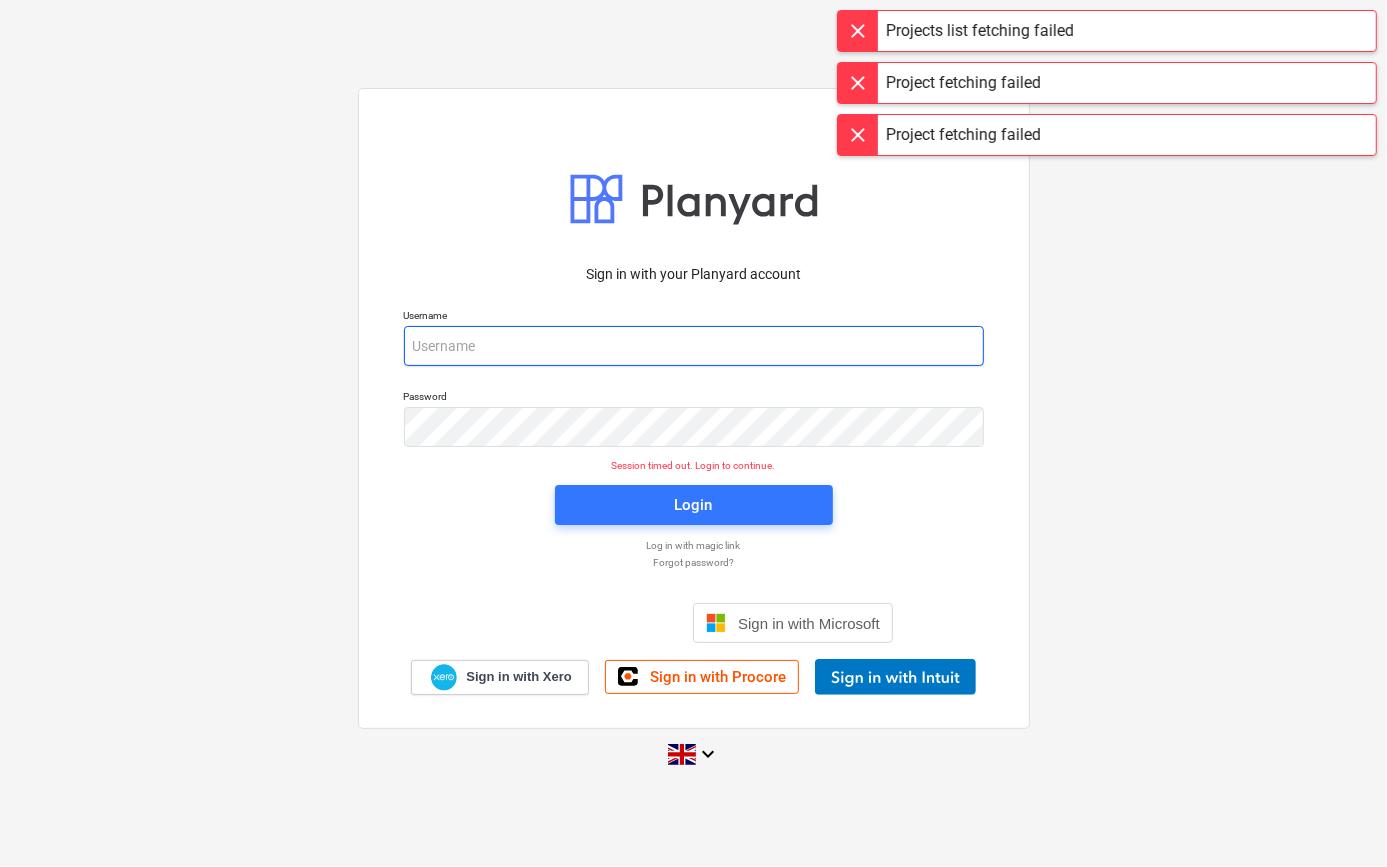 click at bounding box center (694, 346) 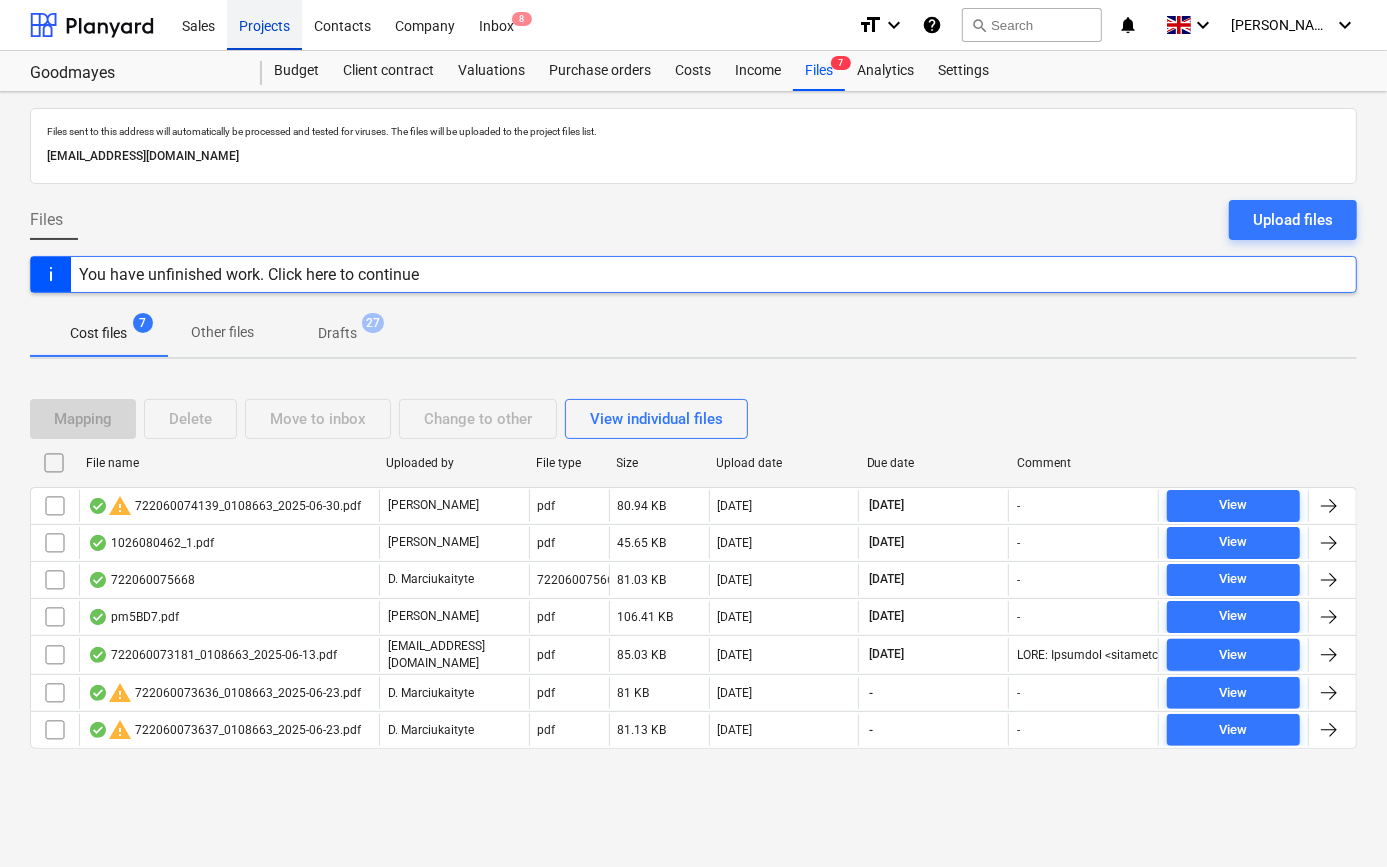 click on "Projects" at bounding box center (264, 24) 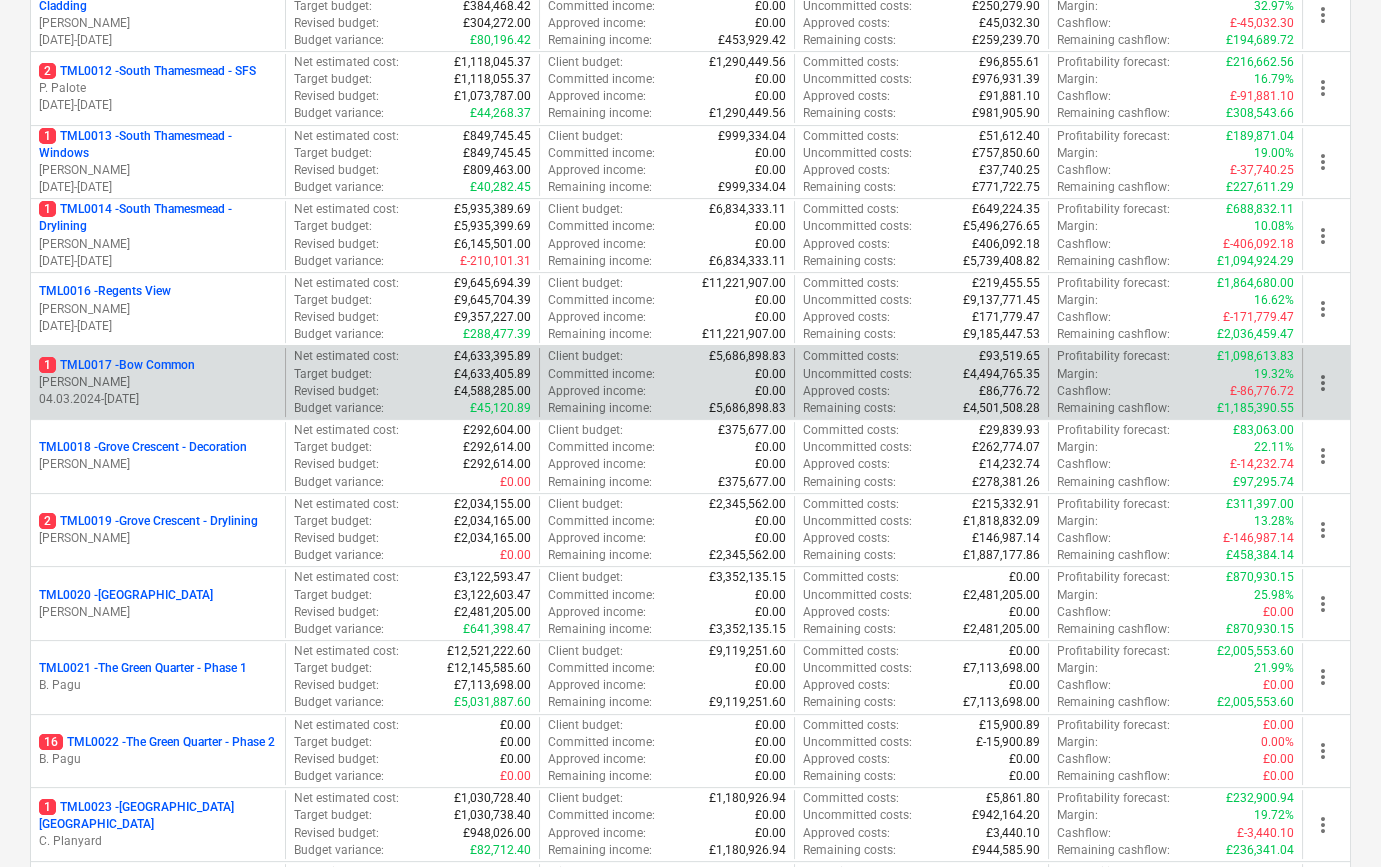 scroll, scrollTop: 1090, scrollLeft: 0, axis: vertical 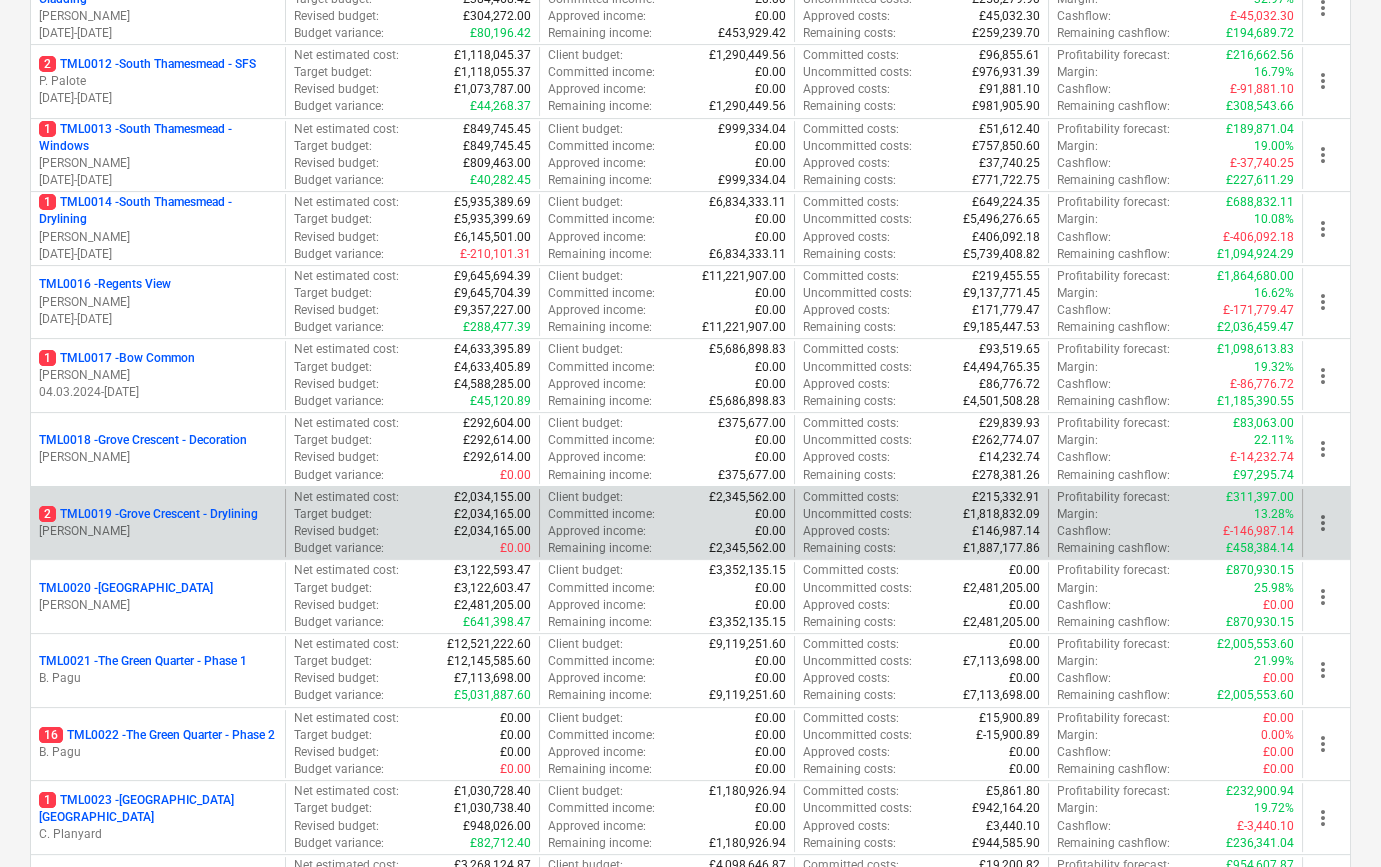 click on "[PERSON_NAME]" at bounding box center (158, 531) 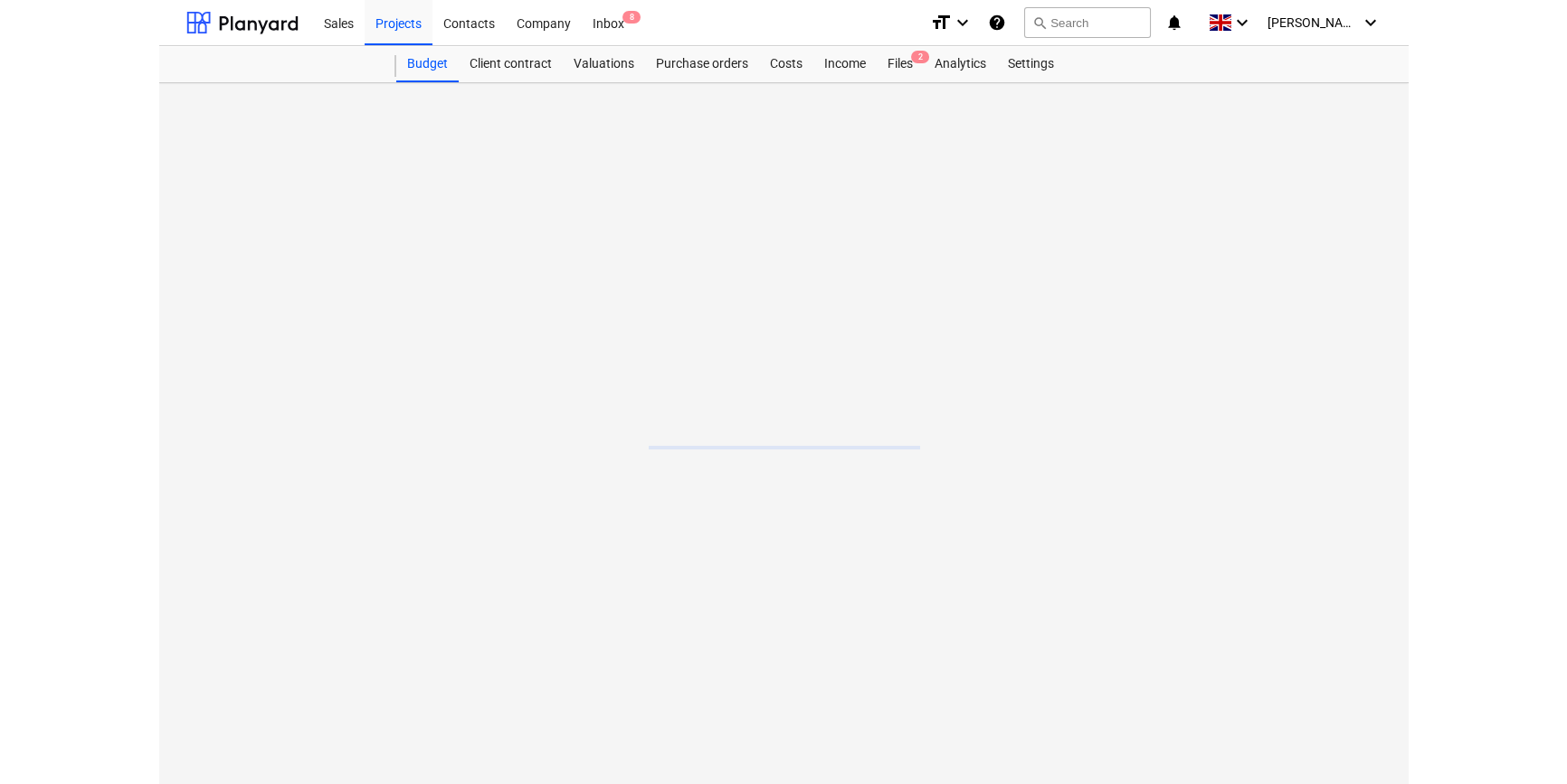 scroll, scrollTop: 0, scrollLeft: 0, axis: both 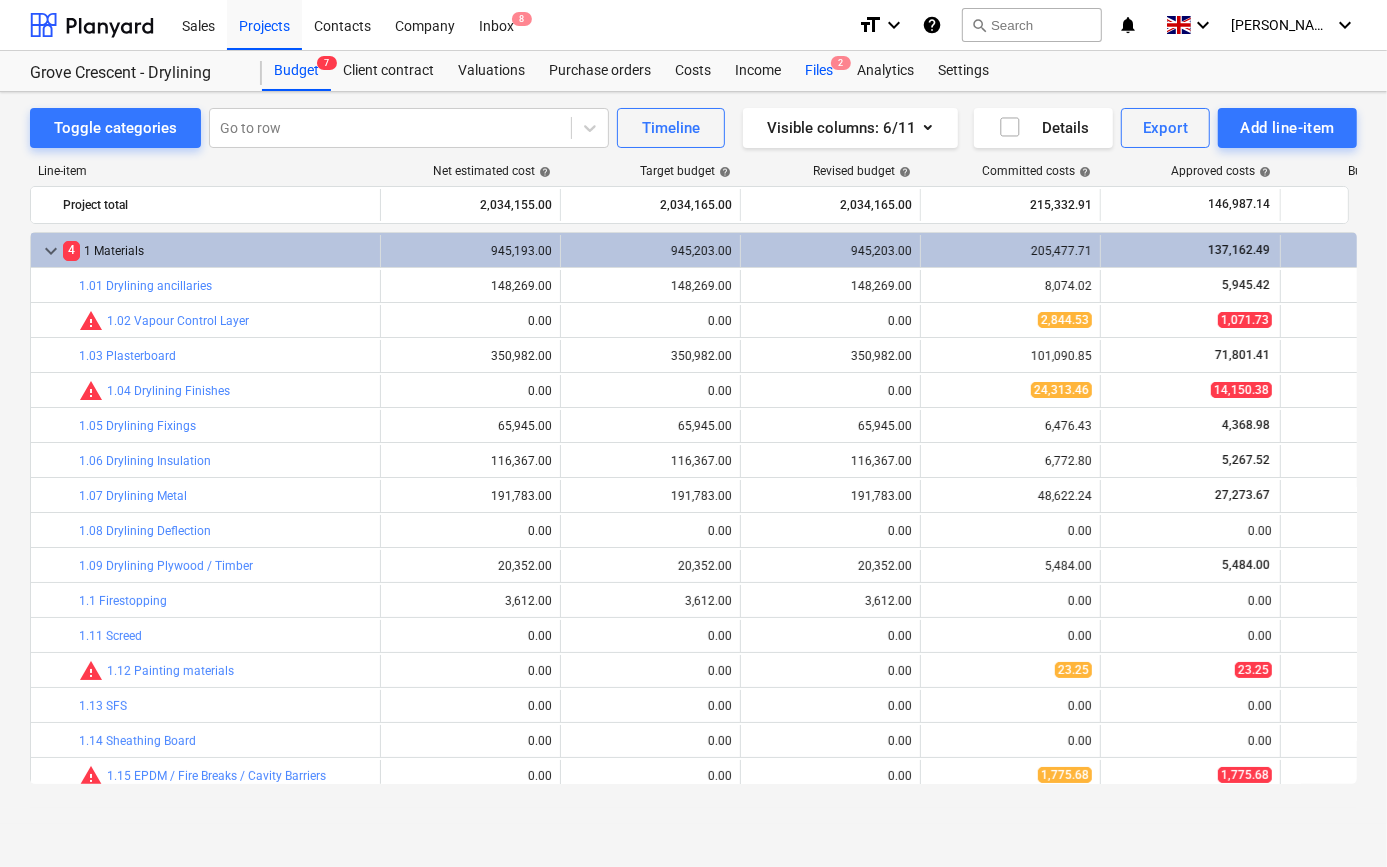 click on "Files 2" at bounding box center (819, 71) 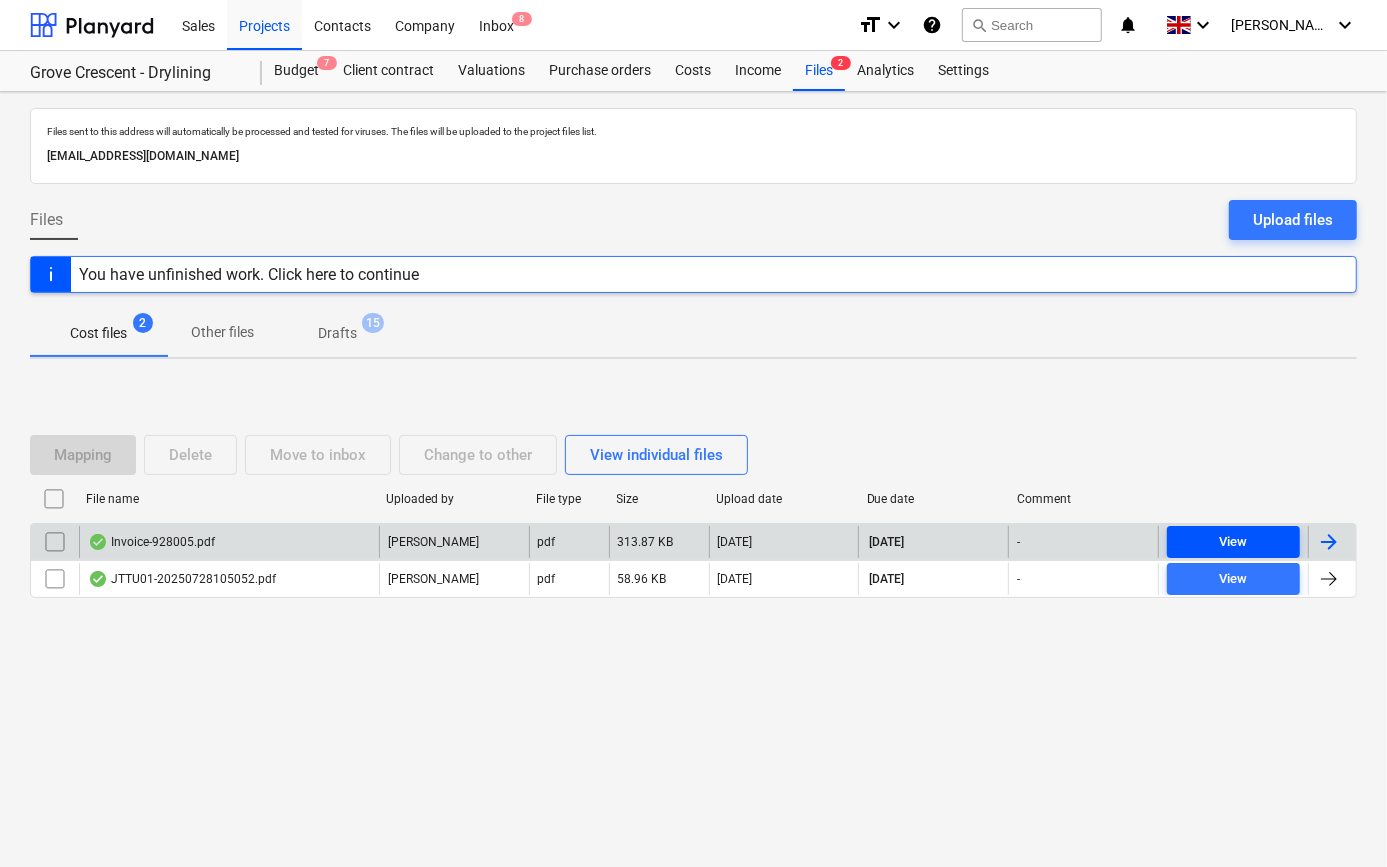 click on "View" at bounding box center (1233, 542) 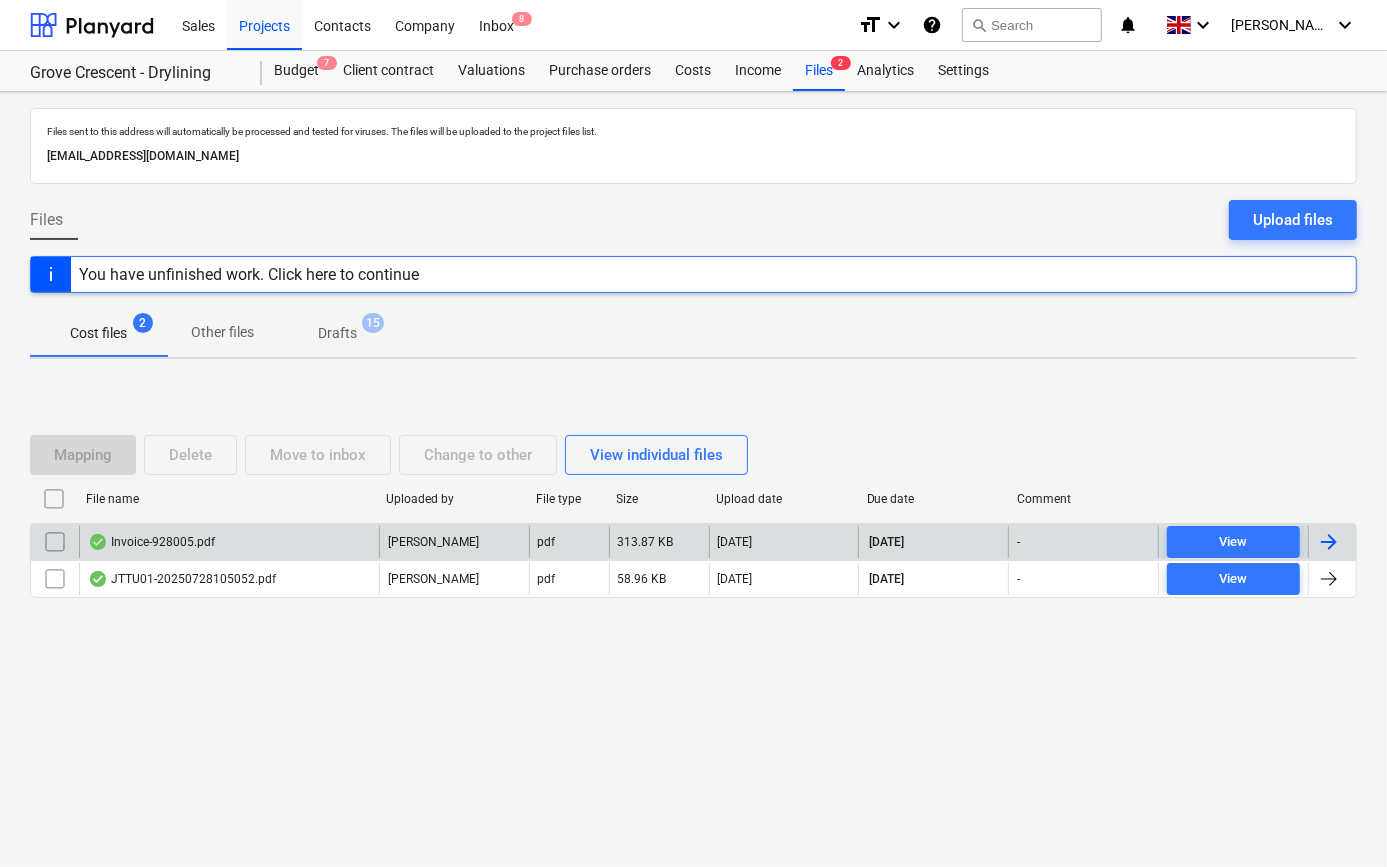 click at bounding box center (1329, 542) 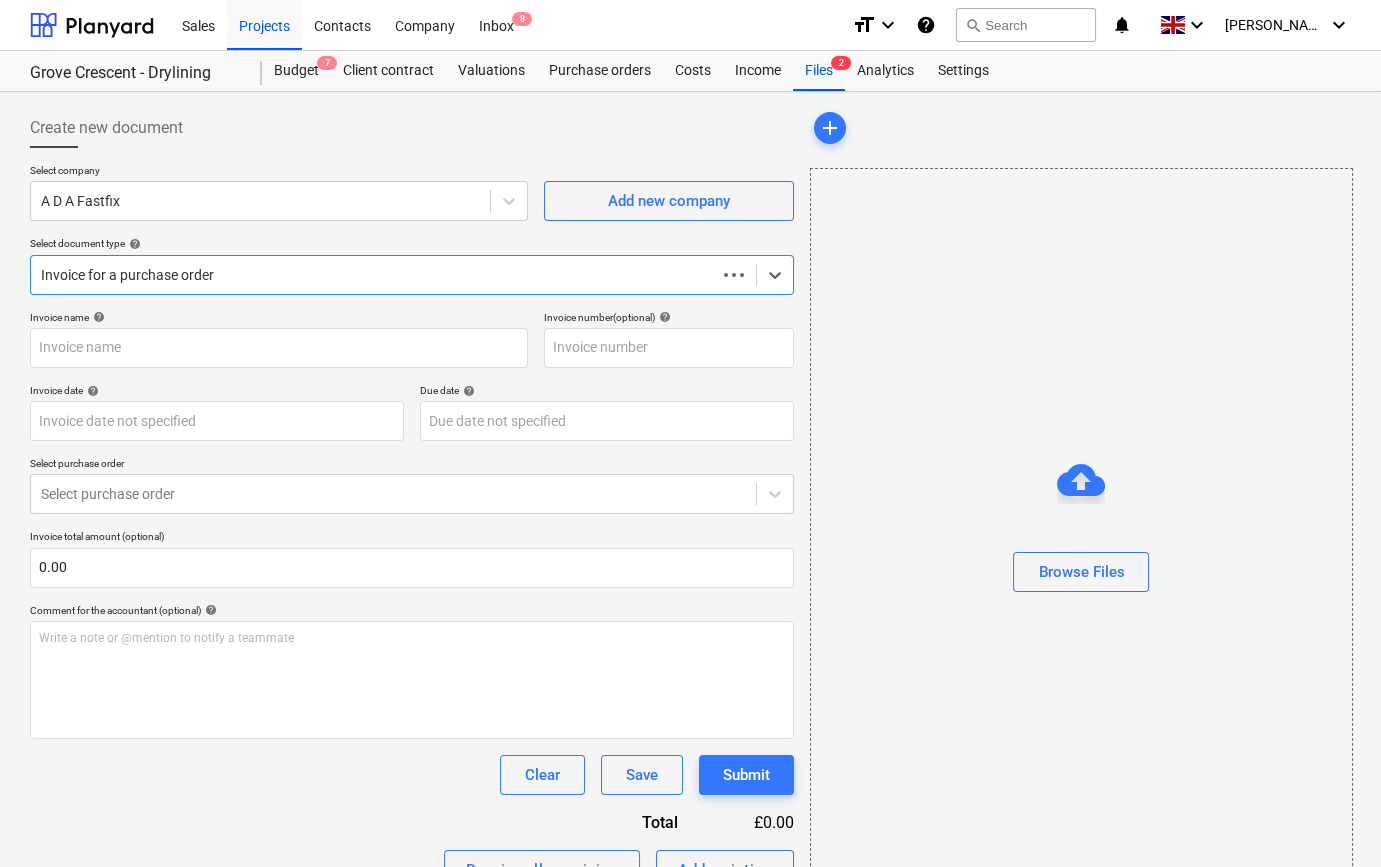 type on "928005" 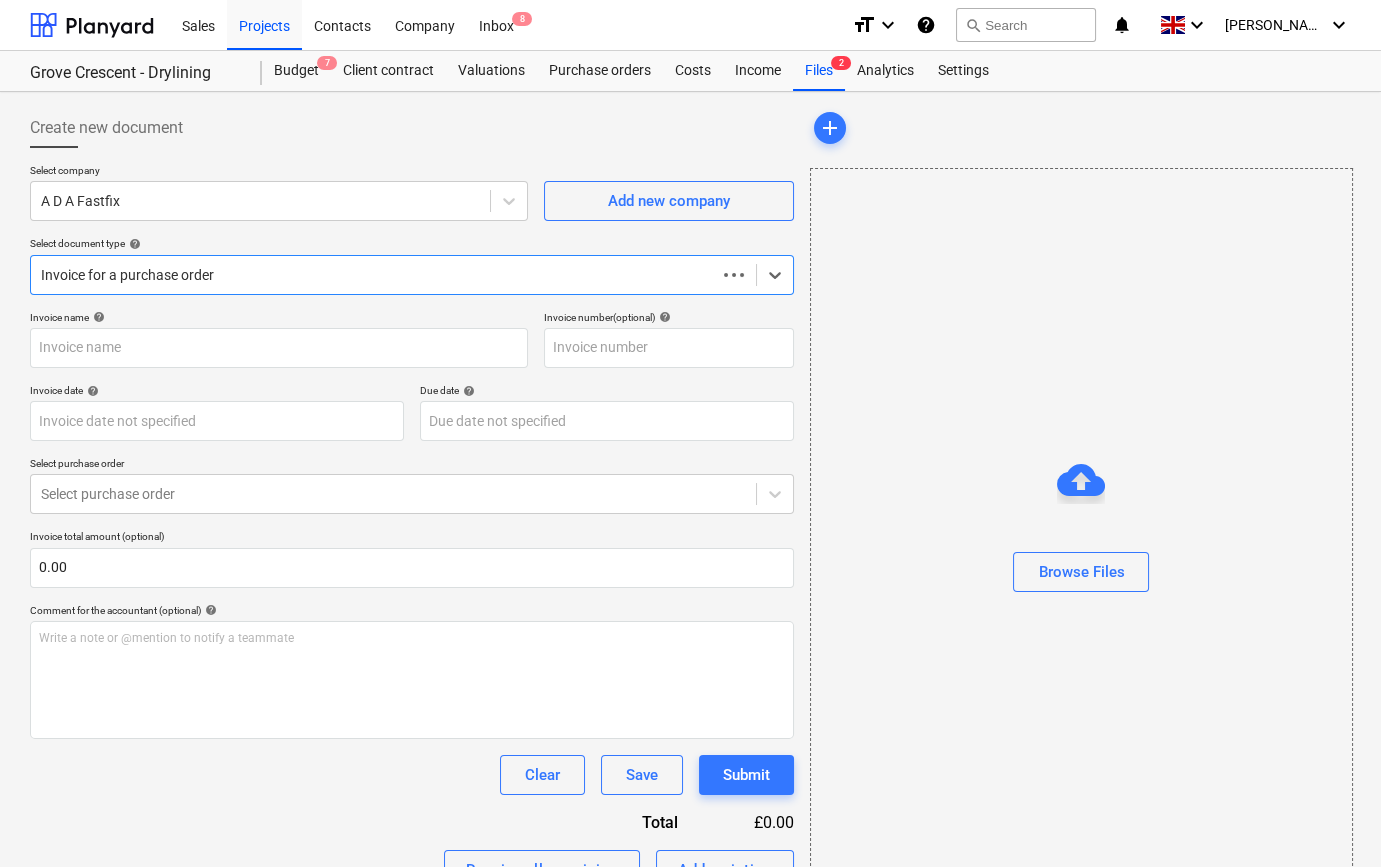 type on "928005" 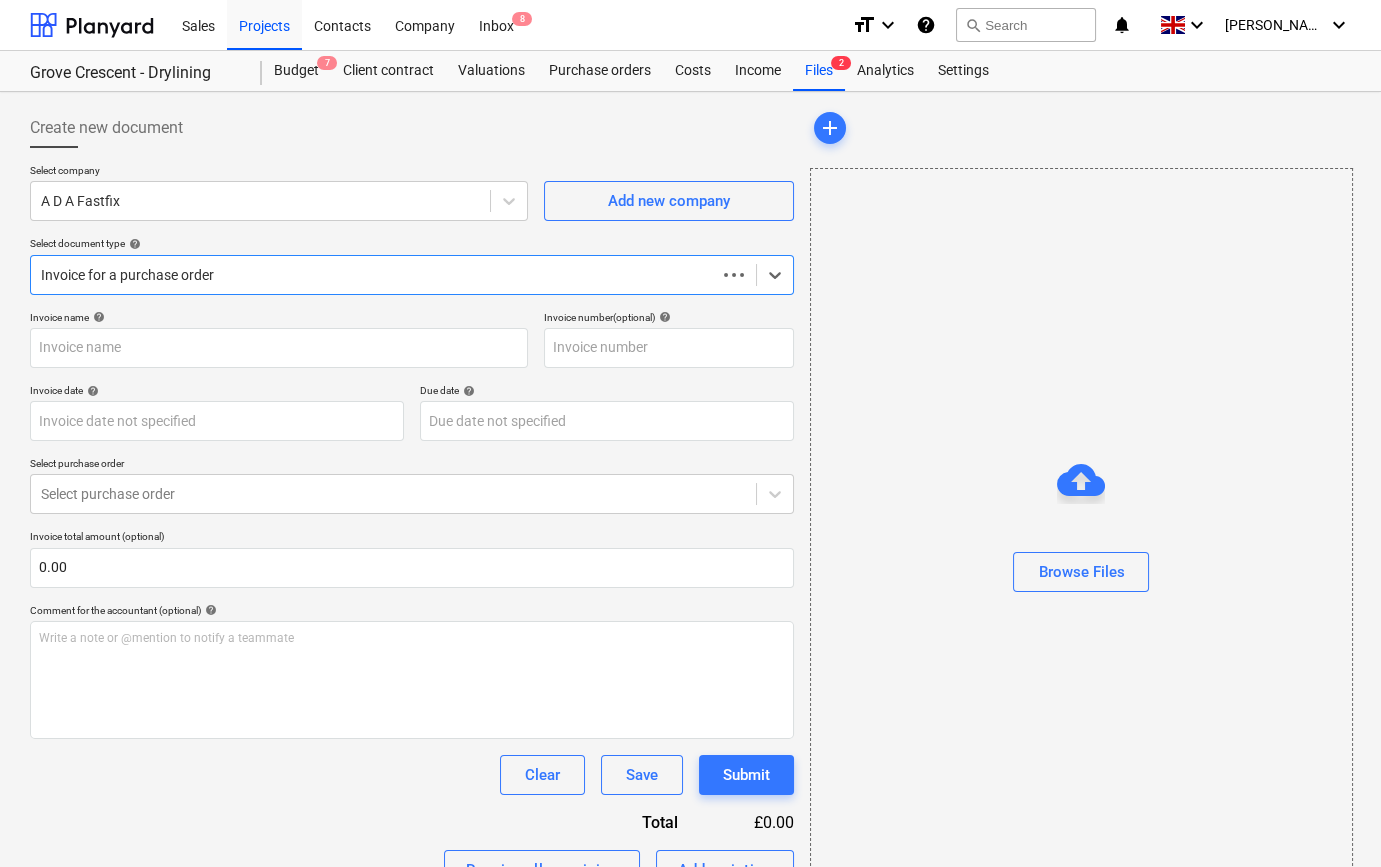type on "[DATE]" 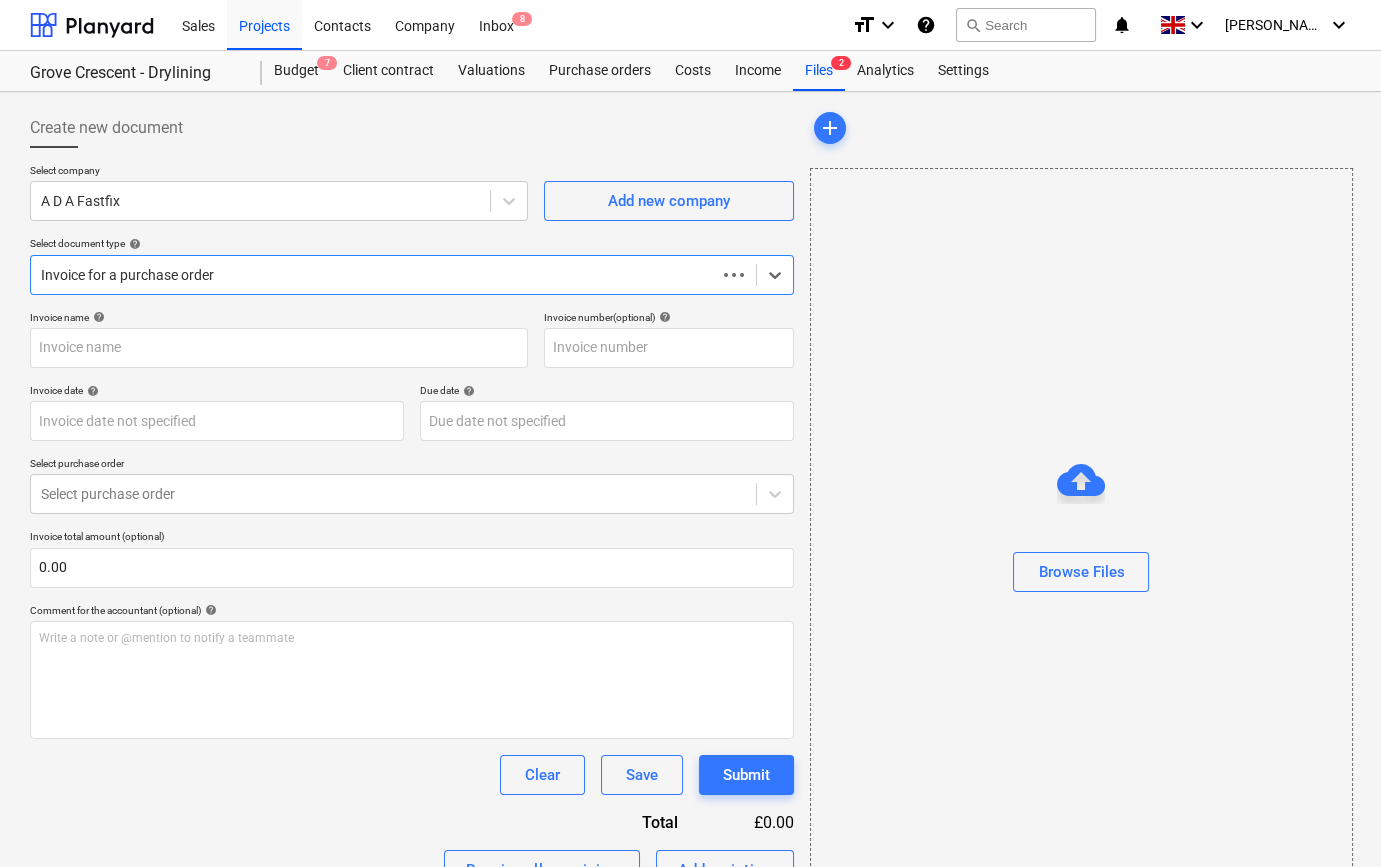 type on "[DATE]" 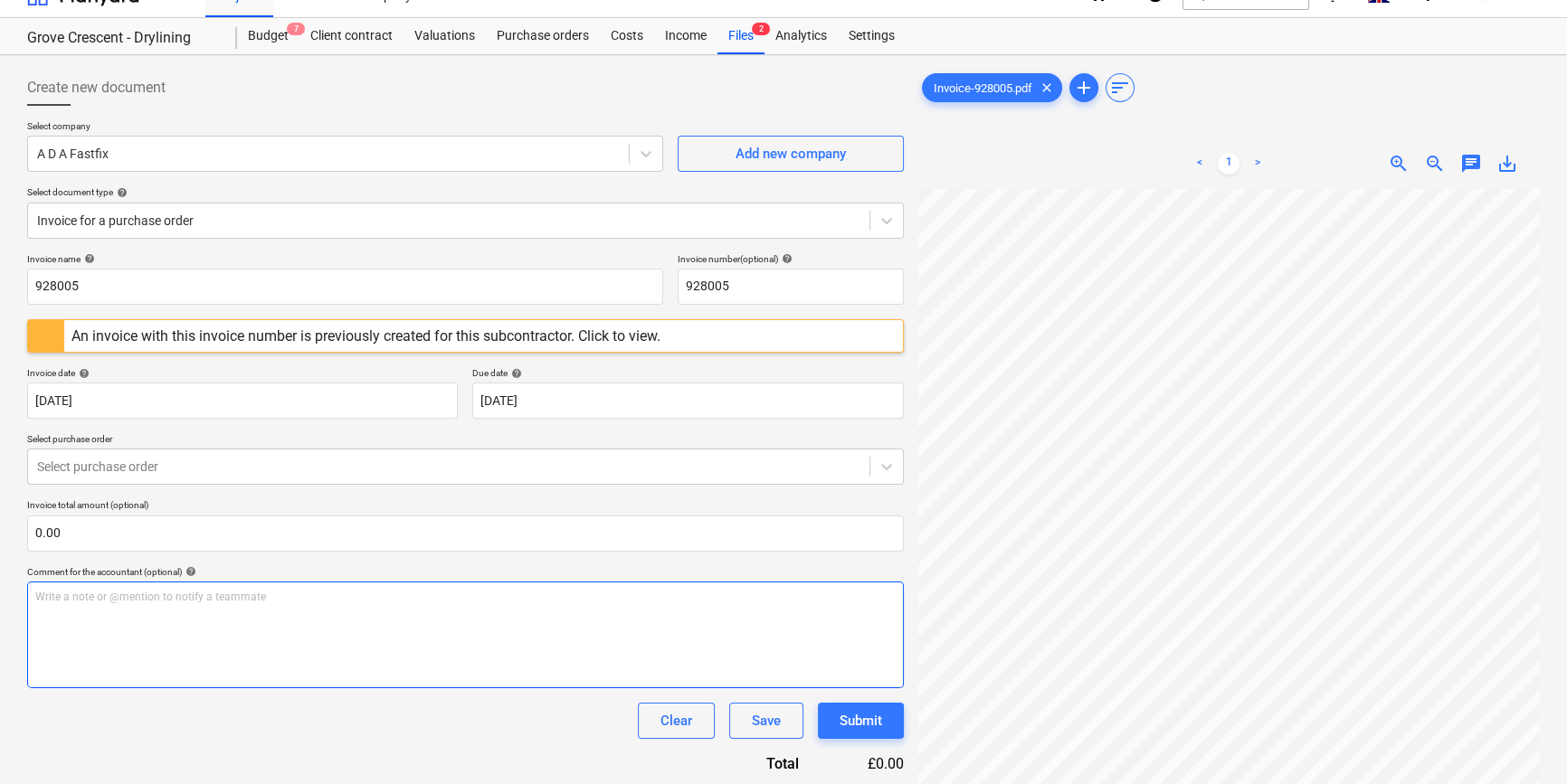 scroll, scrollTop: 0, scrollLeft: 0, axis: both 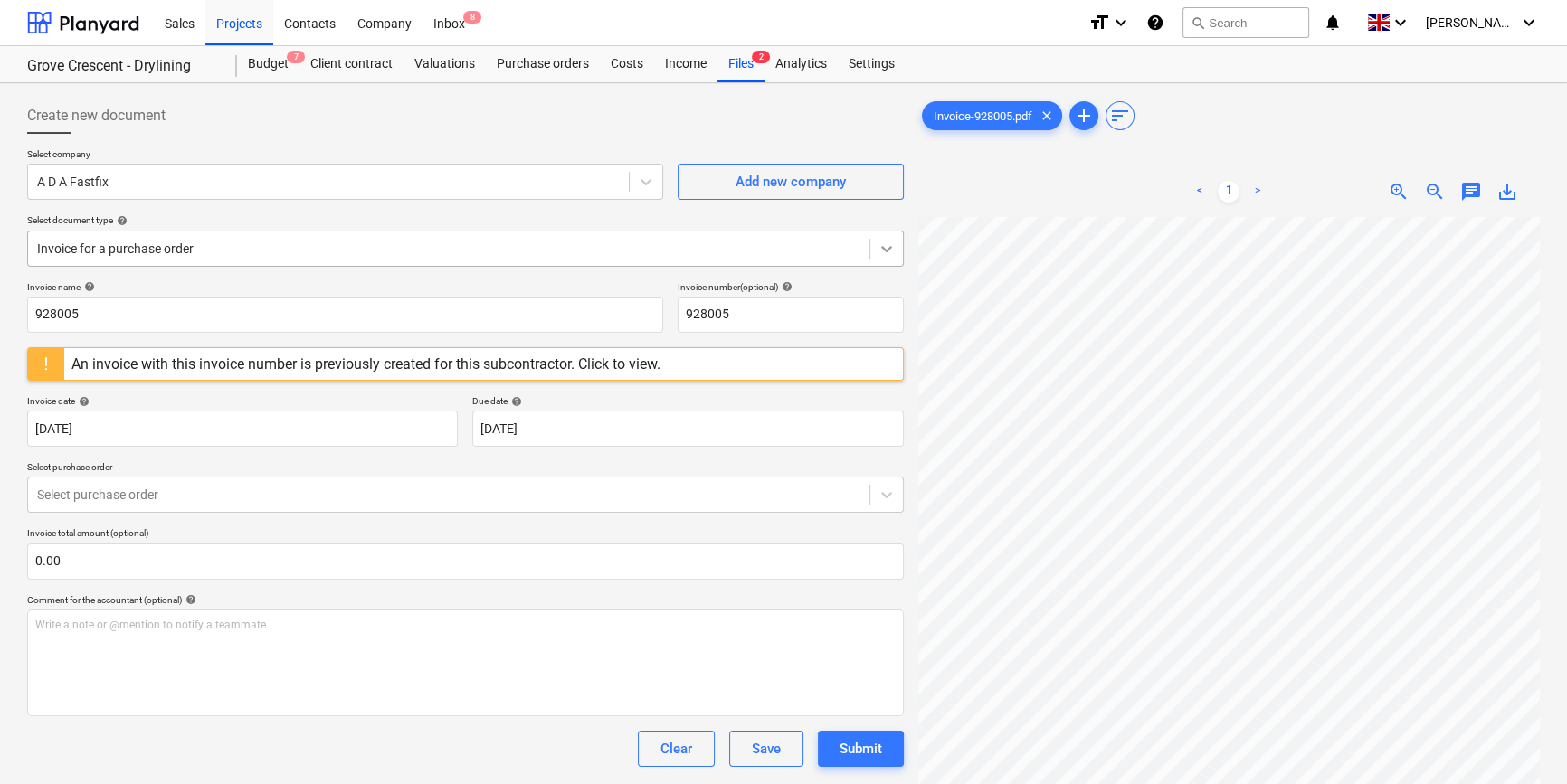click 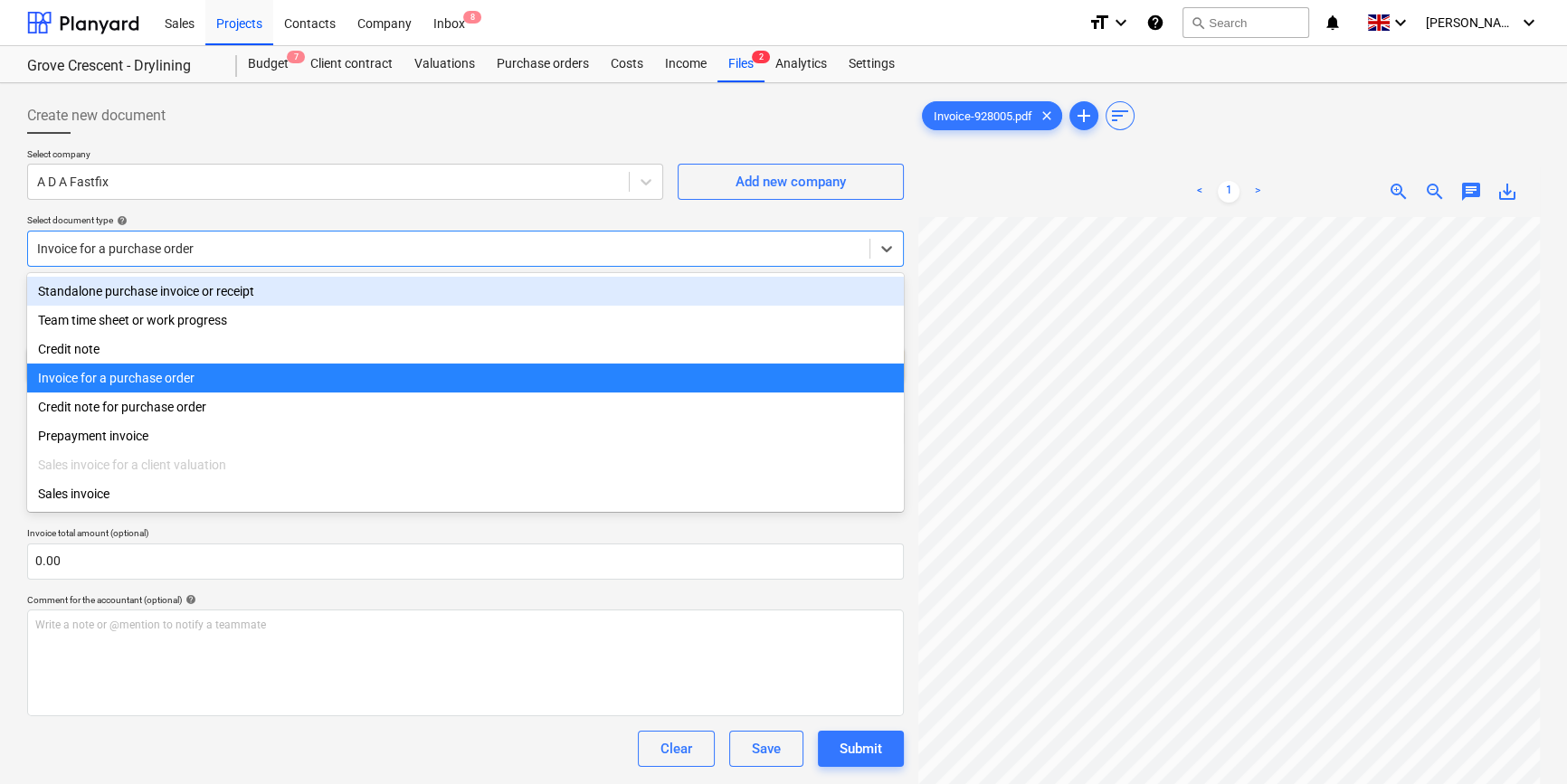 click on "Standalone purchase invoice or receipt" at bounding box center (465, 291) 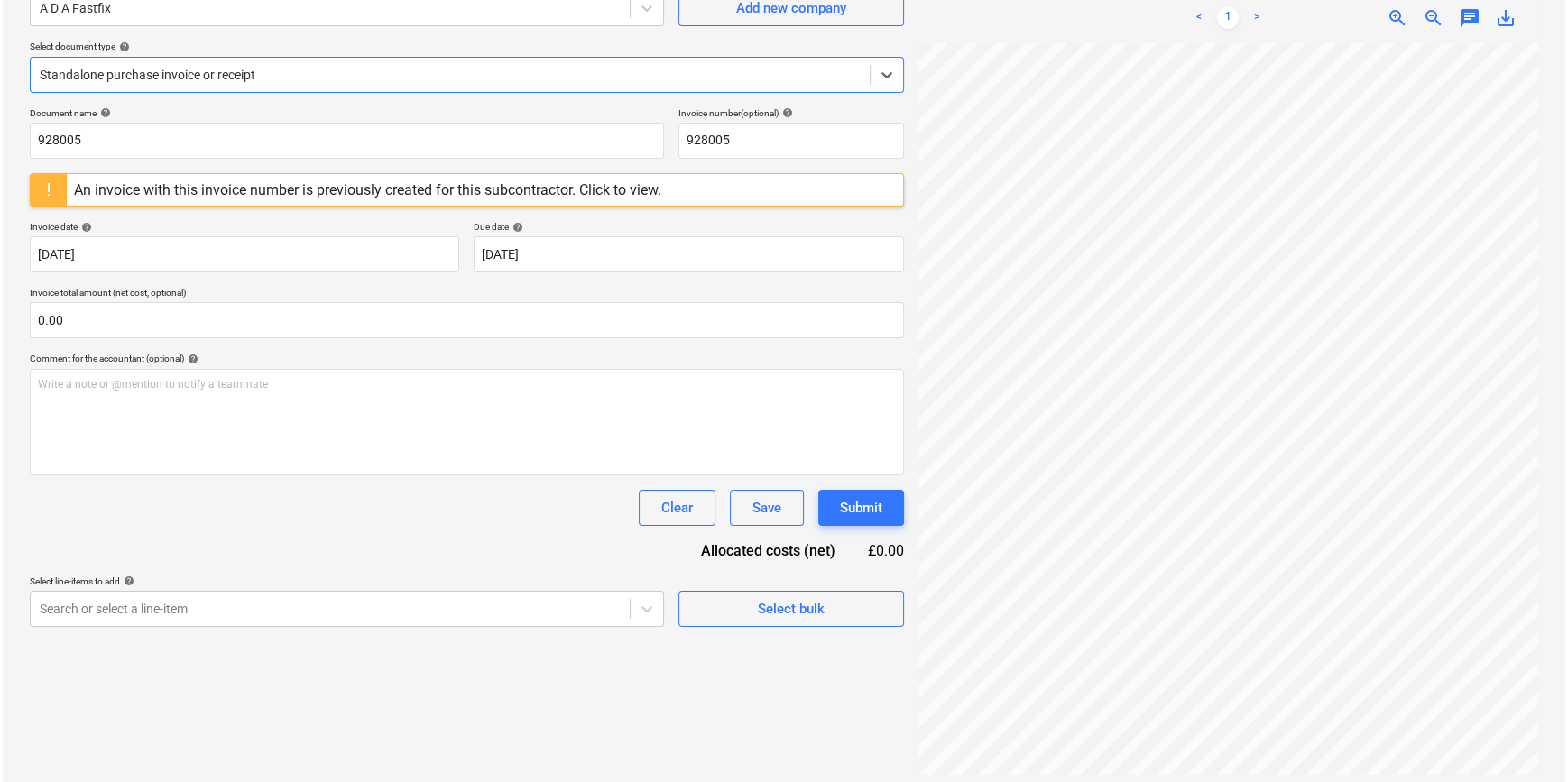 scroll, scrollTop: 180, scrollLeft: 0, axis: vertical 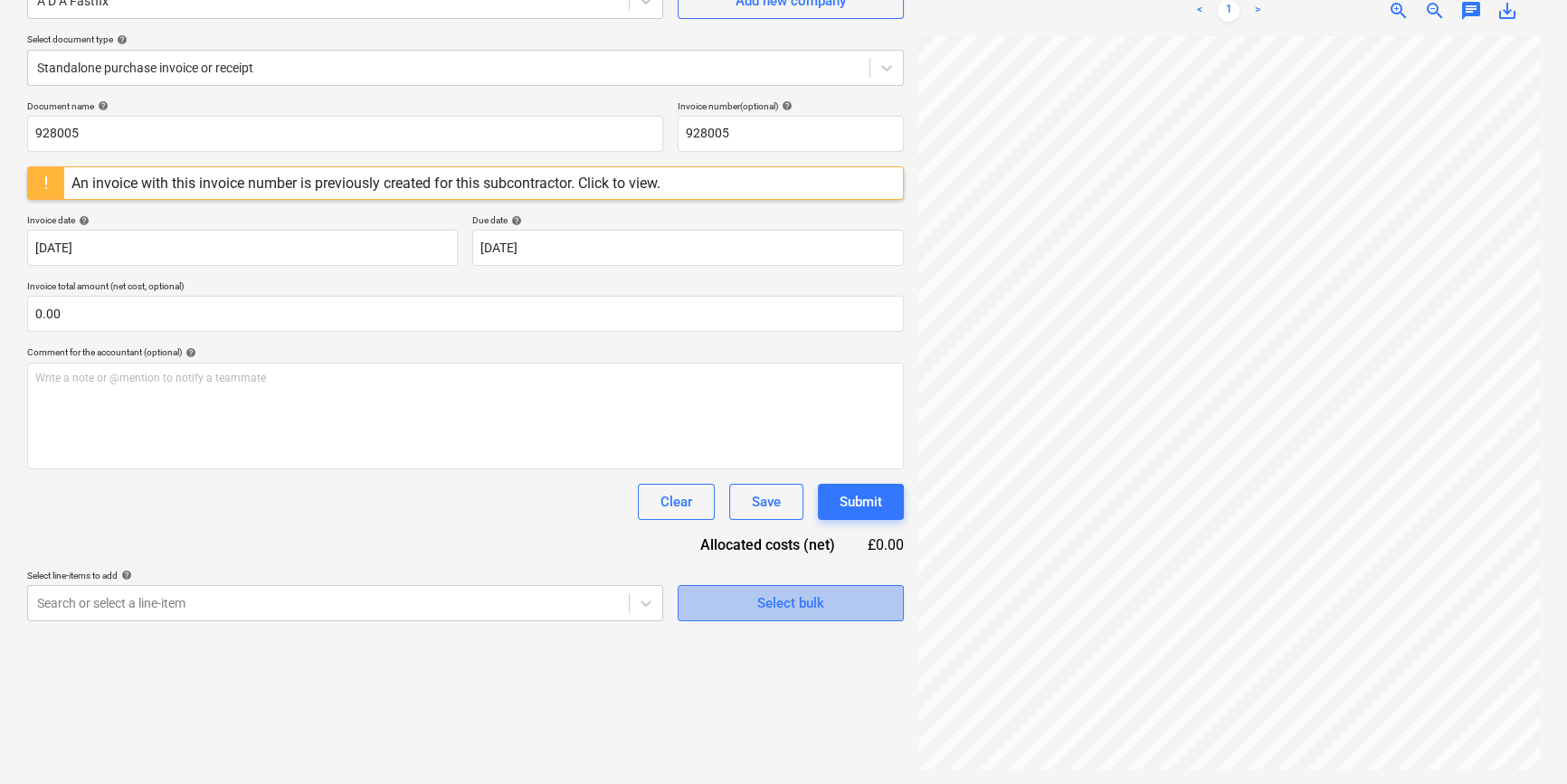 click on "Select bulk" at bounding box center (791, 603) 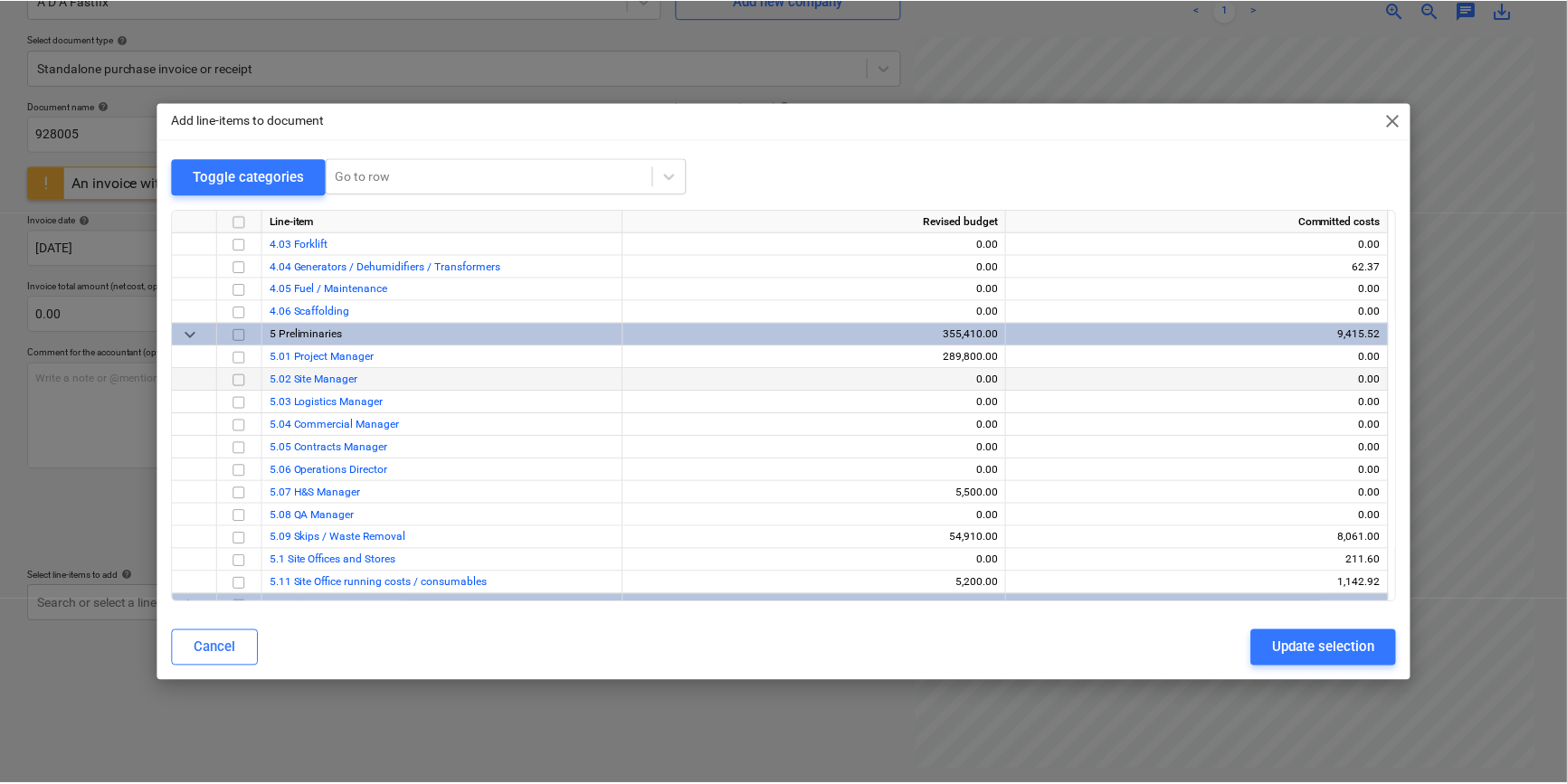 scroll, scrollTop: 822, scrollLeft: 0, axis: vertical 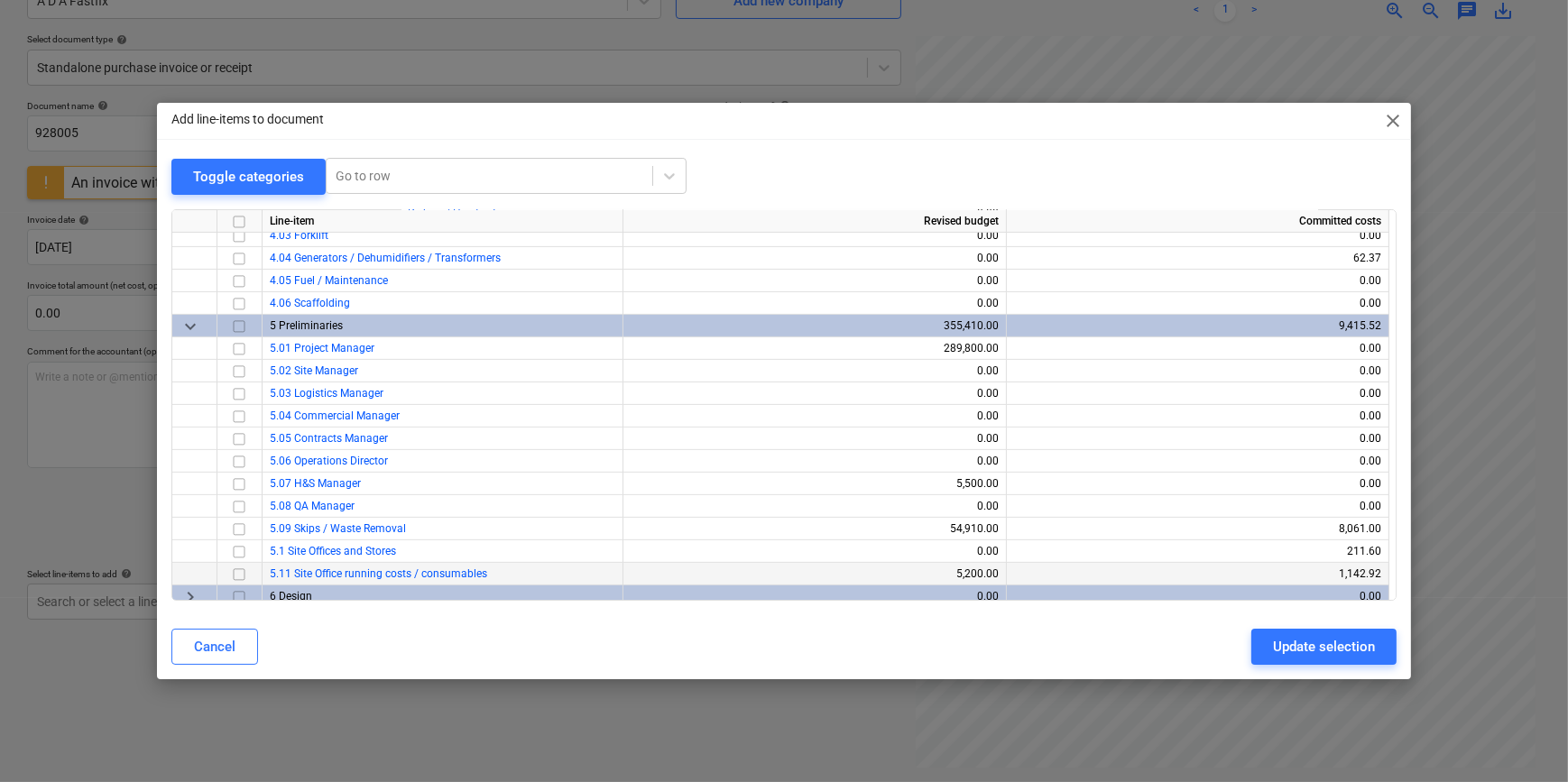 click at bounding box center (239, 574) 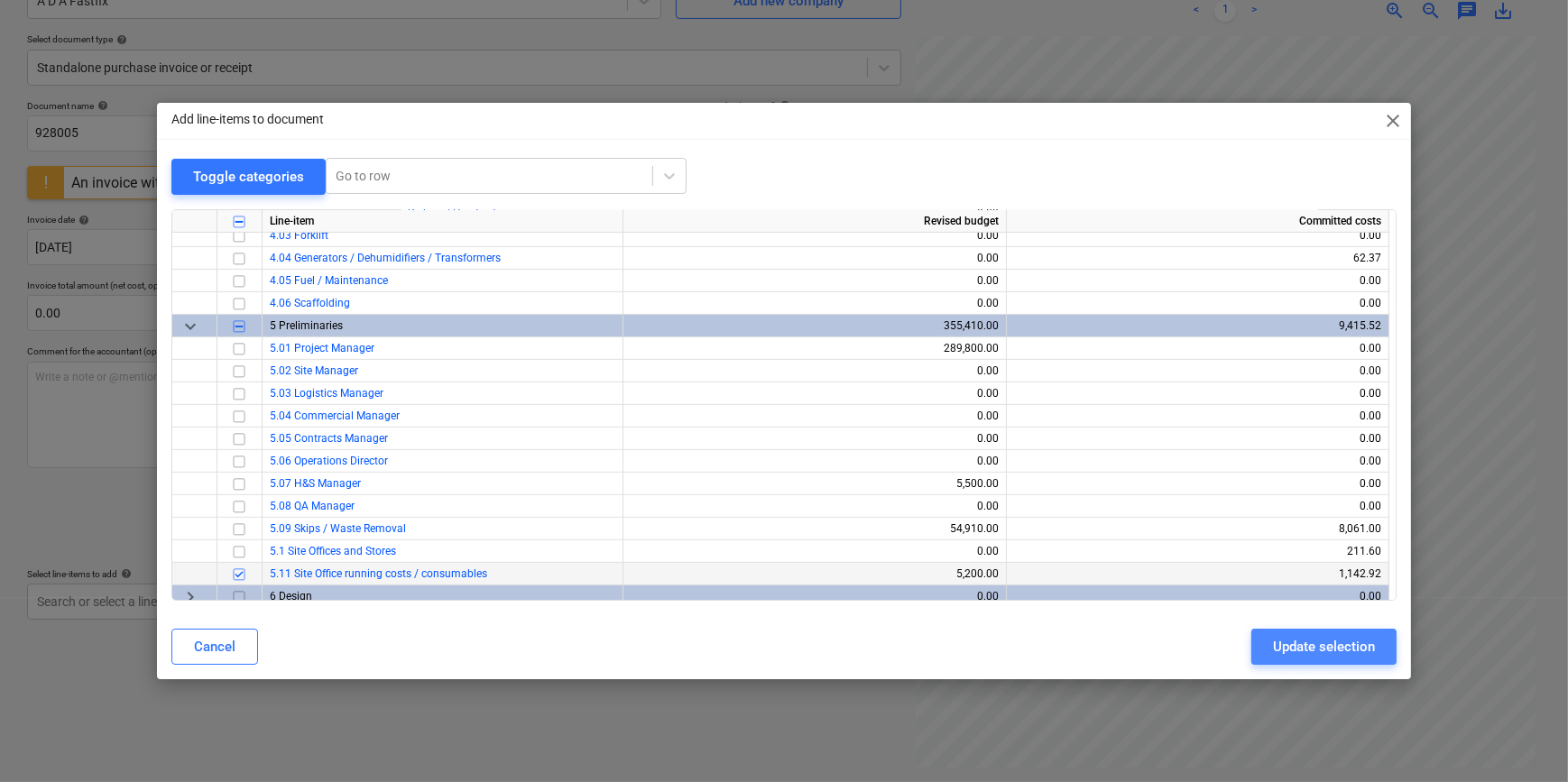 click on "Update selection" at bounding box center (1324, 647) 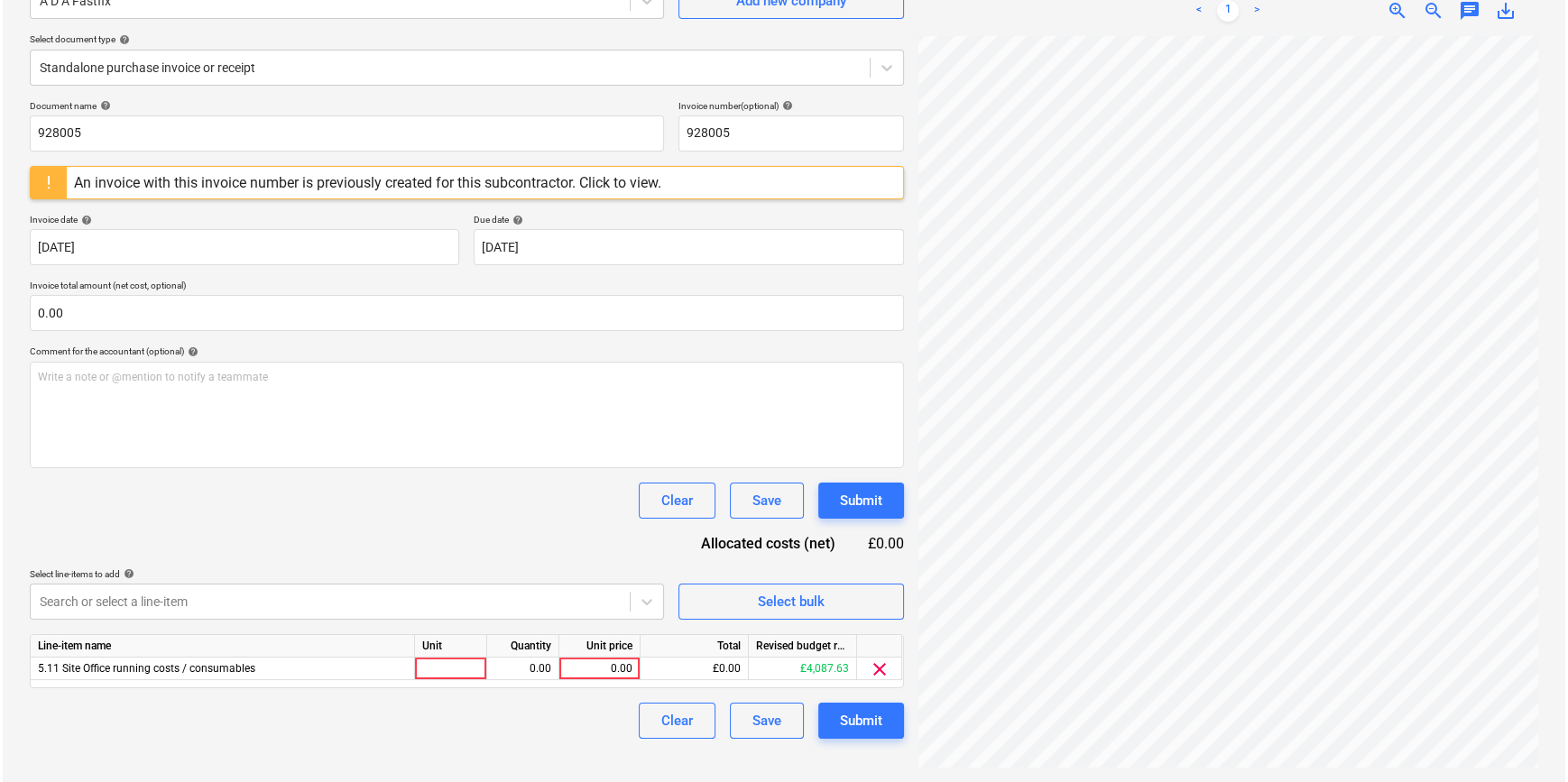 scroll, scrollTop: 15, scrollLeft: 195, axis: both 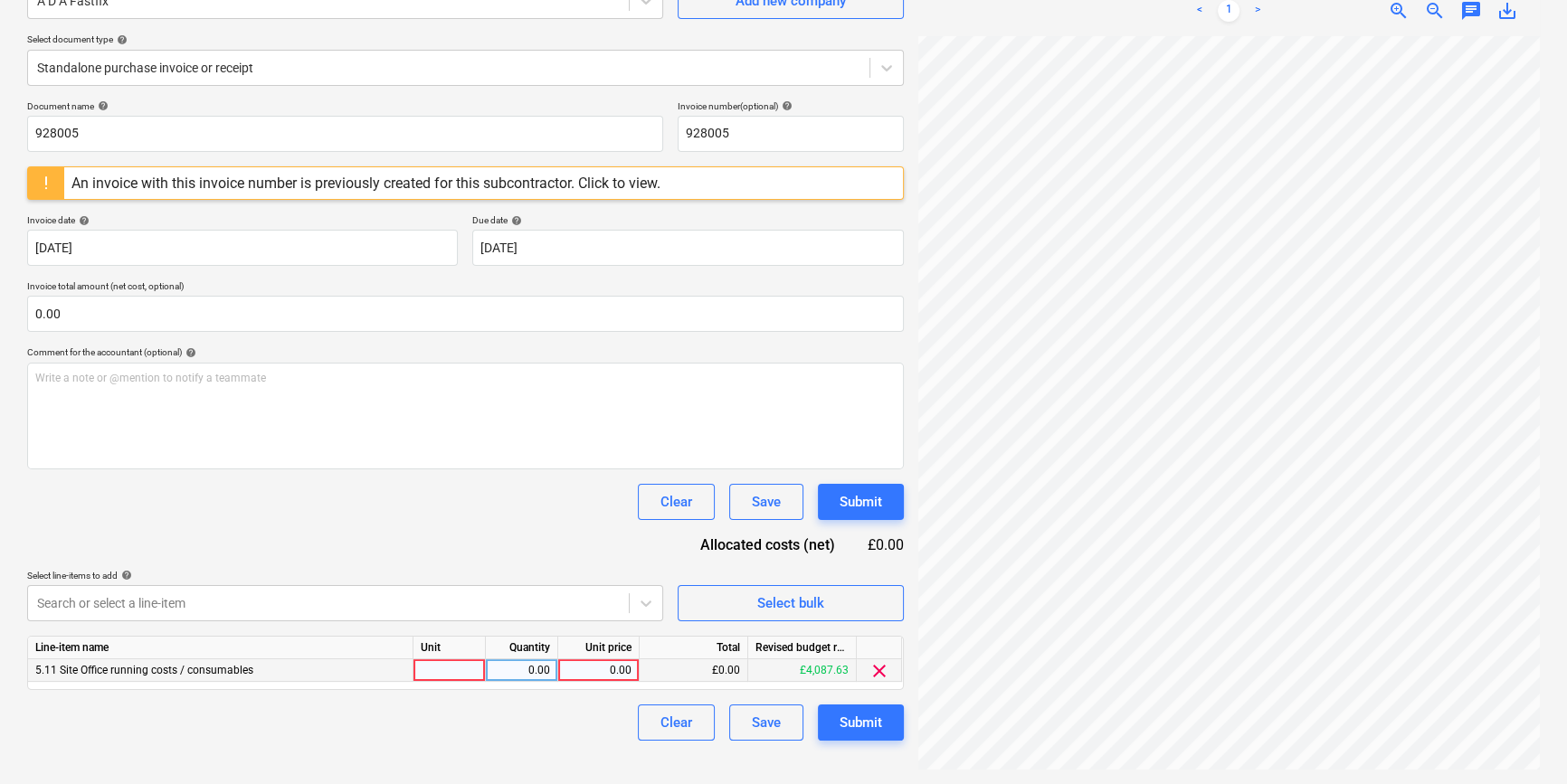 click at bounding box center [450, 670] 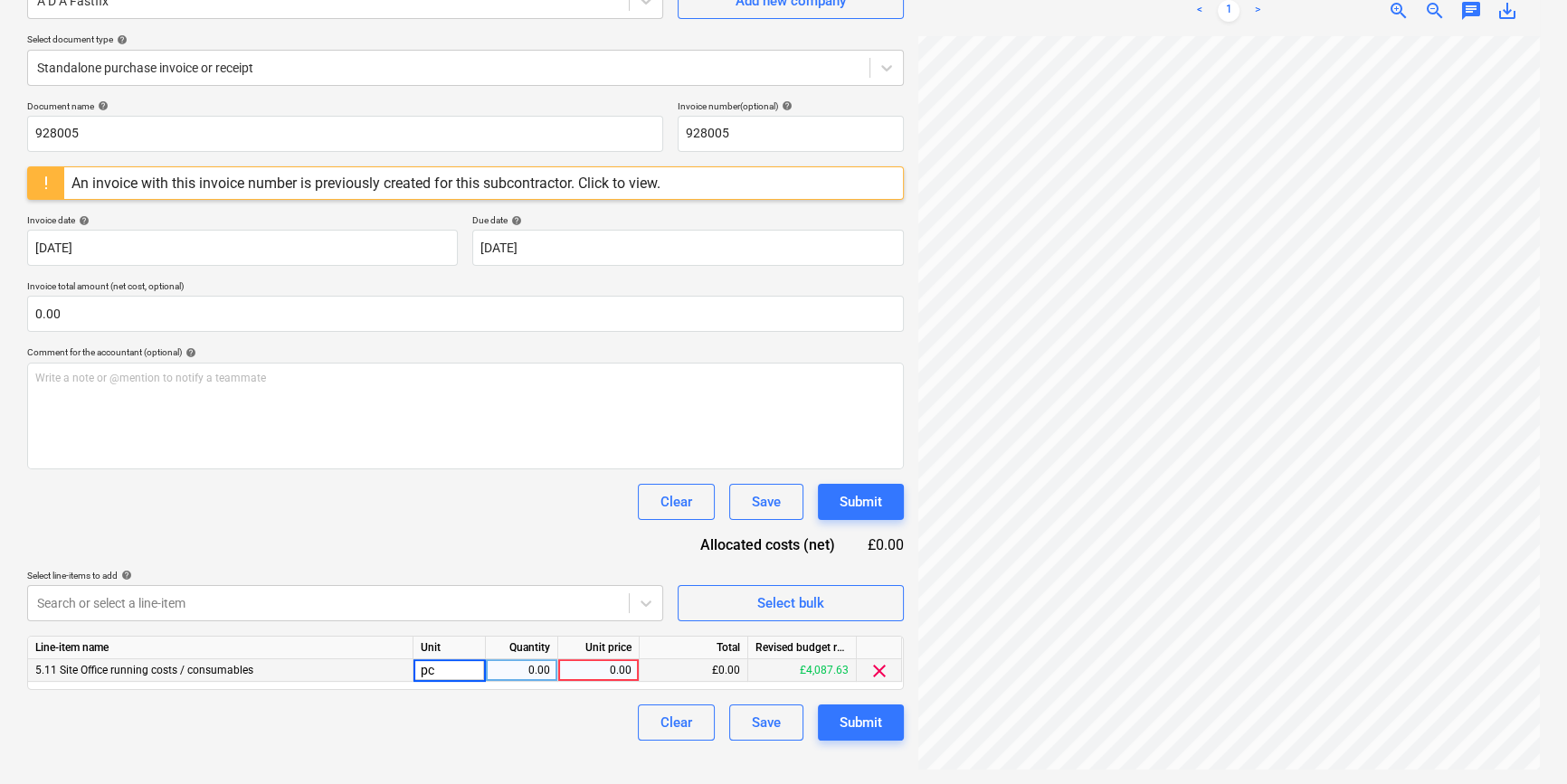 type on "pcs" 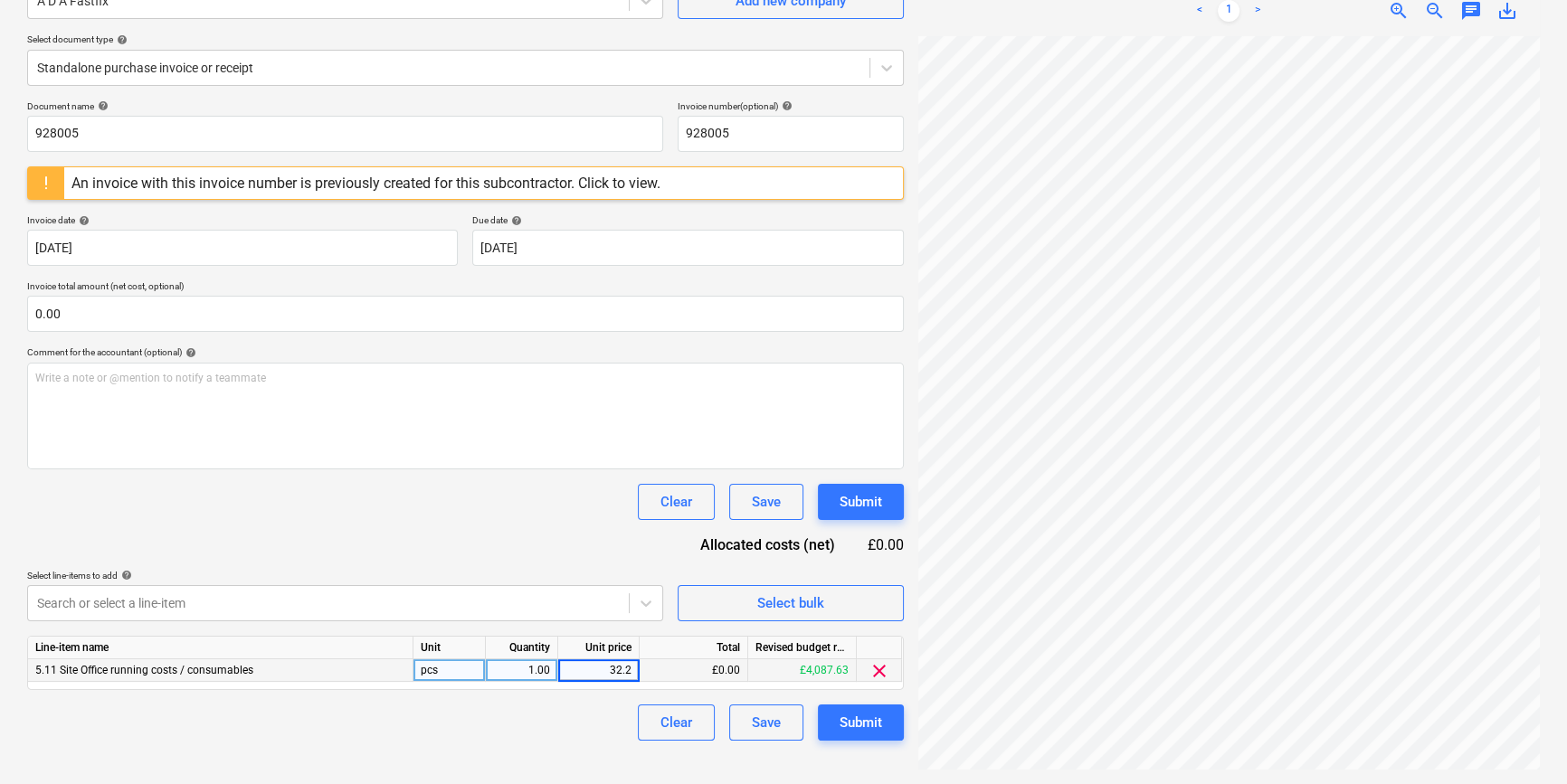 type on "32.25" 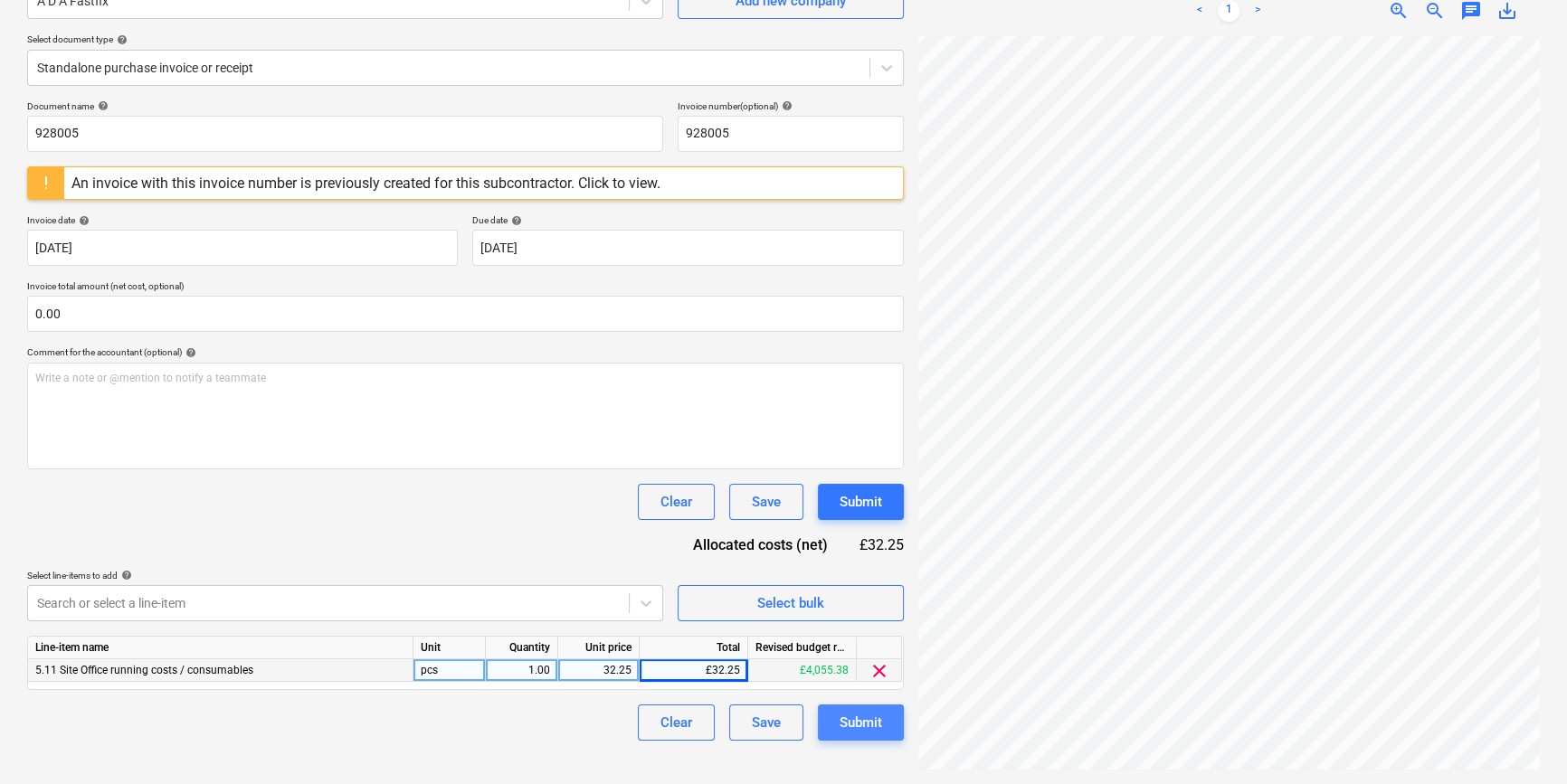 click on "Submit" at bounding box center (860, 723) 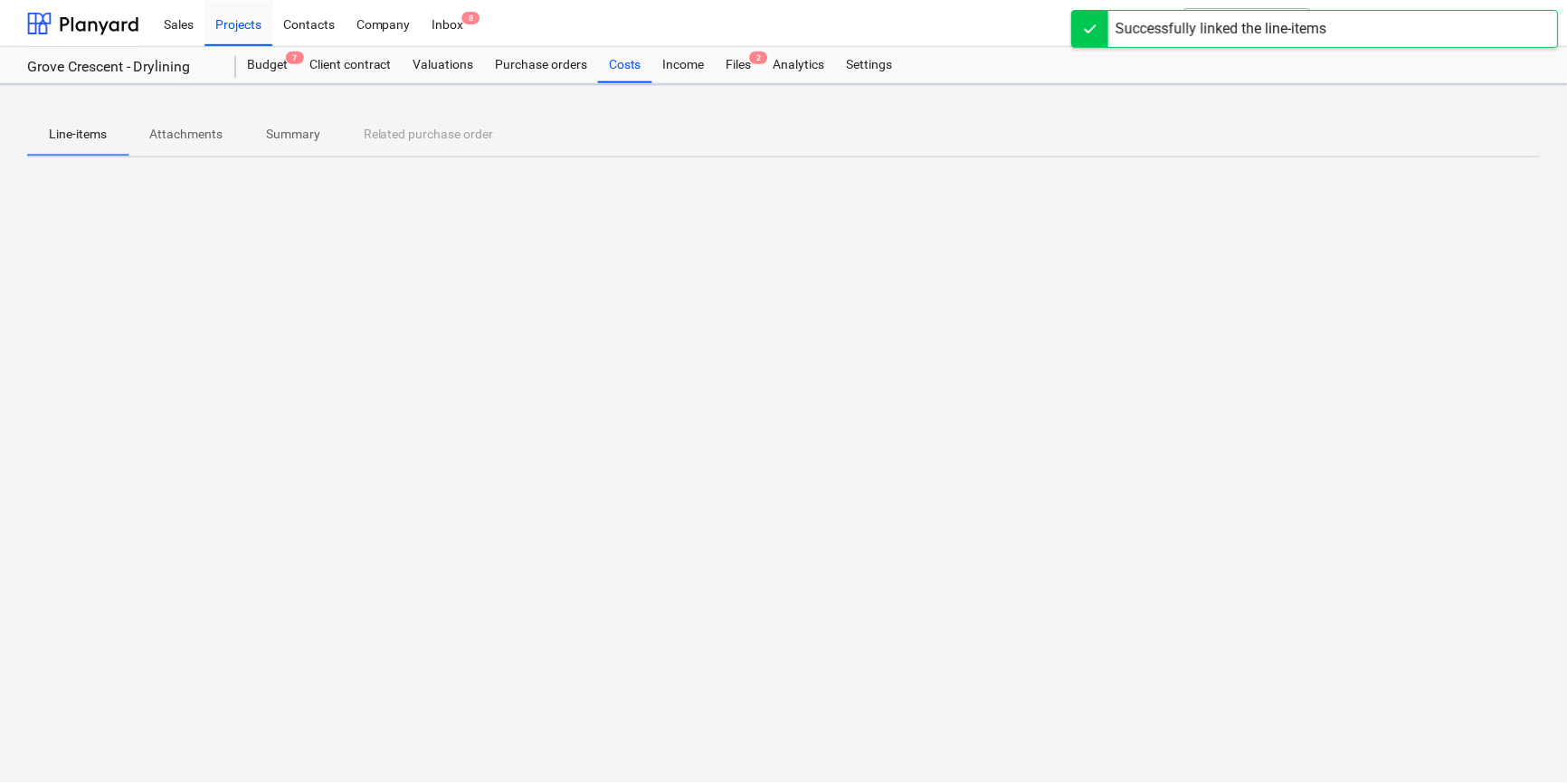 scroll, scrollTop: 0, scrollLeft: 0, axis: both 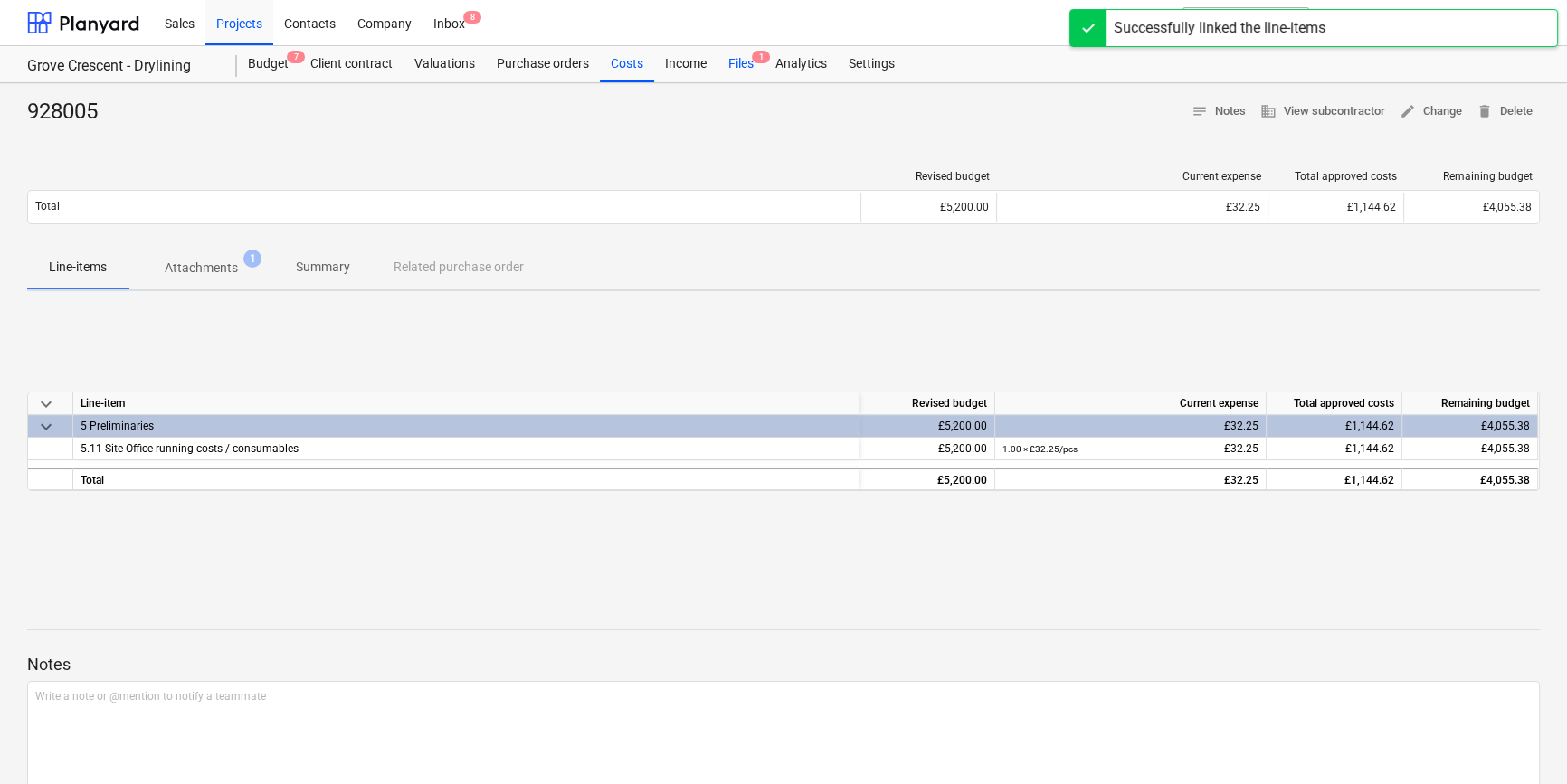 click on "Files 1" at bounding box center (741, 64) 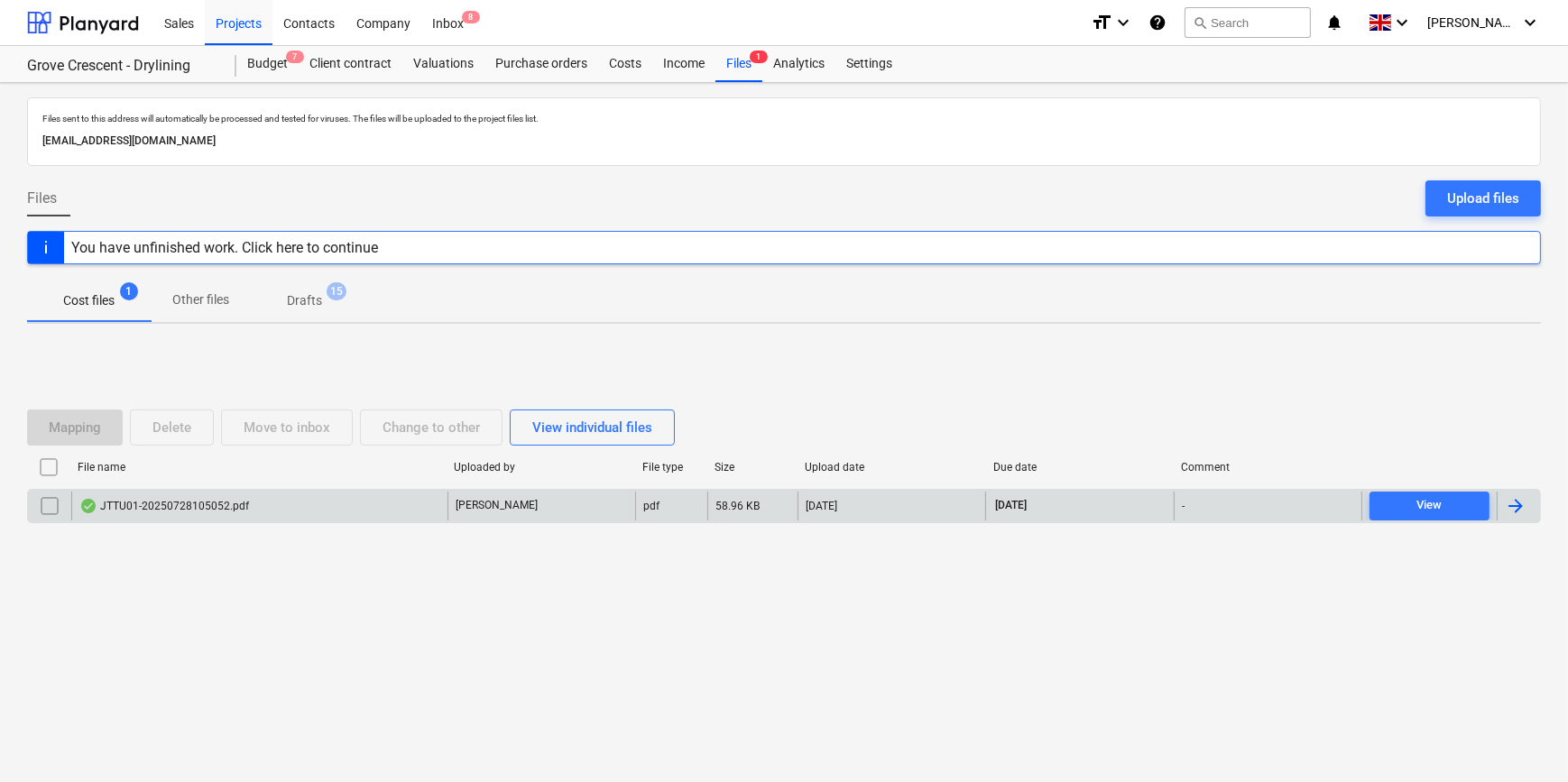 click at bounding box center (1516, 506) 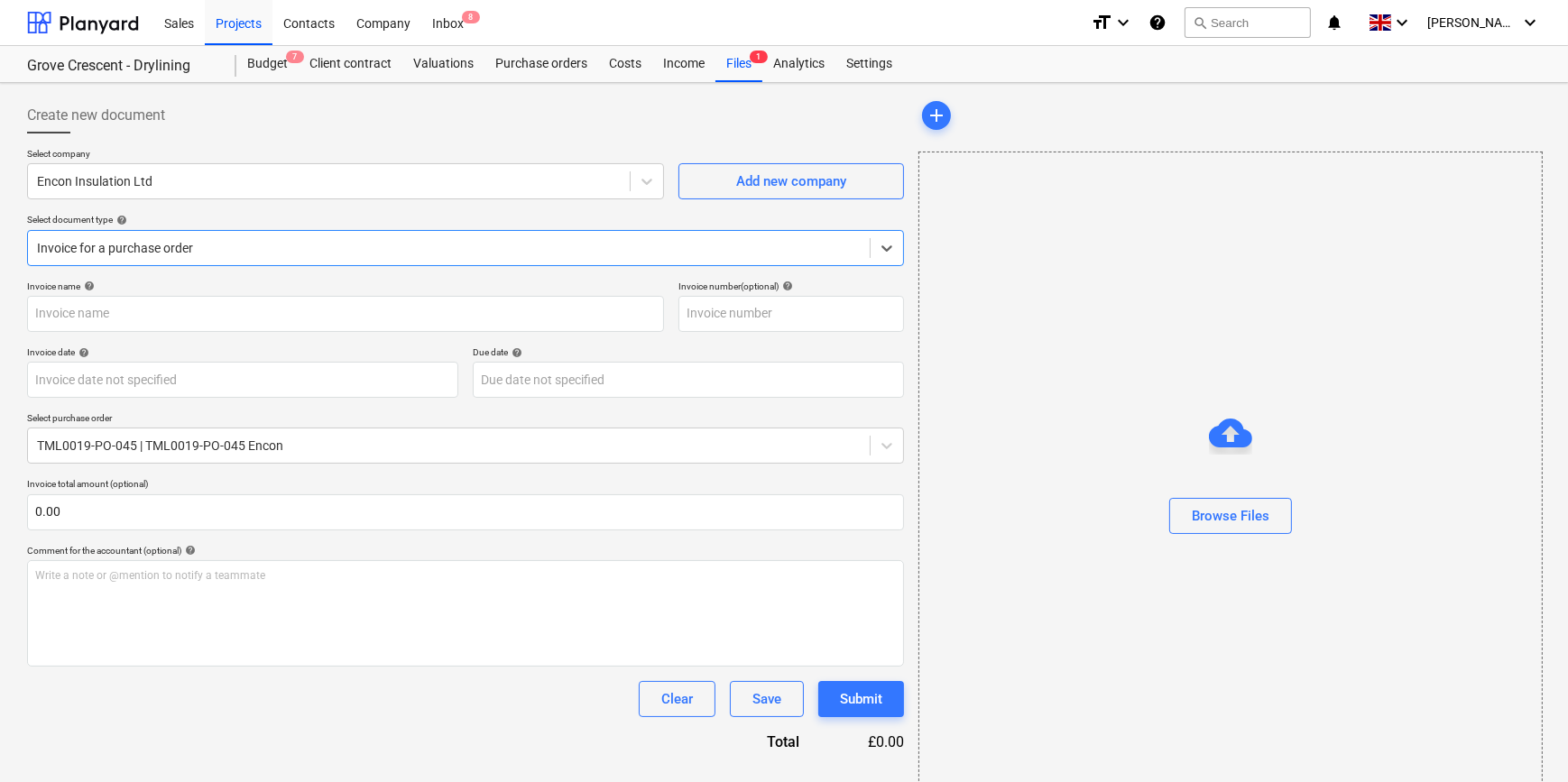 type on "53SI/517534" 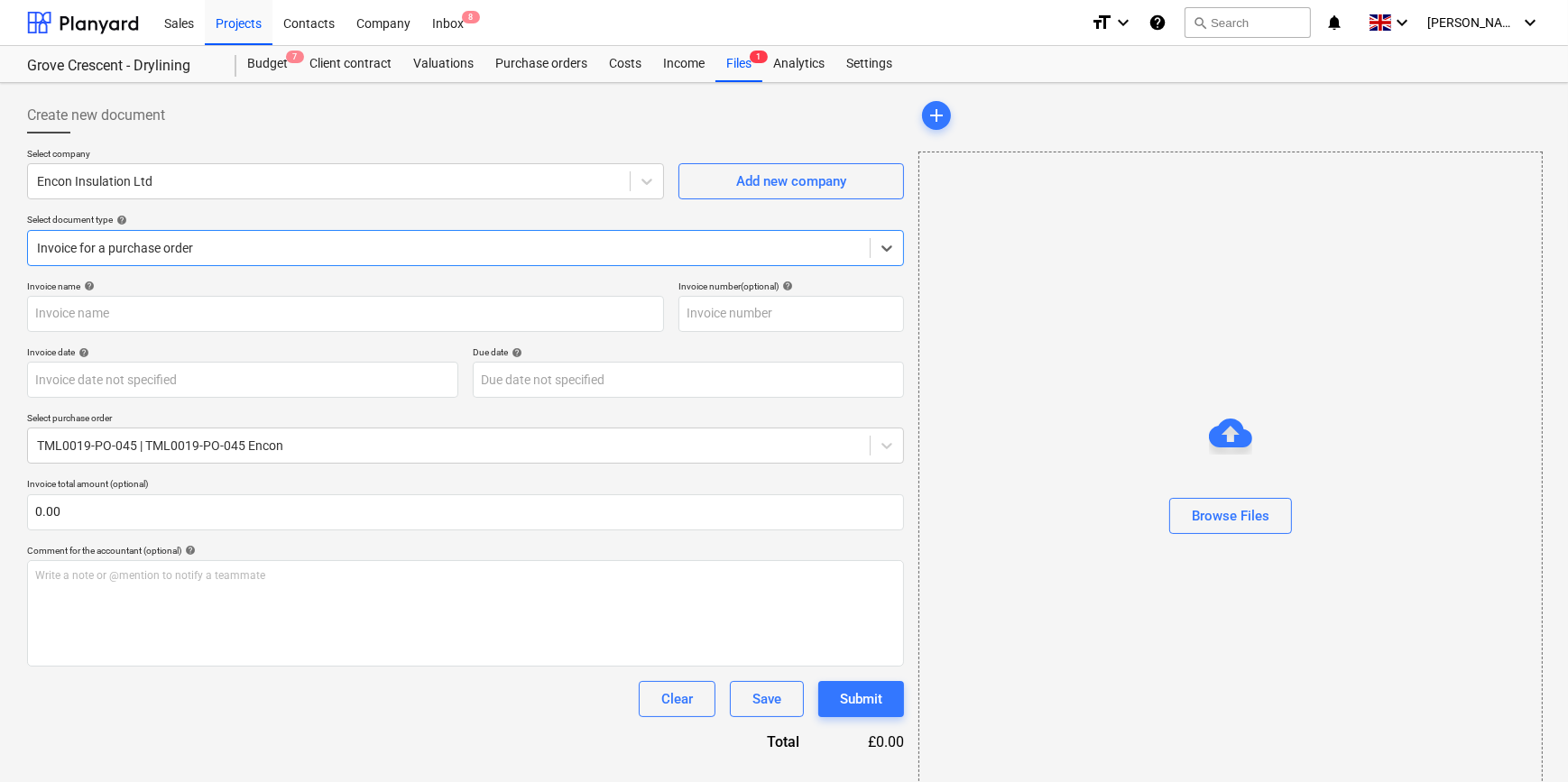 type on "53SI/517534" 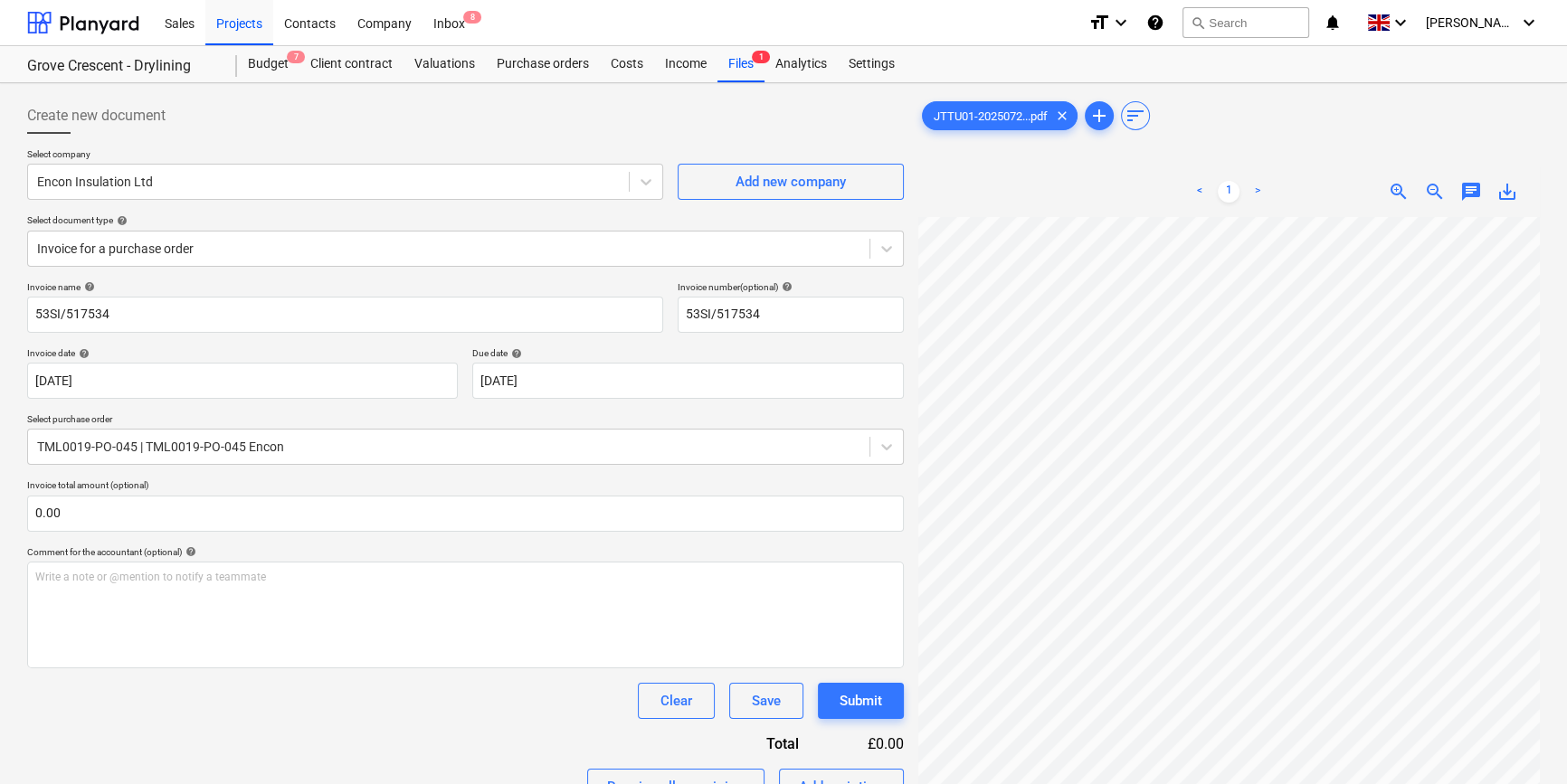scroll, scrollTop: 66, scrollLeft: 195, axis: both 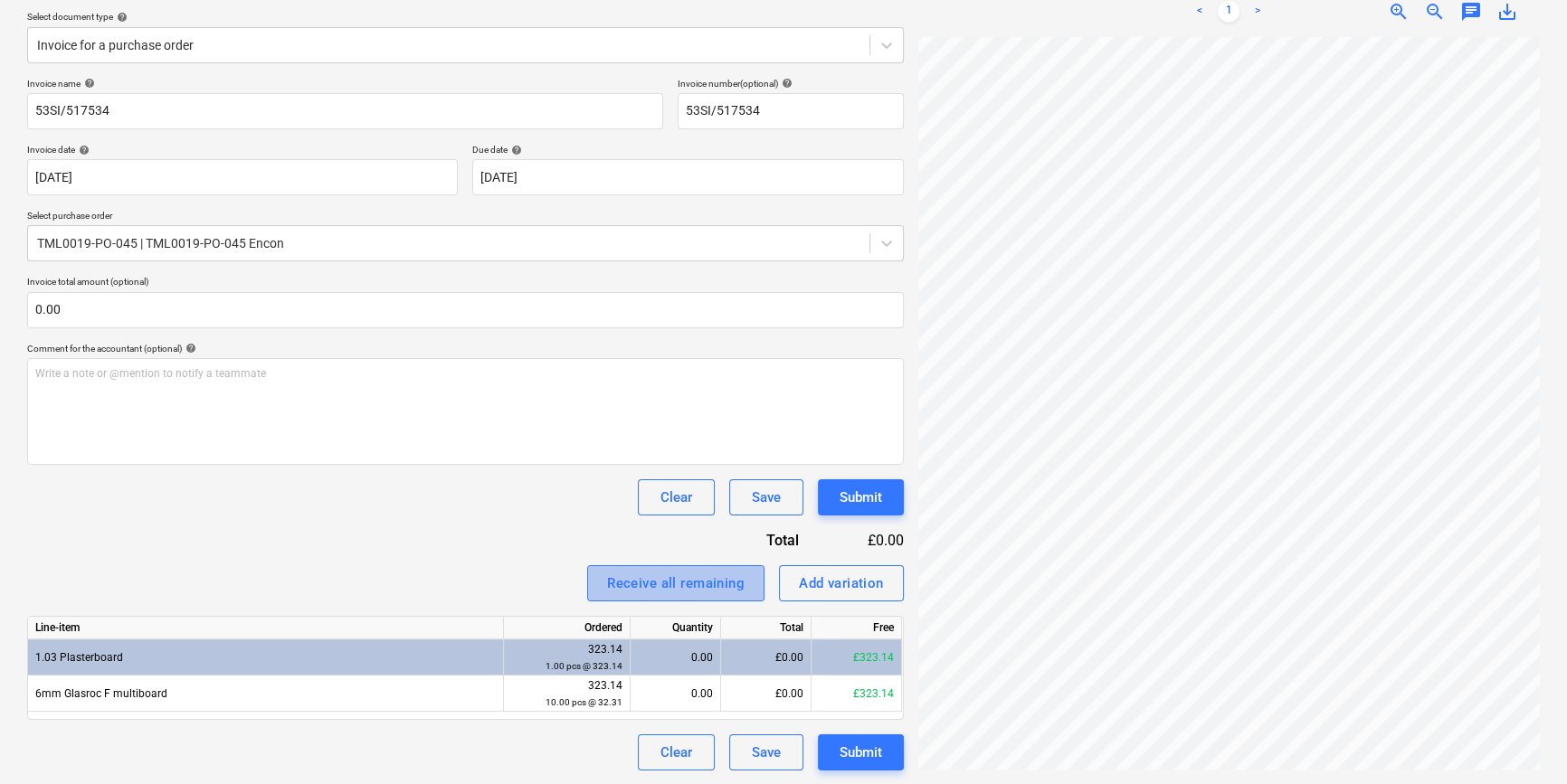 click on "Receive all remaining" at bounding box center (676, 583) 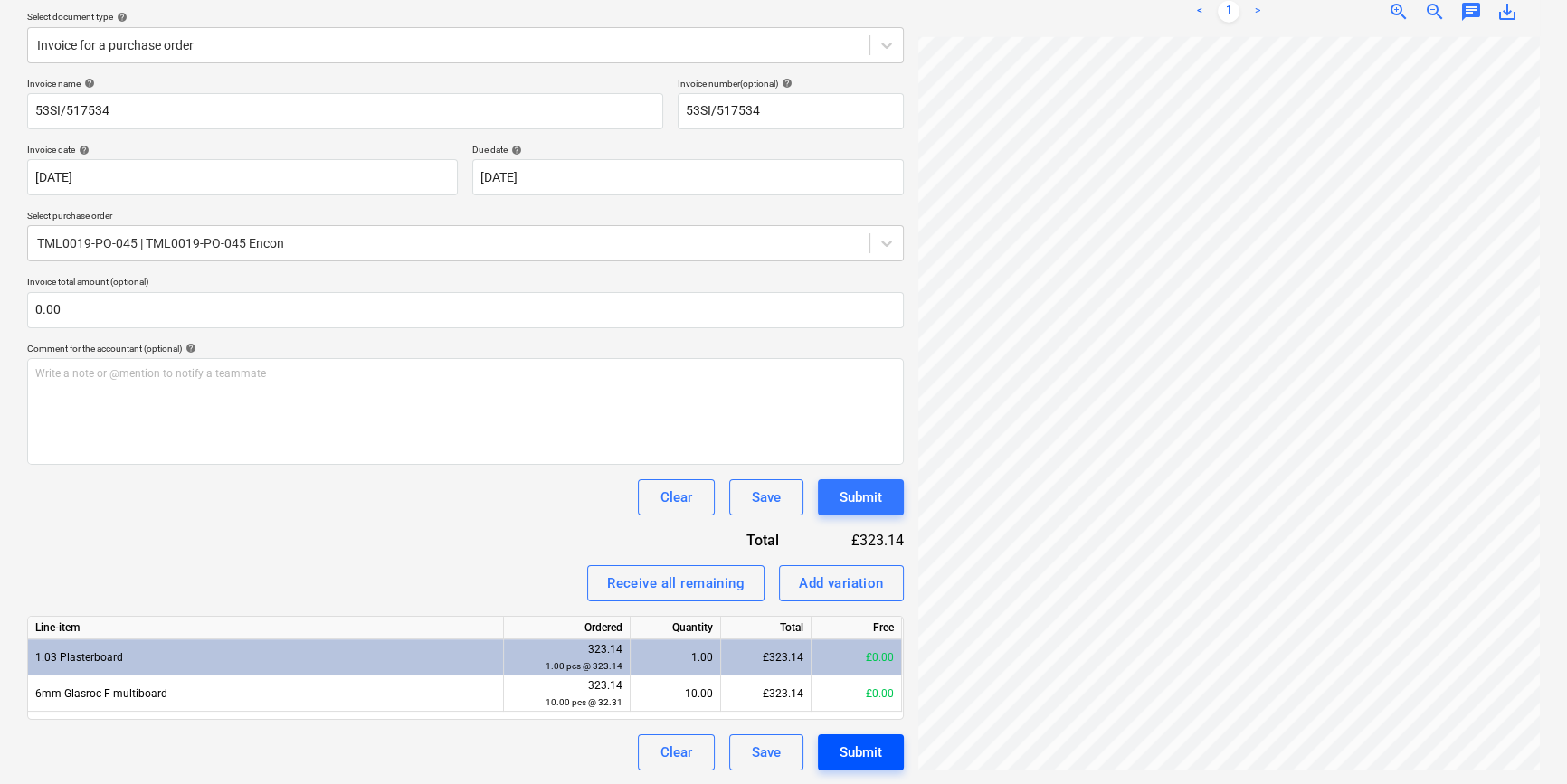 click on "Submit" at bounding box center (860, 752) 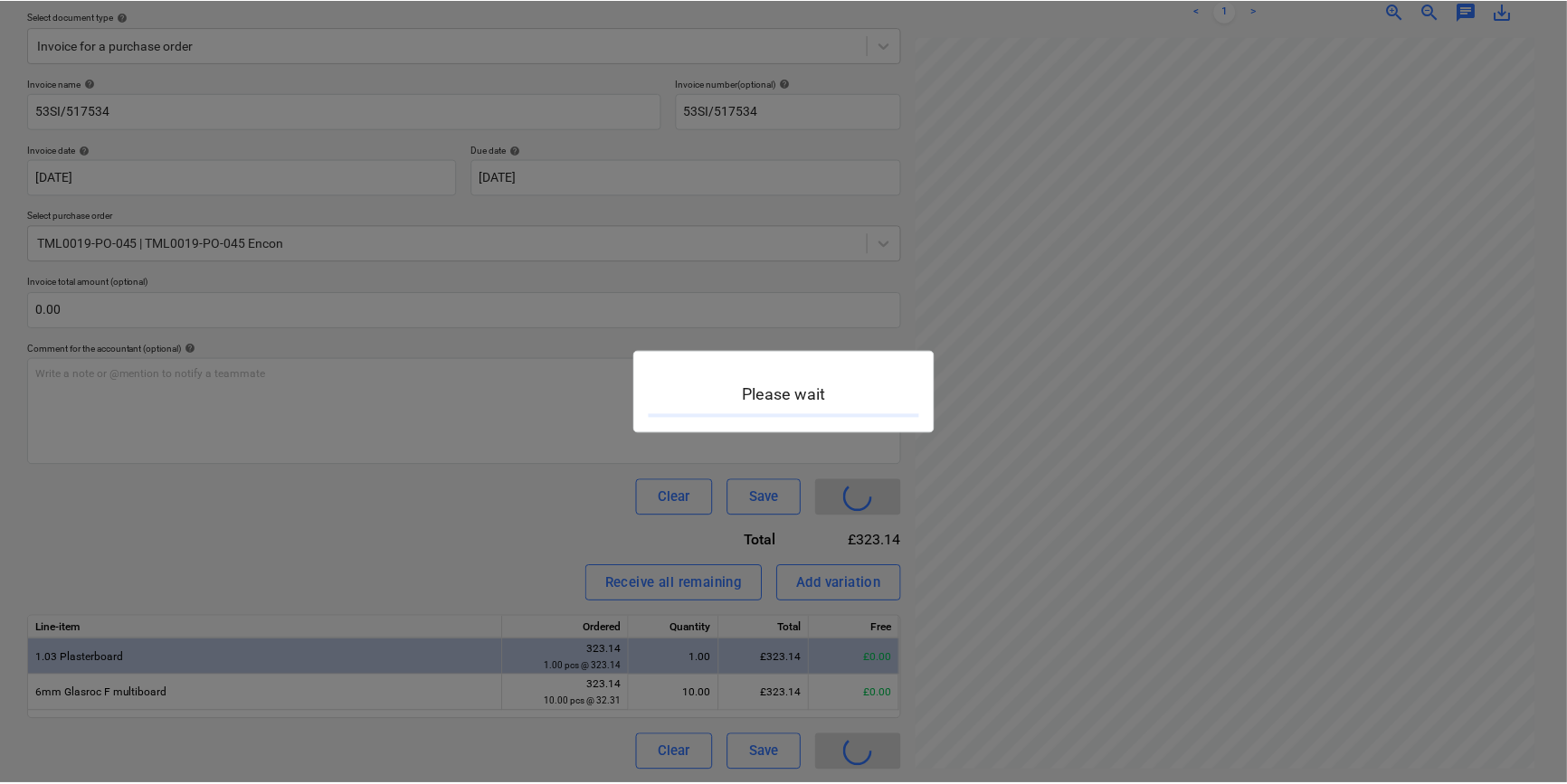 scroll, scrollTop: 0, scrollLeft: 0, axis: both 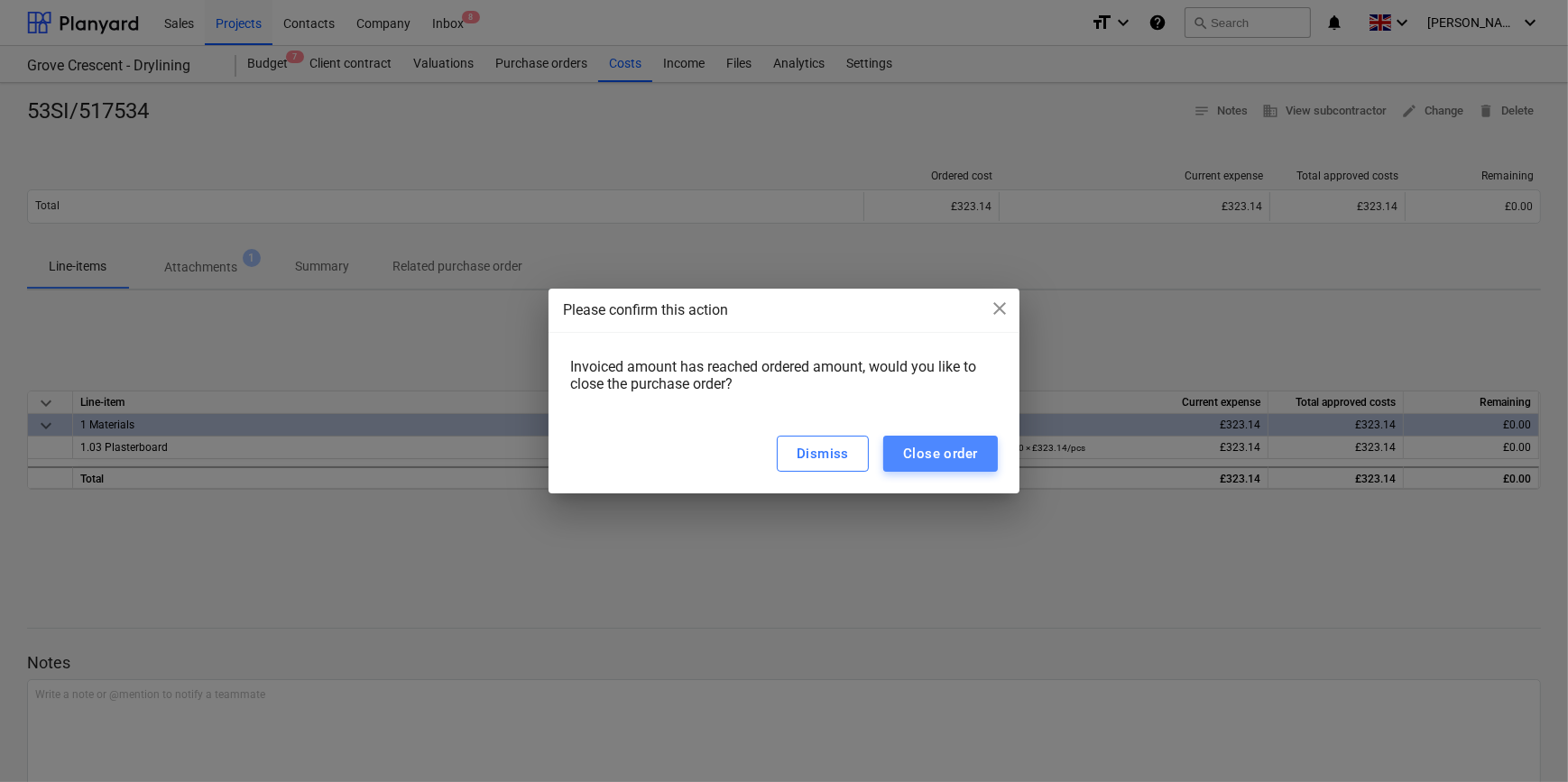 click on "Close order" at bounding box center (940, 454) 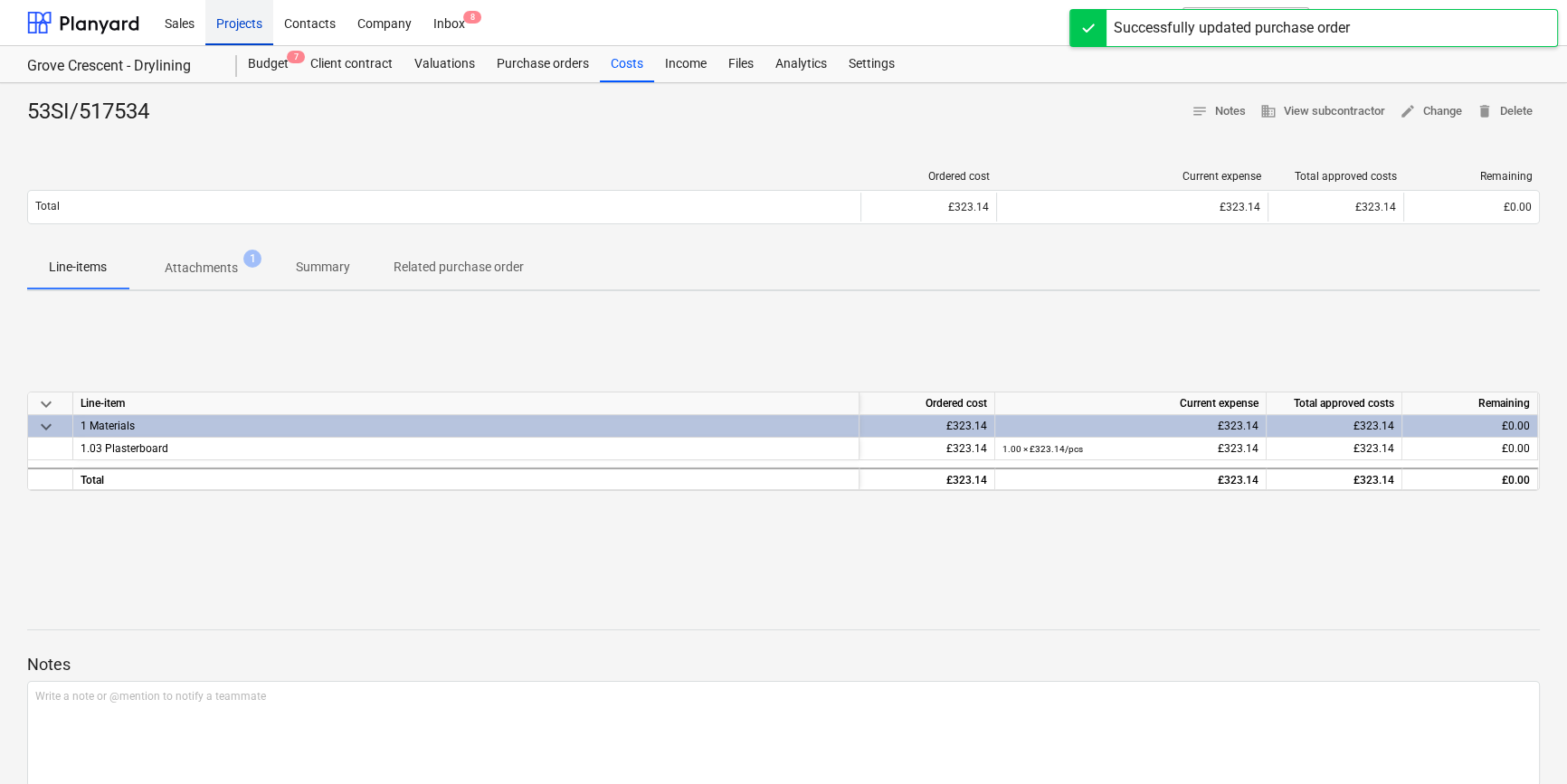 click on "Projects" at bounding box center (239, 22) 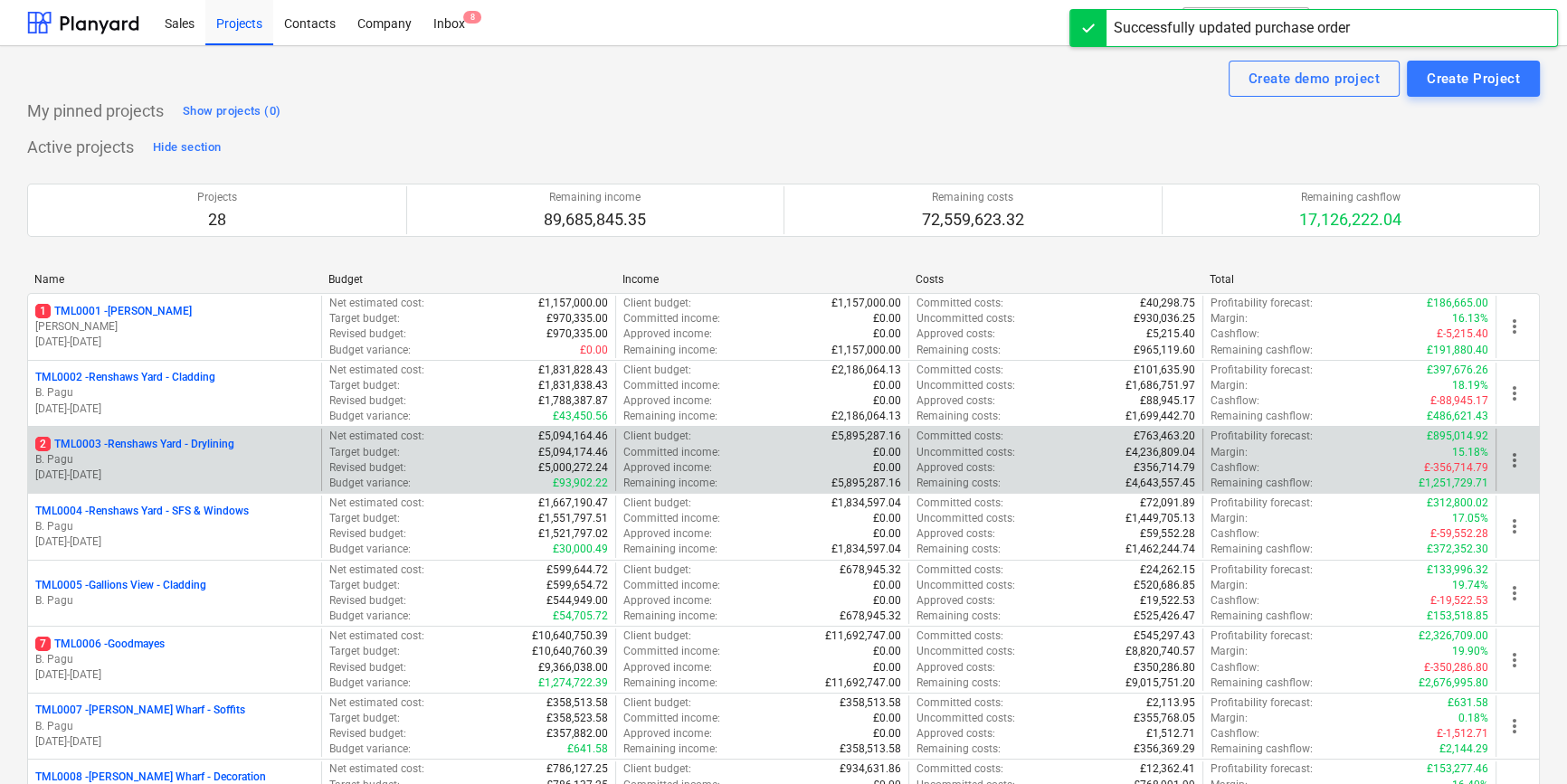 click on "B. Pagu" at bounding box center [175, 459] 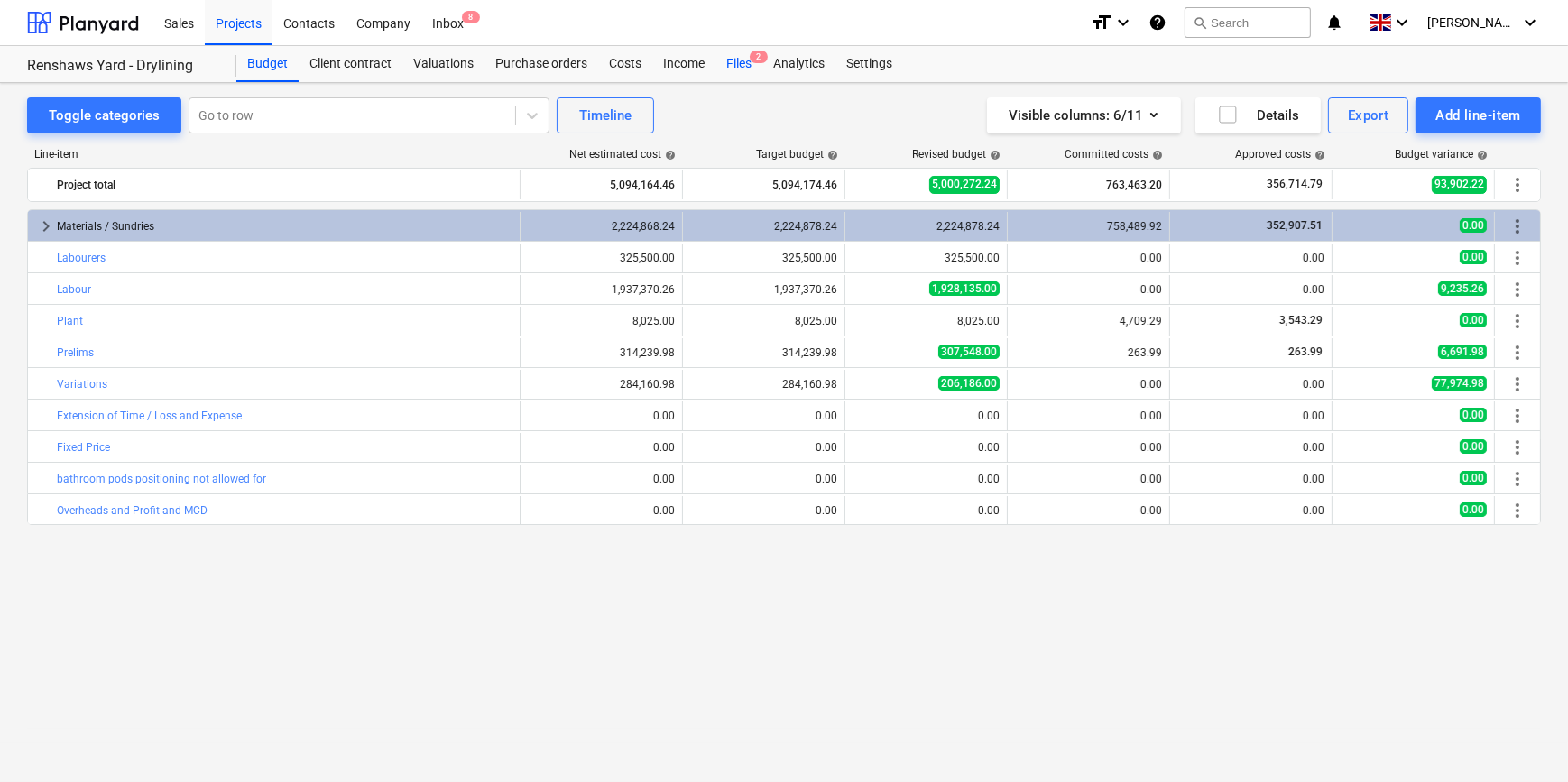 click on "Files 2" at bounding box center (739, 64) 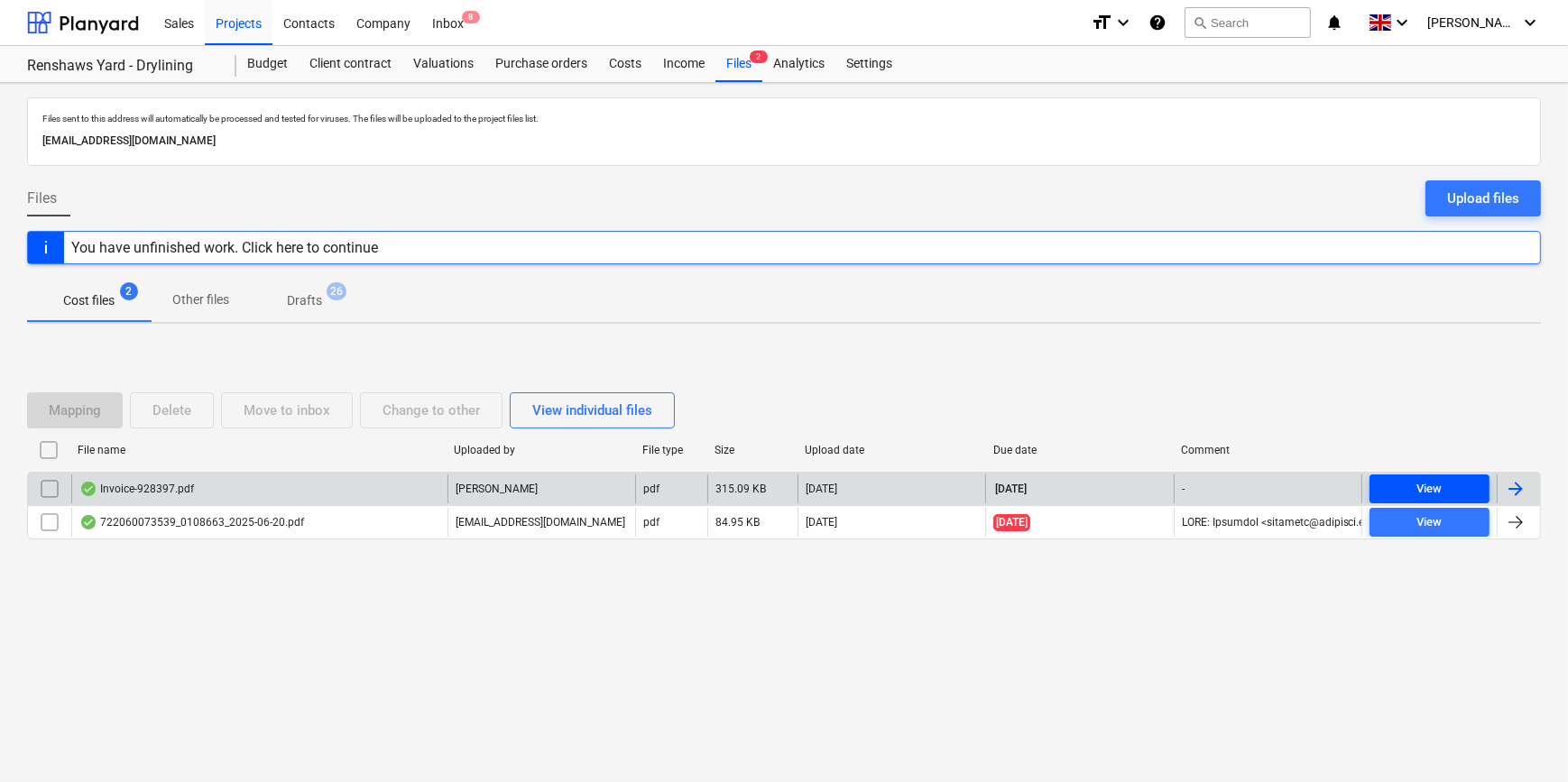 click on "View" at bounding box center [1429, 489] 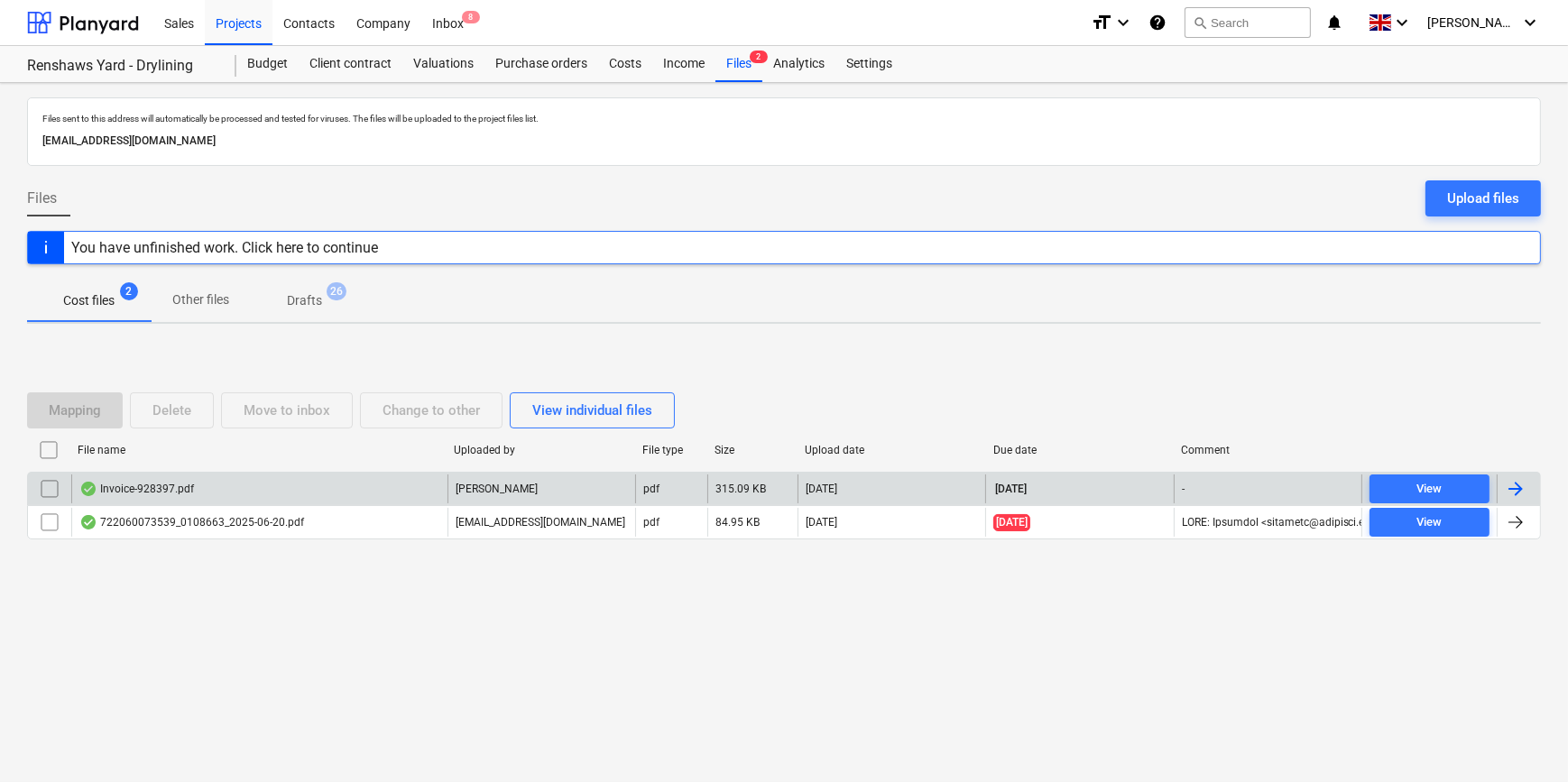 click at bounding box center [1516, 489] 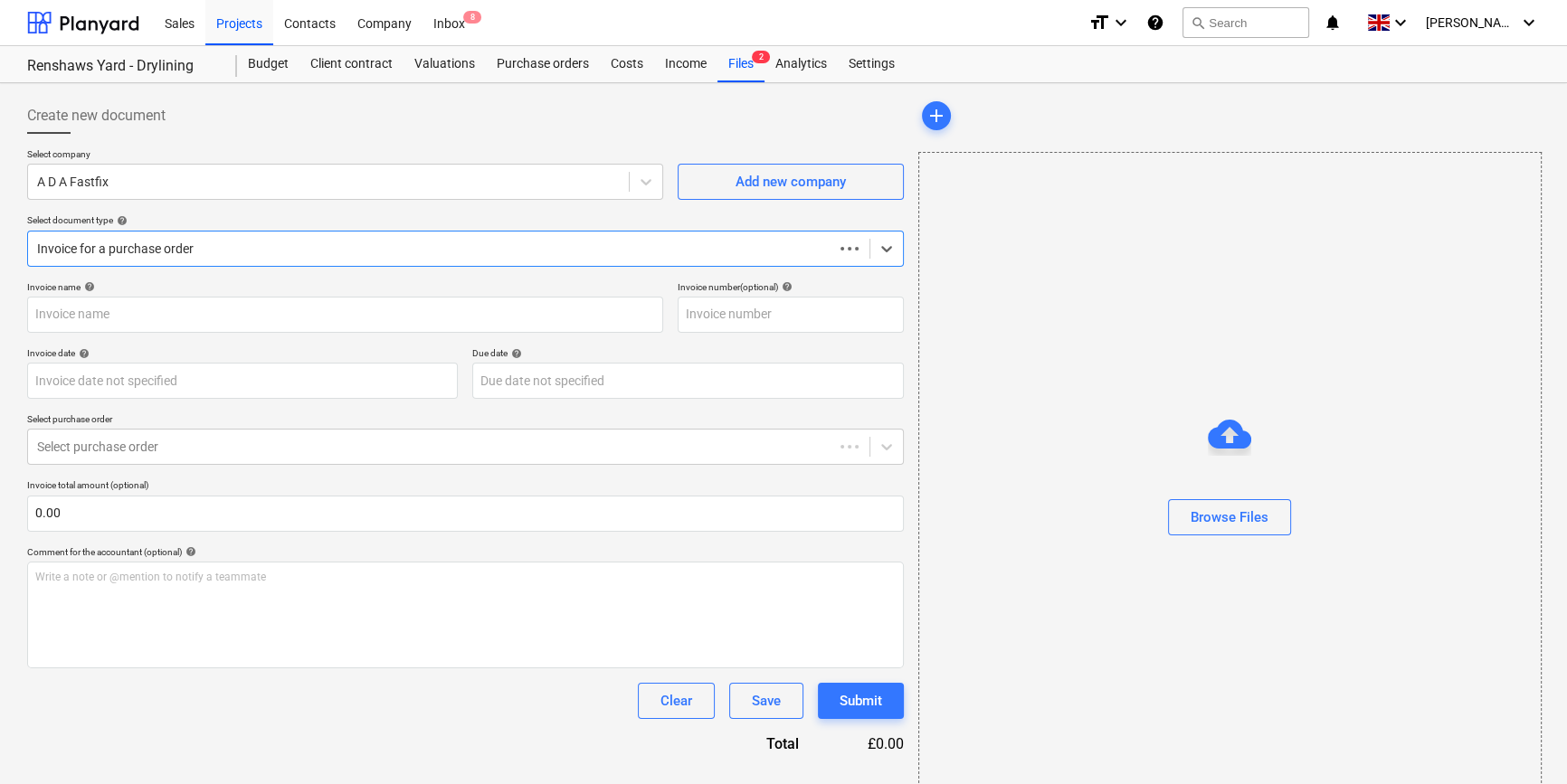 type on "928397" 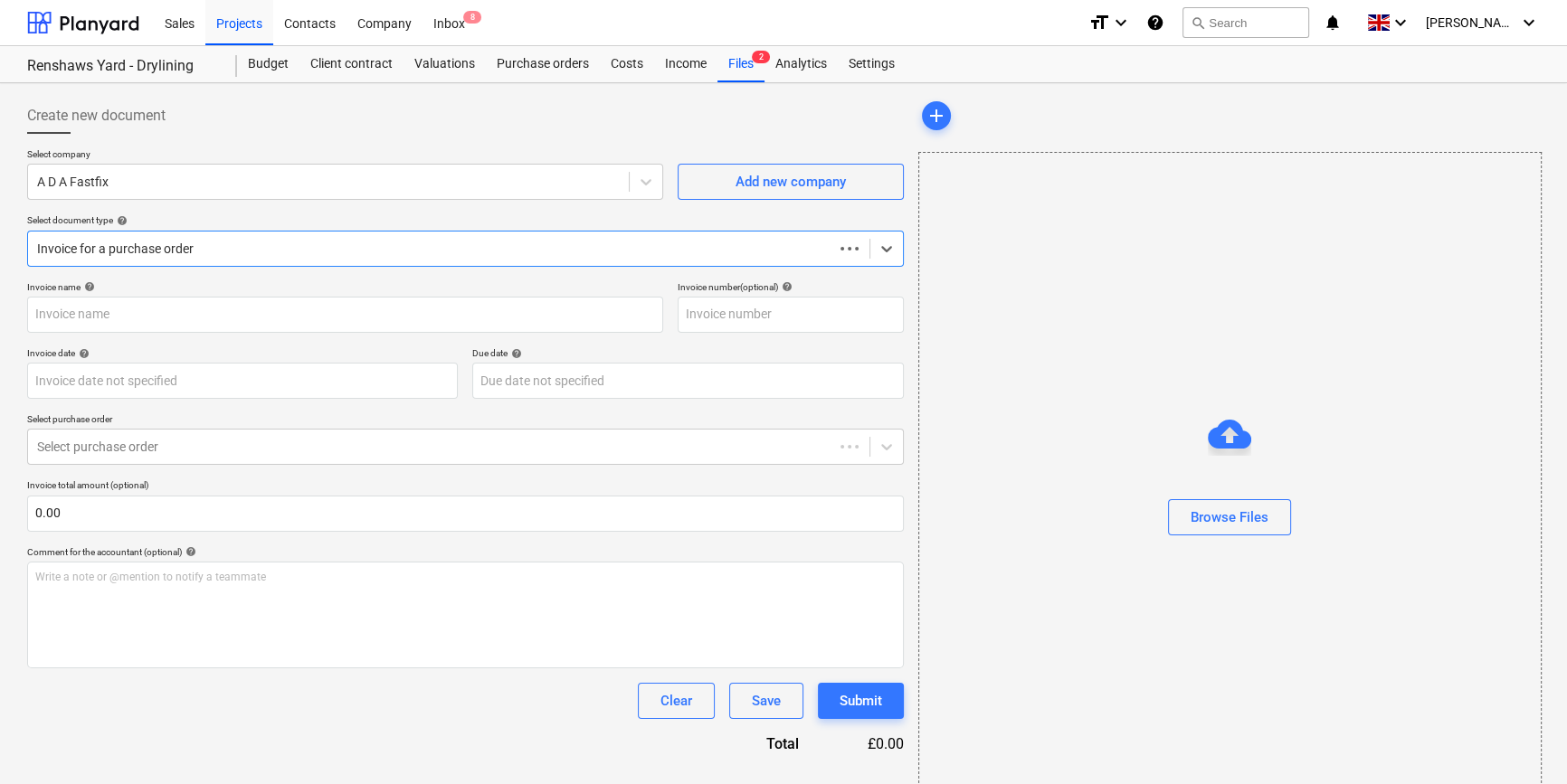 type on "928397" 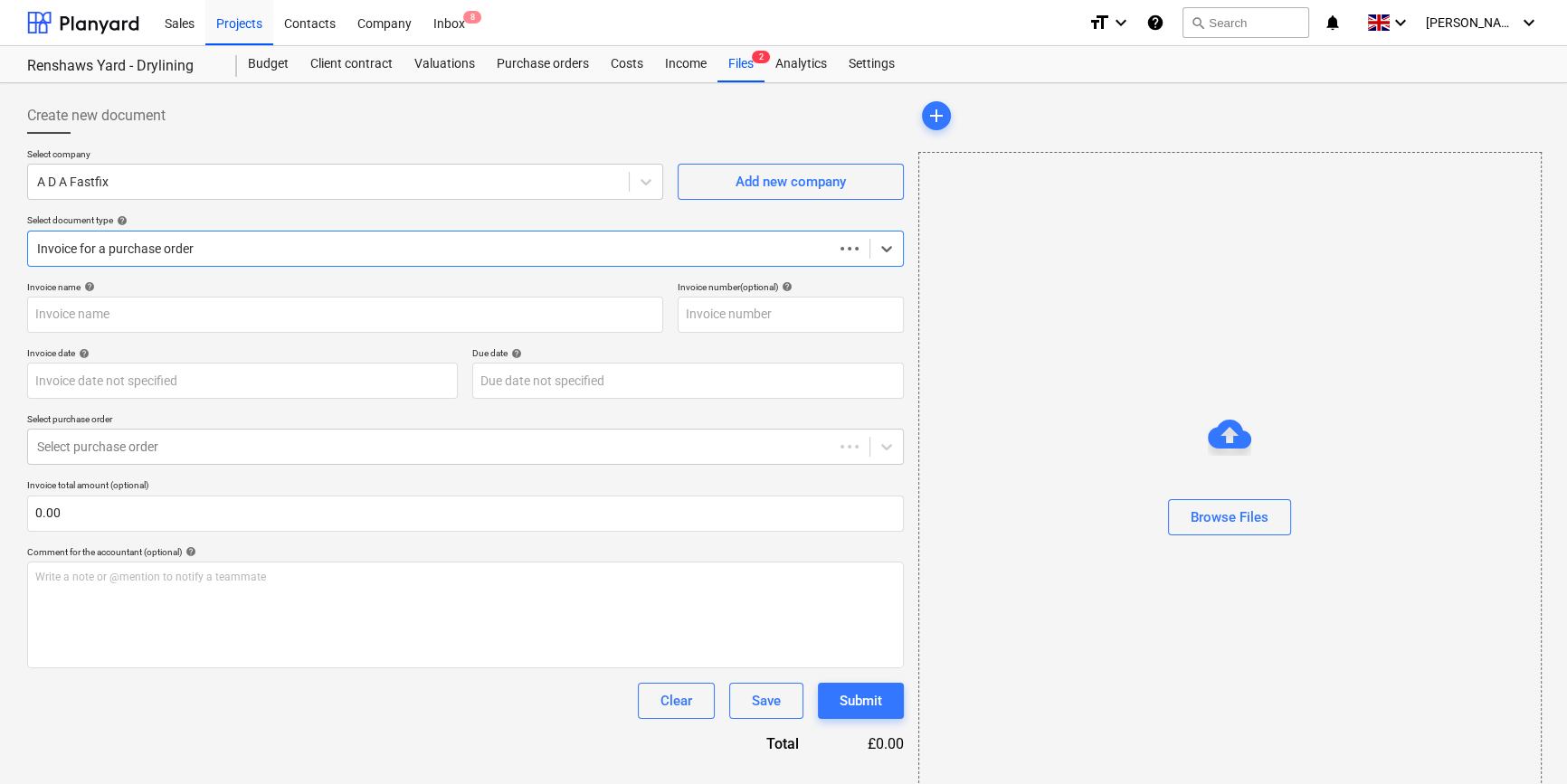 type on "[DATE]" 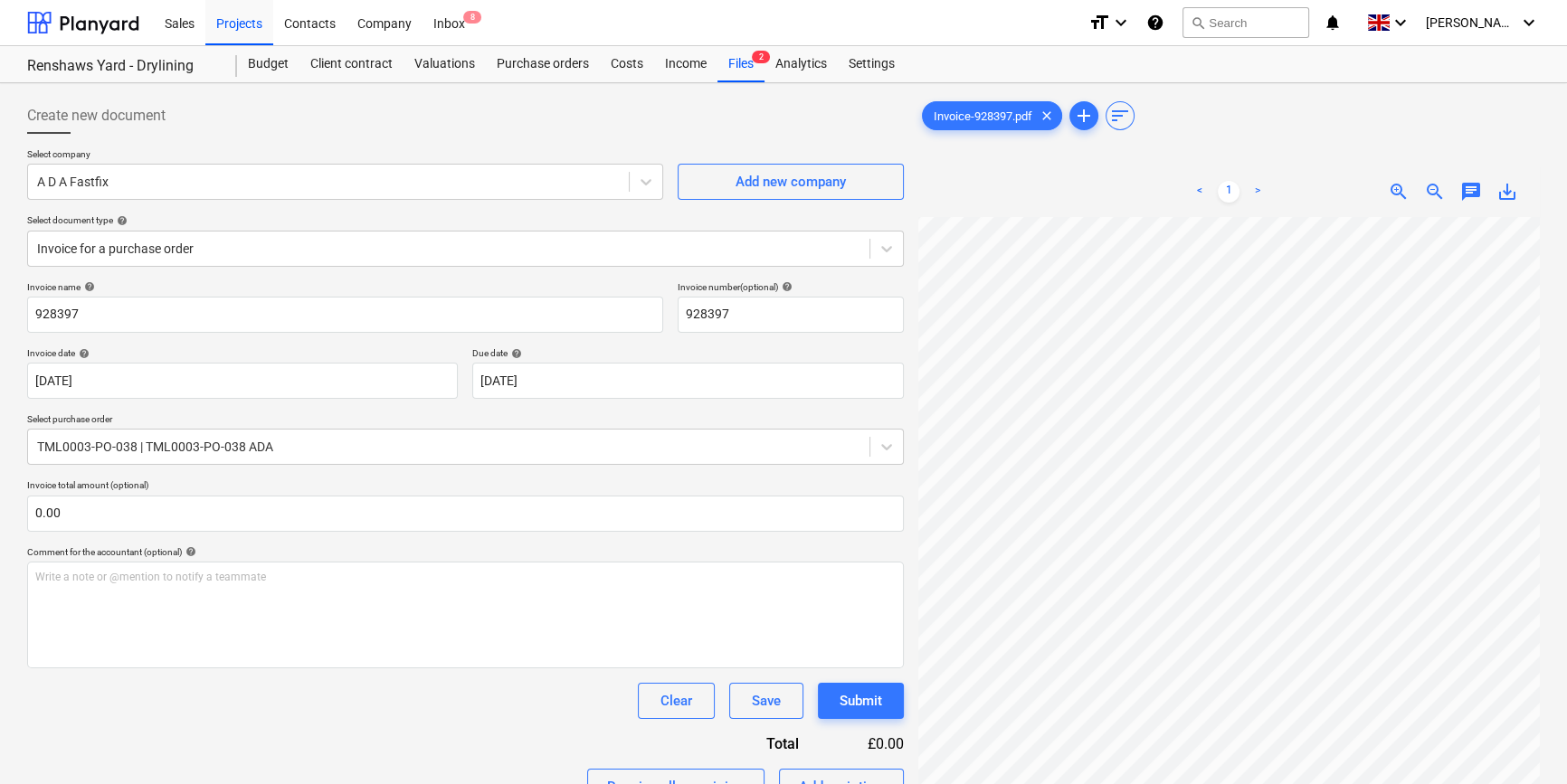 scroll, scrollTop: 400, scrollLeft: 195, axis: both 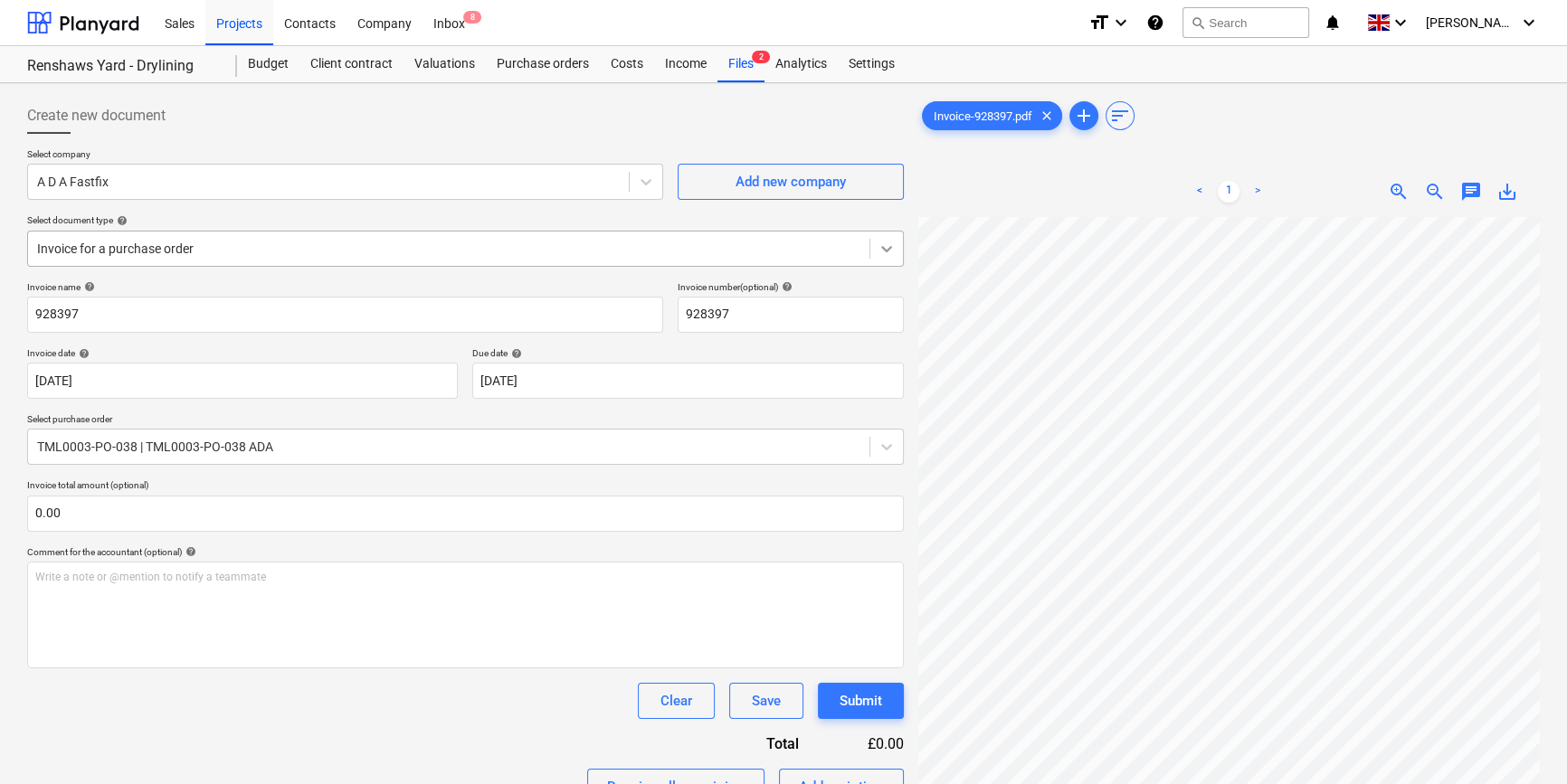 click 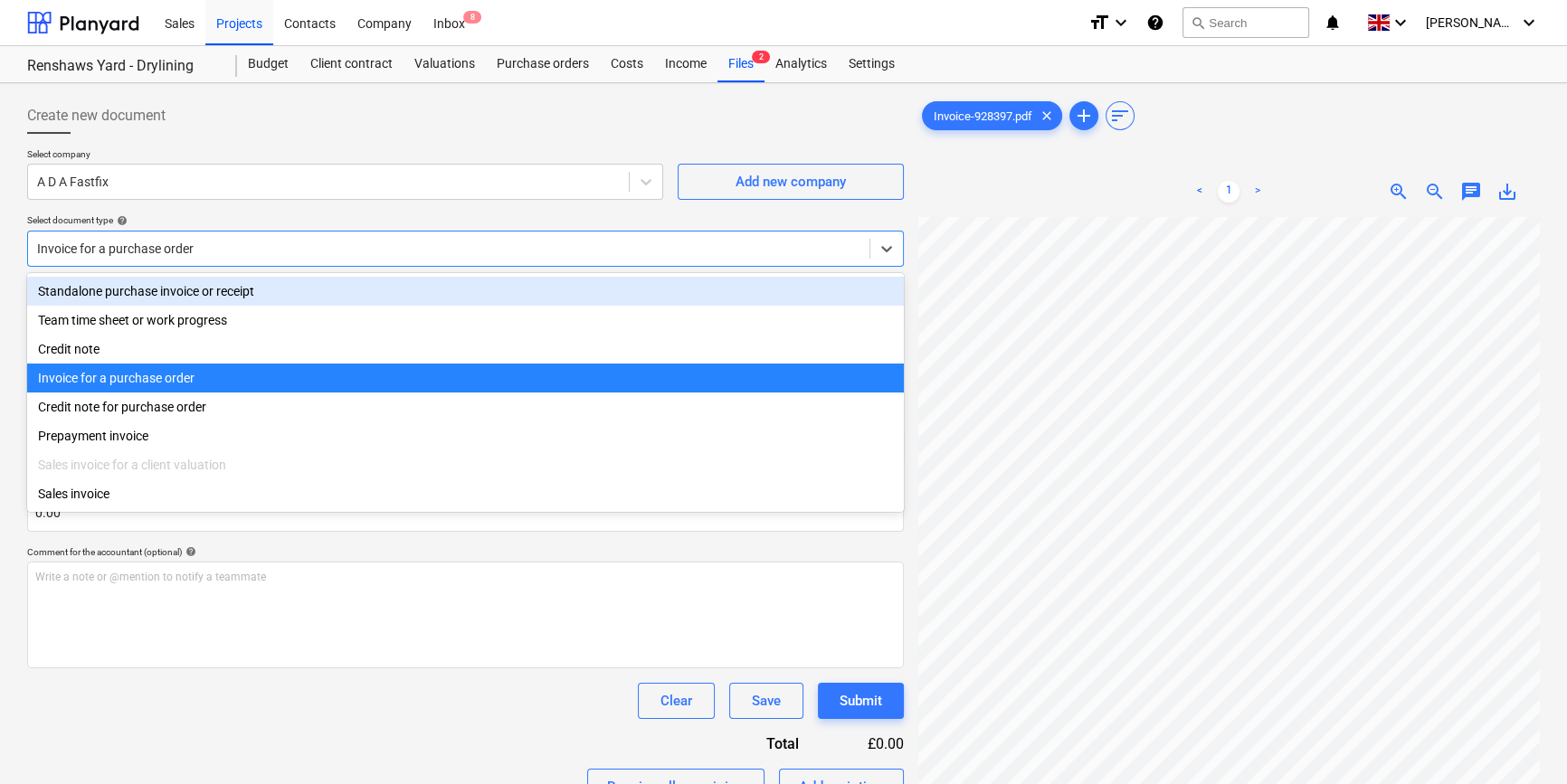 click on "Standalone purchase invoice or receipt" at bounding box center (465, 291) 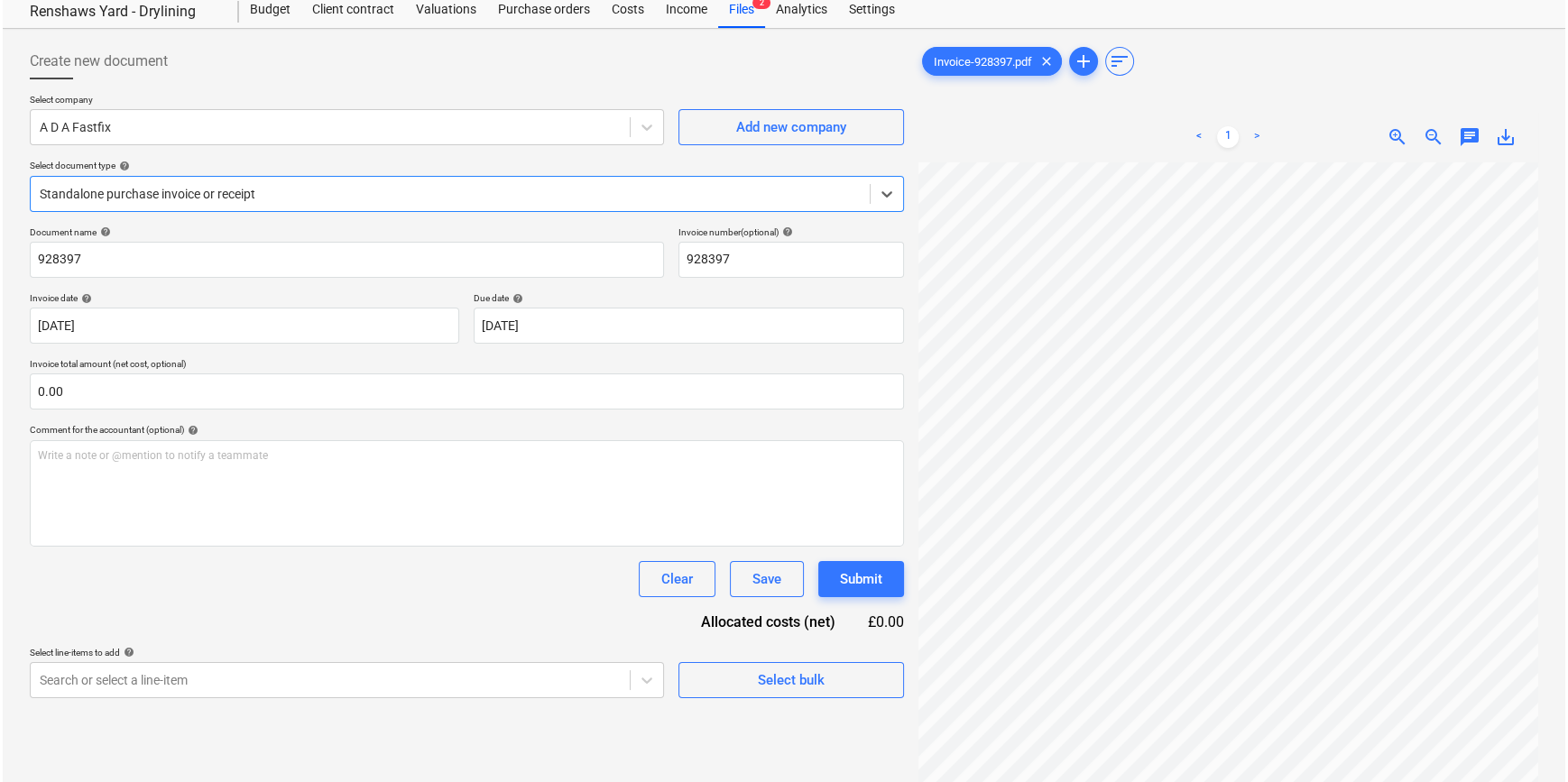 scroll, scrollTop: 180, scrollLeft: 0, axis: vertical 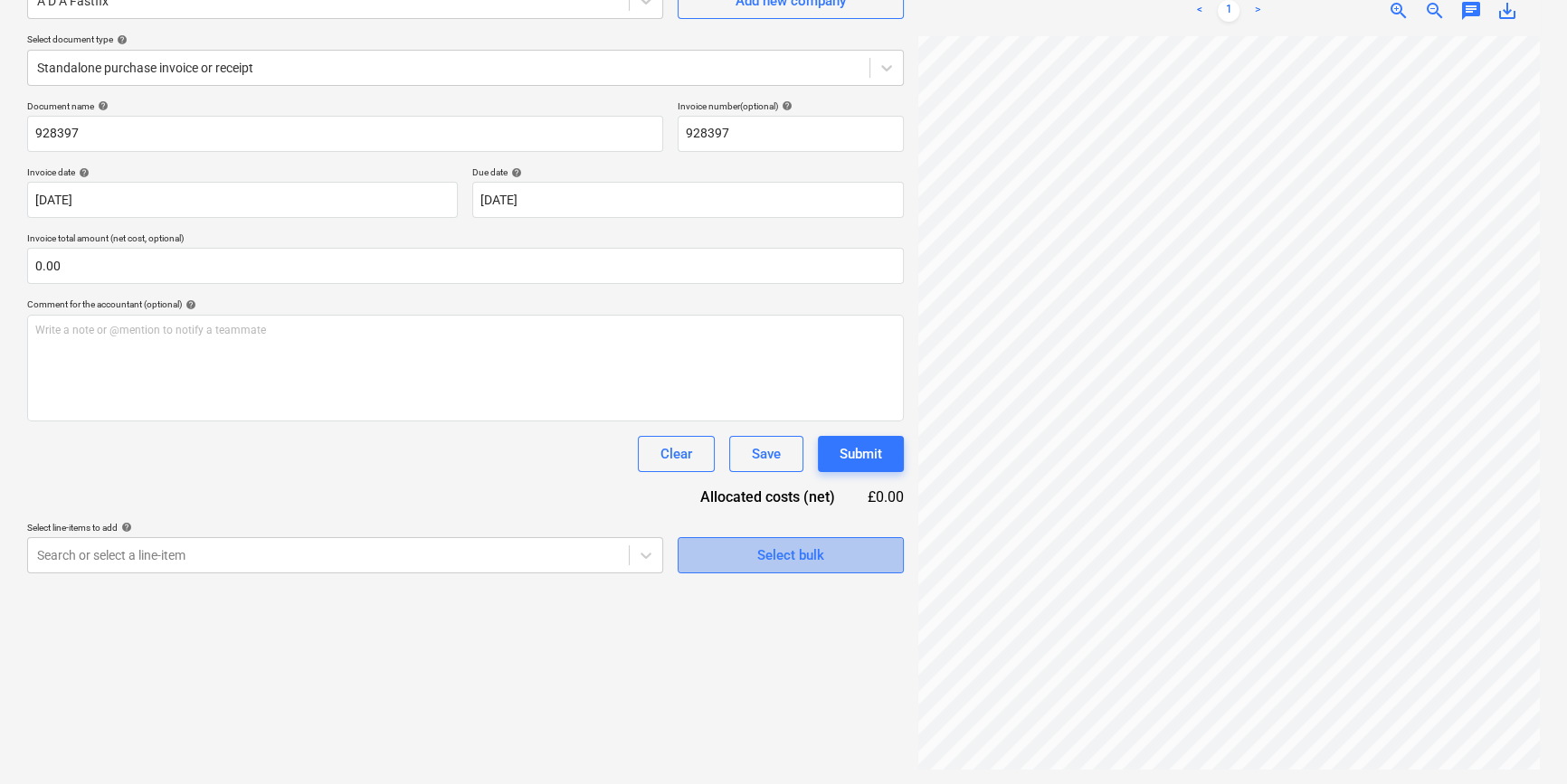 click on "Select bulk" at bounding box center (791, 555) 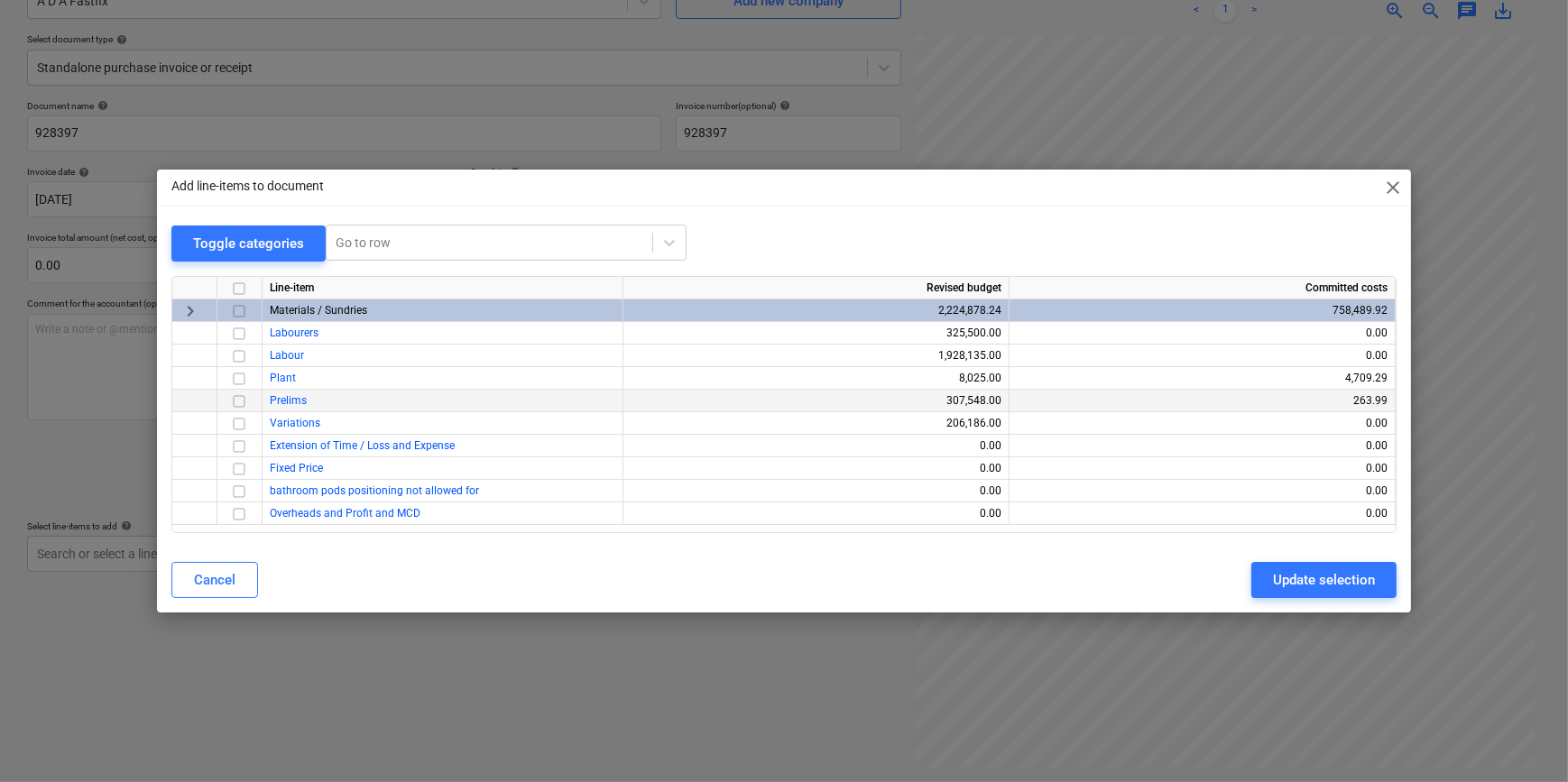 click at bounding box center [239, 401] 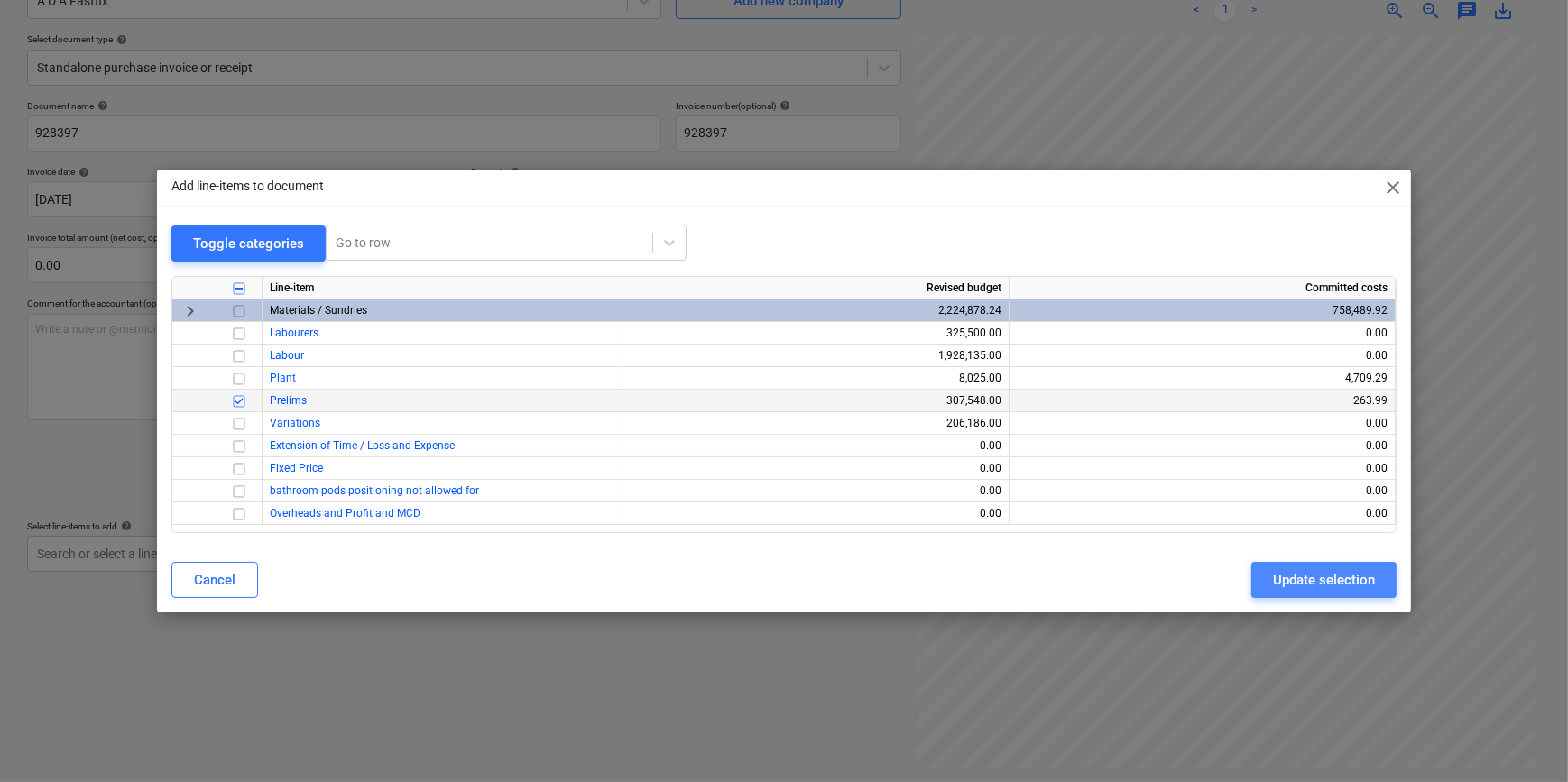 click on "Update selection" at bounding box center [1324, 580] 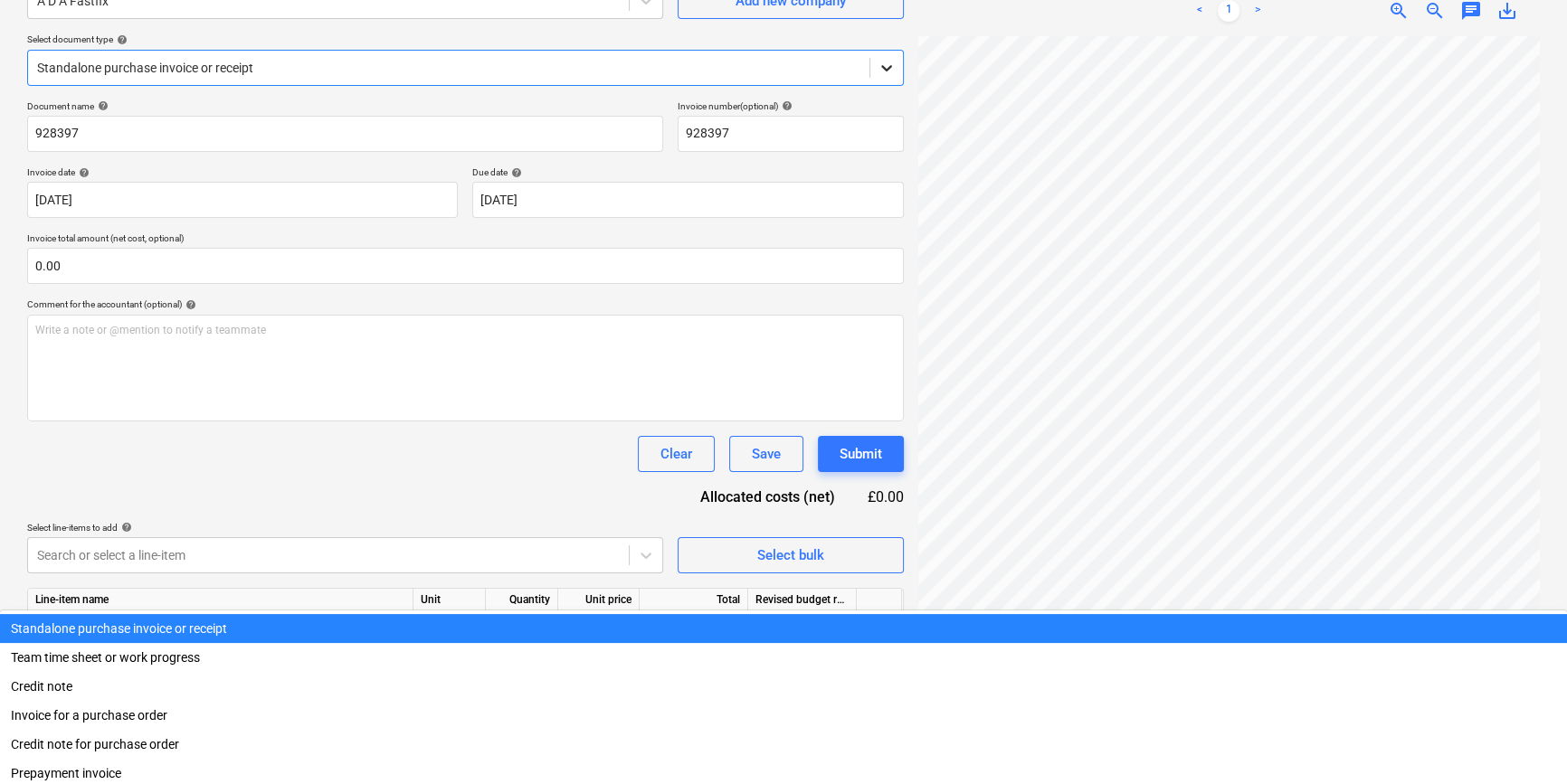 click 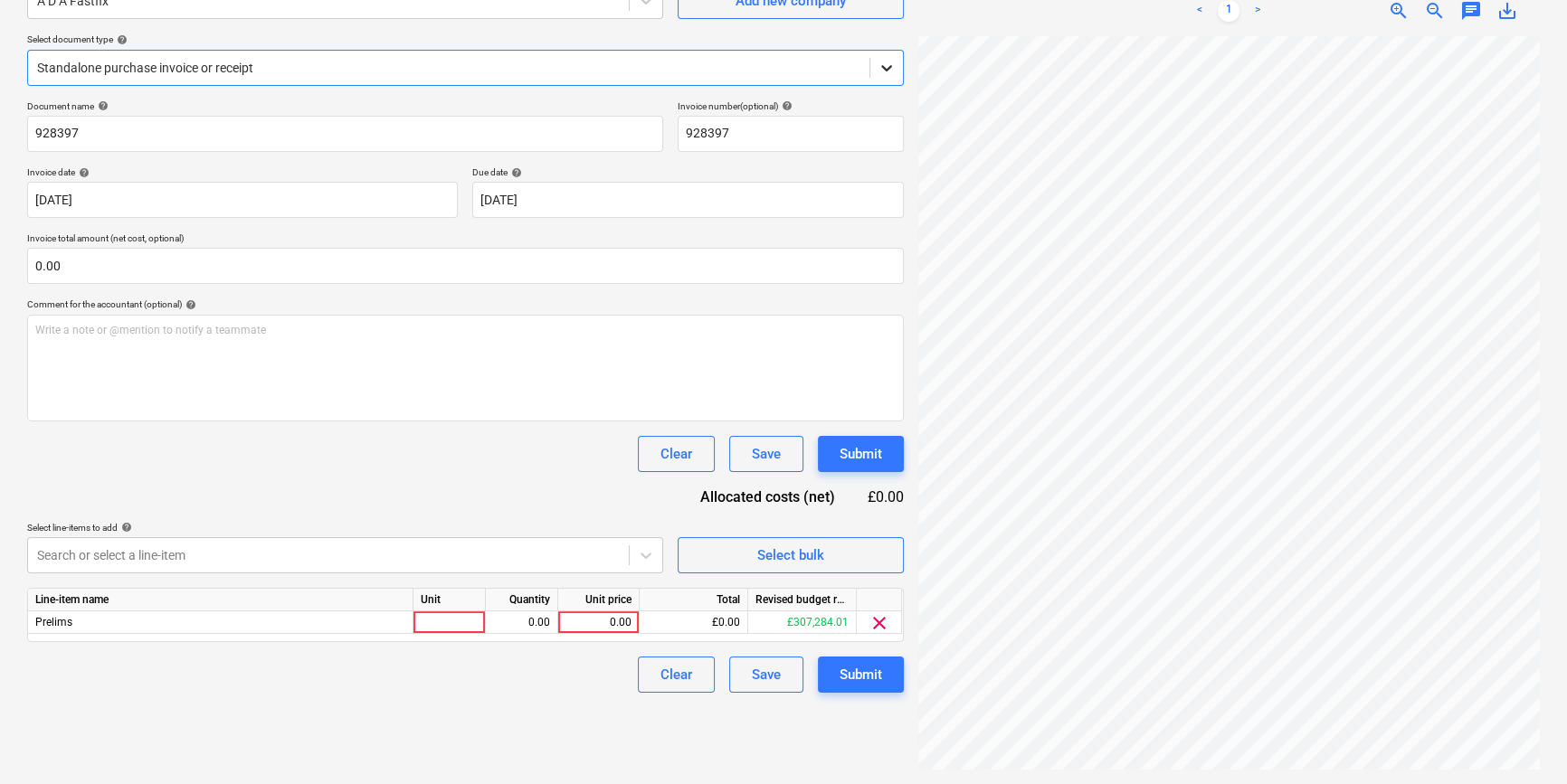 click 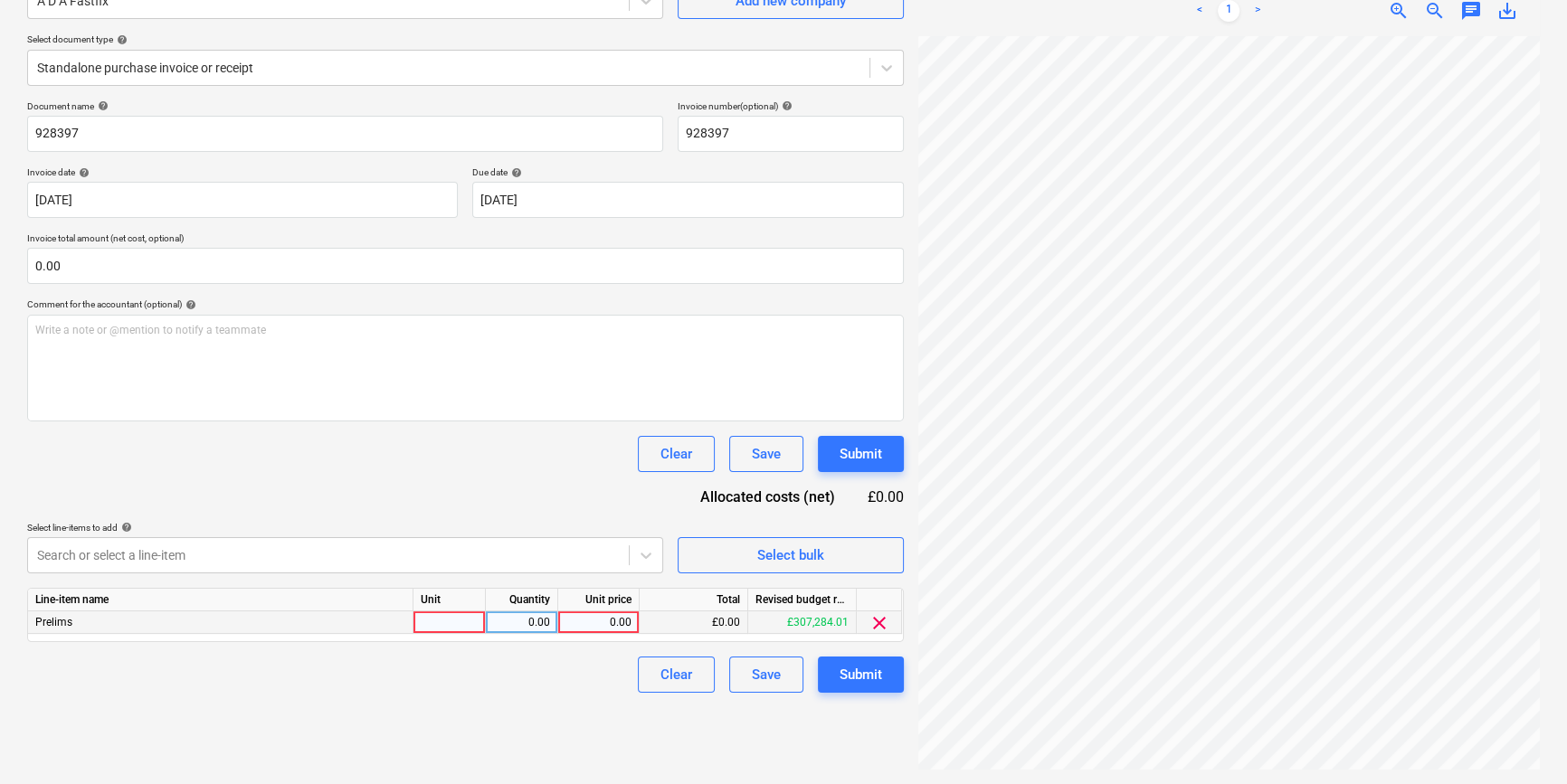 click at bounding box center [450, 622] 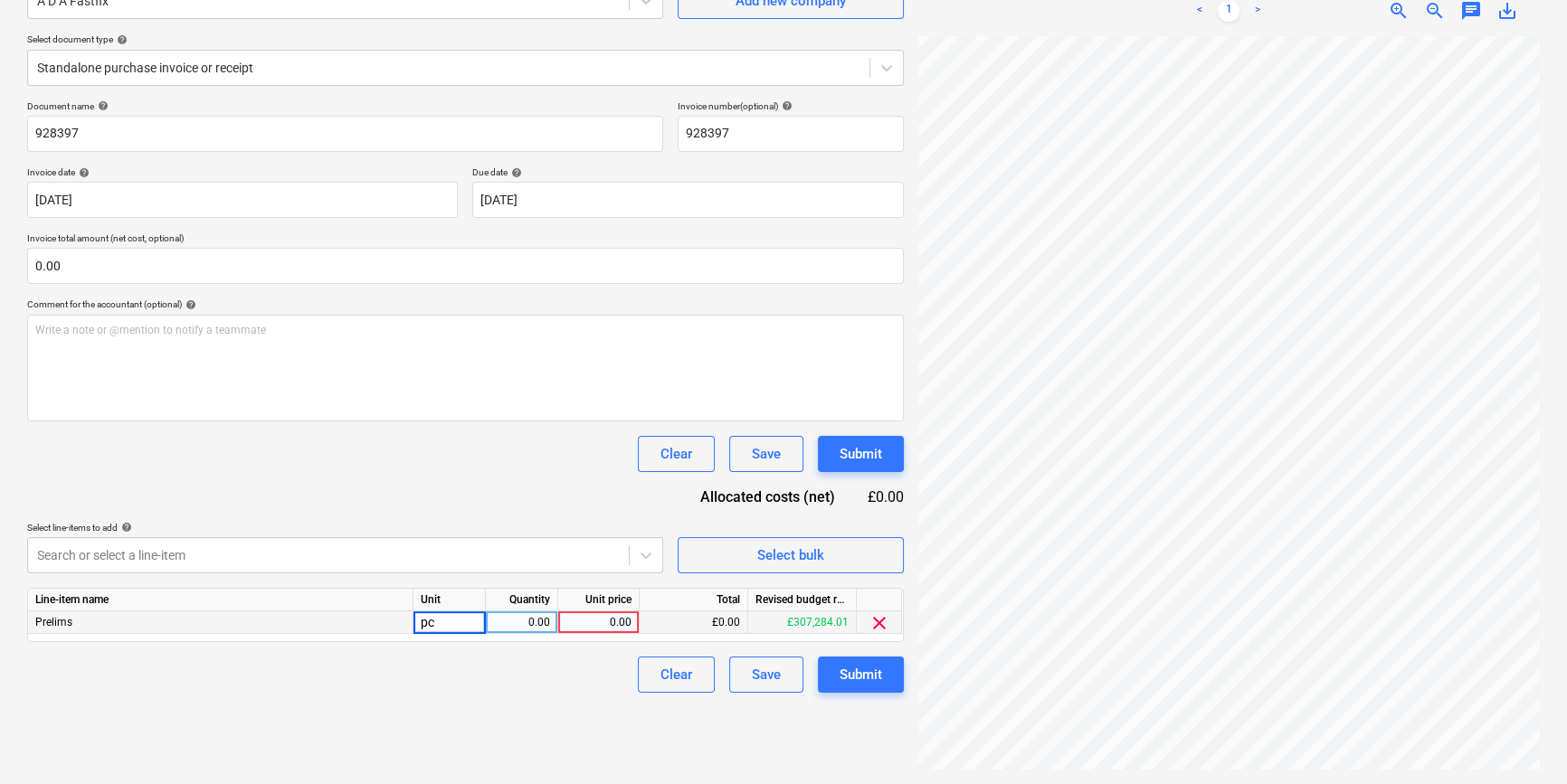 type on "pcs" 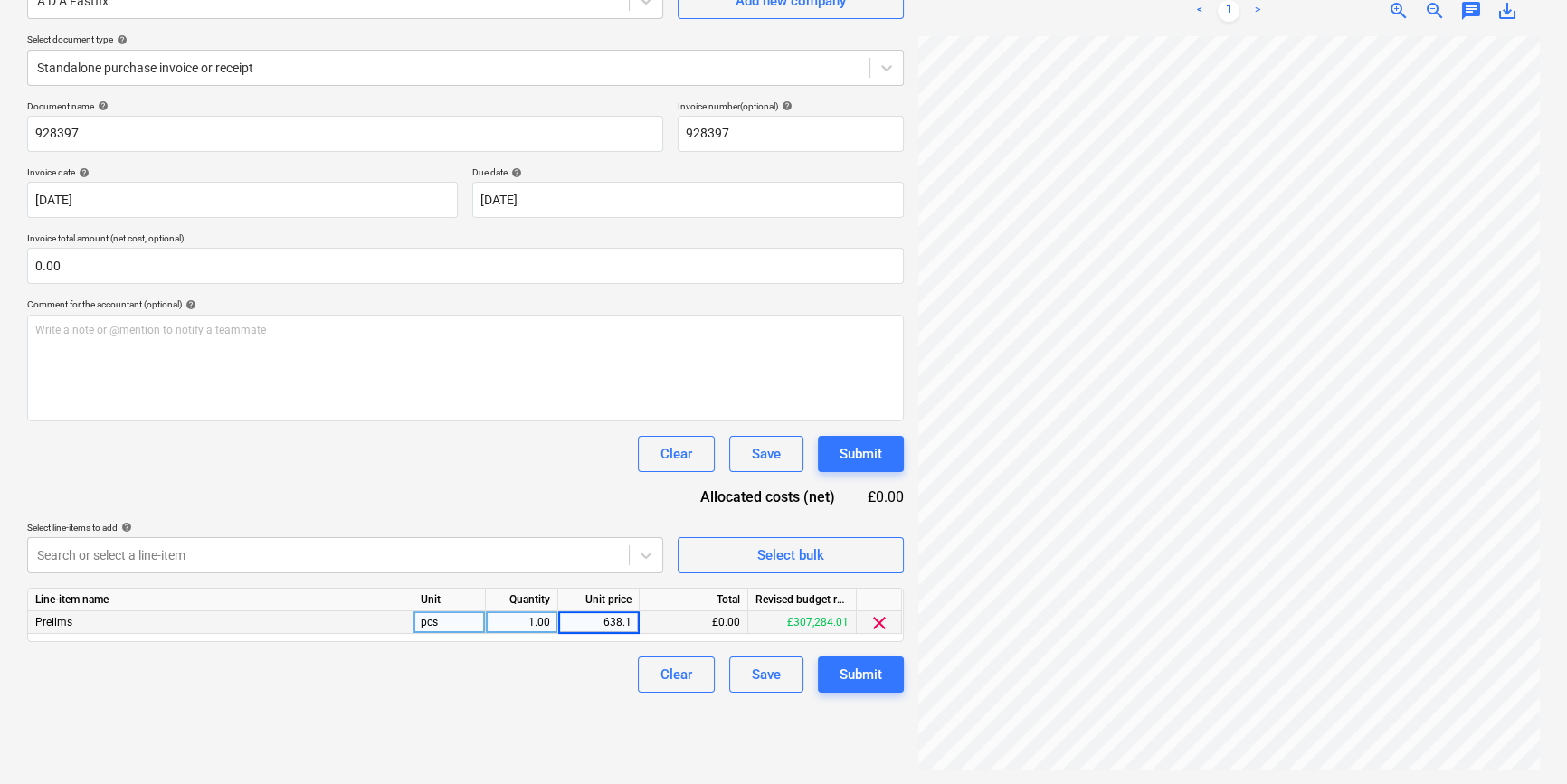 type on "638.10" 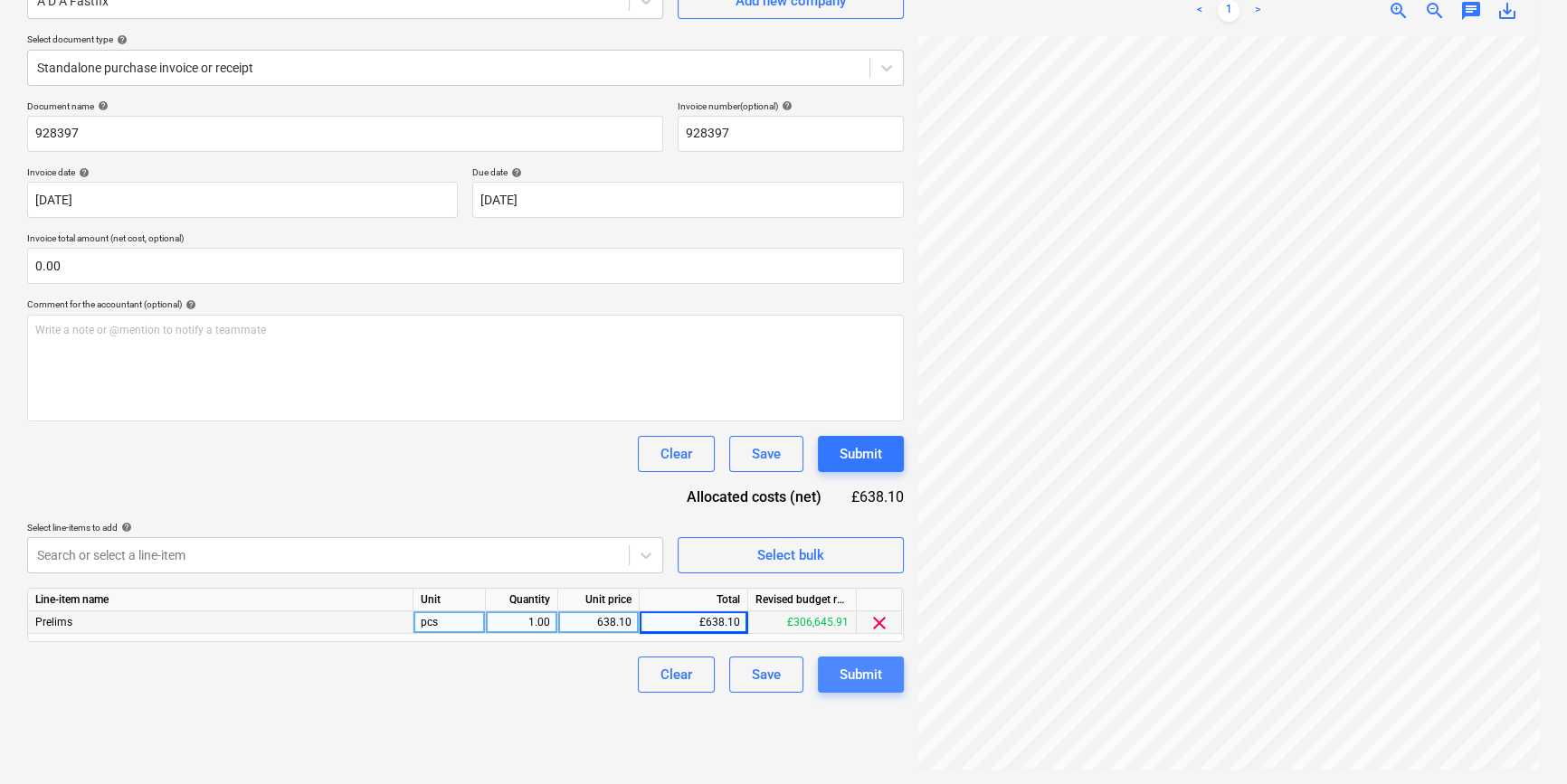 click on "Submit" at bounding box center (860, 675) 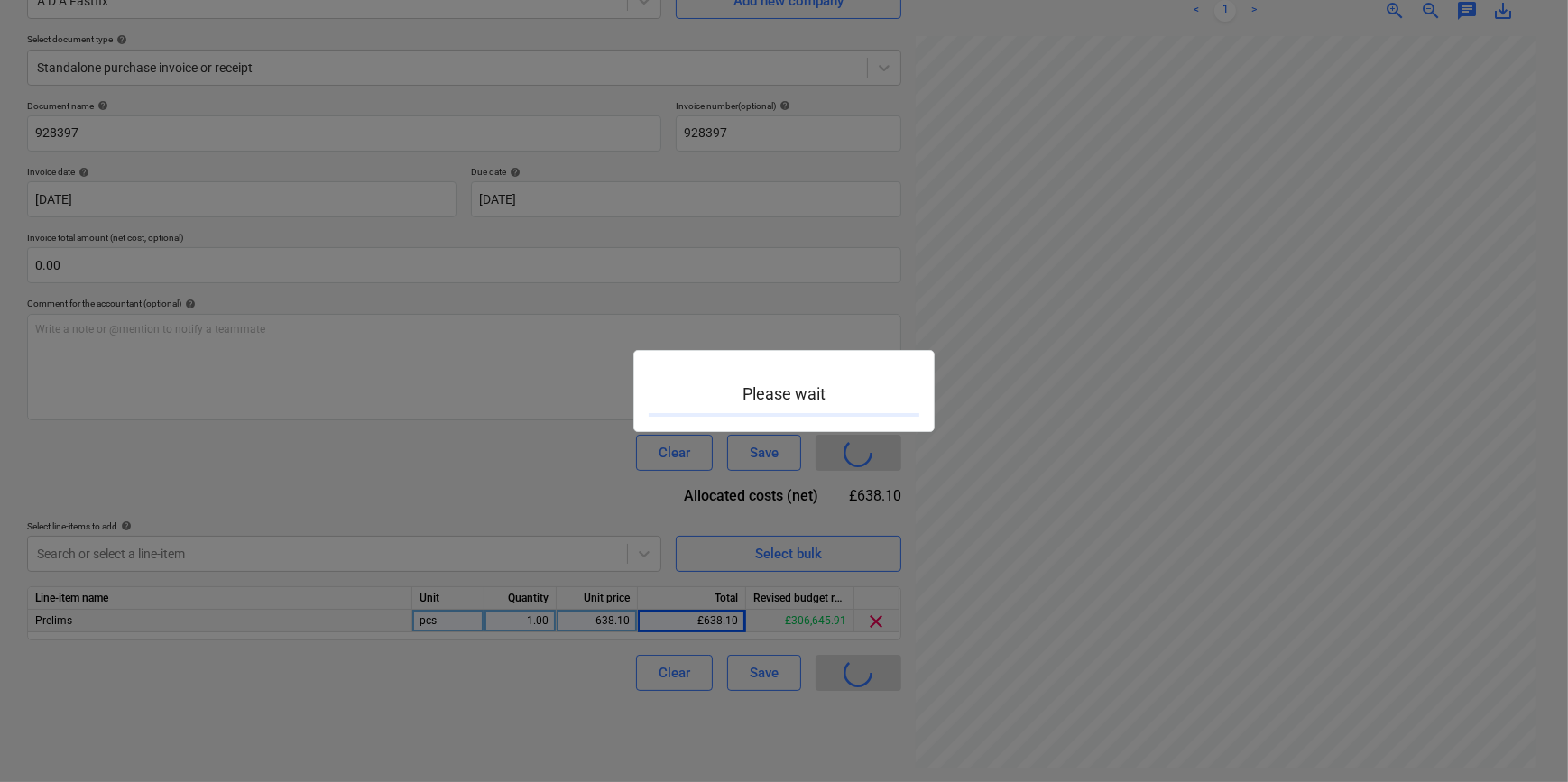 scroll, scrollTop: 0, scrollLeft: 0, axis: both 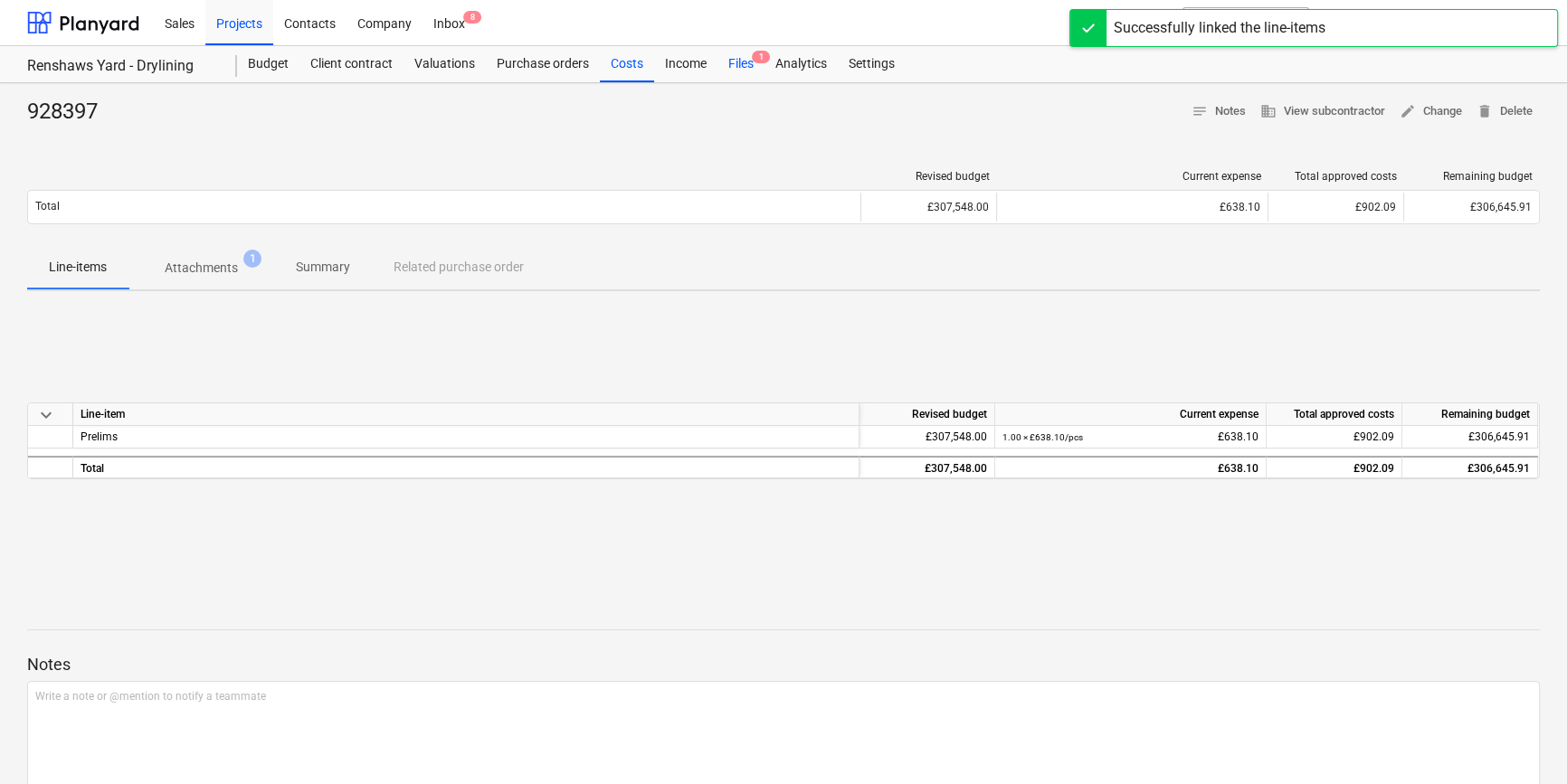 click on "Files 1" at bounding box center [741, 64] 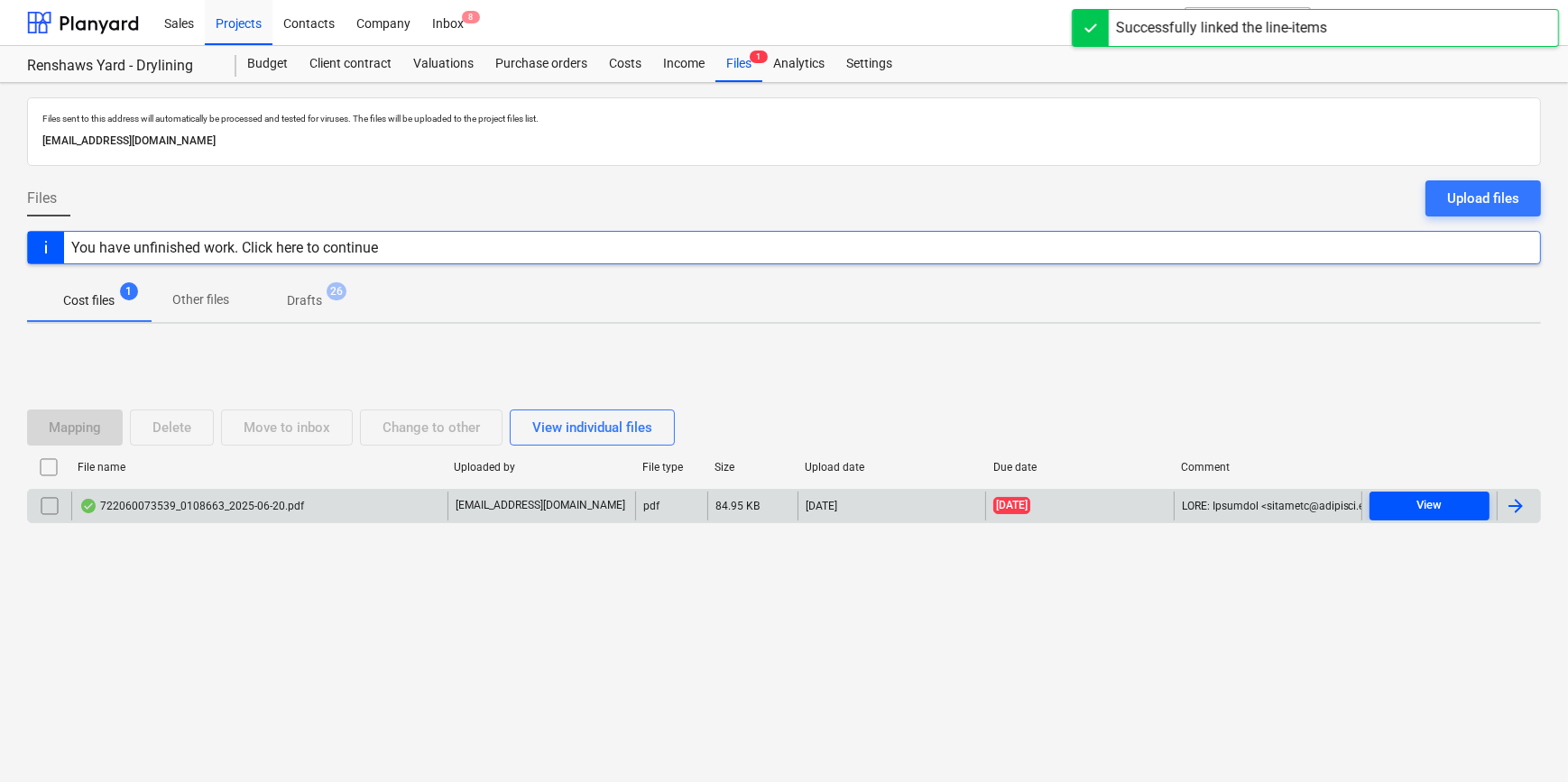 click on "View" at bounding box center [1429, 505] 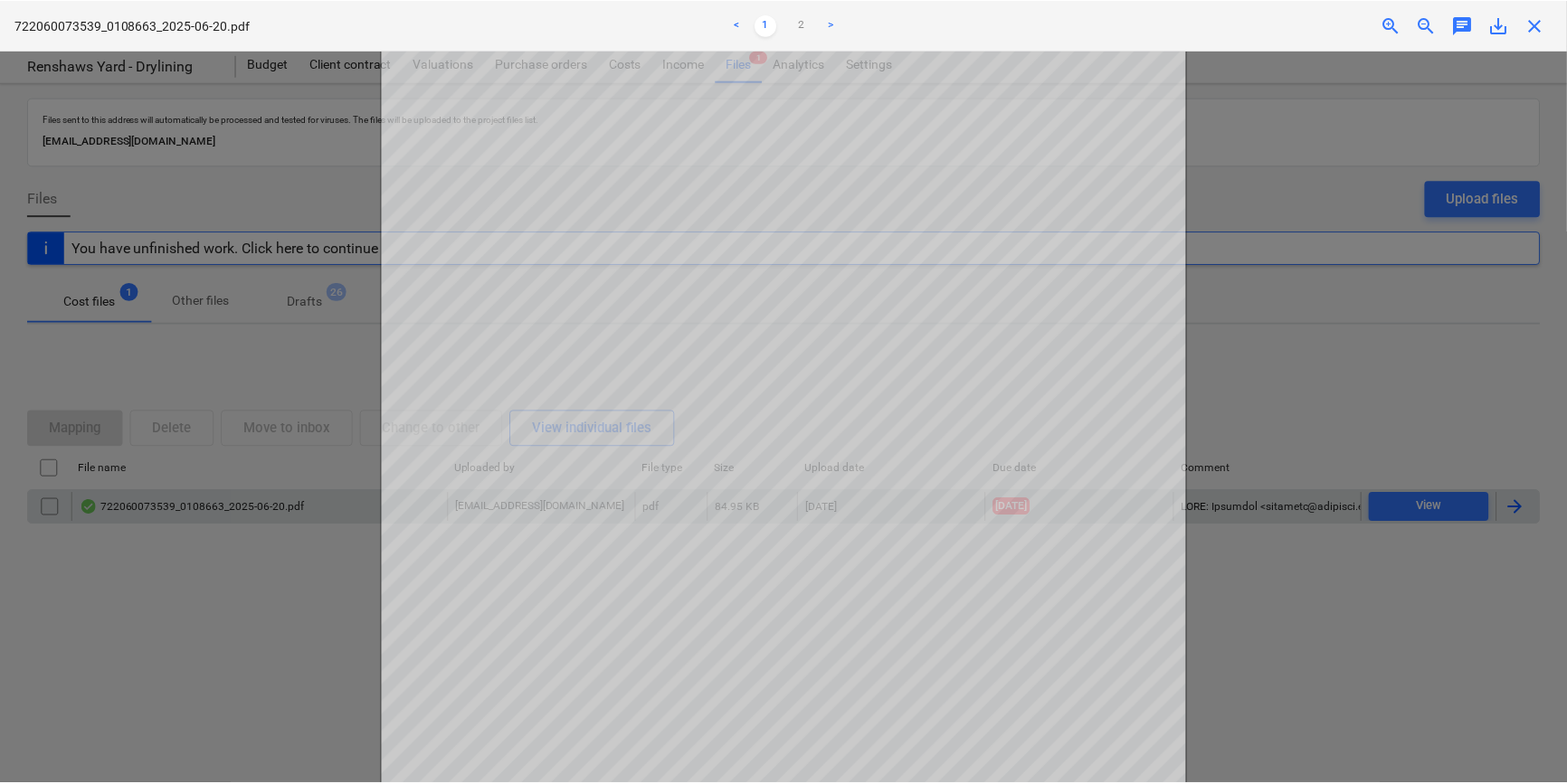 scroll, scrollTop: 164, scrollLeft: 0, axis: vertical 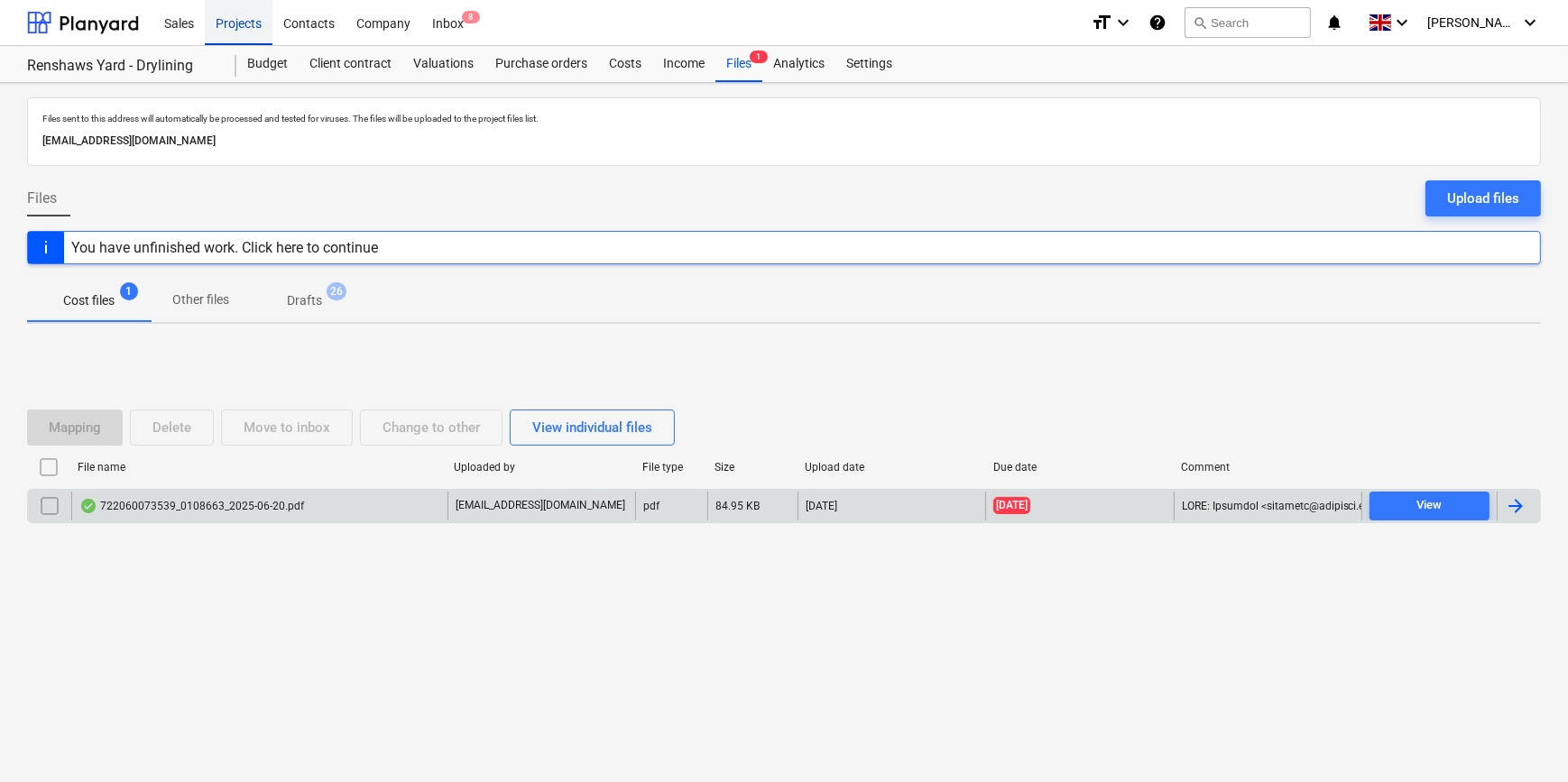 click on "Projects" at bounding box center [238, 22] 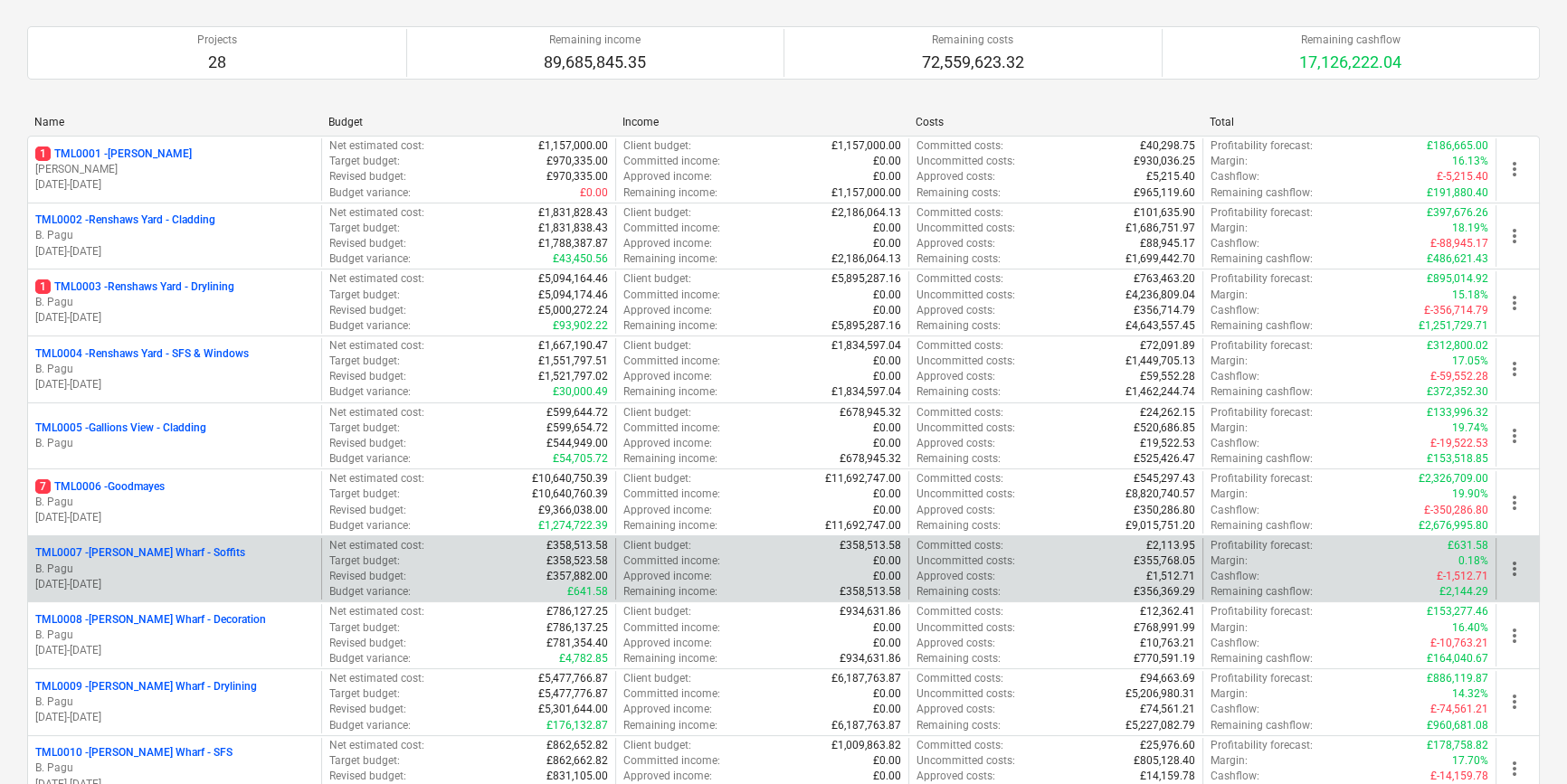 scroll, scrollTop: 246, scrollLeft: 0, axis: vertical 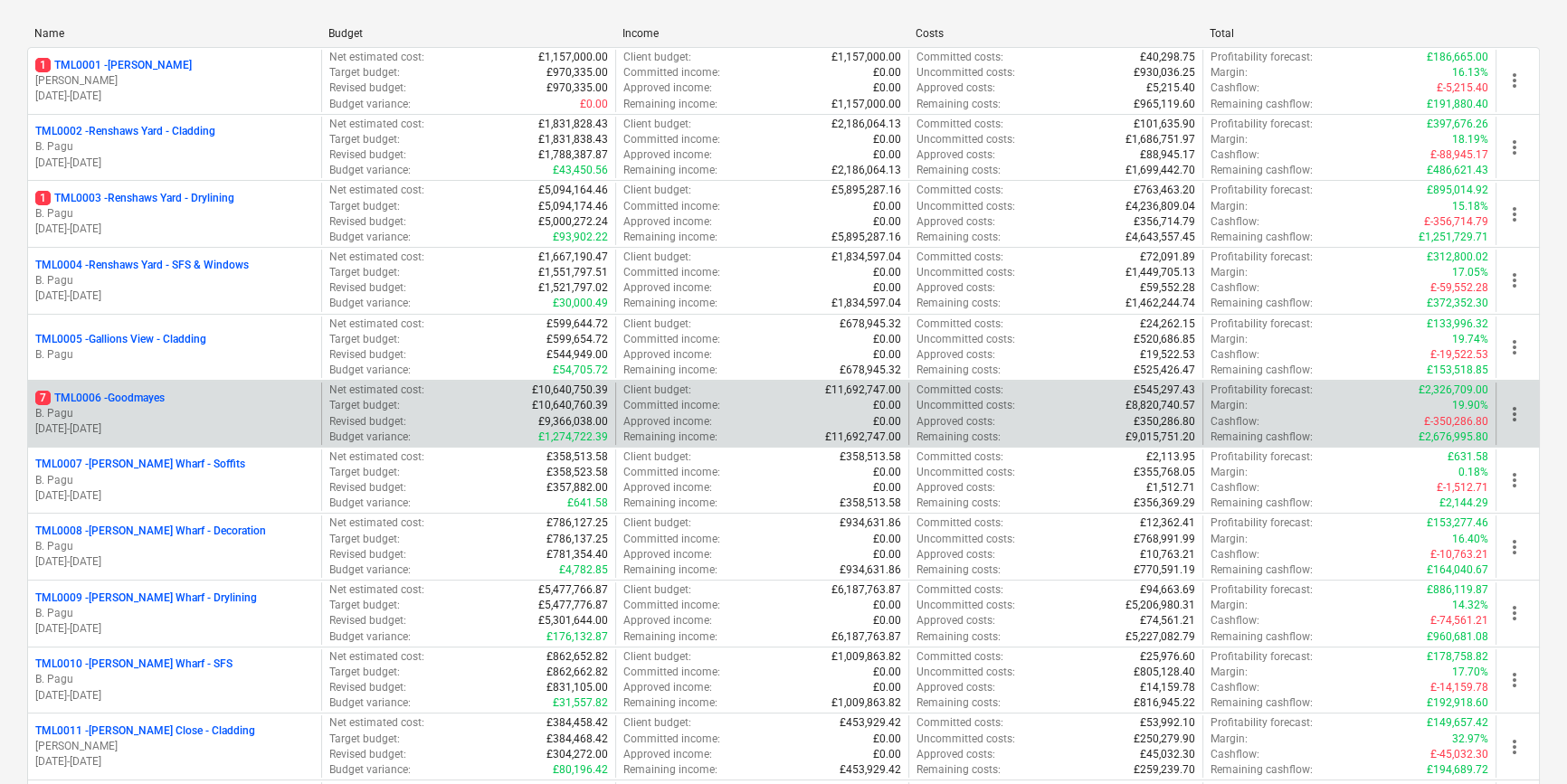 click on "B. Pagu" at bounding box center (175, 413) 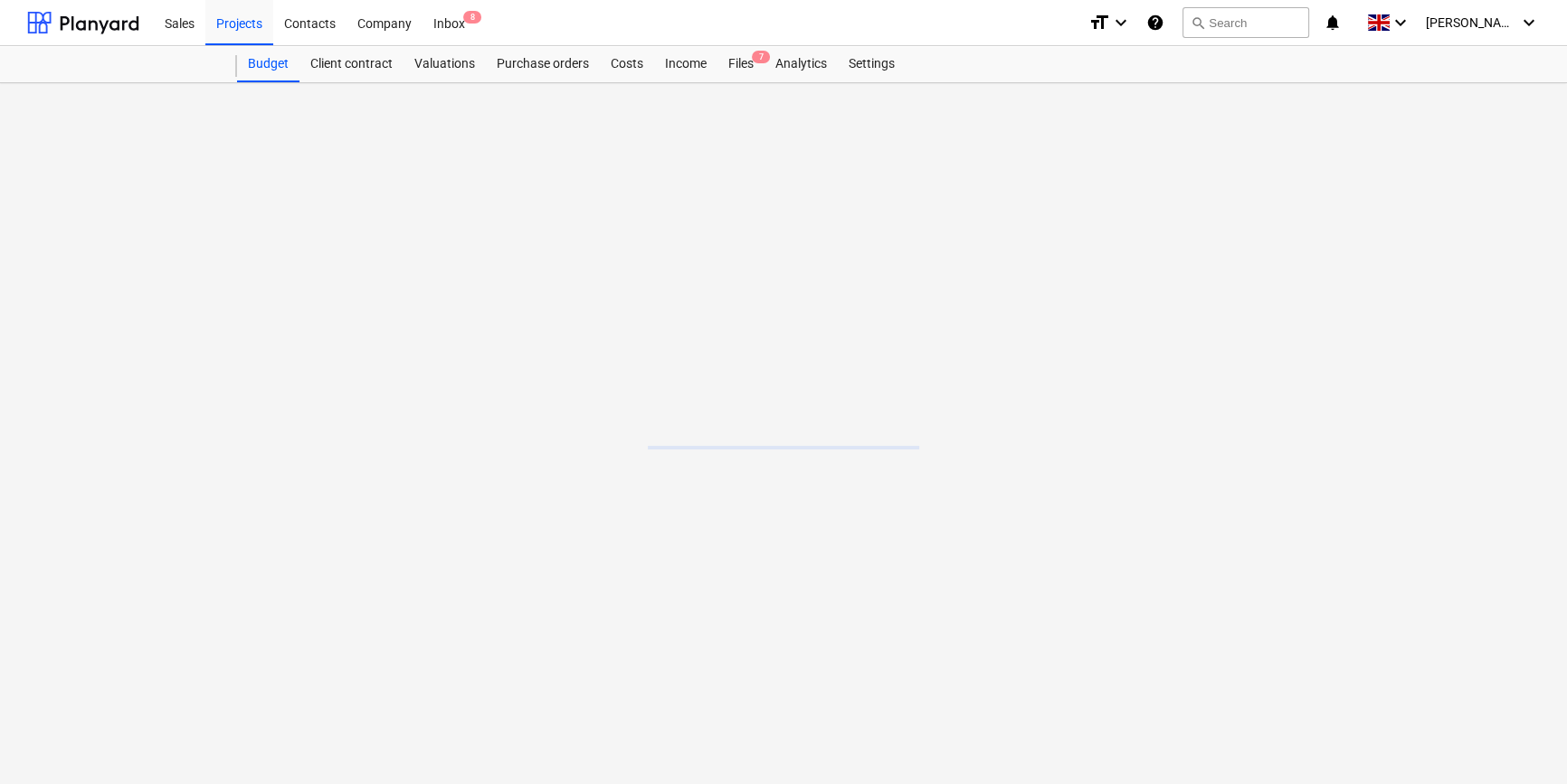 scroll, scrollTop: 0, scrollLeft: 0, axis: both 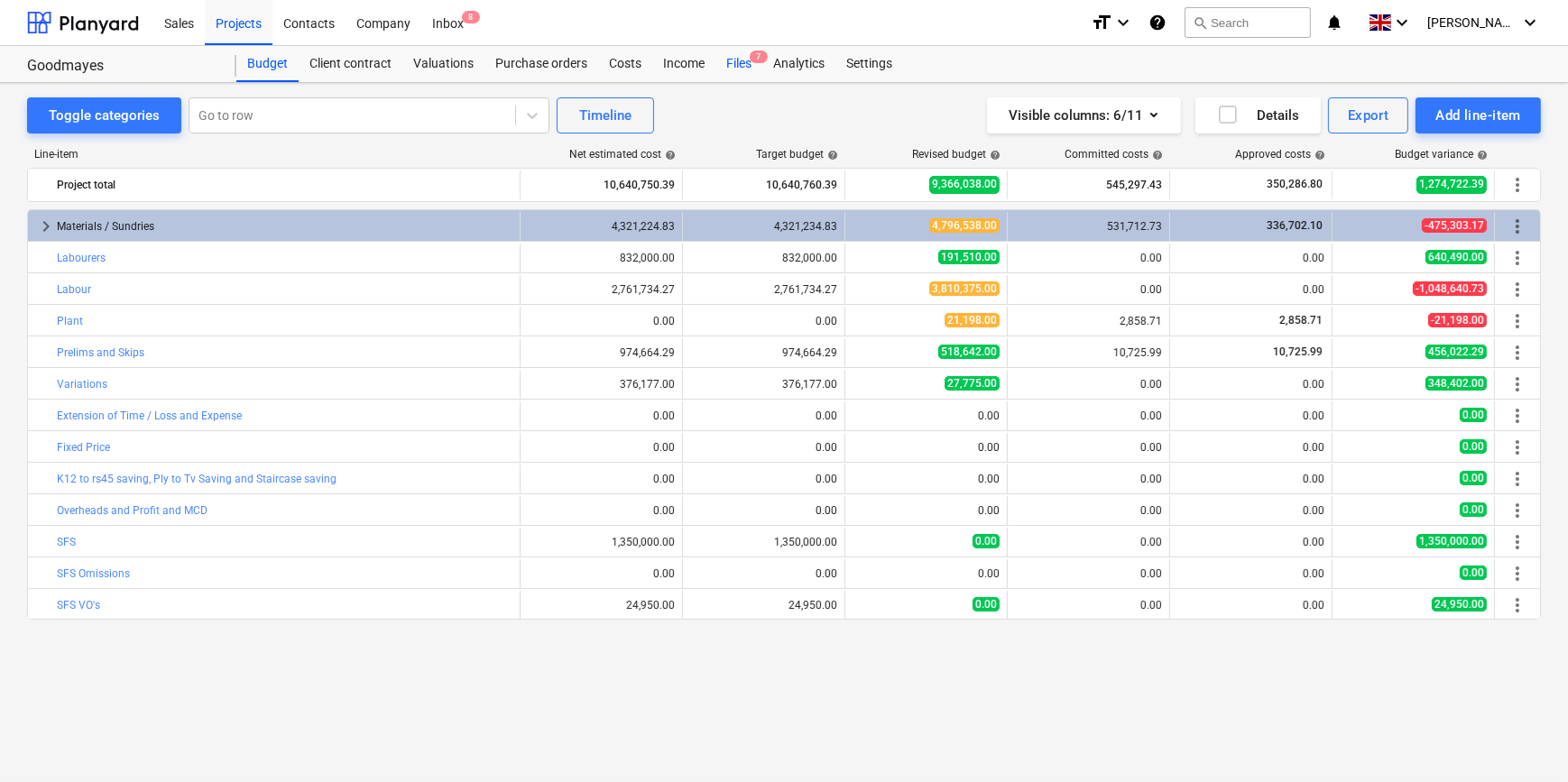 click on "Files 7" at bounding box center [739, 64] 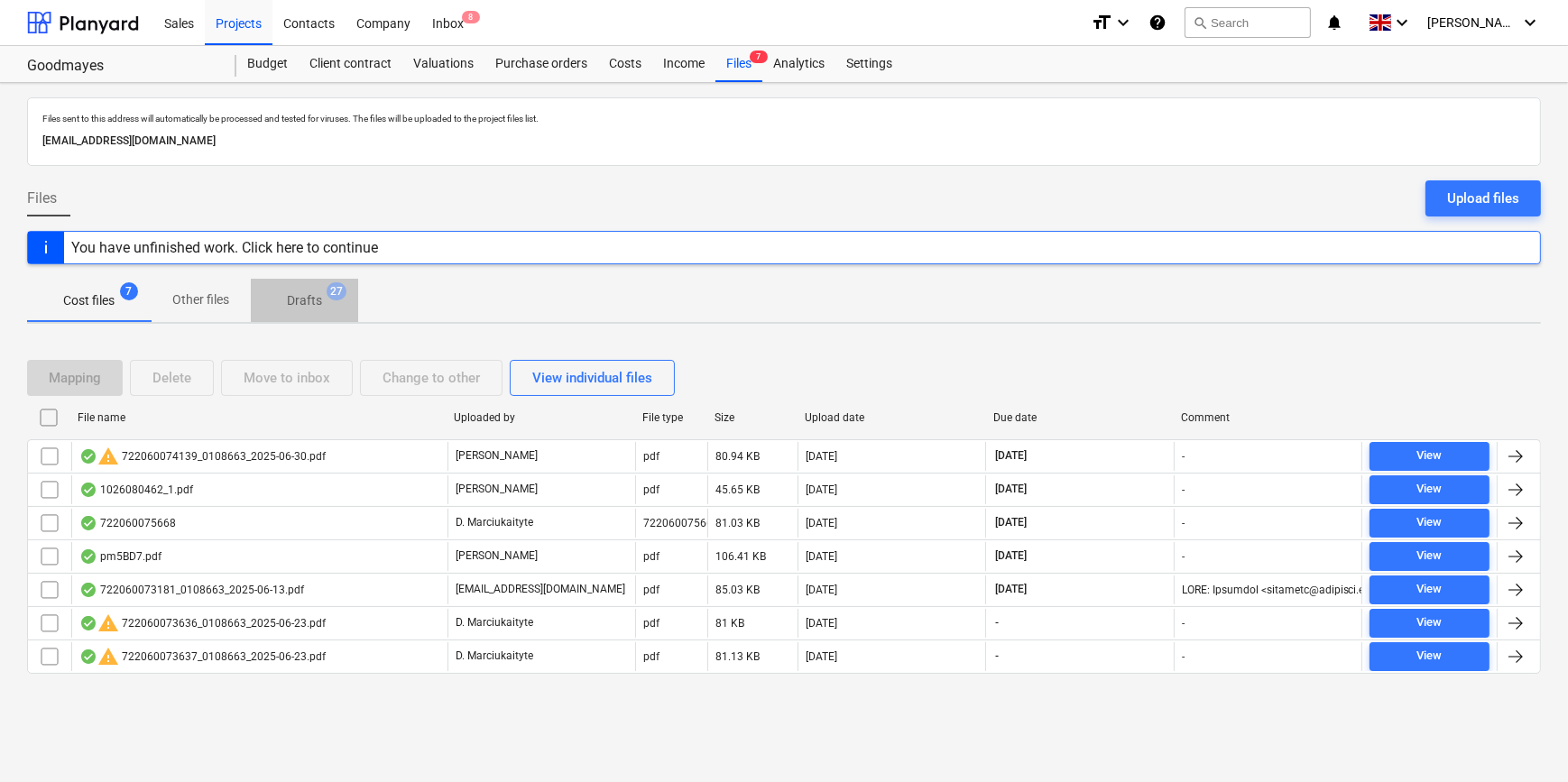 click on "Drafts" at bounding box center (304, 300) 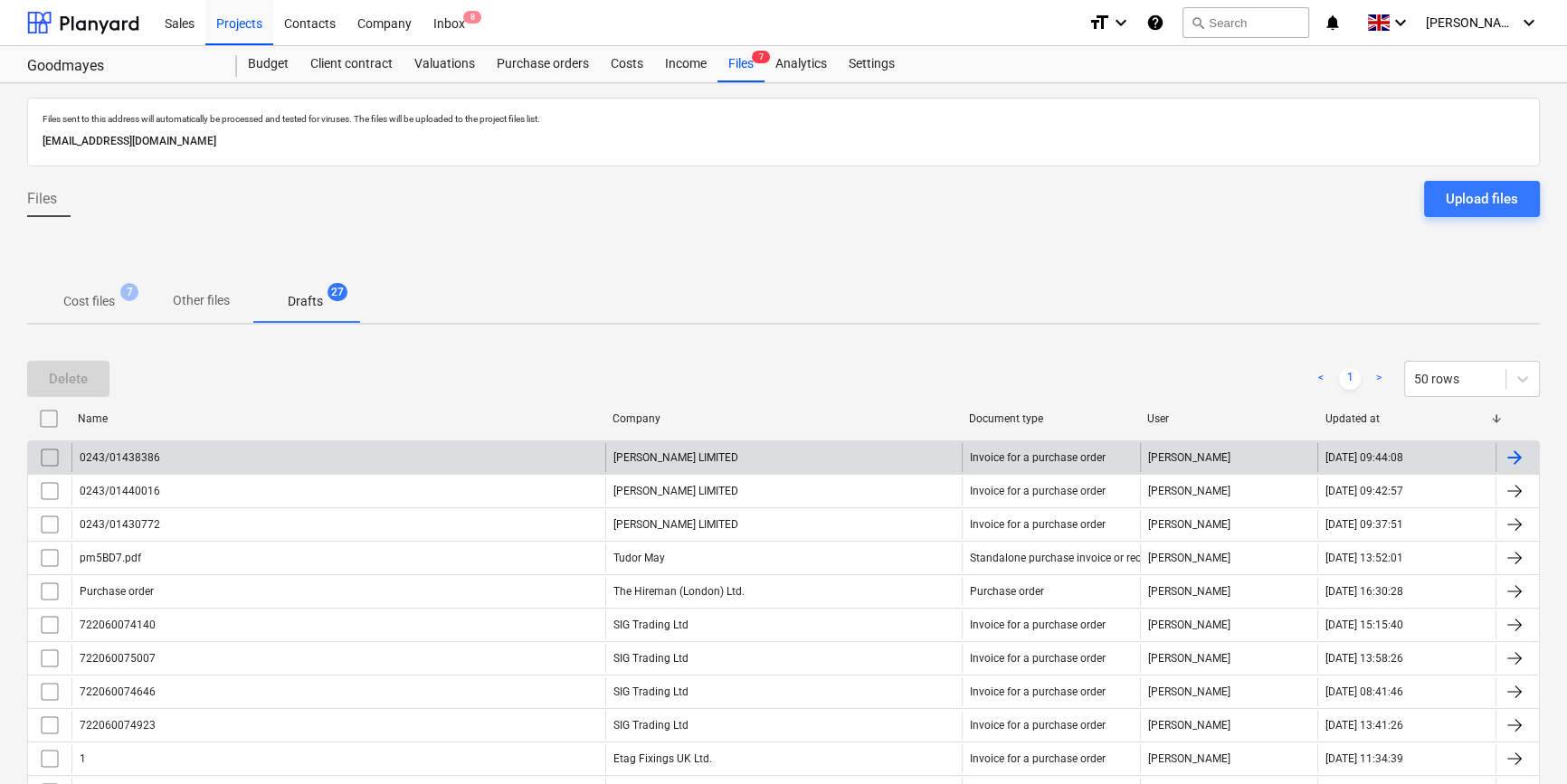 click at bounding box center (1517, 458) 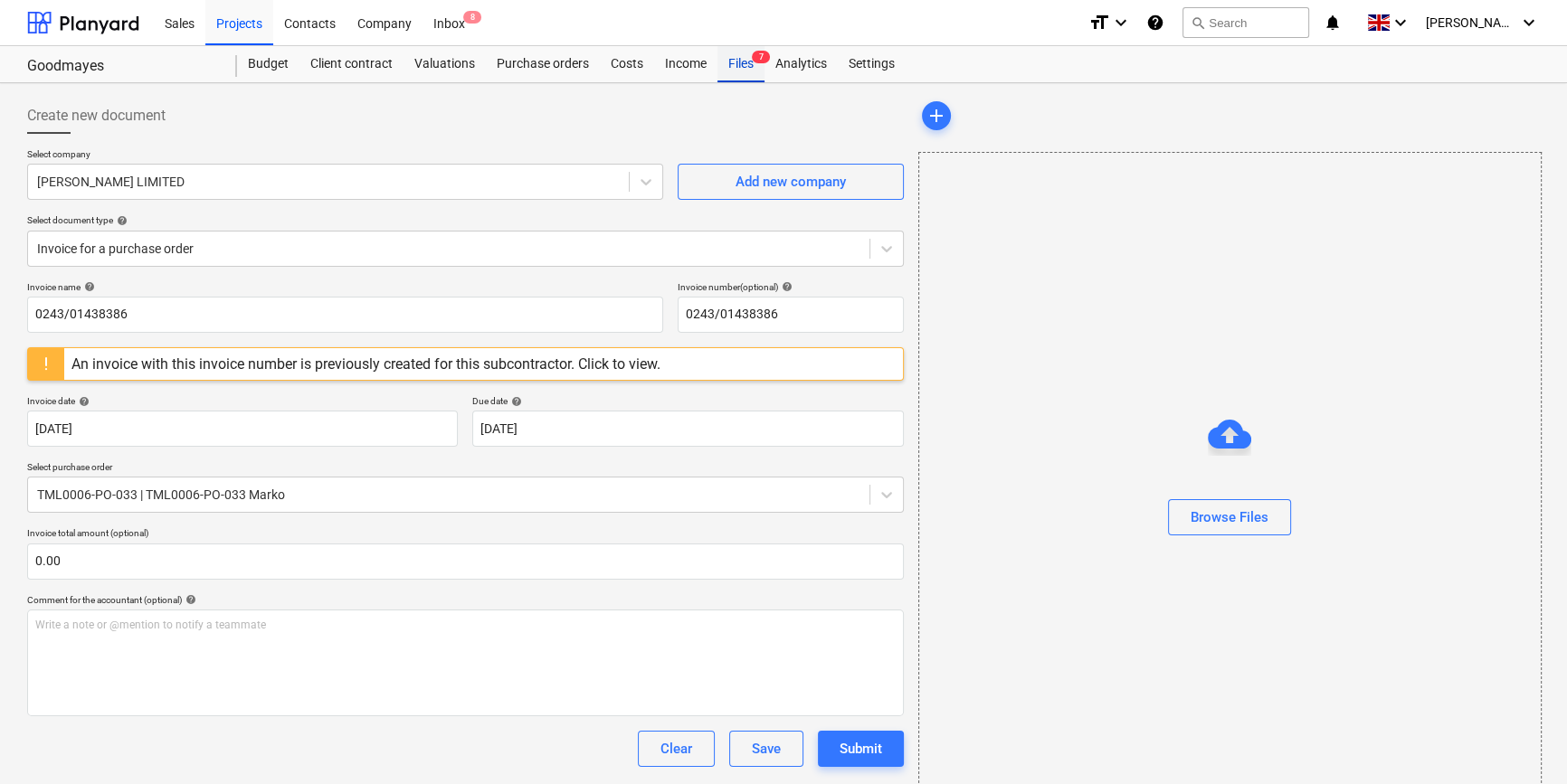 click on "Files 7" at bounding box center (741, 64) 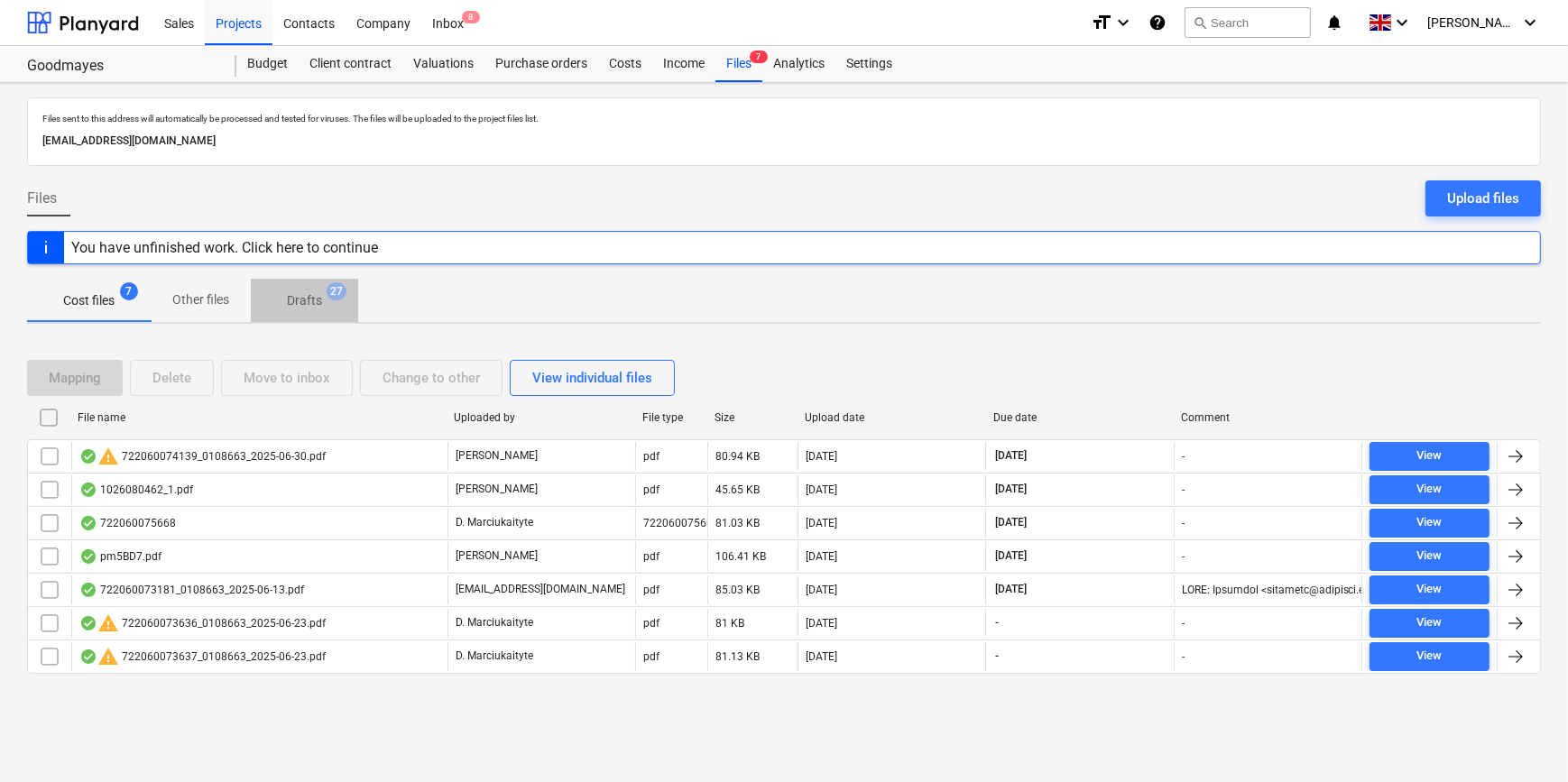 click on "Drafts" at bounding box center [304, 300] 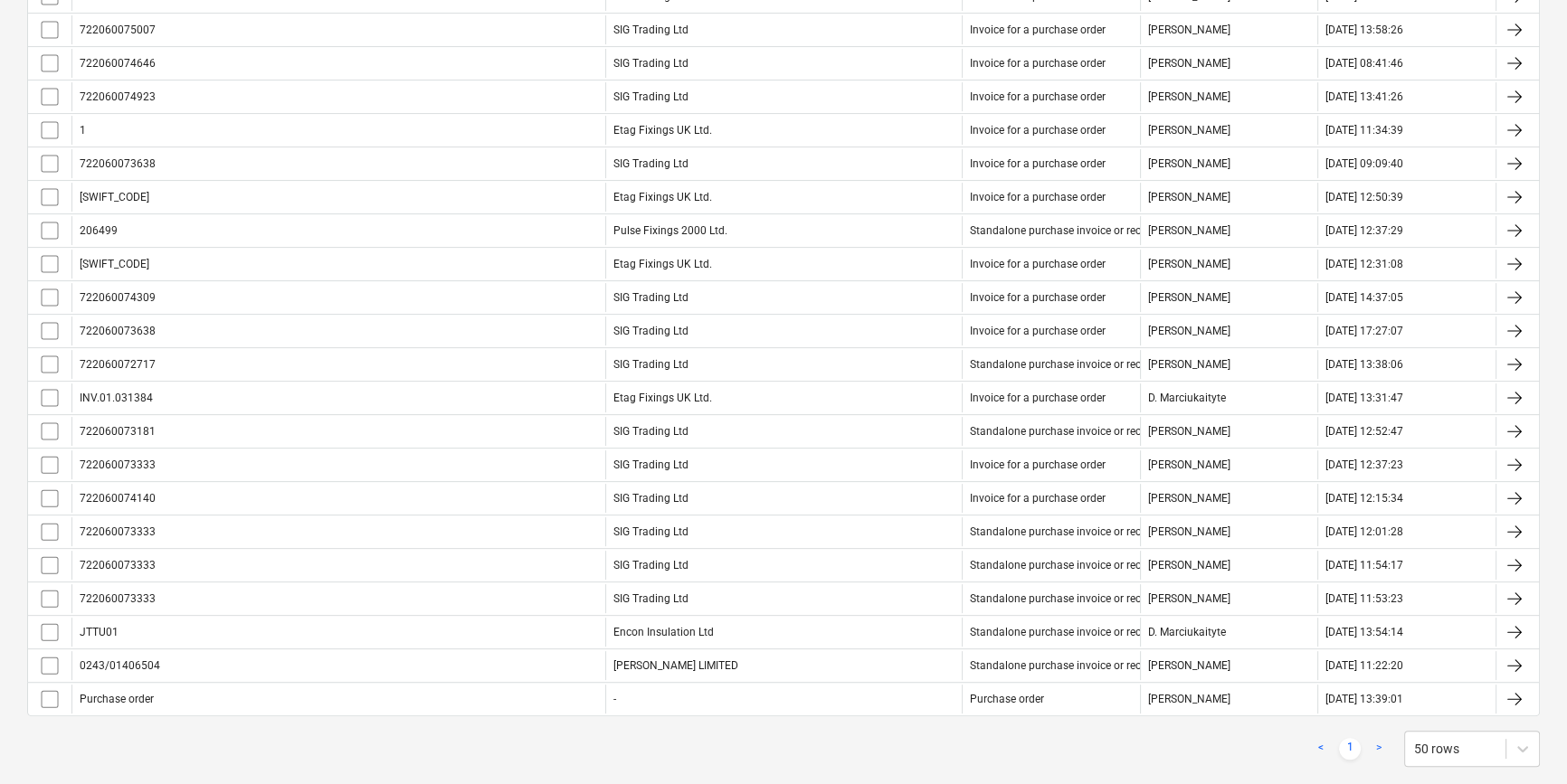 scroll, scrollTop: 657, scrollLeft: 0, axis: vertical 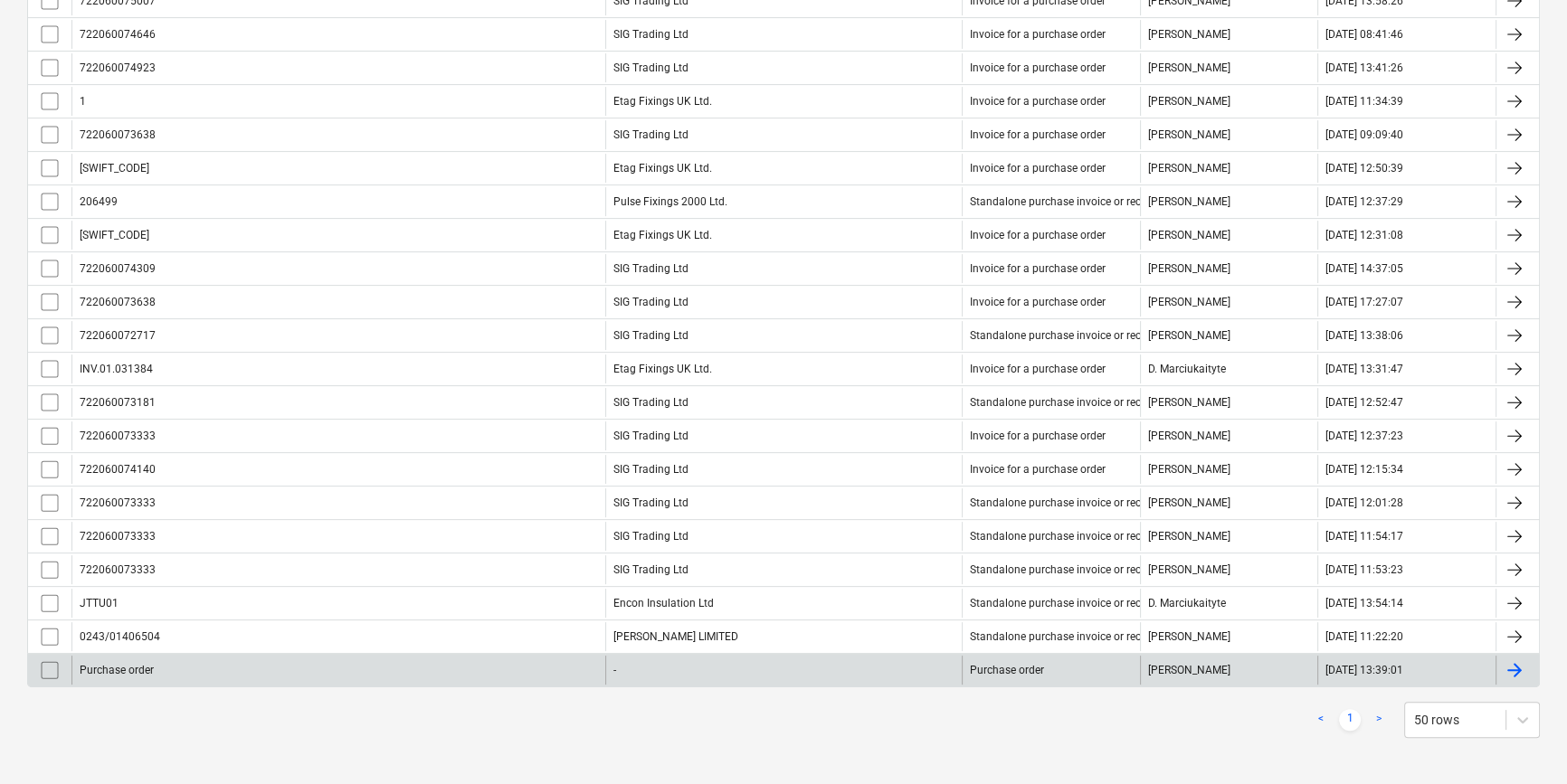 click at bounding box center [1515, 670] 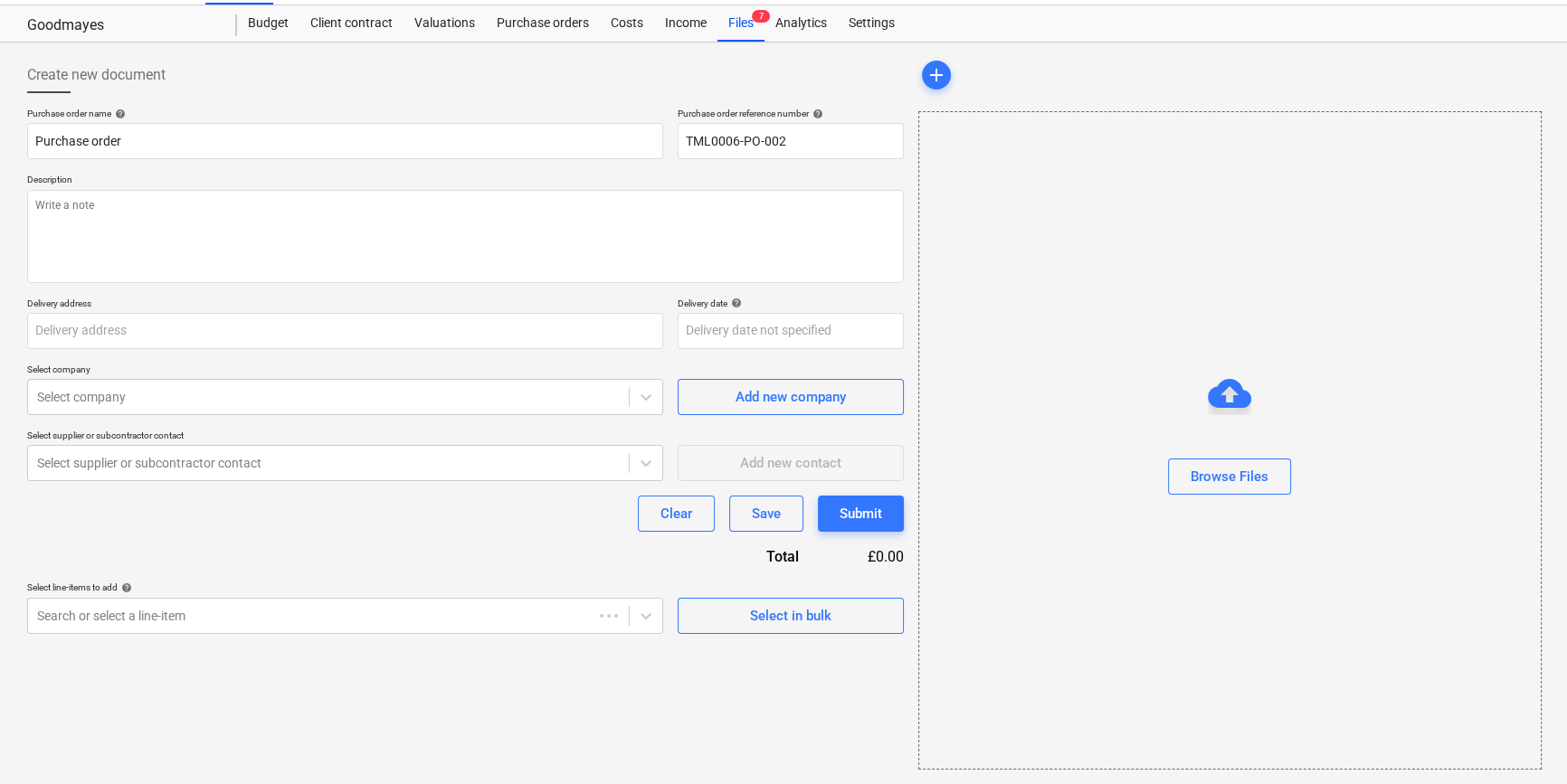 scroll, scrollTop: 39, scrollLeft: 0, axis: vertical 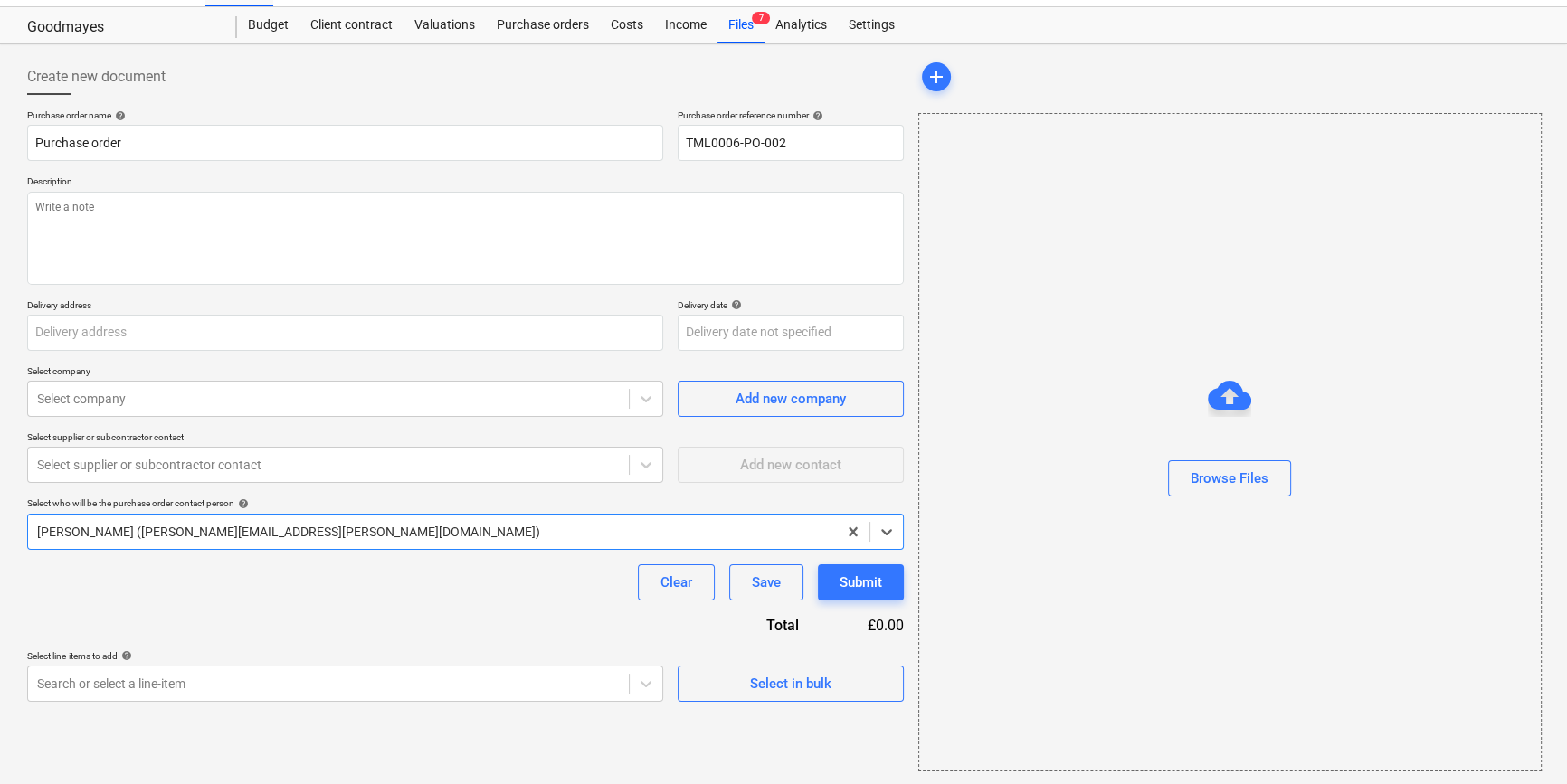 click on "Files 7" at bounding box center (741, 25) 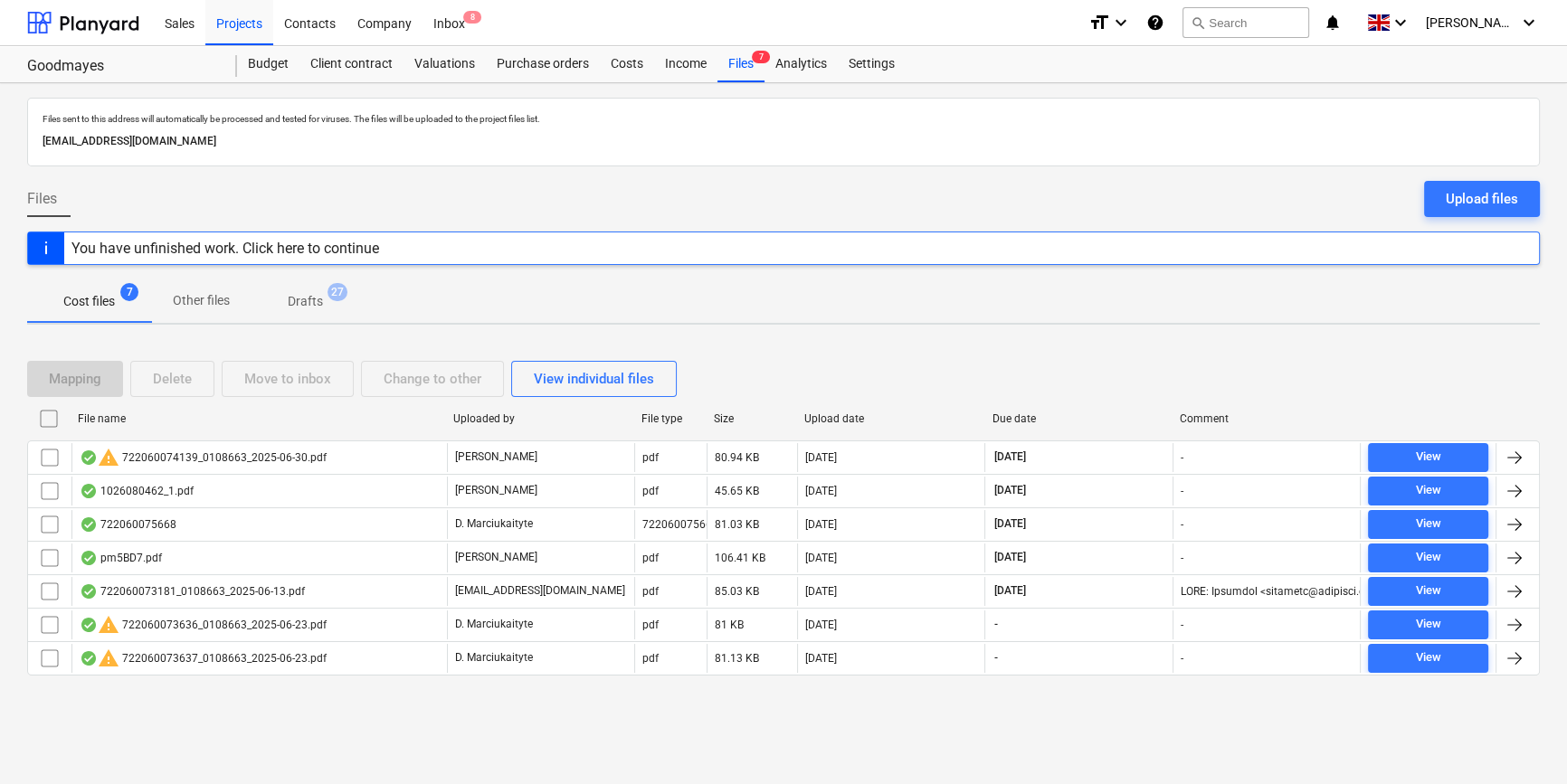 scroll, scrollTop: 0, scrollLeft: 0, axis: both 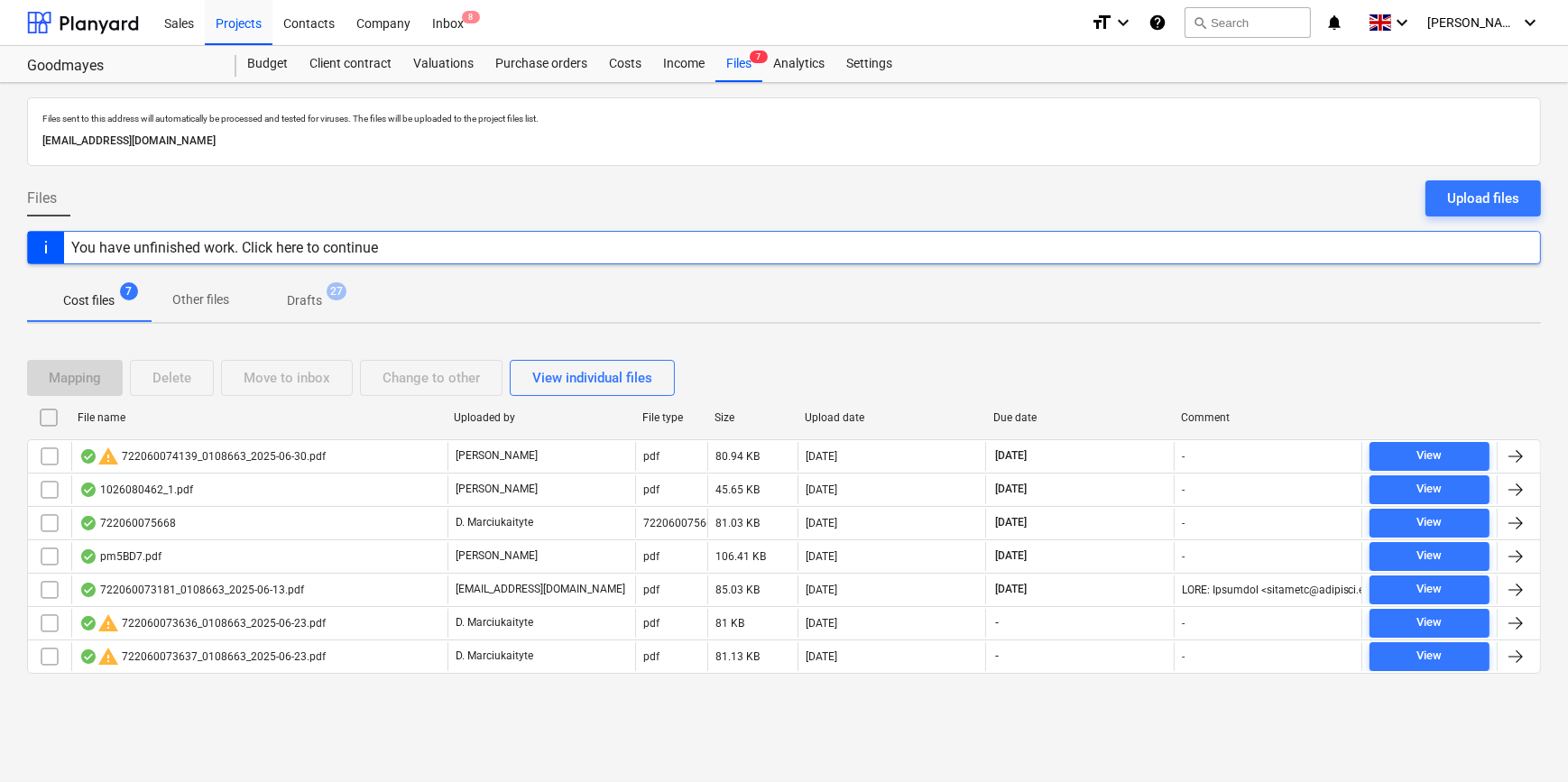 click on "Drafts" at bounding box center [304, 300] 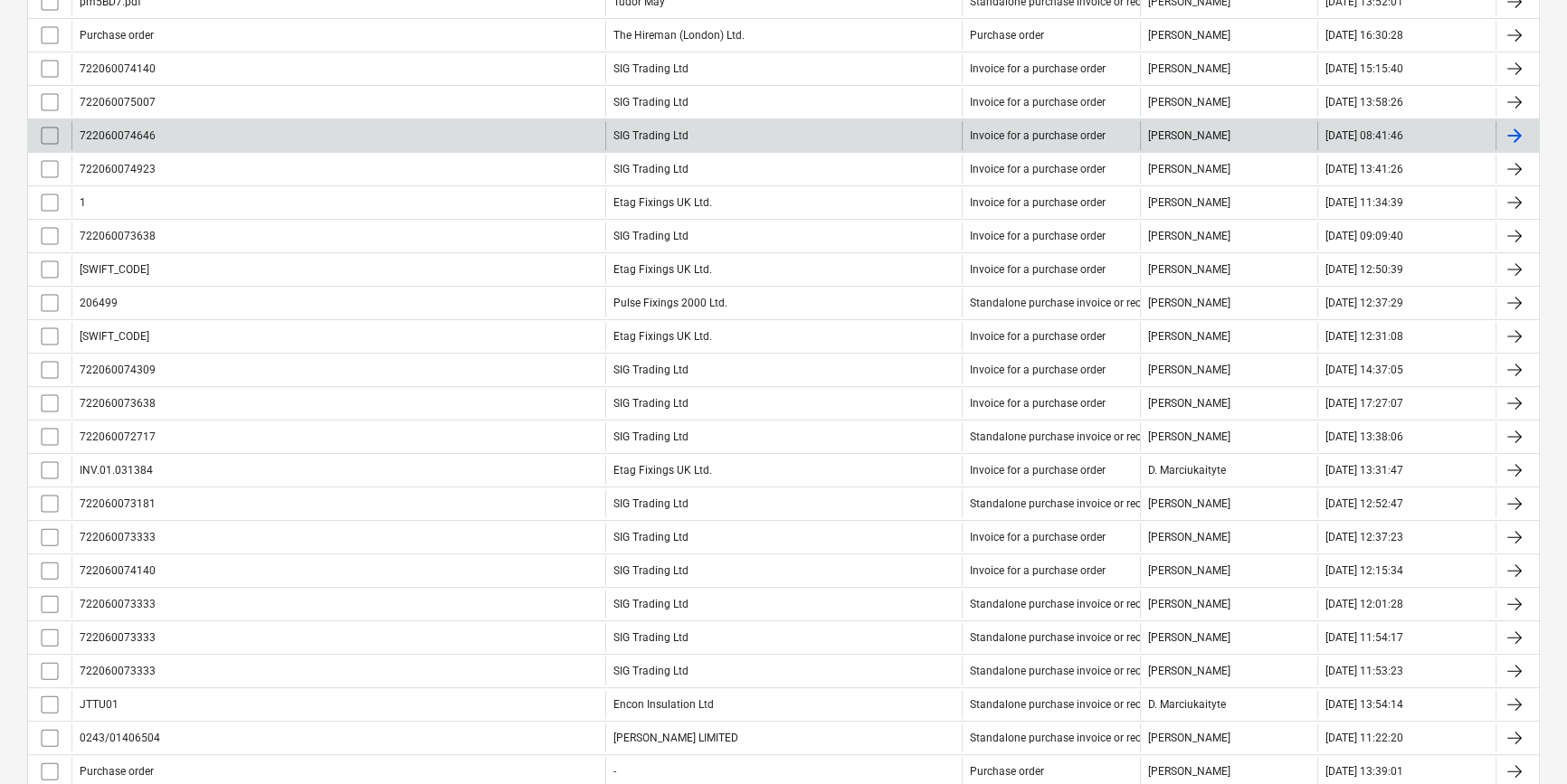 scroll, scrollTop: 657, scrollLeft: 0, axis: vertical 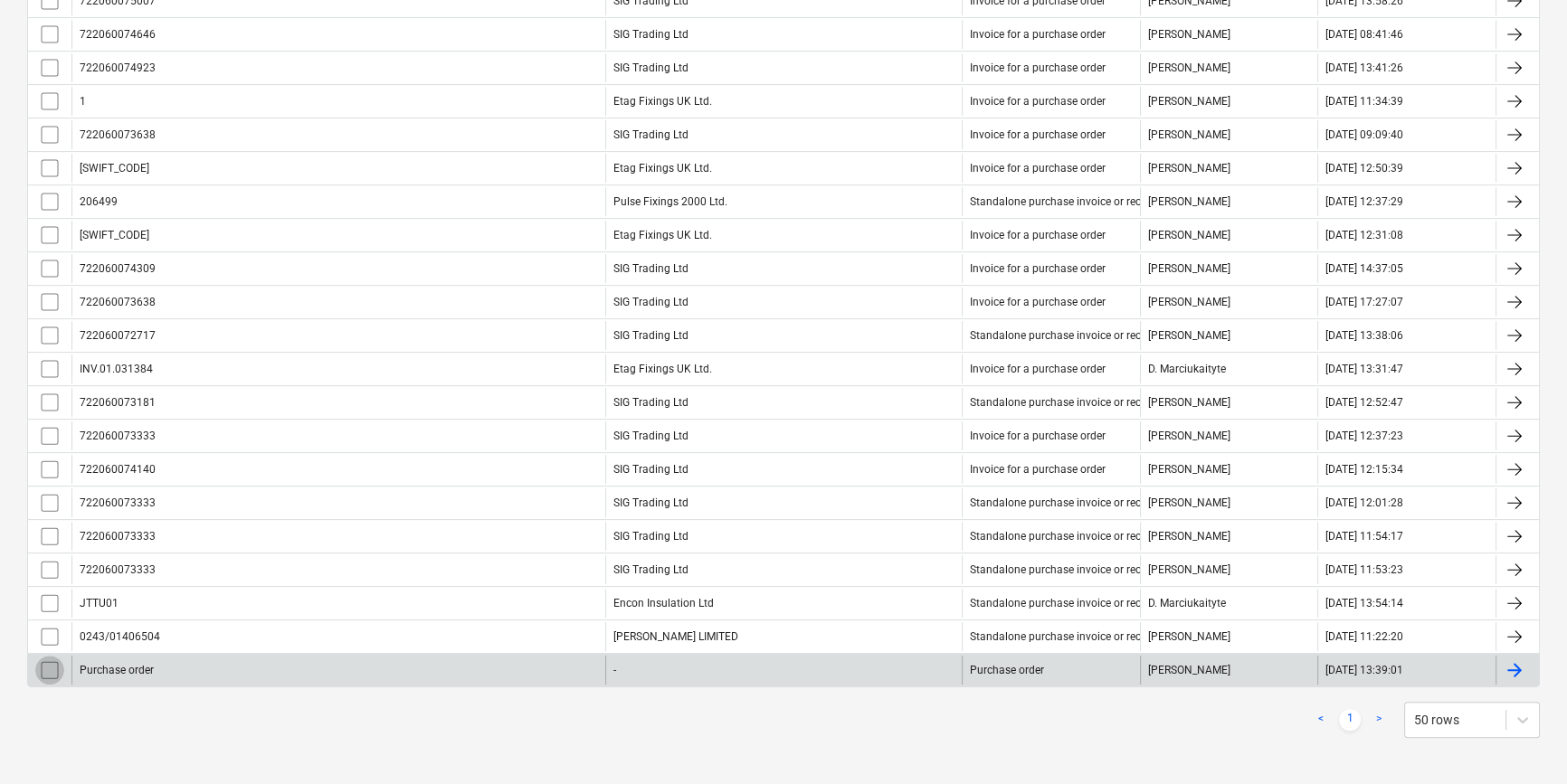 click at bounding box center [50, 670] 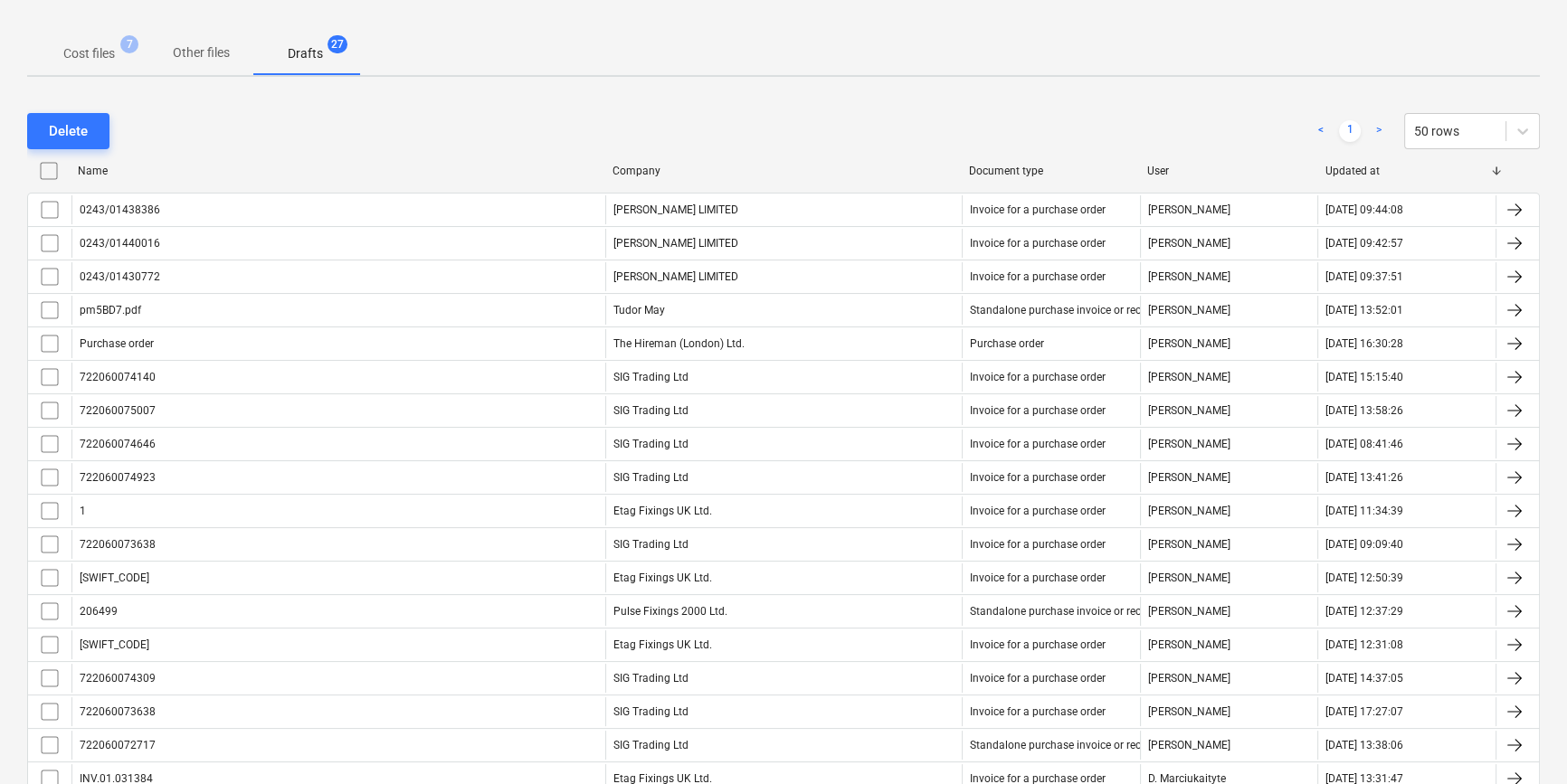 scroll, scrollTop: 246, scrollLeft: 0, axis: vertical 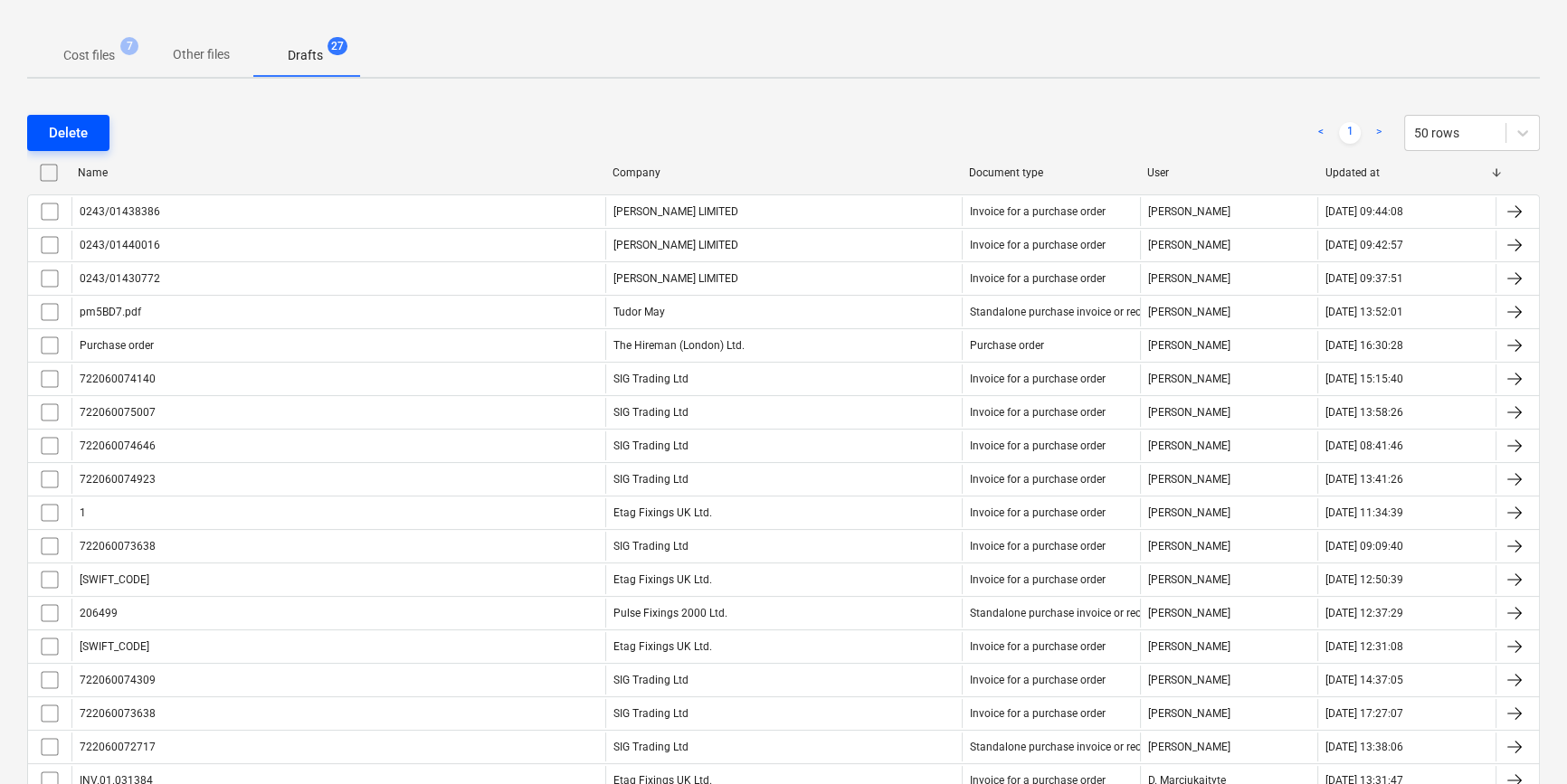 click on "Delete" at bounding box center [68, 133] 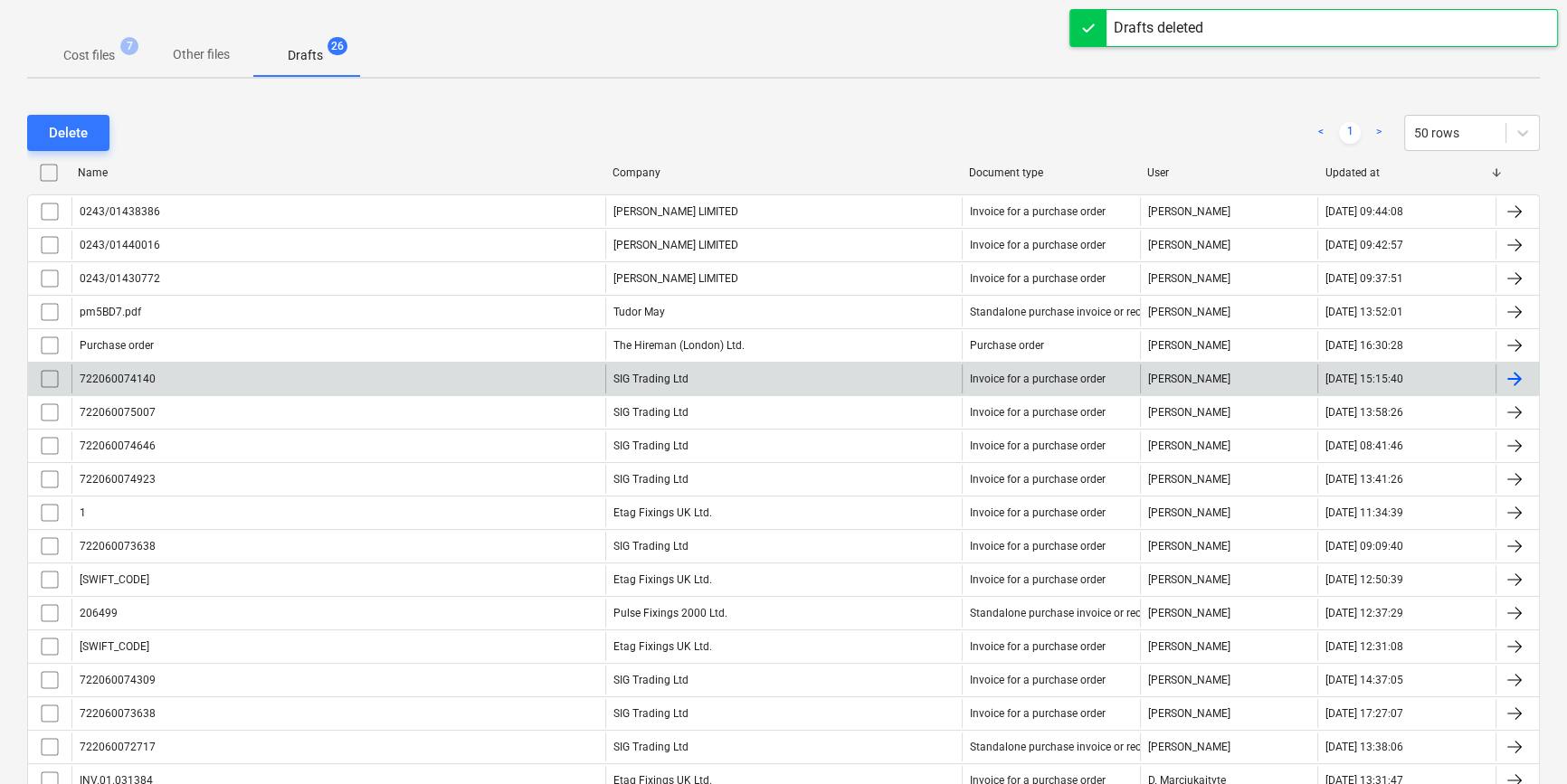 click on "722060074140" at bounding box center [338, 379] 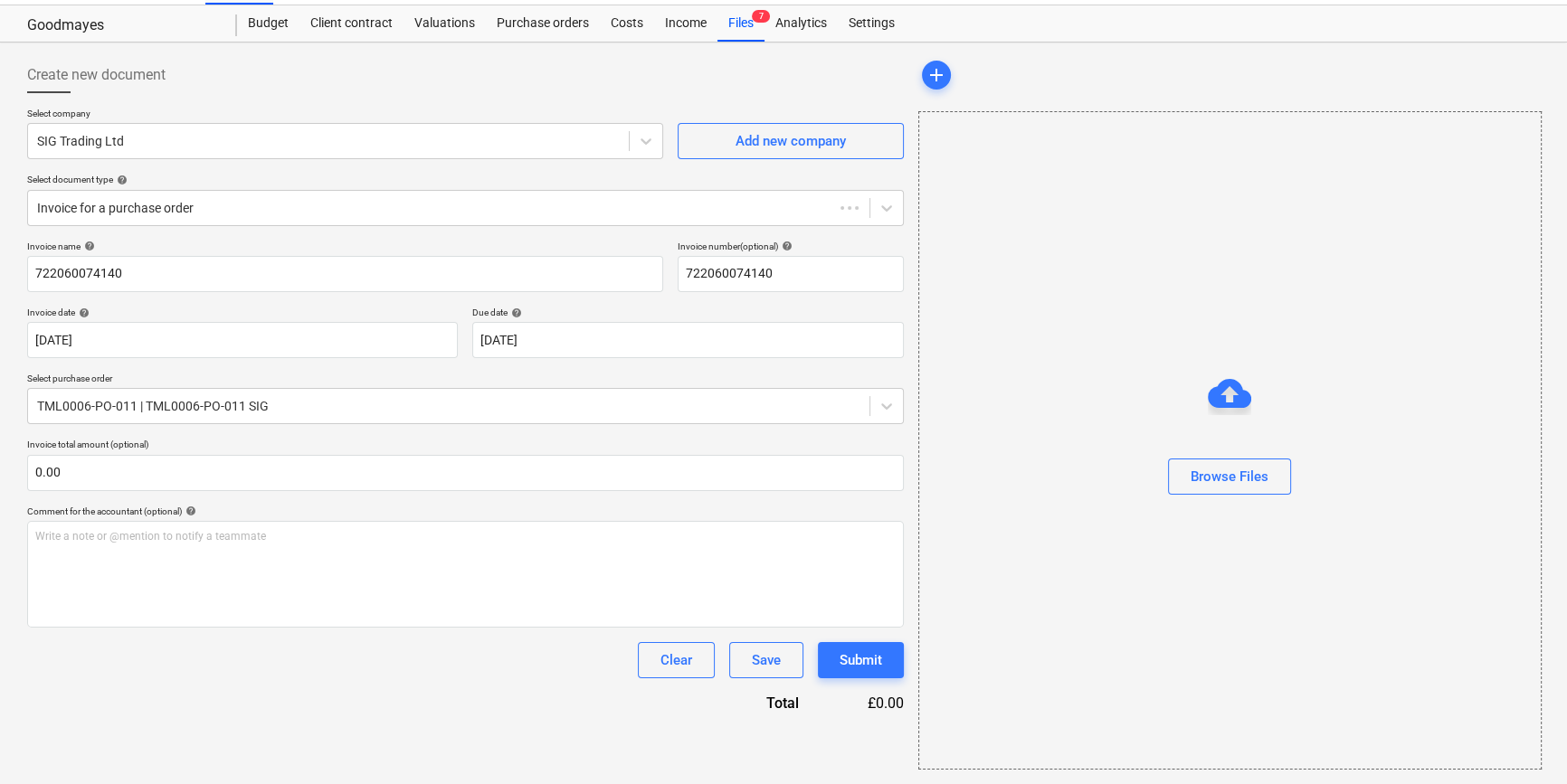 scroll, scrollTop: 39, scrollLeft: 0, axis: vertical 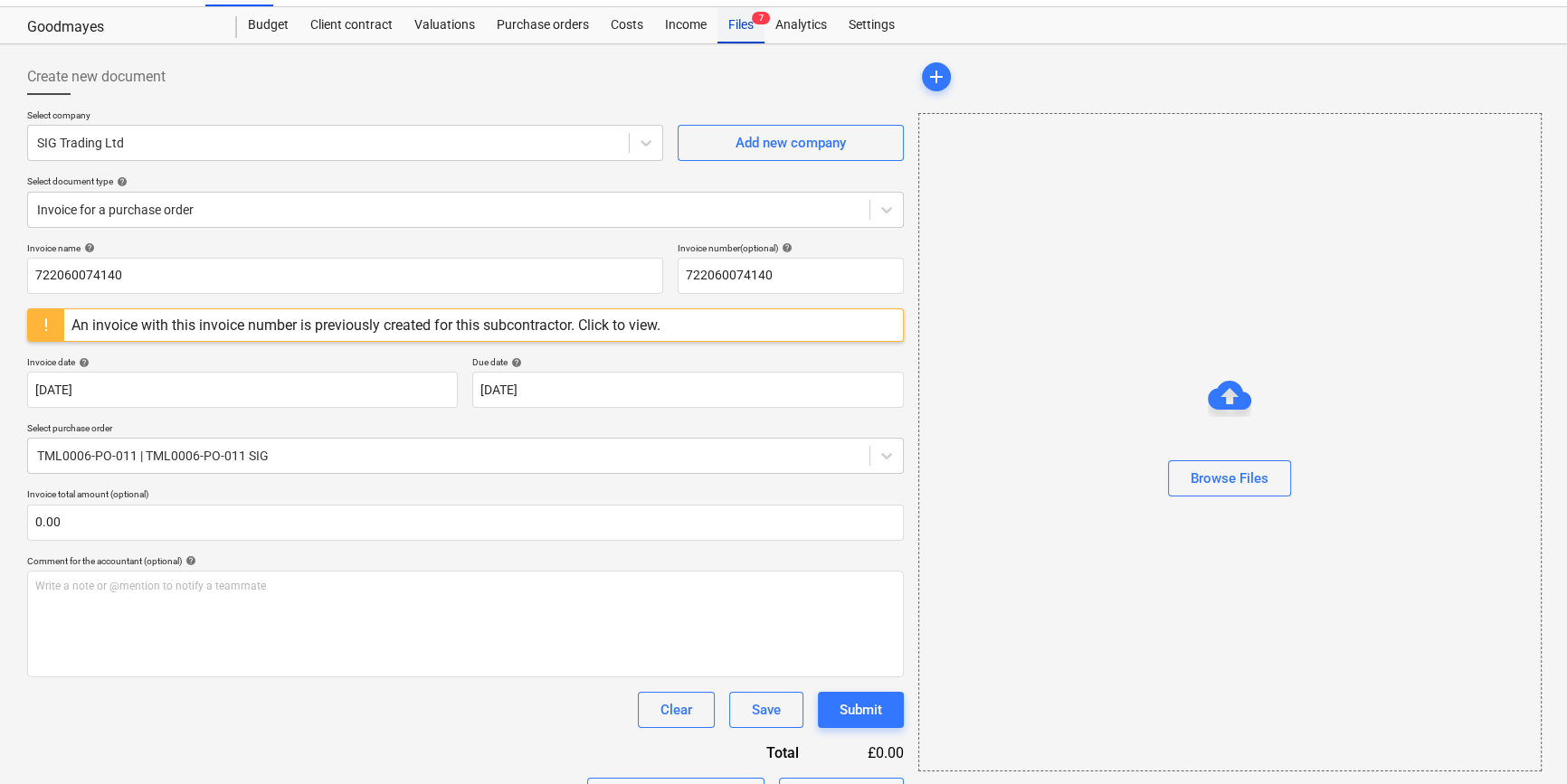 click on "Files 7" at bounding box center [741, 25] 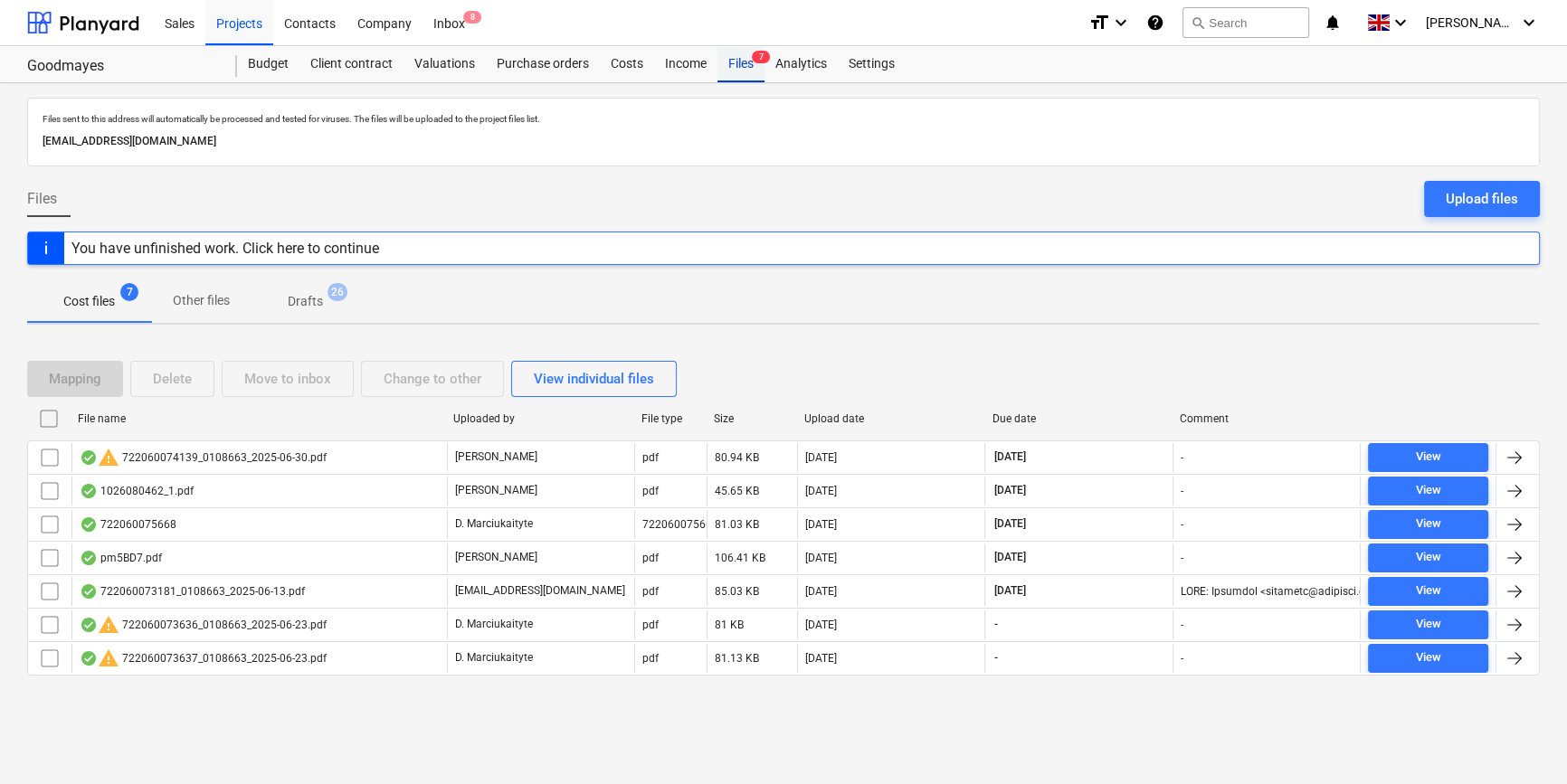 scroll, scrollTop: 0, scrollLeft: 0, axis: both 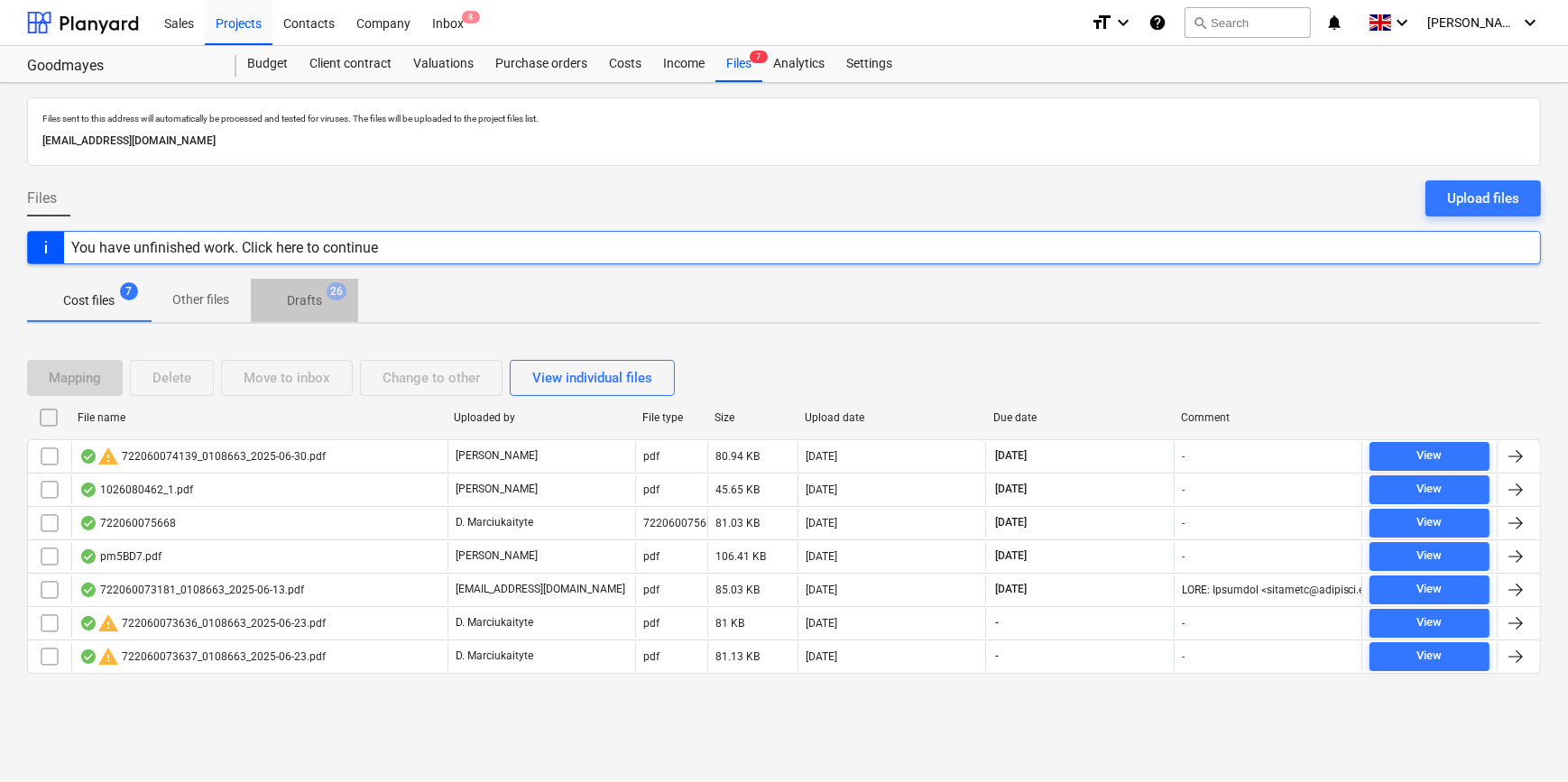 click on "Drafts" at bounding box center (304, 300) 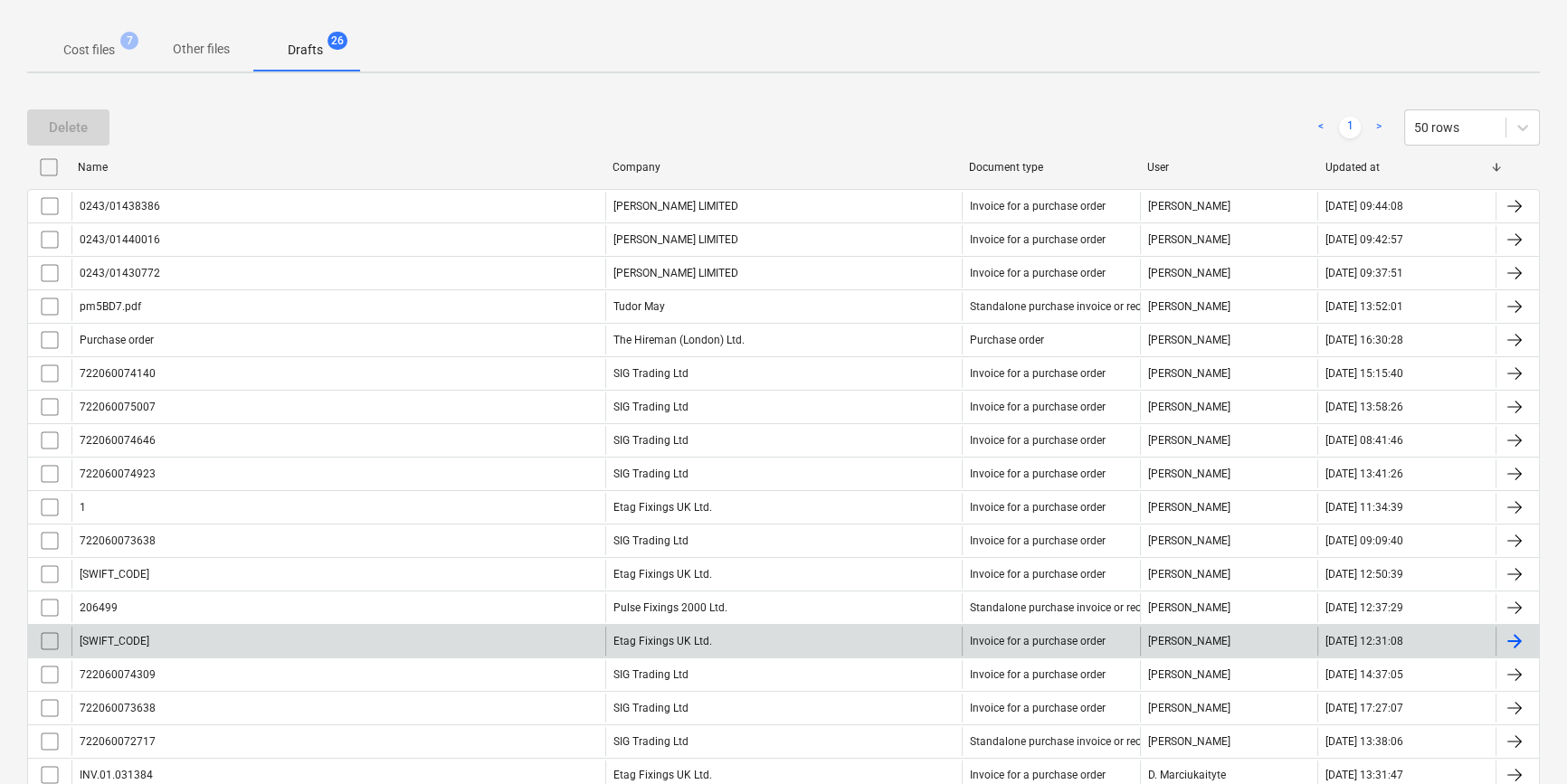 scroll, scrollTop: 213, scrollLeft: 0, axis: vertical 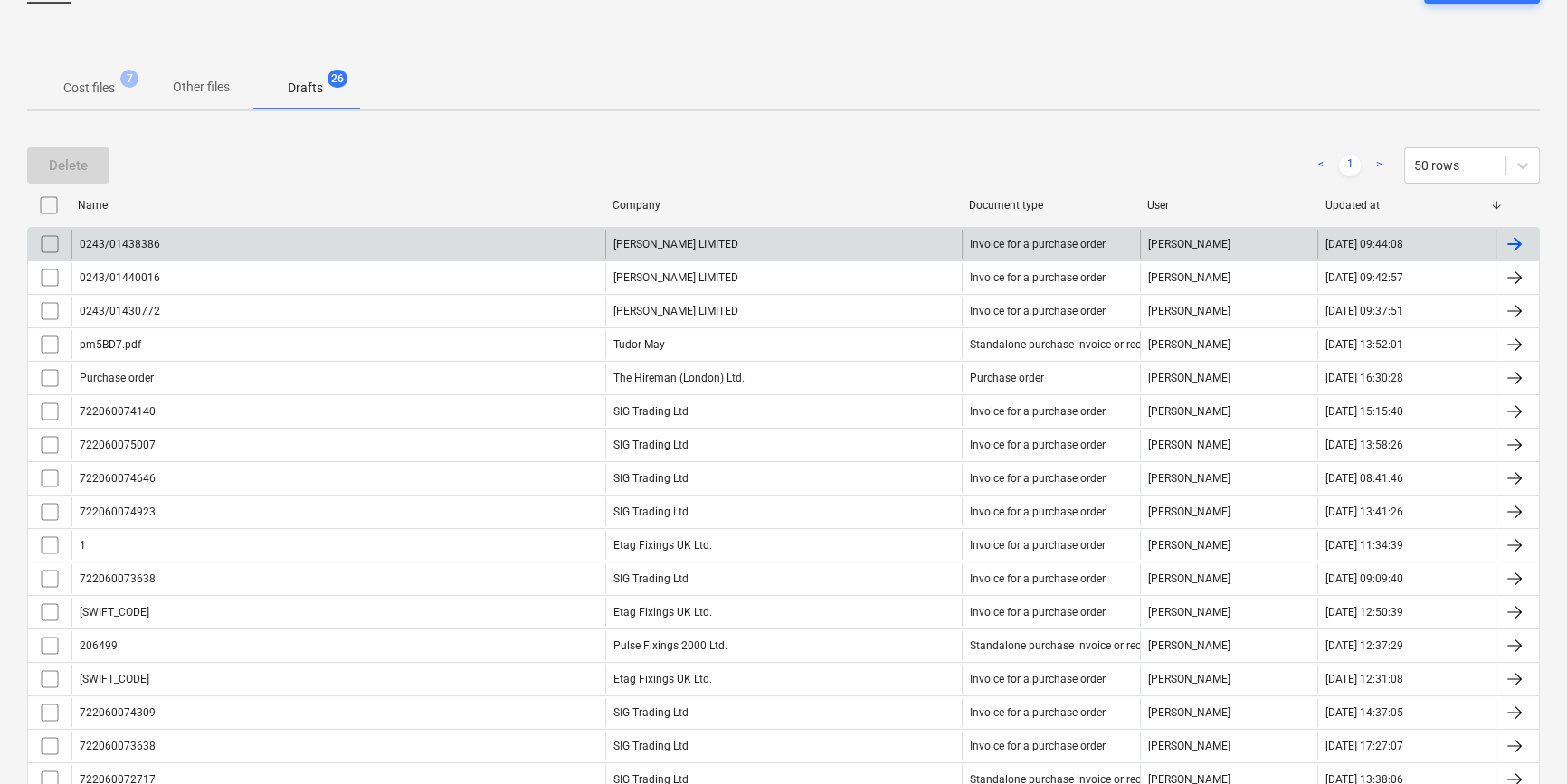 click at bounding box center [1515, 244] 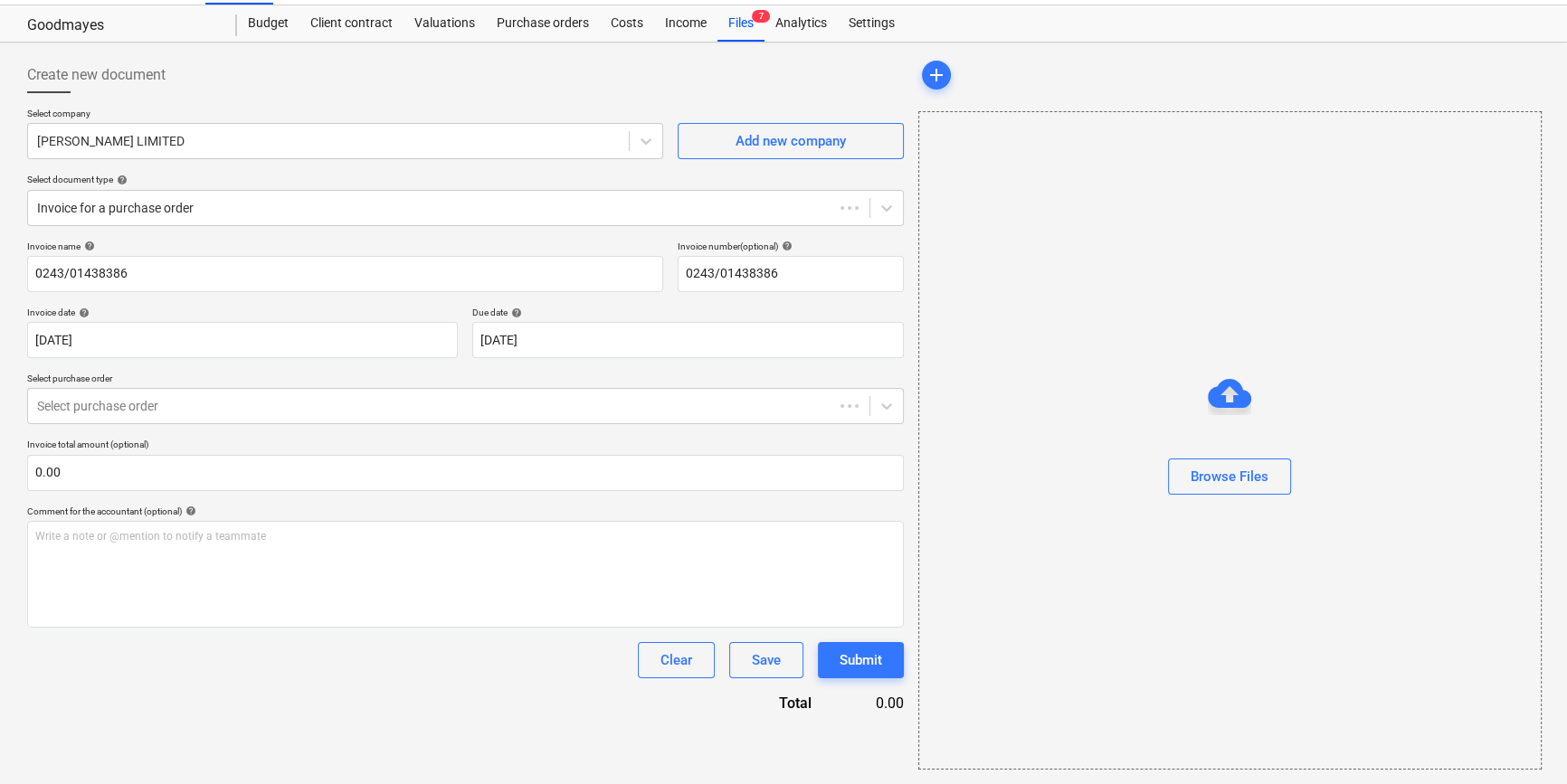 scroll, scrollTop: 39, scrollLeft: 0, axis: vertical 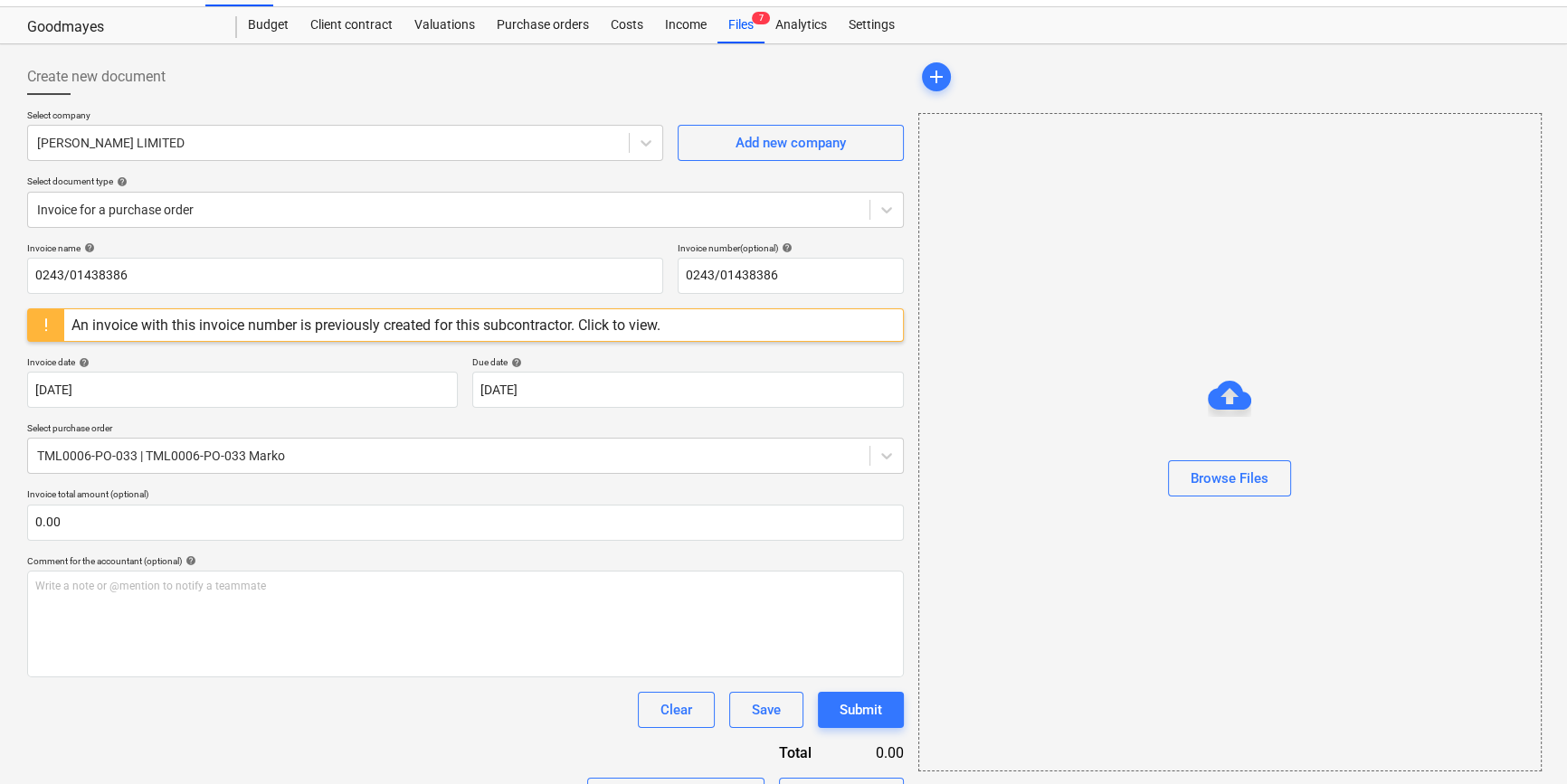 click on "An invoice with this invoice number is previously created for this subcontractor. Click to view." at bounding box center (366, 325) 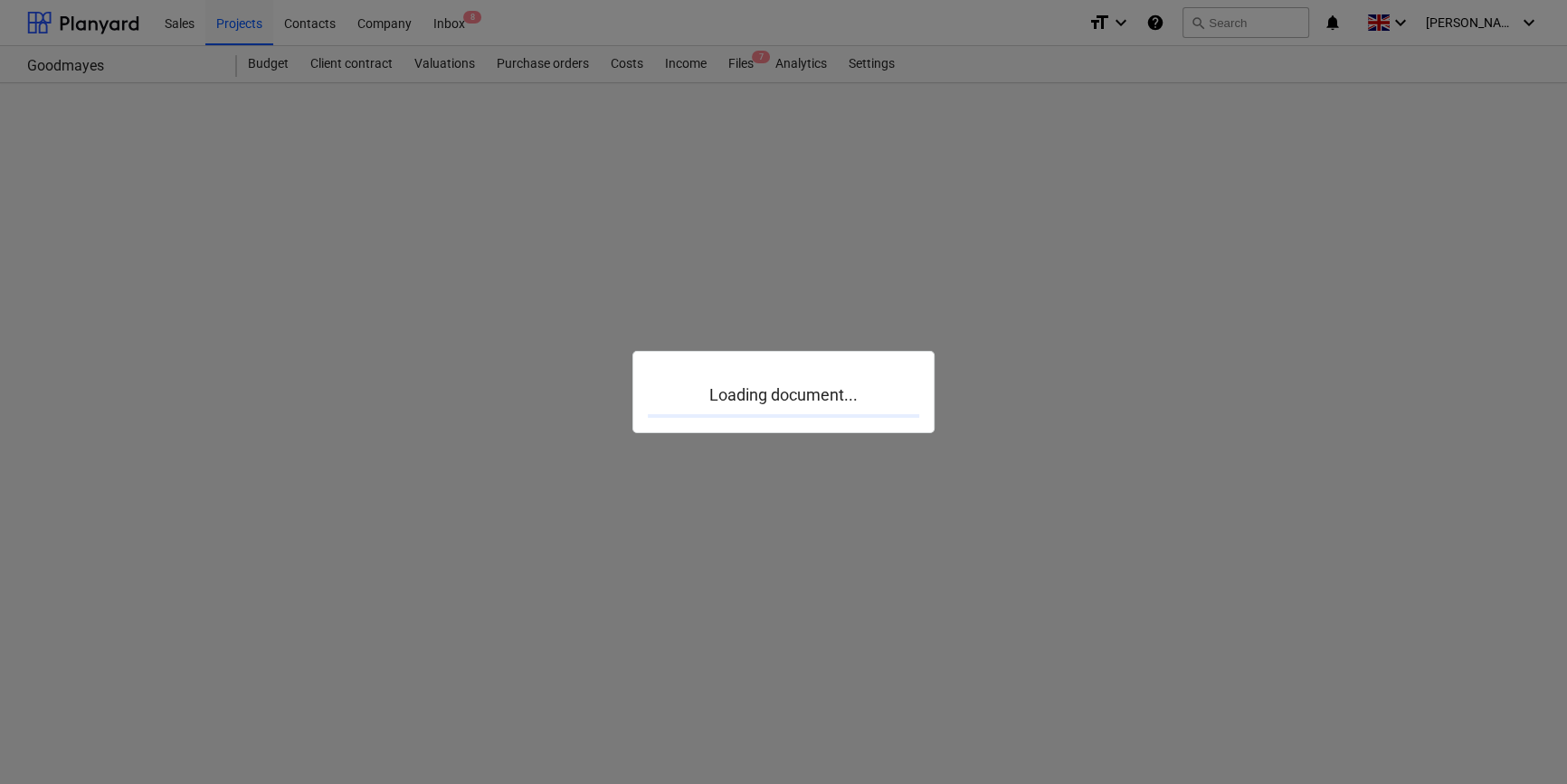 scroll, scrollTop: 0, scrollLeft: 0, axis: both 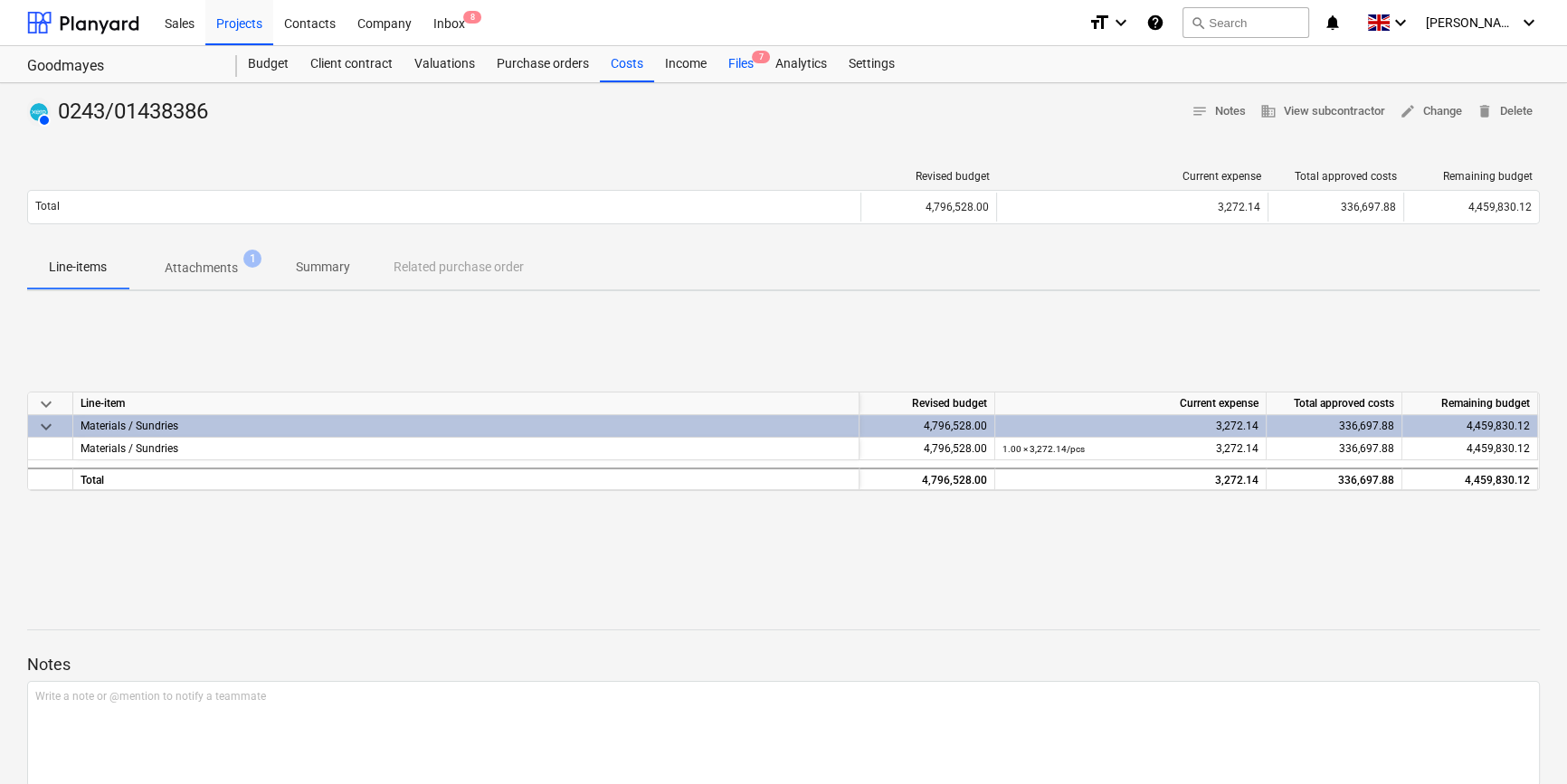 click on "Files 7" at bounding box center (741, 64) 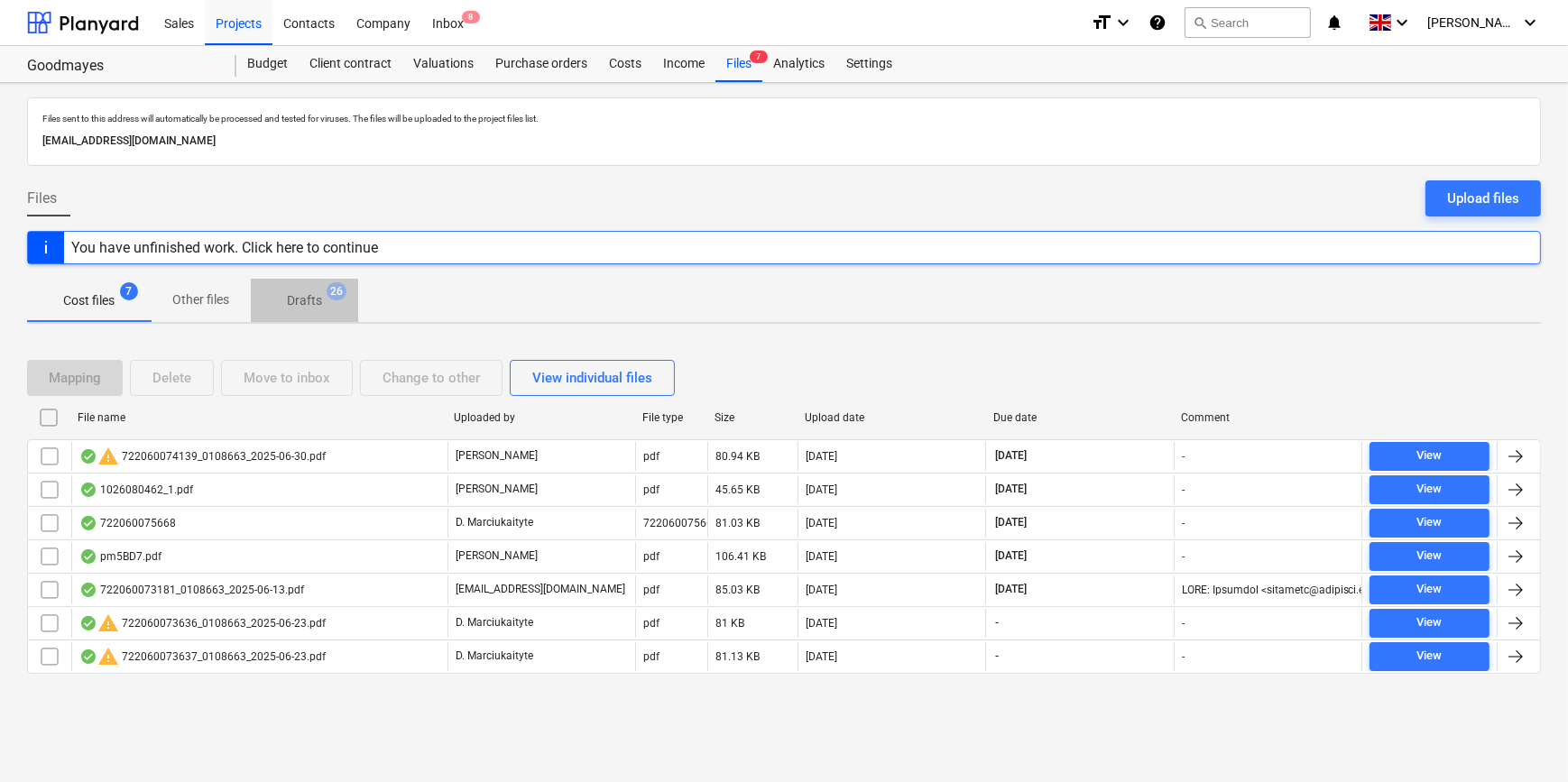 click on "Drafts" at bounding box center [304, 300] 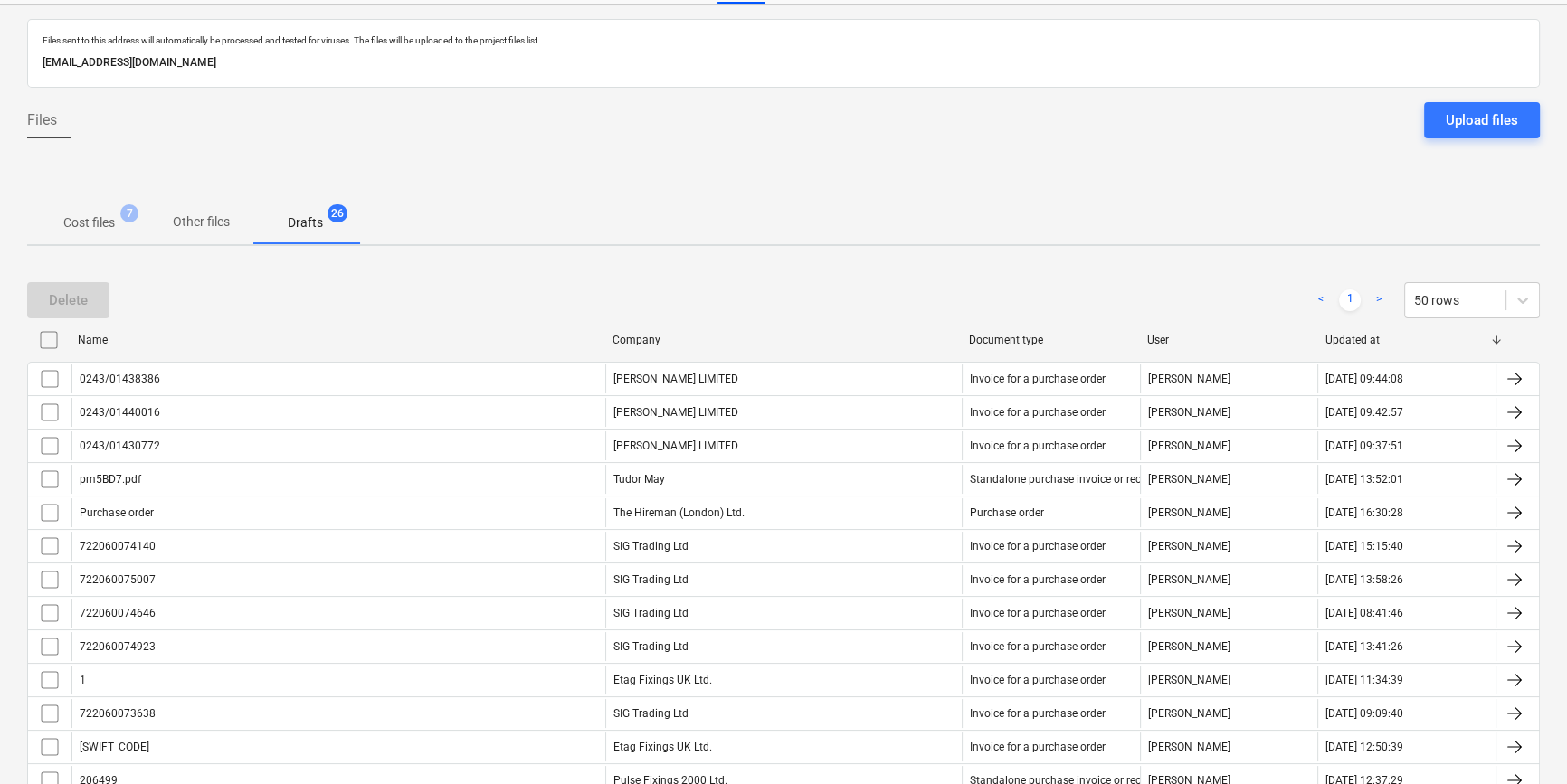 scroll, scrollTop: 49, scrollLeft: 0, axis: vertical 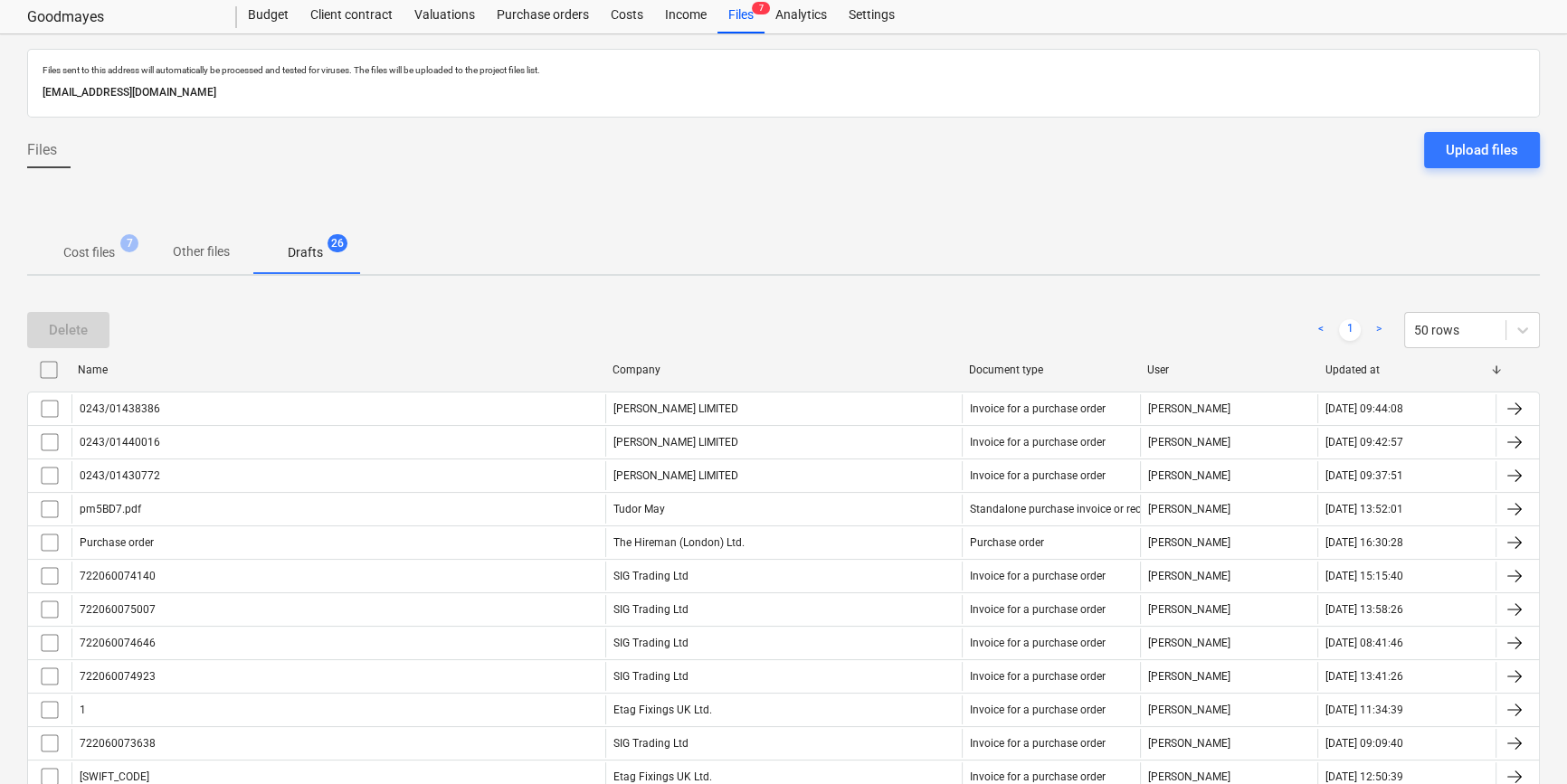 click on "Cost files" at bounding box center (89, 252) 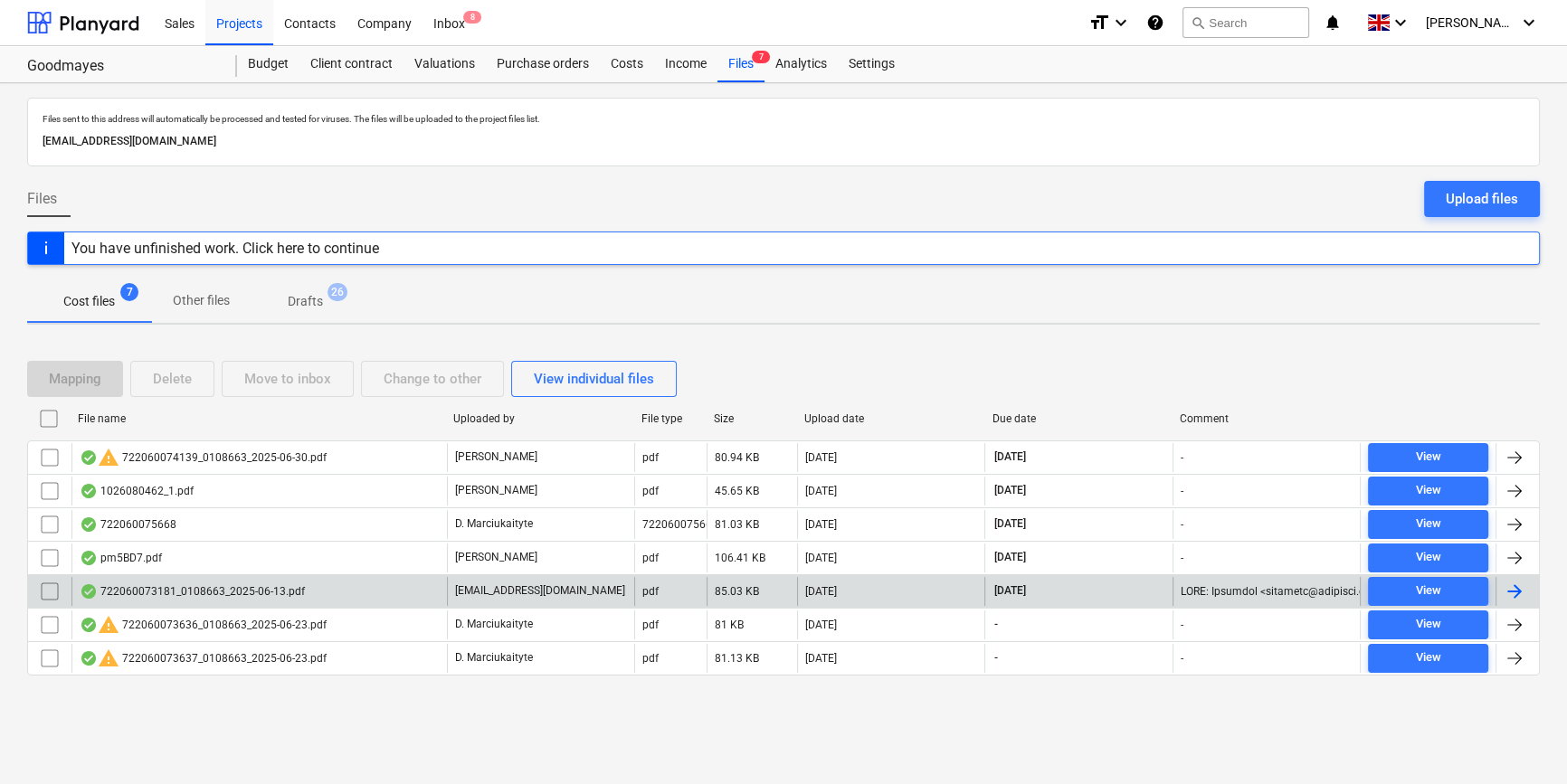 scroll, scrollTop: 0, scrollLeft: 0, axis: both 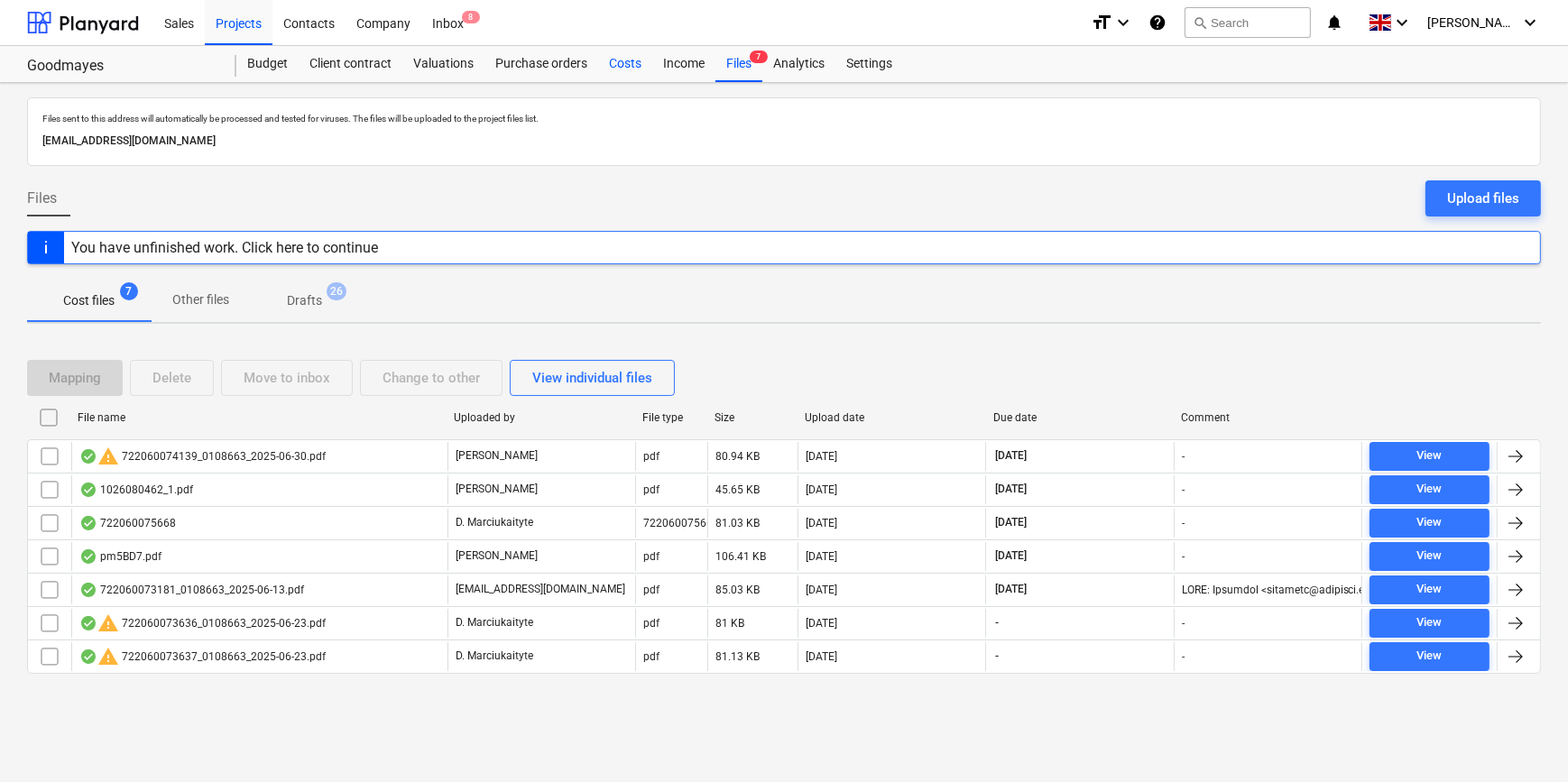 click on "Costs" at bounding box center [625, 64] 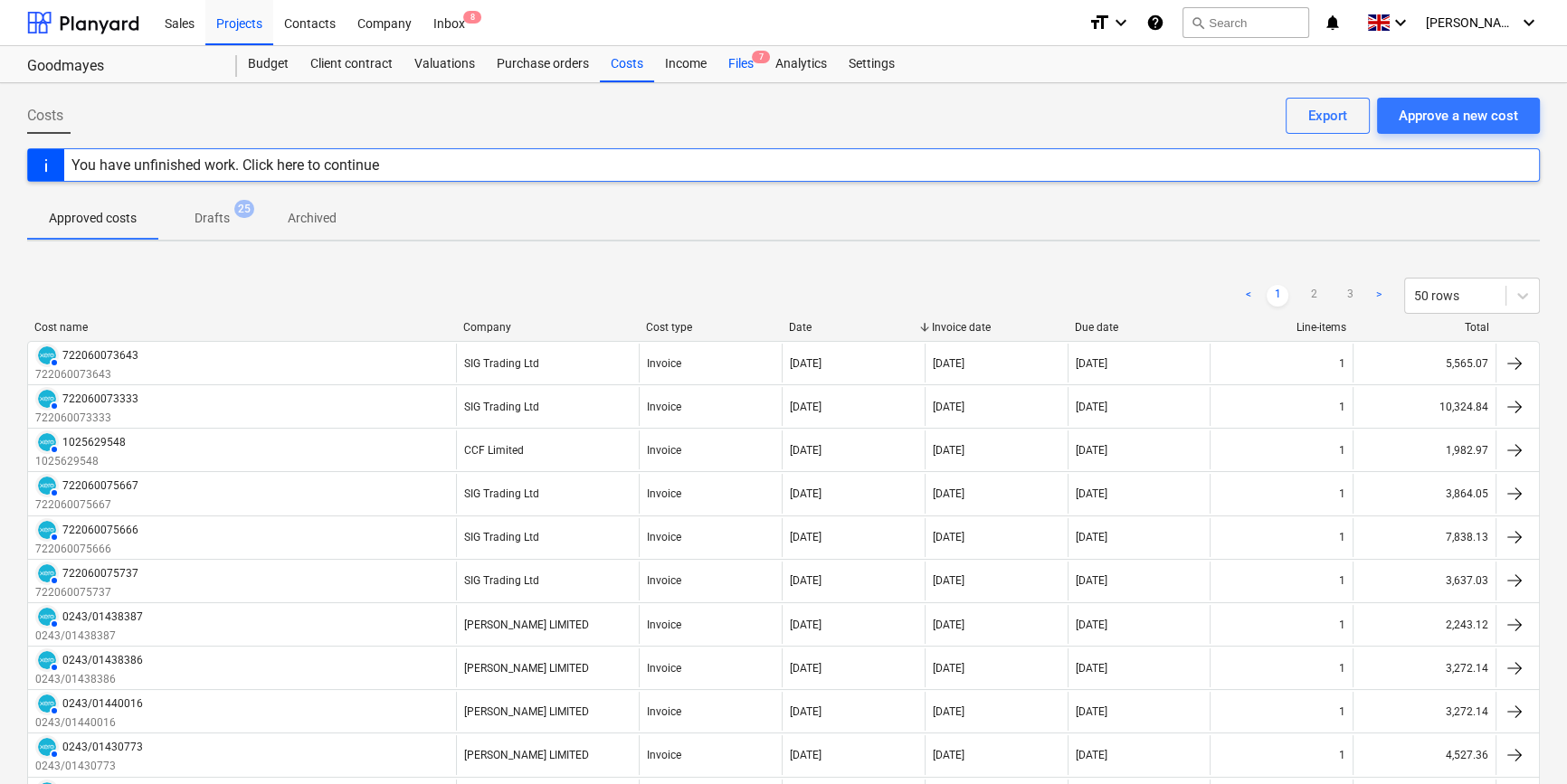click on "Files 7" at bounding box center (741, 64) 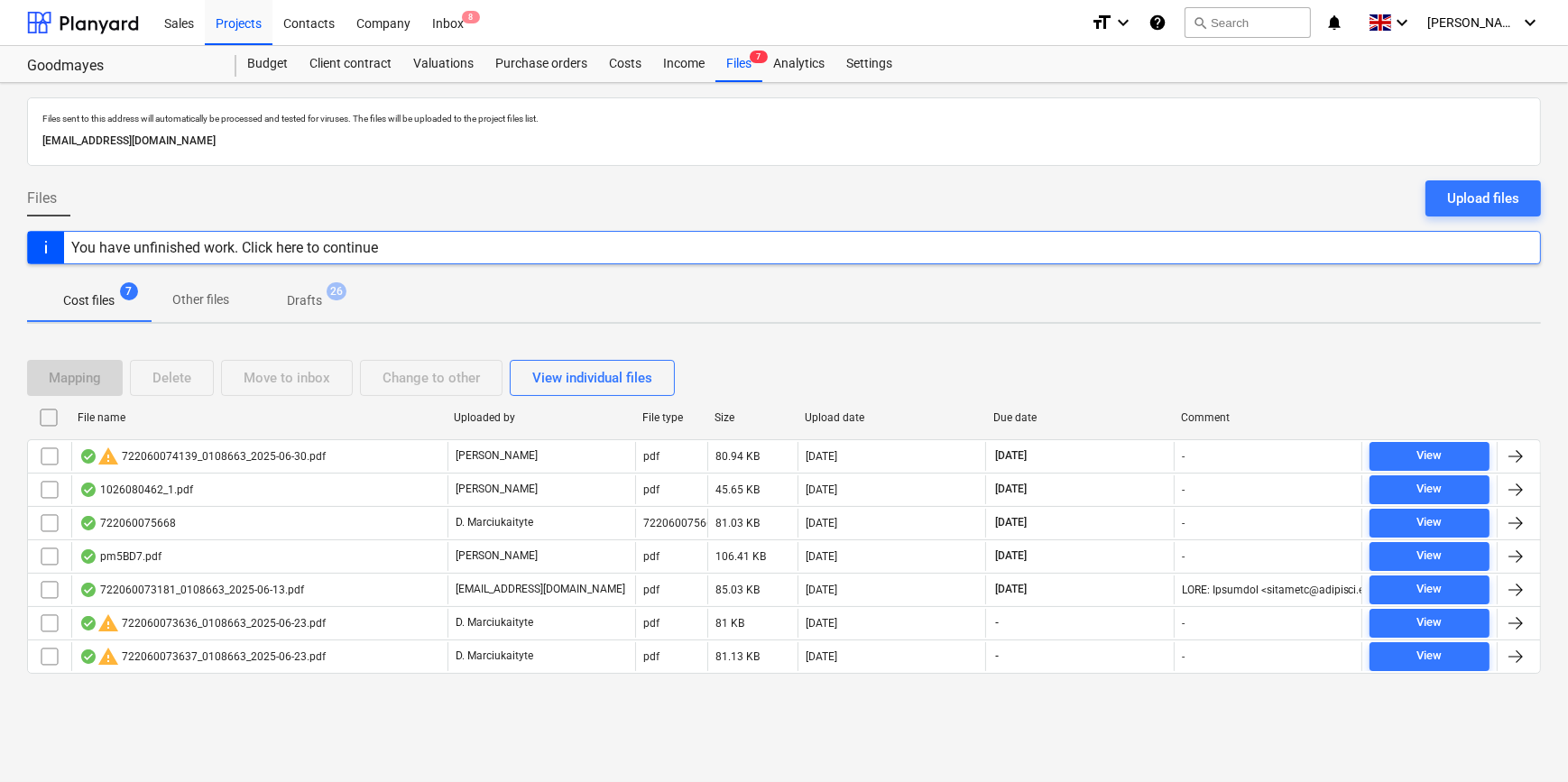click on "Drafts" at bounding box center [304, 300] 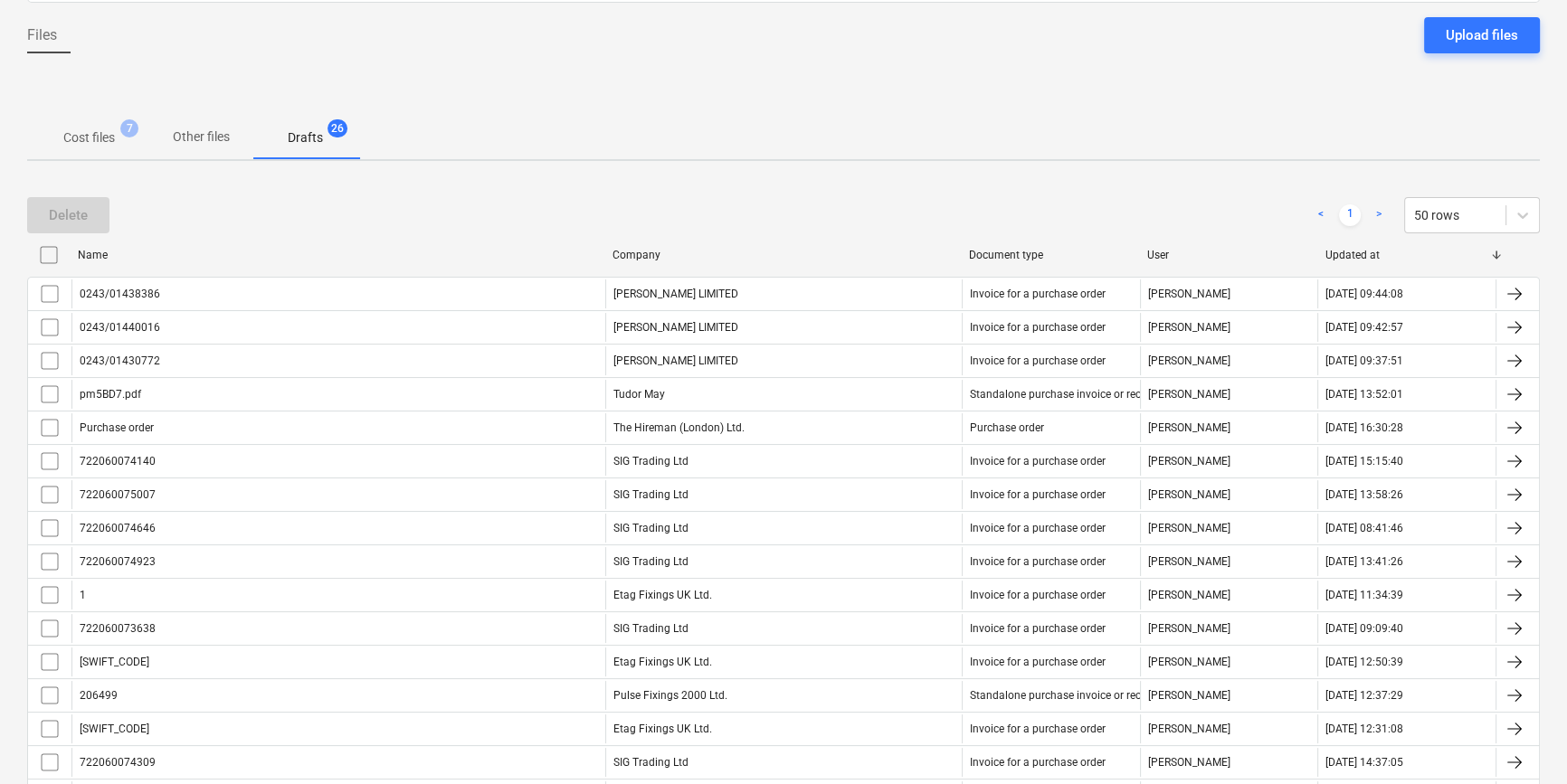 scroll, scrollTop: 0, scrollLeft: 0, axis: both 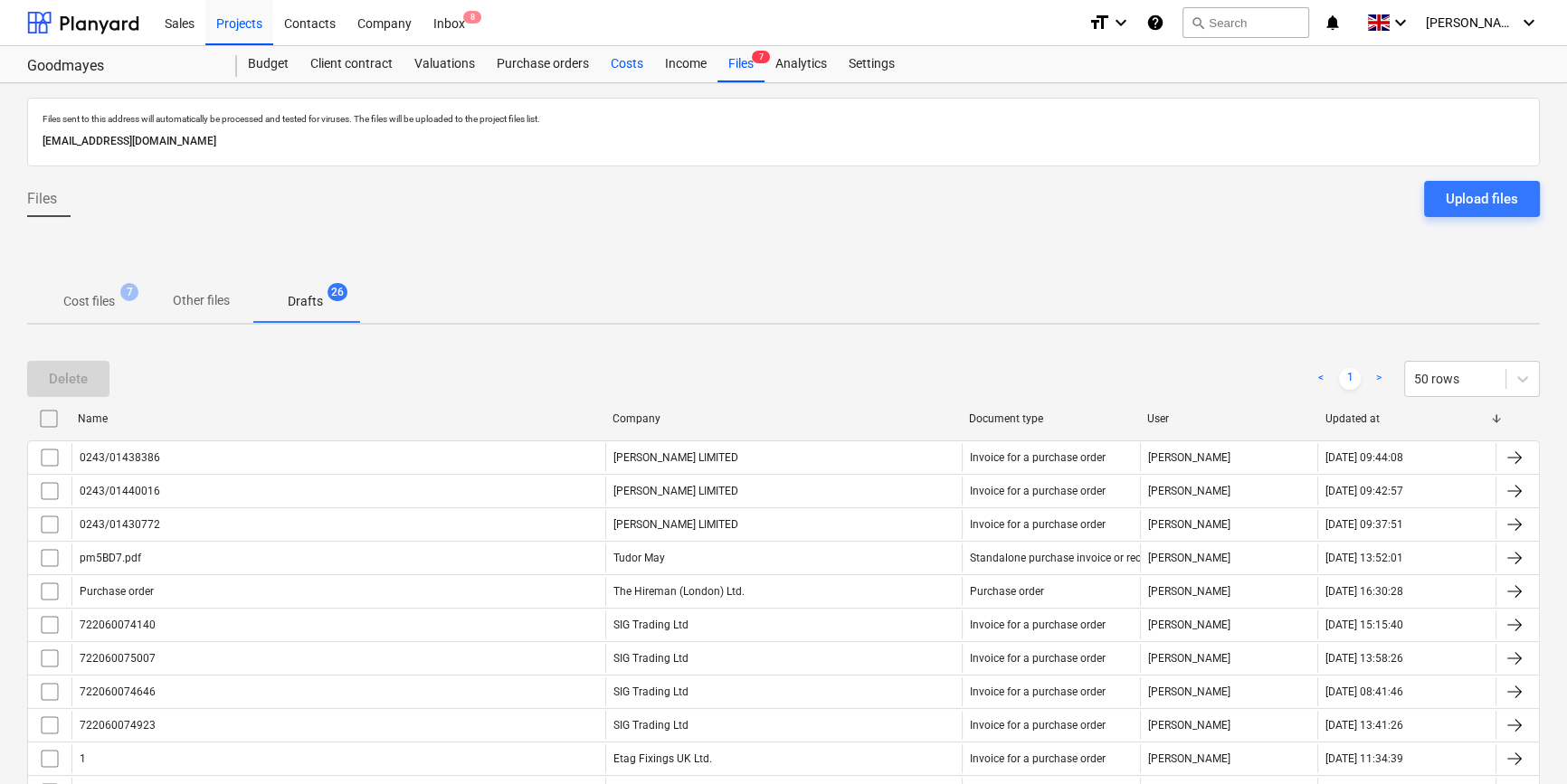 click on "Costs" at bounding box center [627, 64] 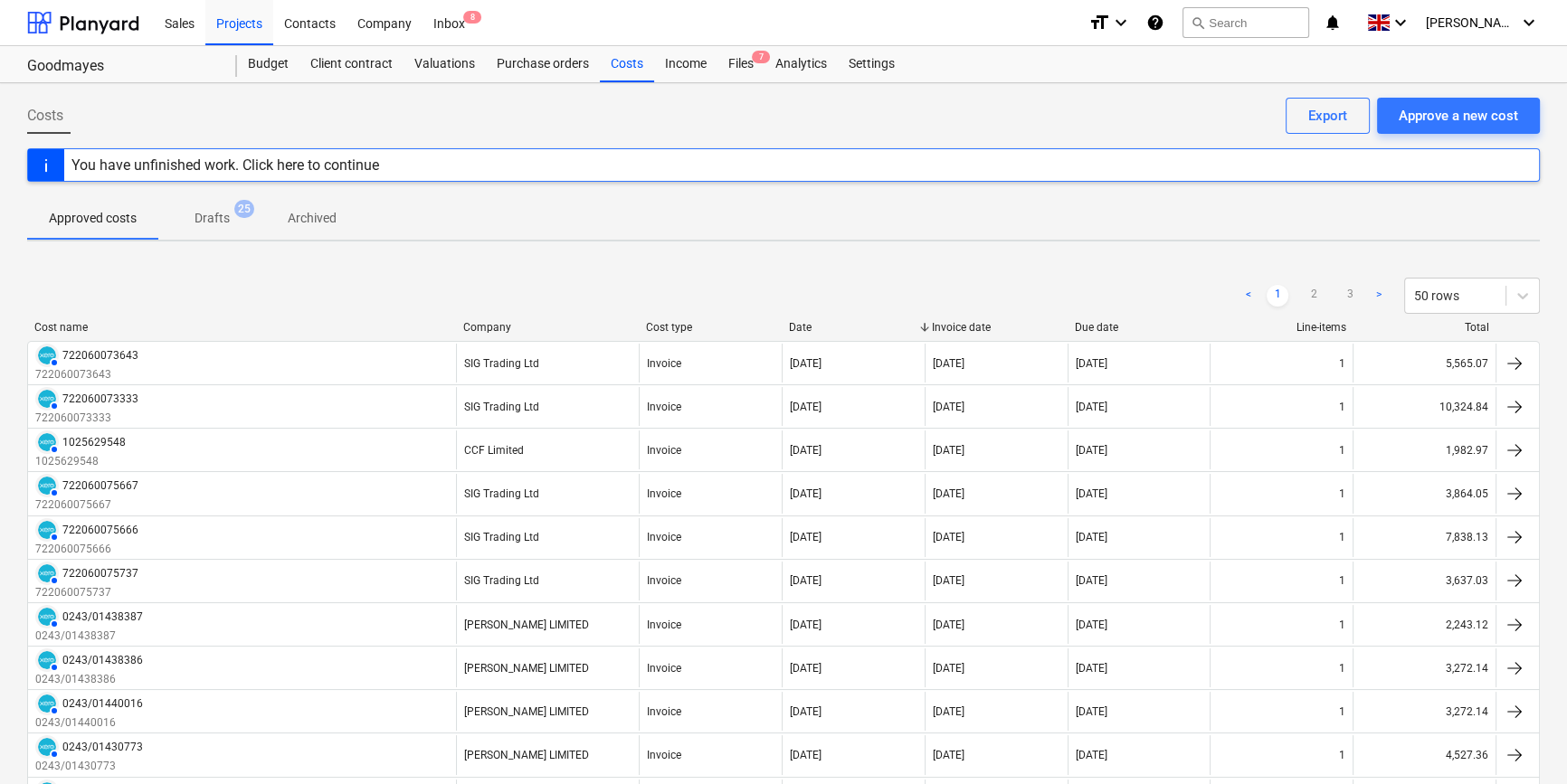 click on "Company" at bounding box center (547, 327) 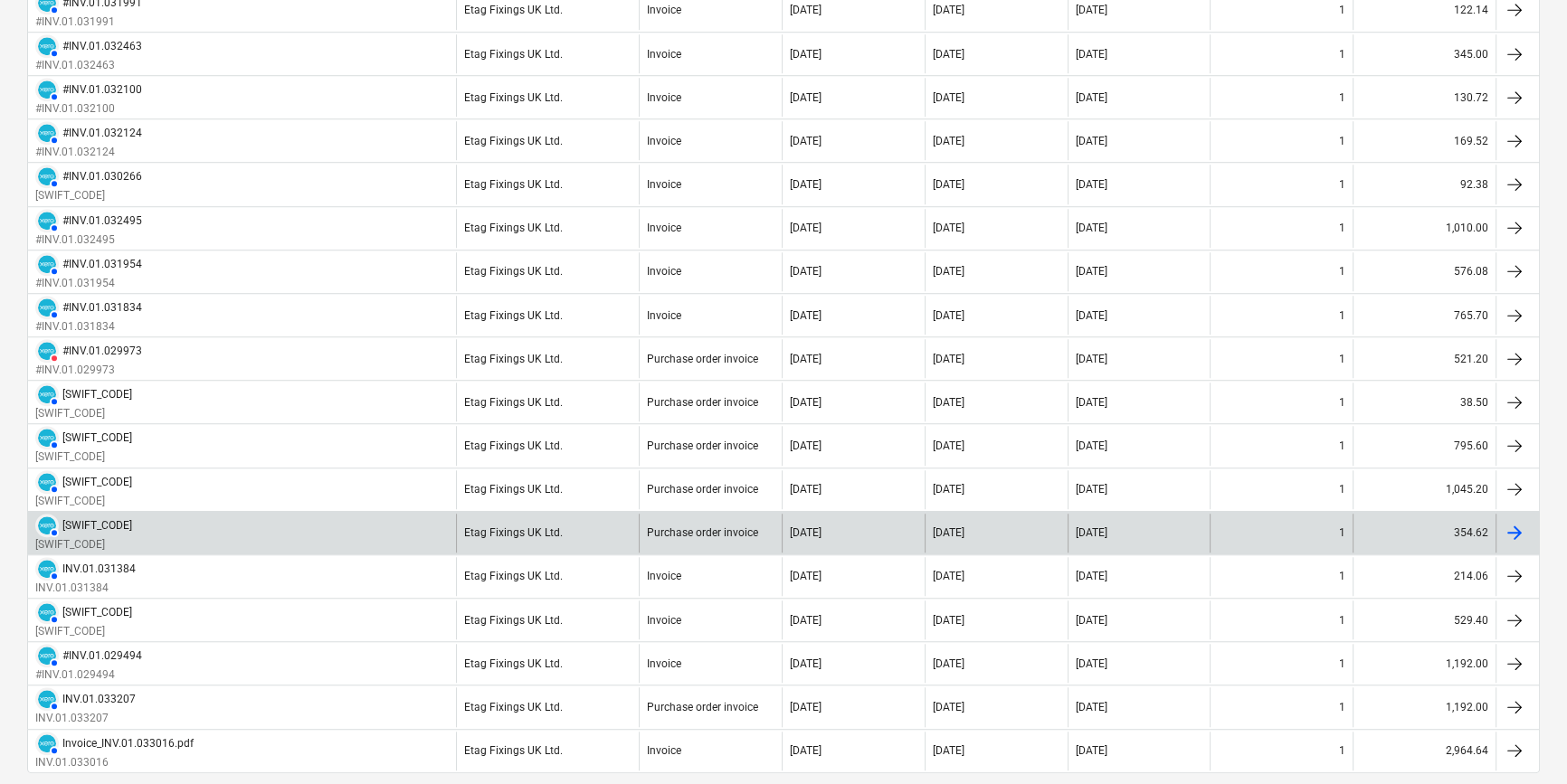 scroll, scrollTop: 1820, scrollLeft: 0, axis: vertical 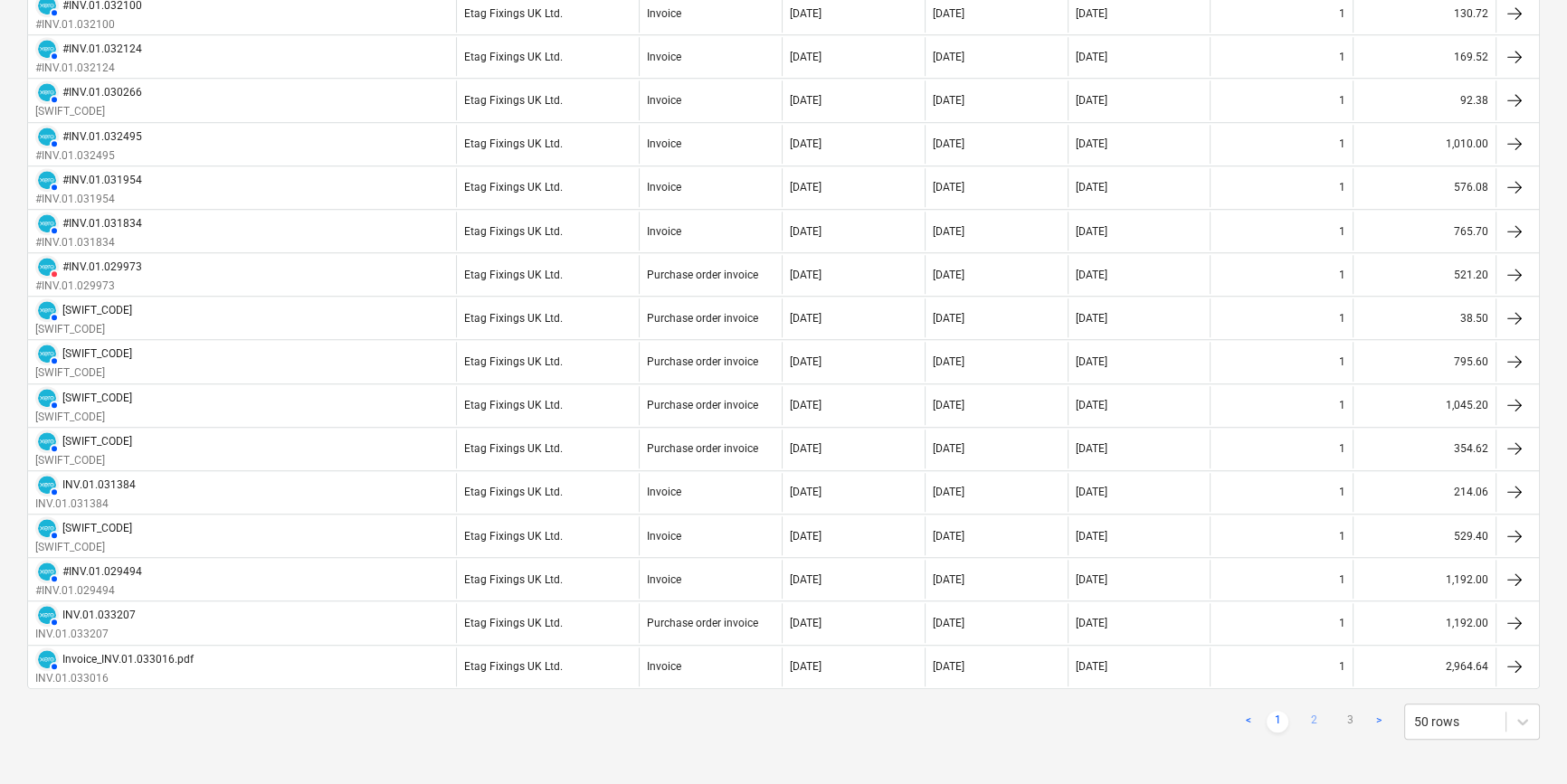 click on "2" at bounding box center [1314, 722] 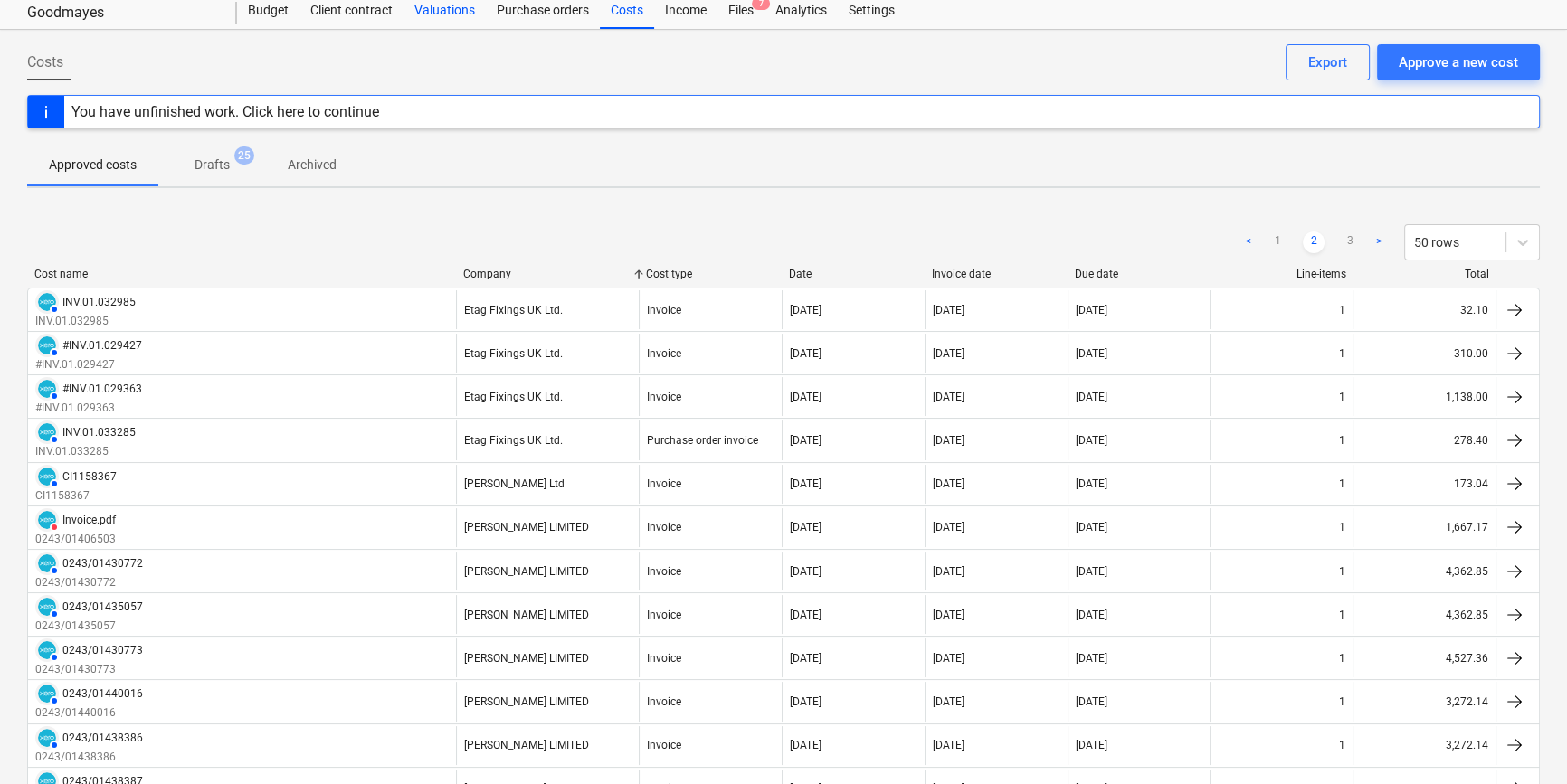 scroll, scrollTop: 0, scrollLeft: 0, axis: both 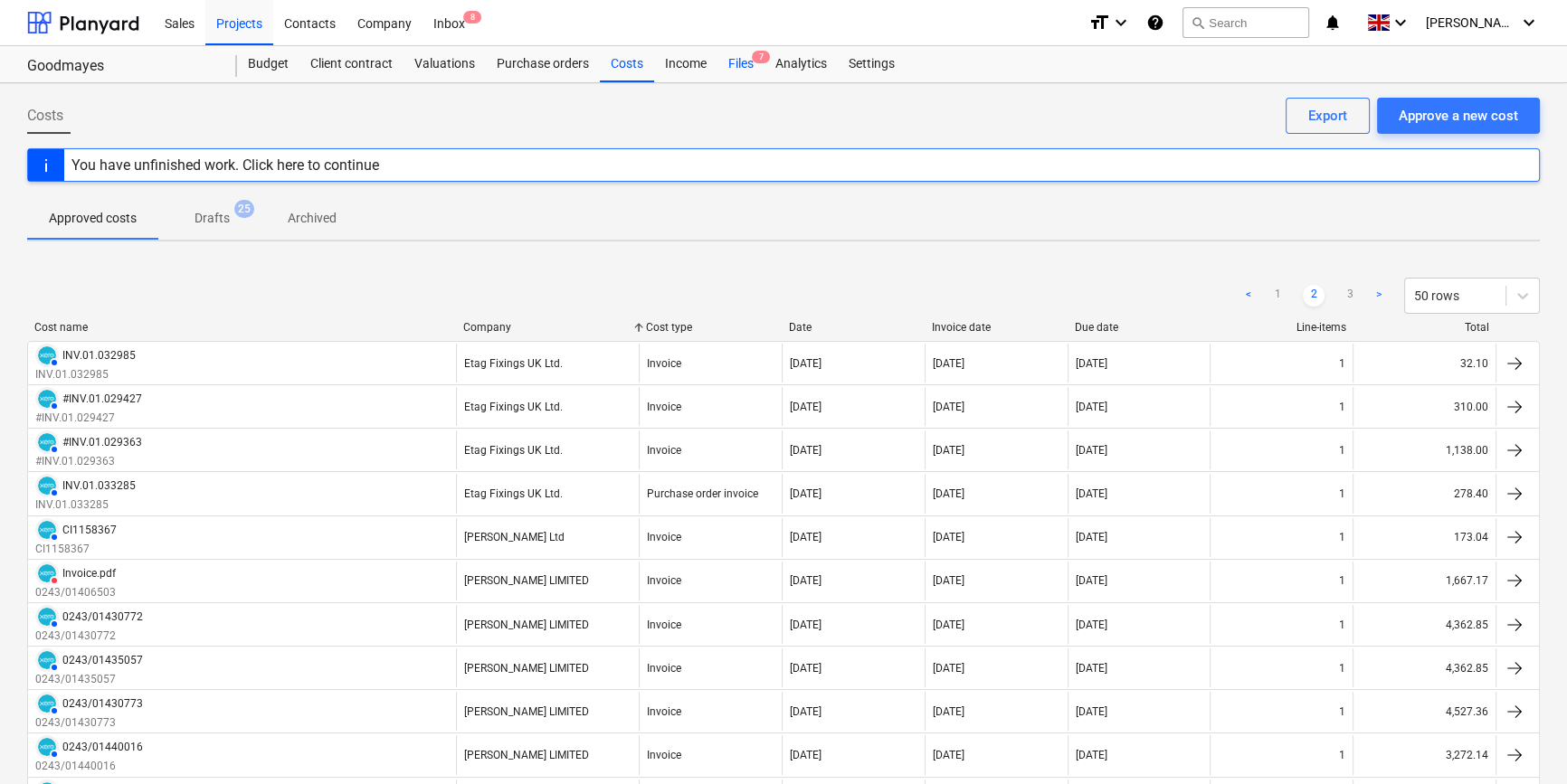 click on "Files 7" at bounding box center (741, 64) 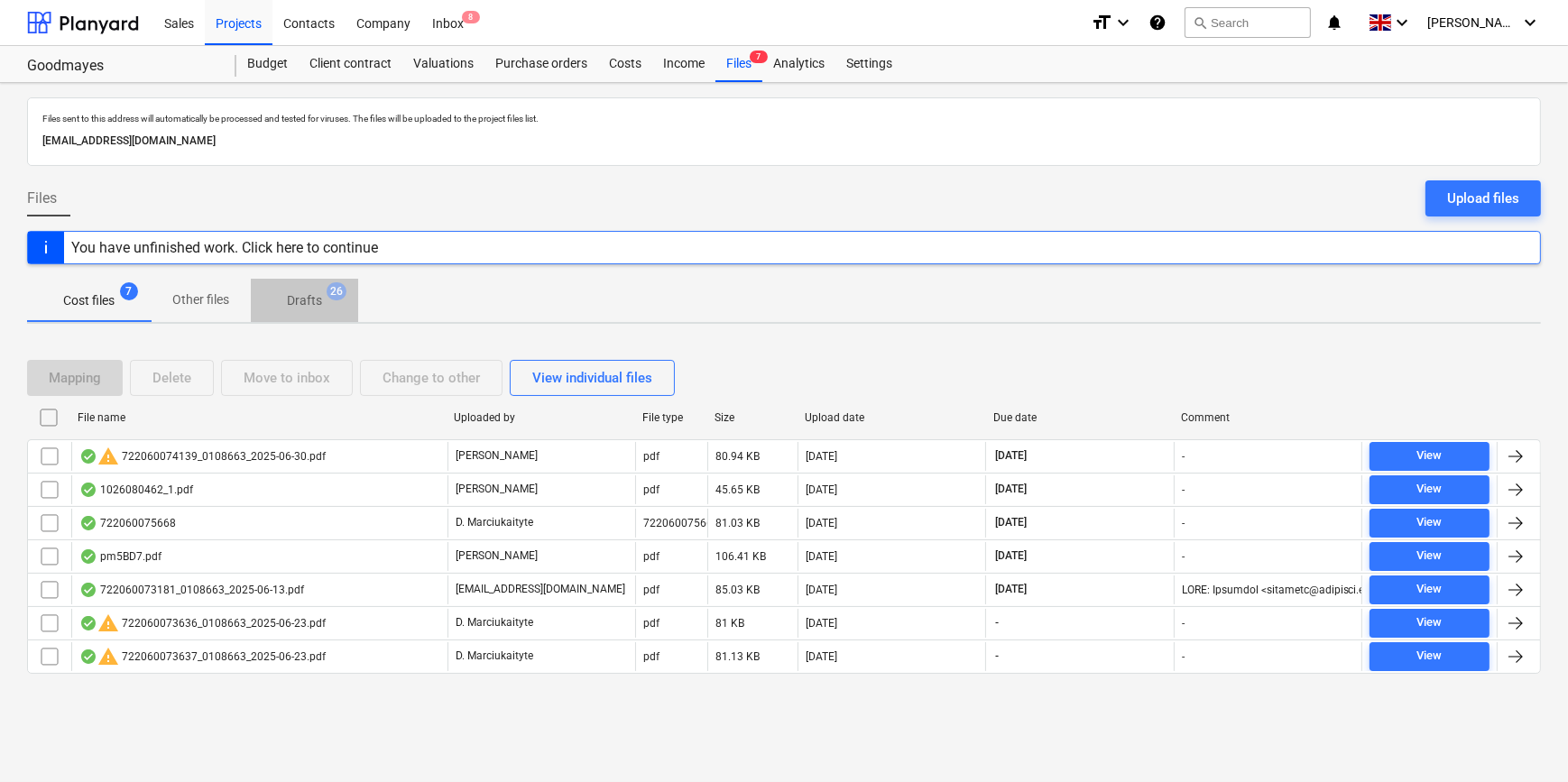 click on "Drafts 26" at bounding box center [304, 300] 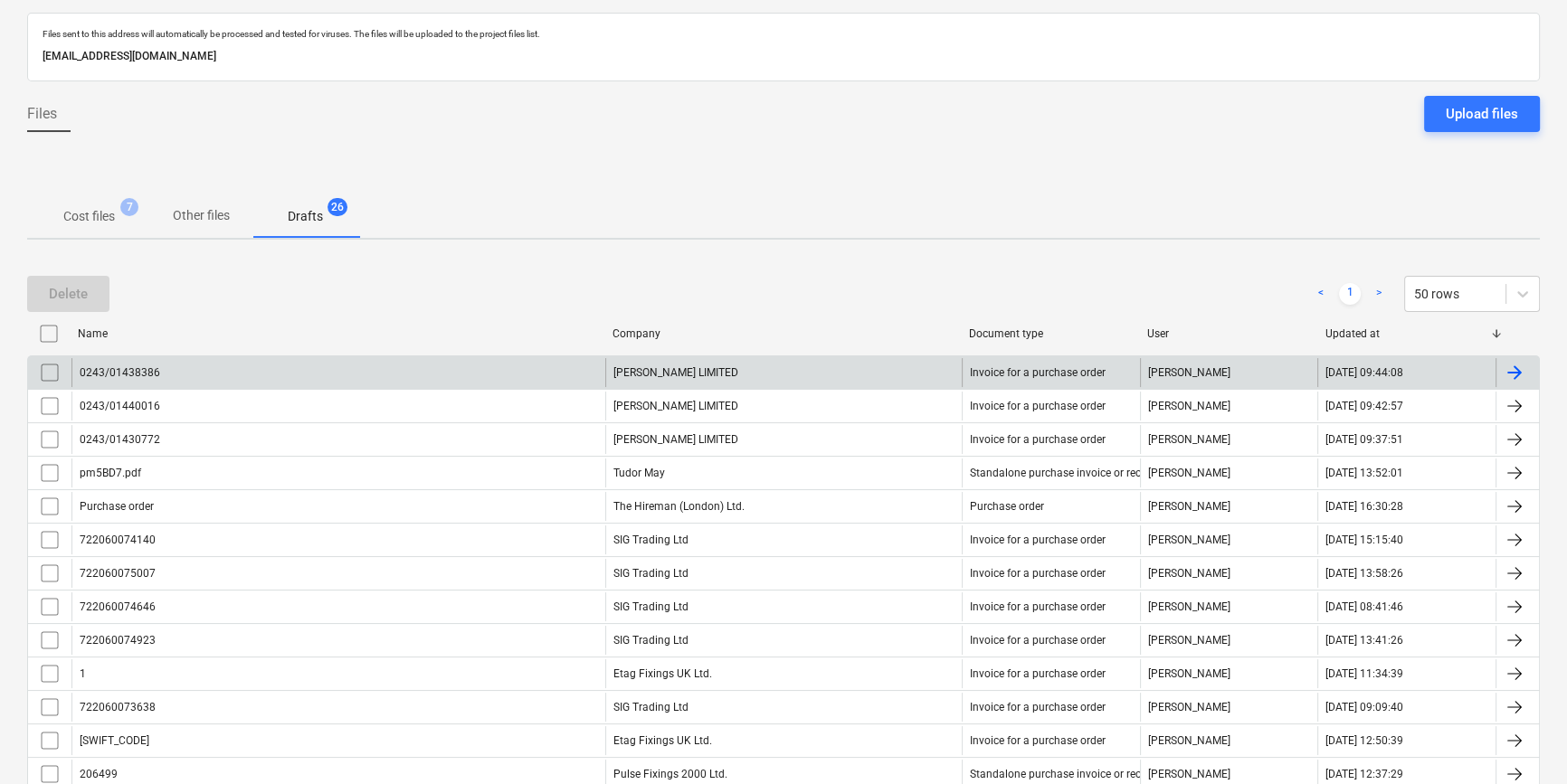 scroll, scrollTop: 49, scrollLeft: 0, axis: vertical 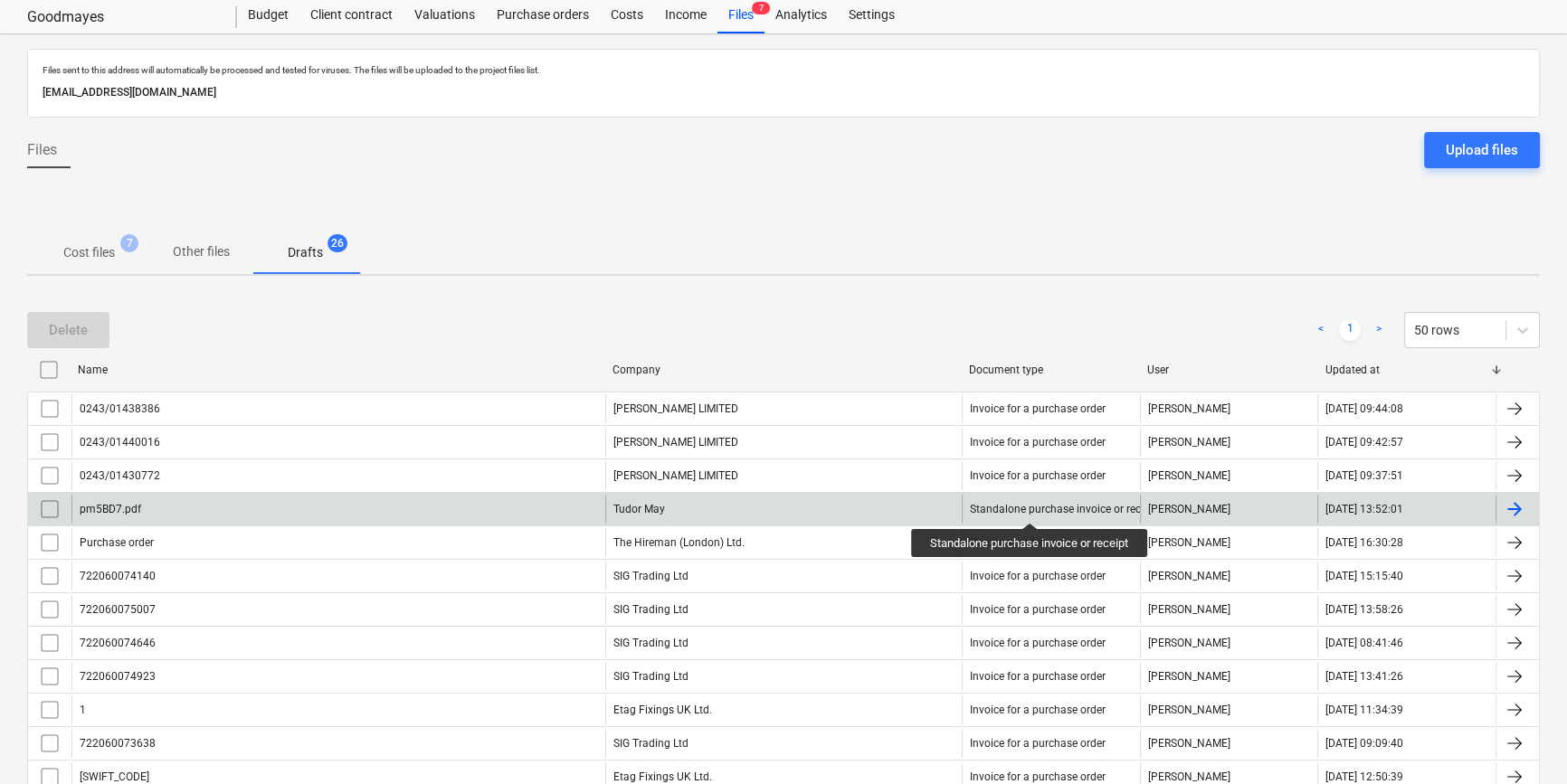 click on "Standalone purchase invoice or receipt" at bounding box center [1064, 509] 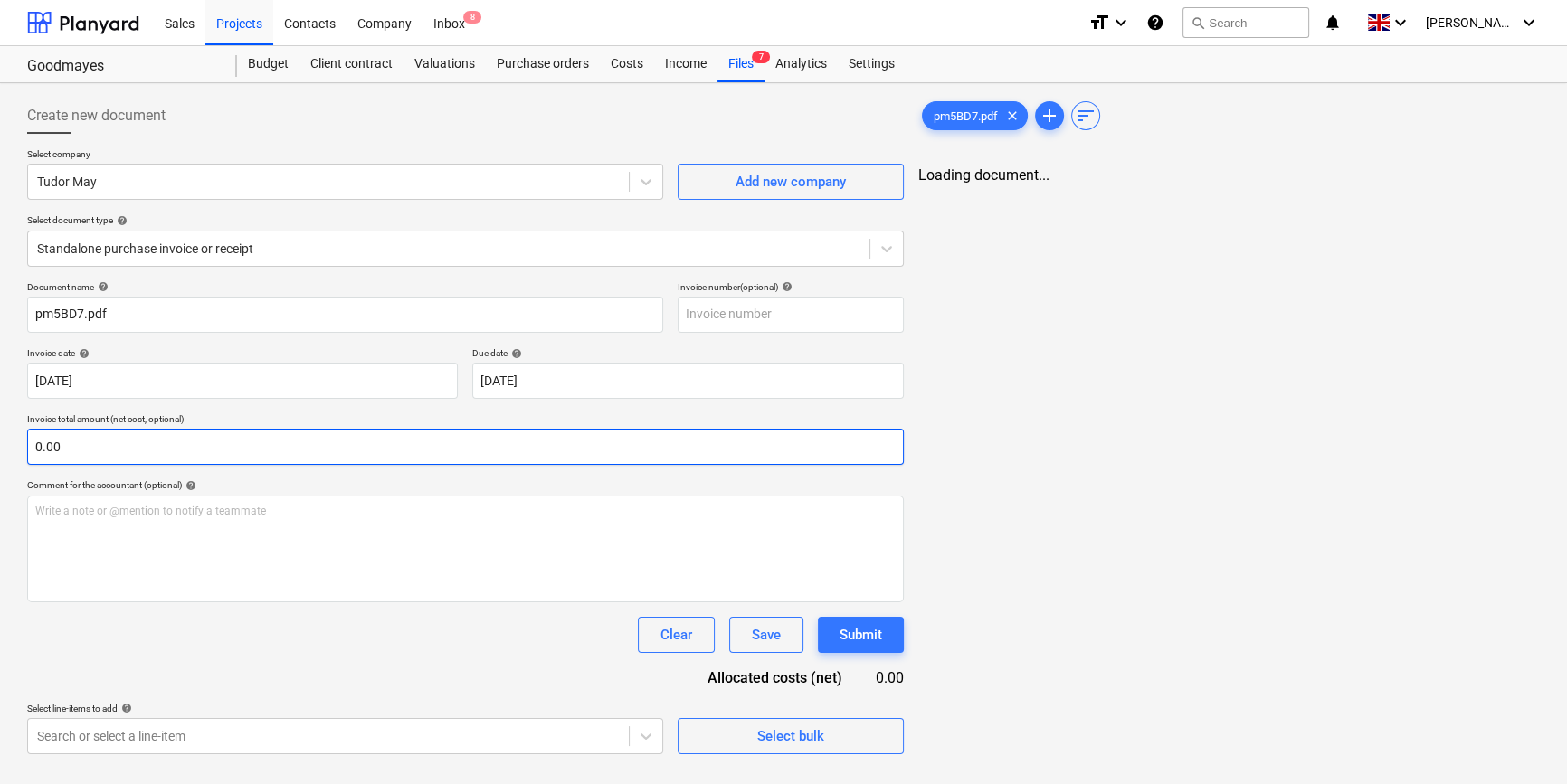 scroll, scrollTop: 0, scrollLeft: 0, axis: both 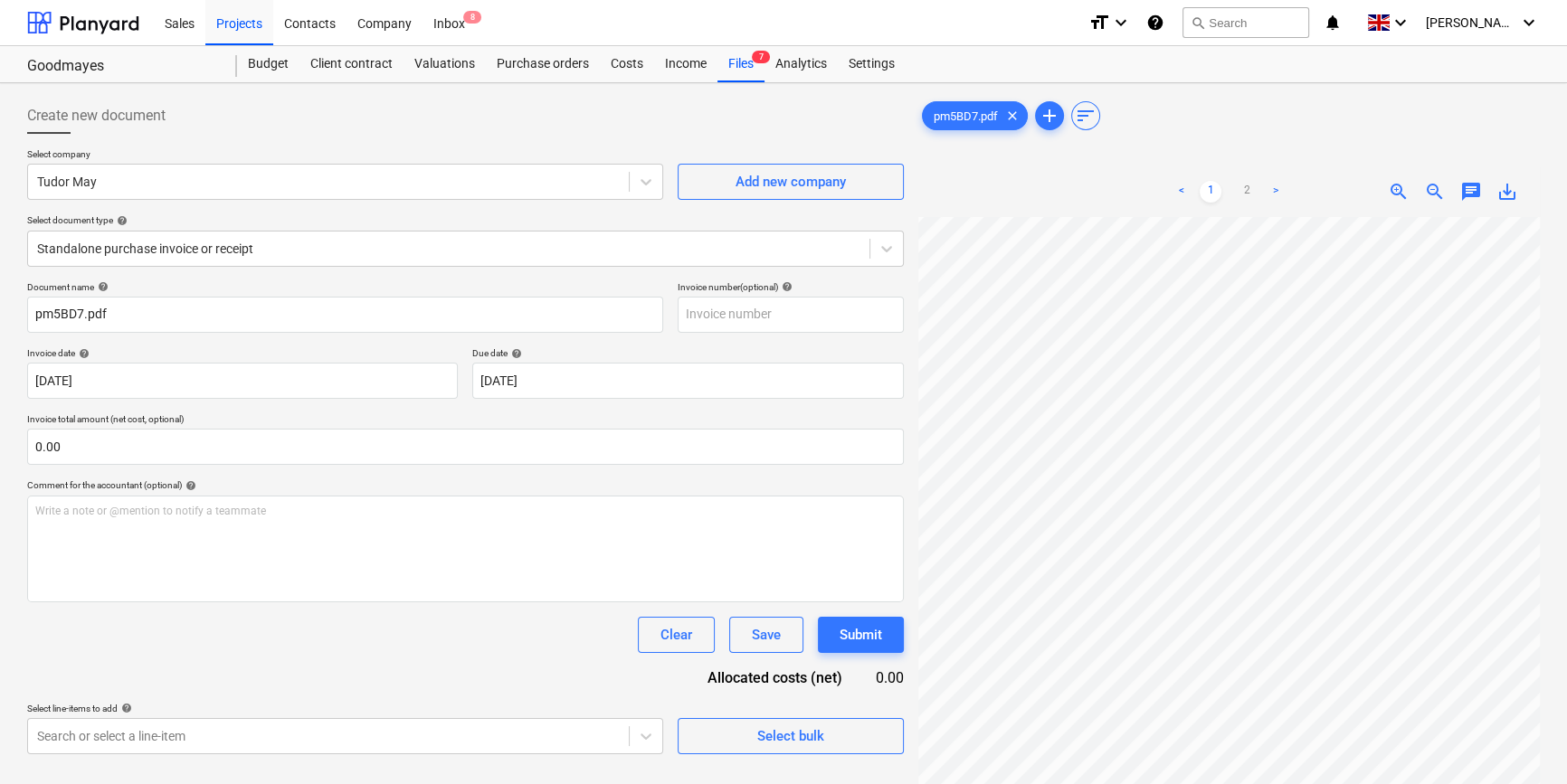 click on "Sales Projects Contacts Company Inbox 8 format_size keyboard_arrow_down help search Search notifications 0 keyboard_arrow_down [PERSON_NAME] keyboard_arrow_down Goodmayes Budget Client contract Valuations Purchase orders Costs Income Files 7 Analytics Settings Create new document Select company Tudor May   Add new company Select document type help Standalone purchase invoice or receipt Document name help pm5BD7.pdf Invoice number  (optional) help Invoice date help [DATE] 06.06.2025 Press the down arrow key to interact with the calendar and
select a date. Press the question mark key to get the keyboard shortcuts for changing dates. Due date help [DATE] [DATE] Press the down arrow key to interact with the calendar and
select a date. Press the question mark key to get the keyboard shortcuts for changing dates. Invoice total amount (net cost, optional) 0.00 Comment for the accountant (optional) help Write a note or @mention to notify a teammate ﻿ Clear Save Submit Allocated costs (net)" at bounding box center (784, 392) 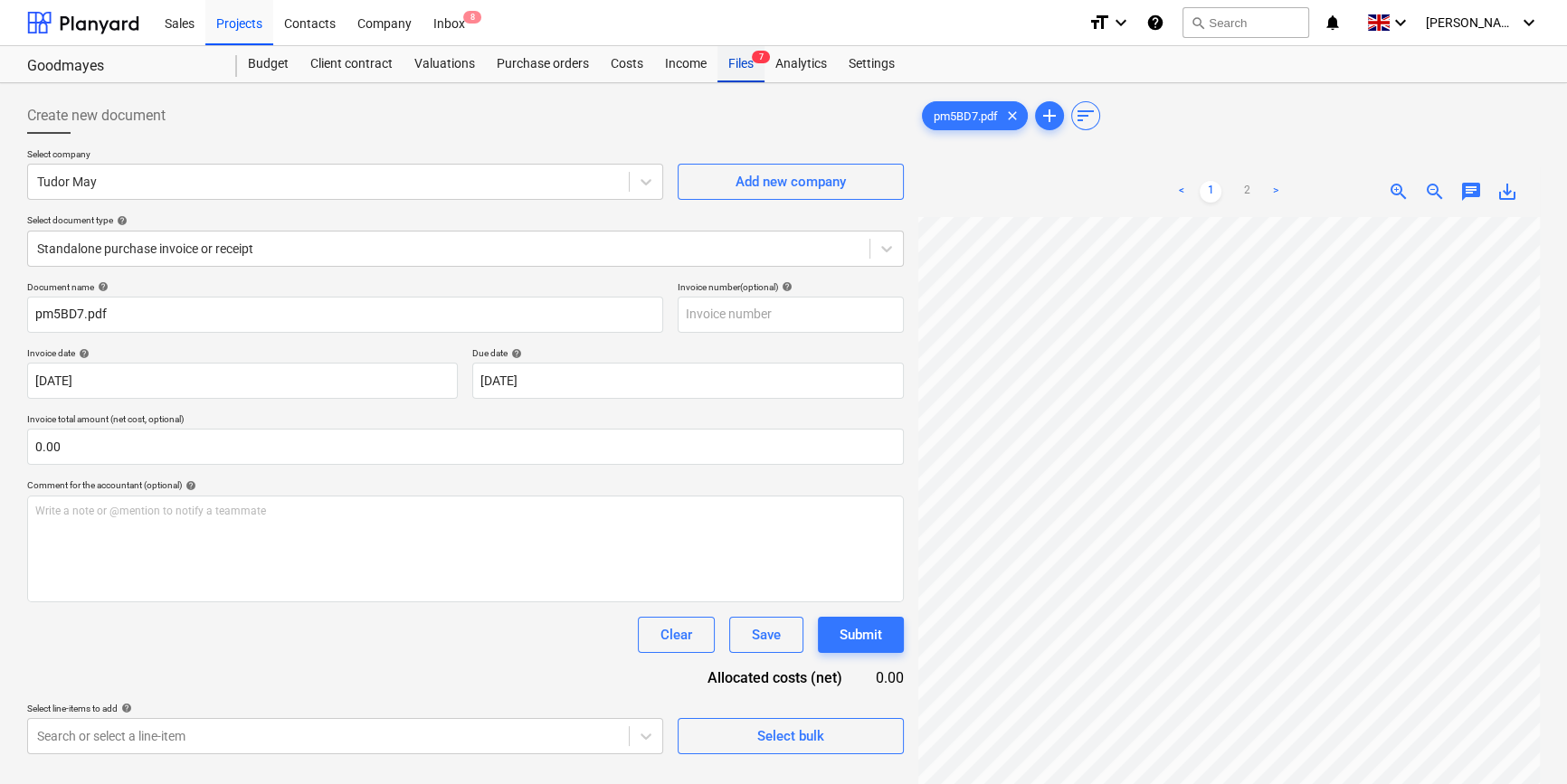 click on "Files 7" at bounding box center (741, 64) 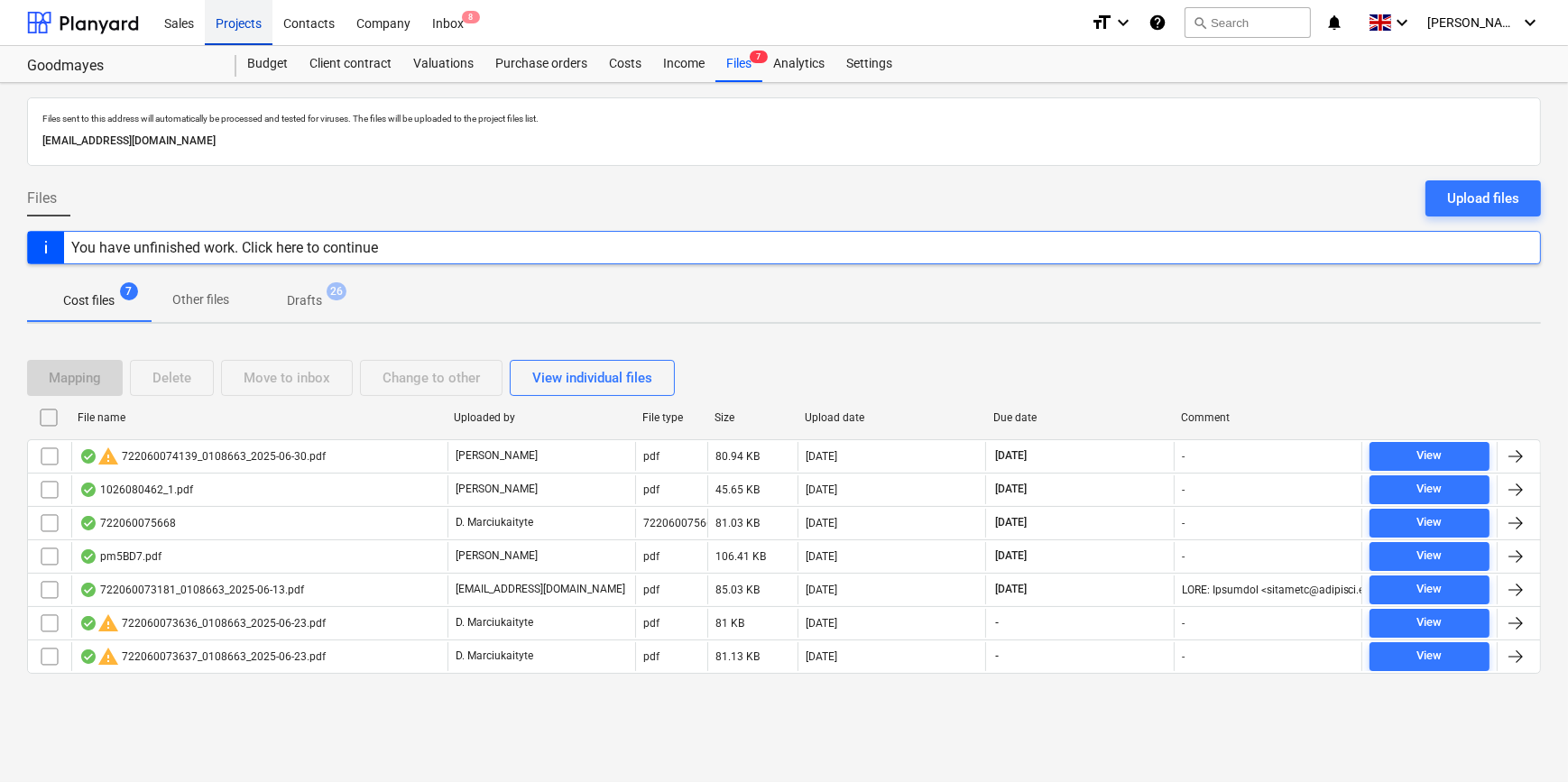 click on "Projects" at bounding box center [238, 22] 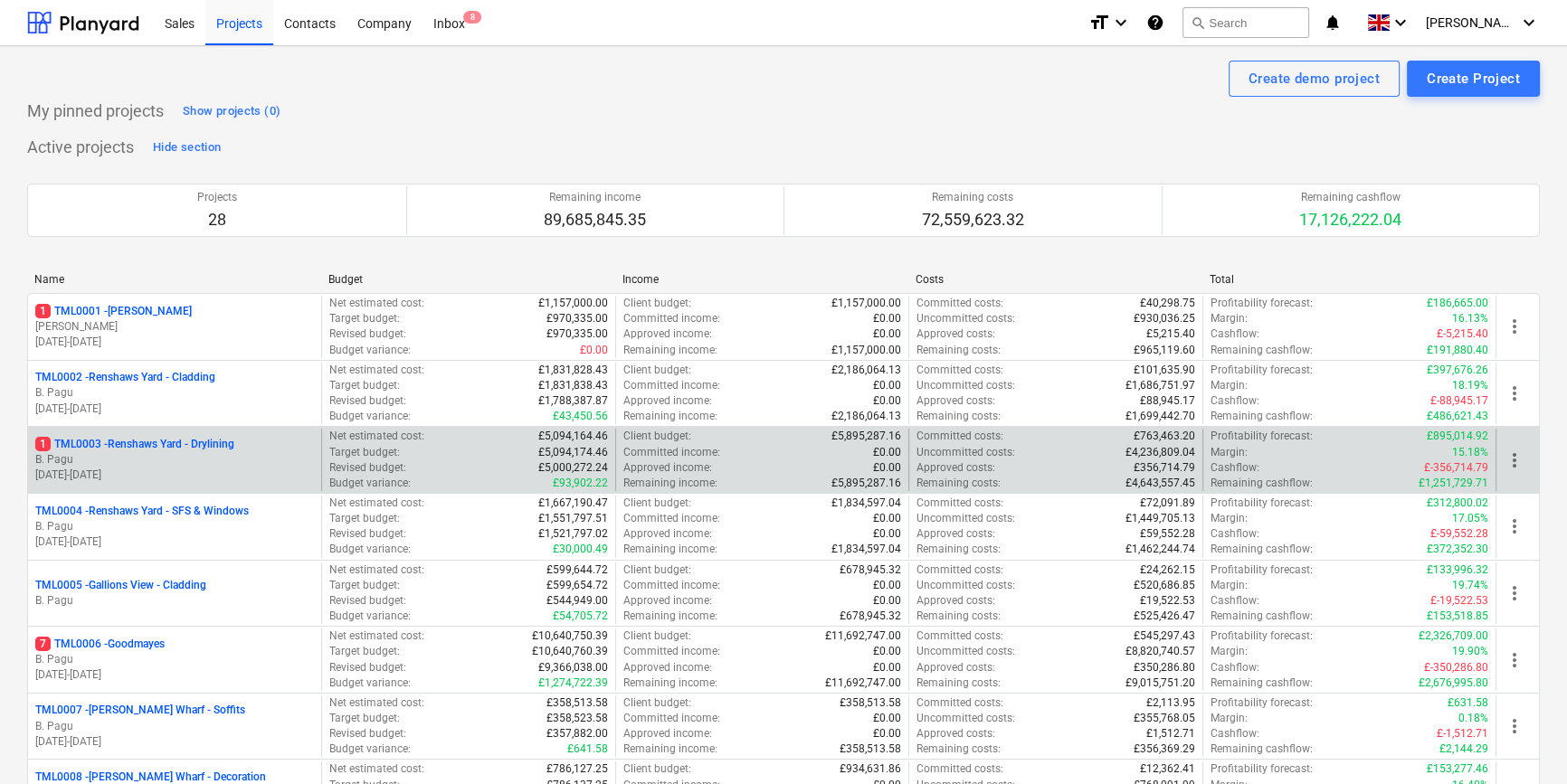 click on "1  TML0003 -  Renshaws Yard -  Drylining" at bounding box center (135, 444) 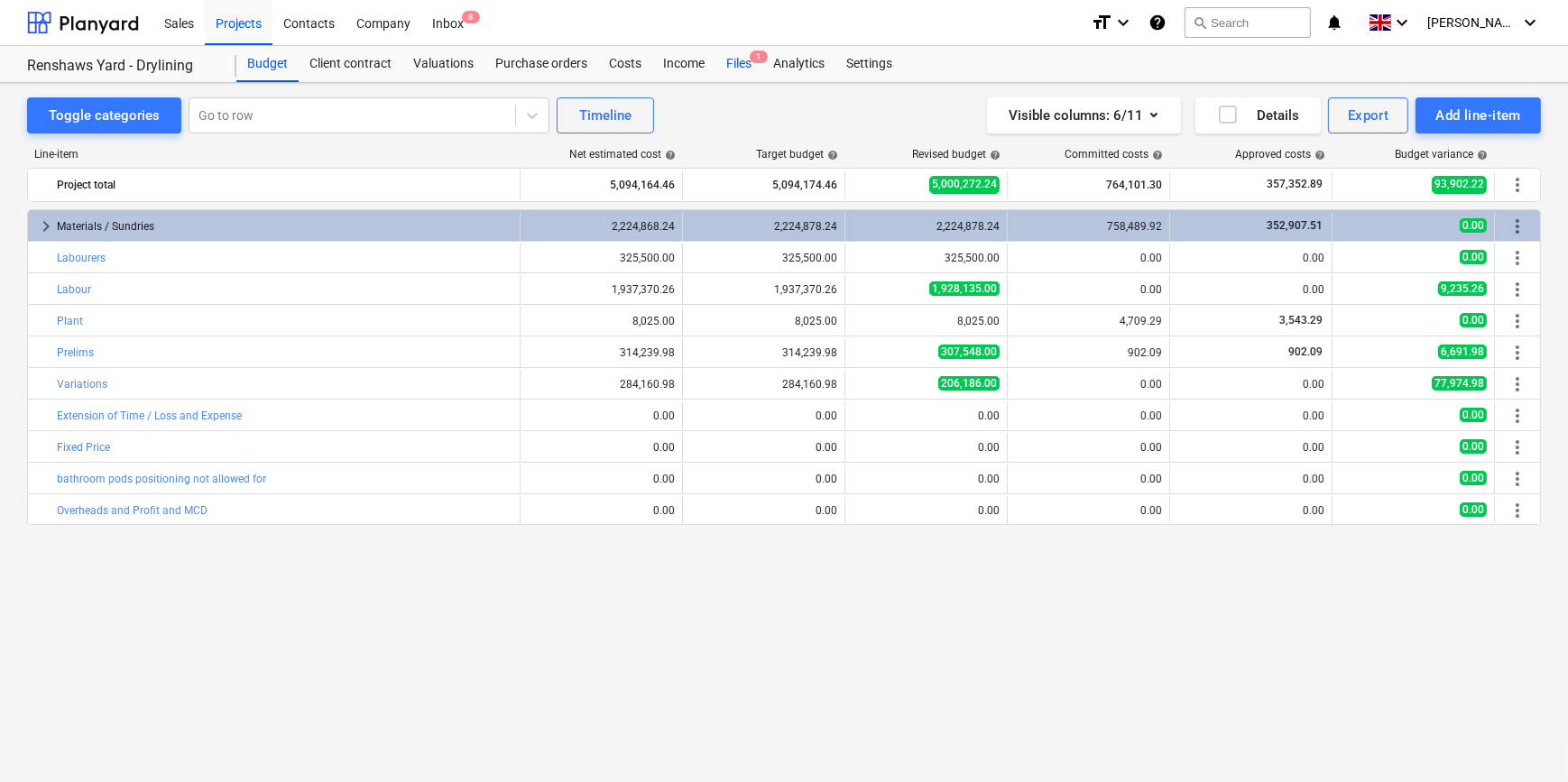 click on "Files 1" at bounding box center [739, 64] 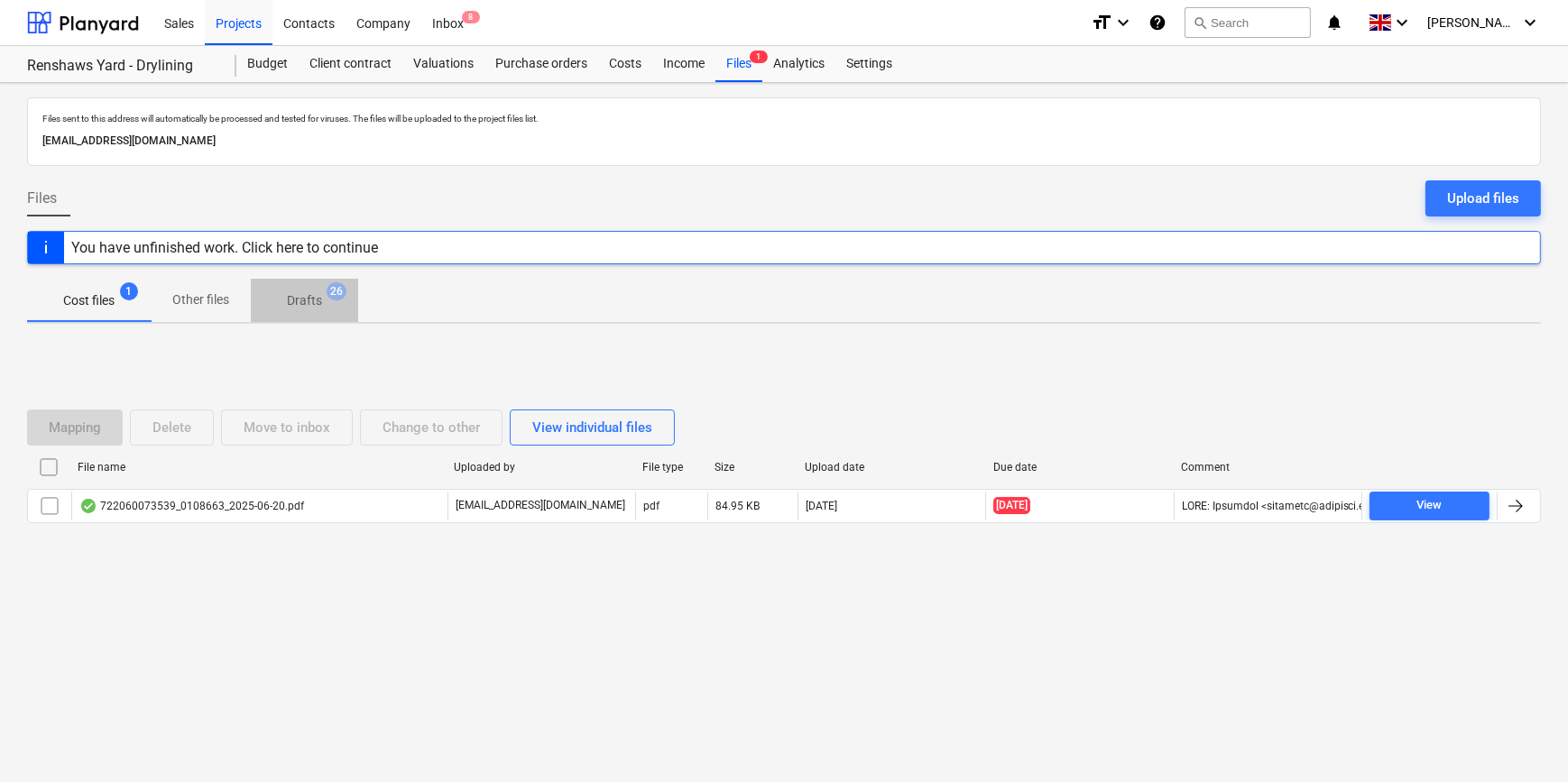 click on "Drafts" at bounding box center (304, 300) 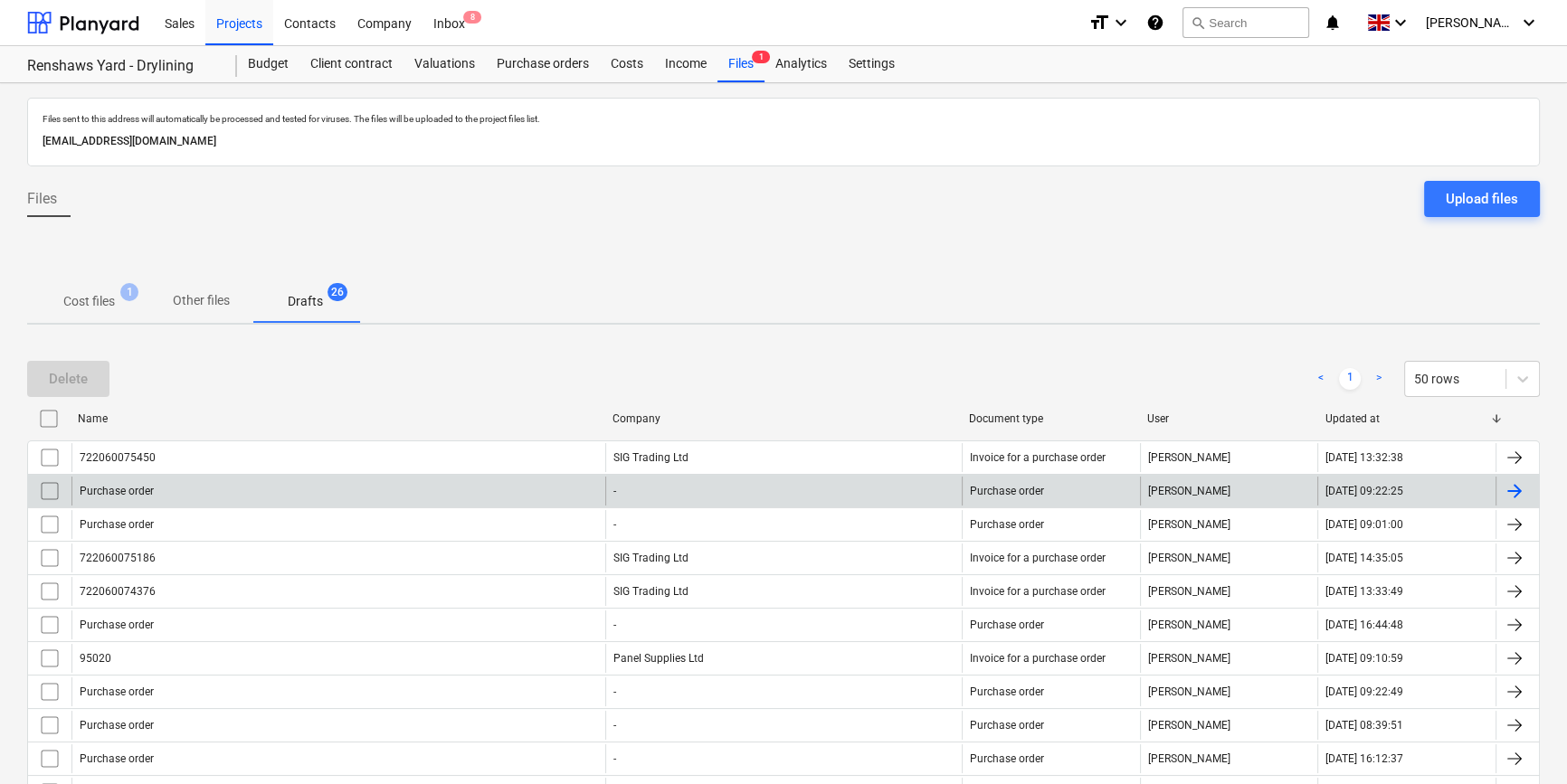 click at bounding box center [1515, 491] 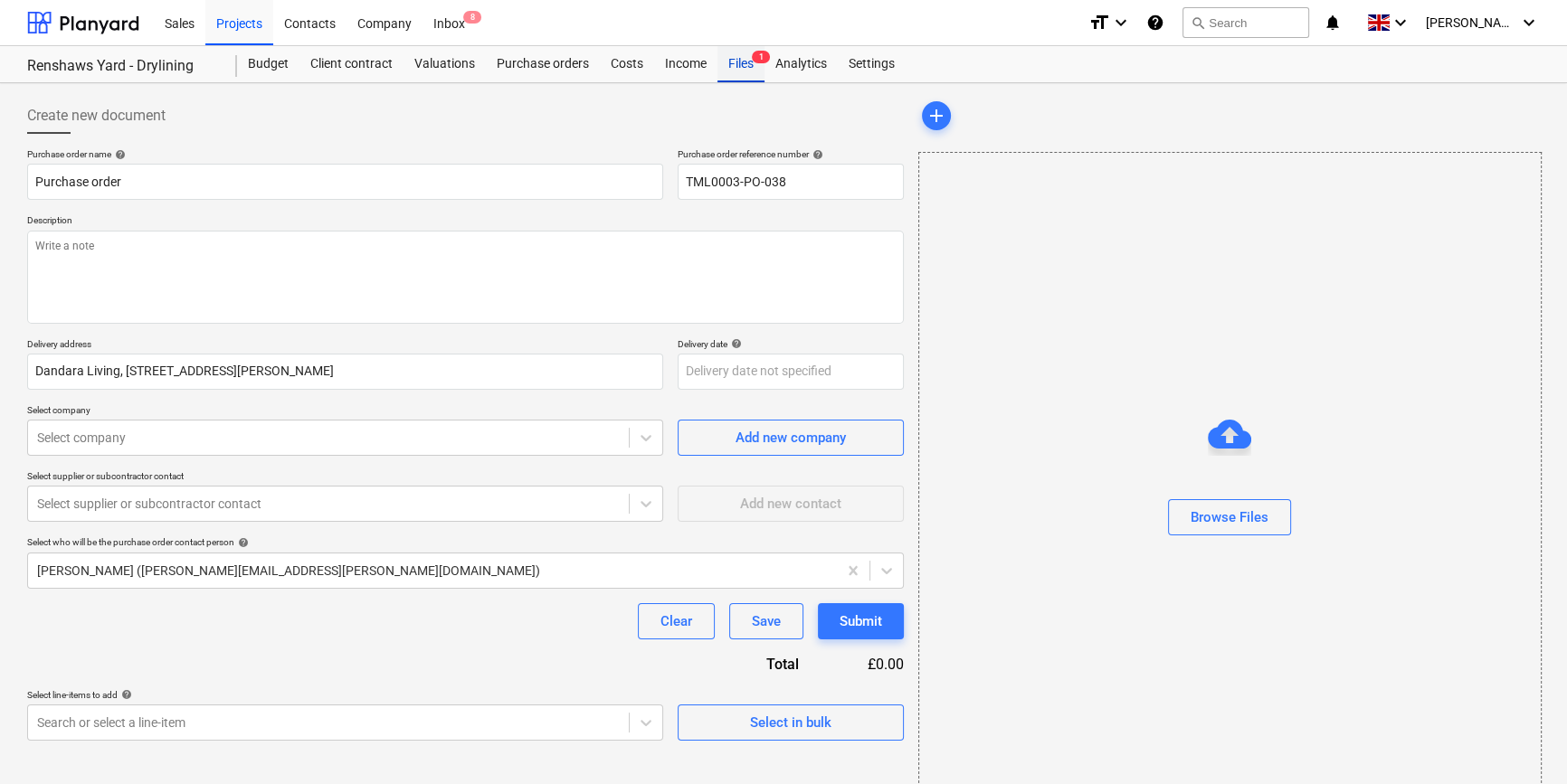 click on "Files 1" at bounding box center (741, 64) 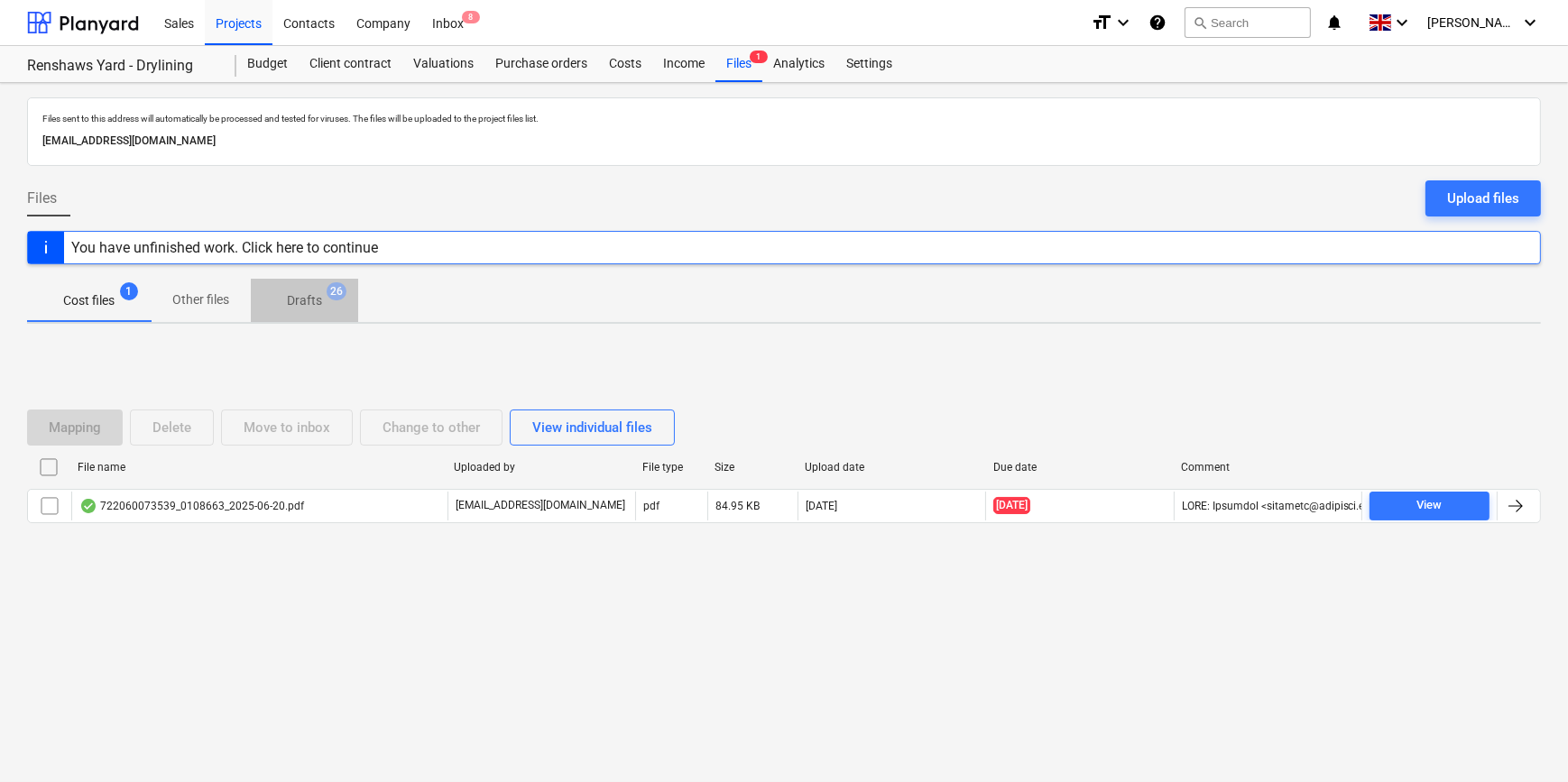 click on "Drafts" at bounding box center (304, 300) 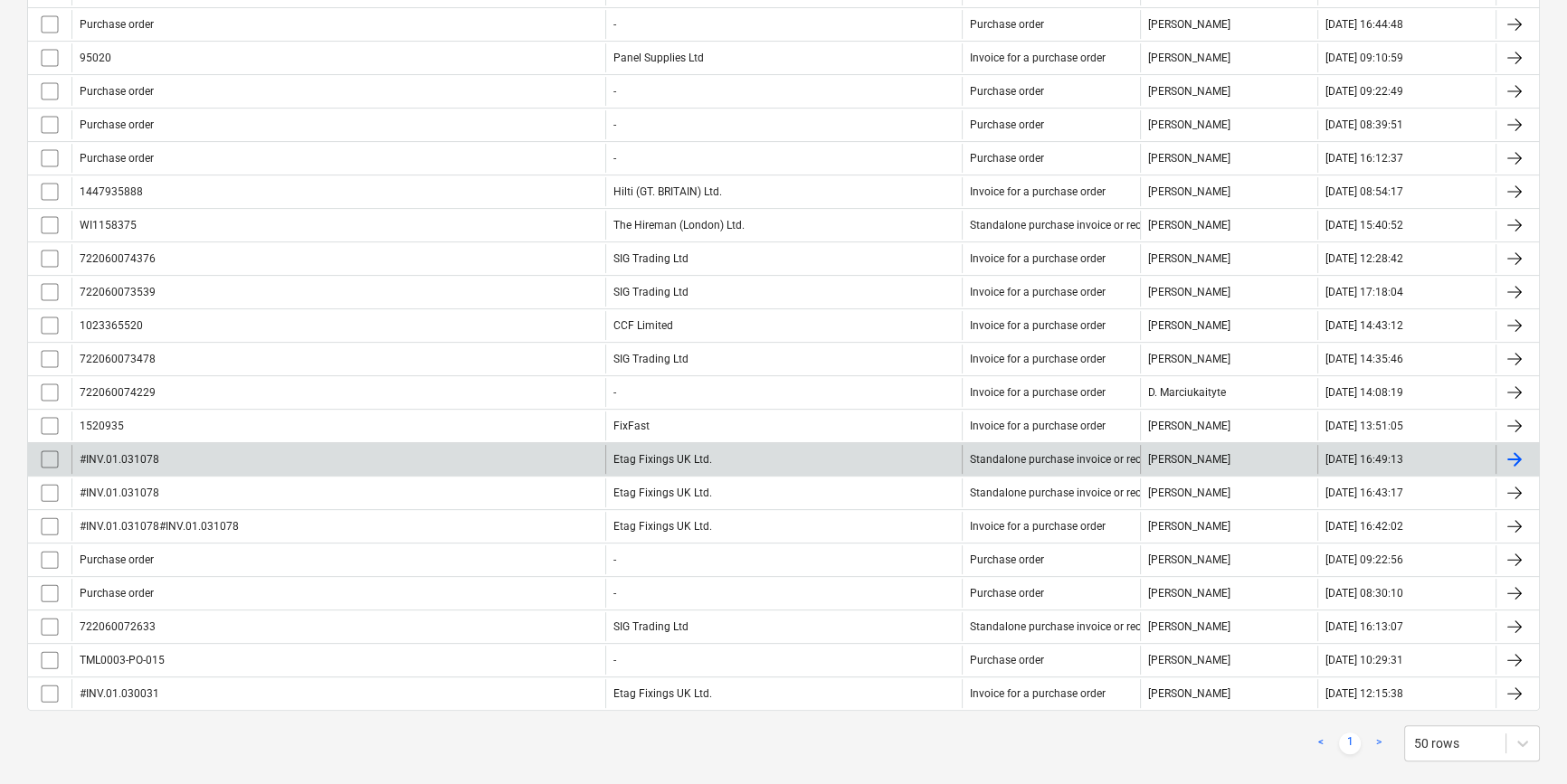 scroll, scrollTop: 624, scrollLeft: 0, axis: vertical 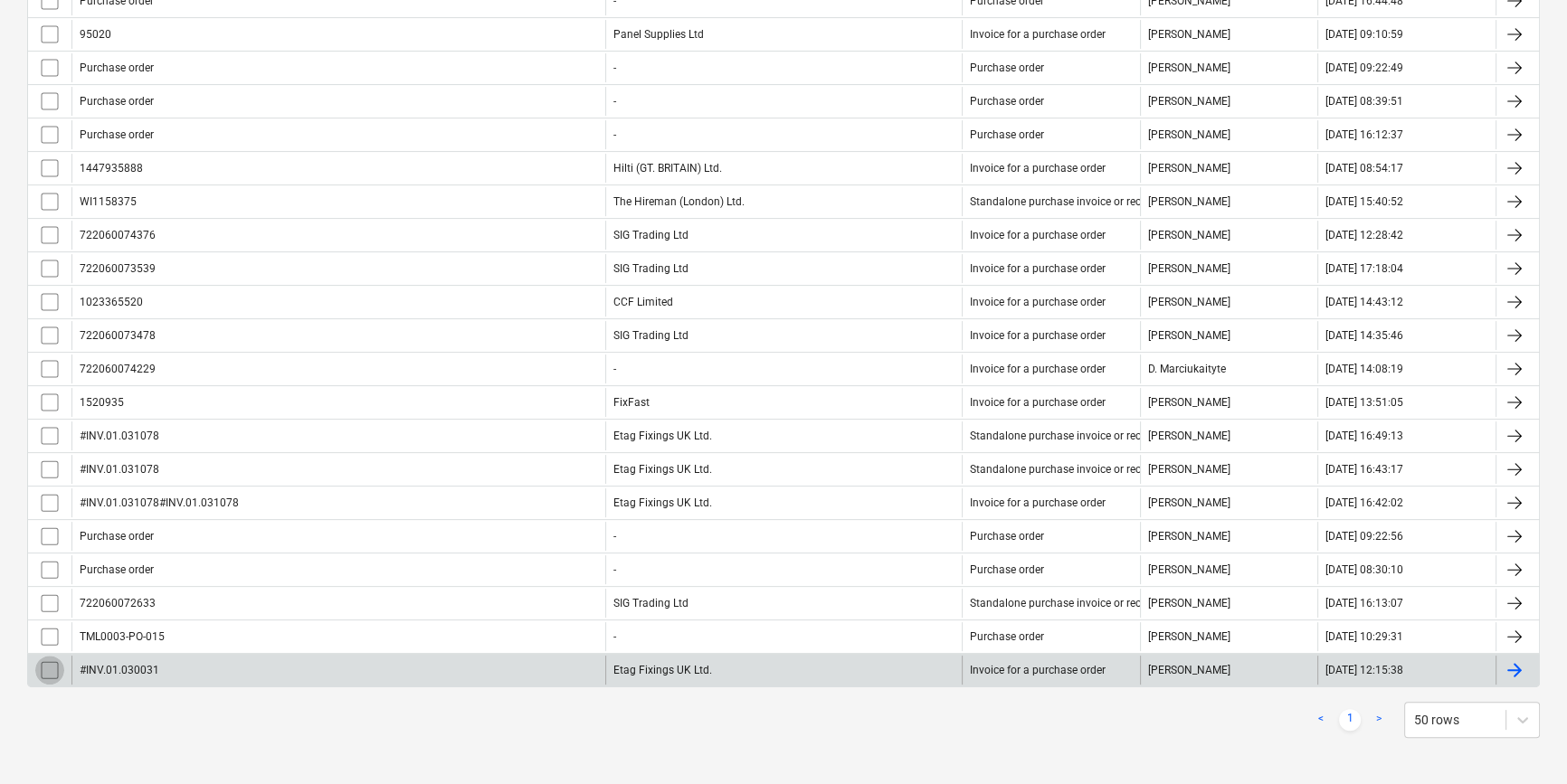 click at bounding box center (50, 670) 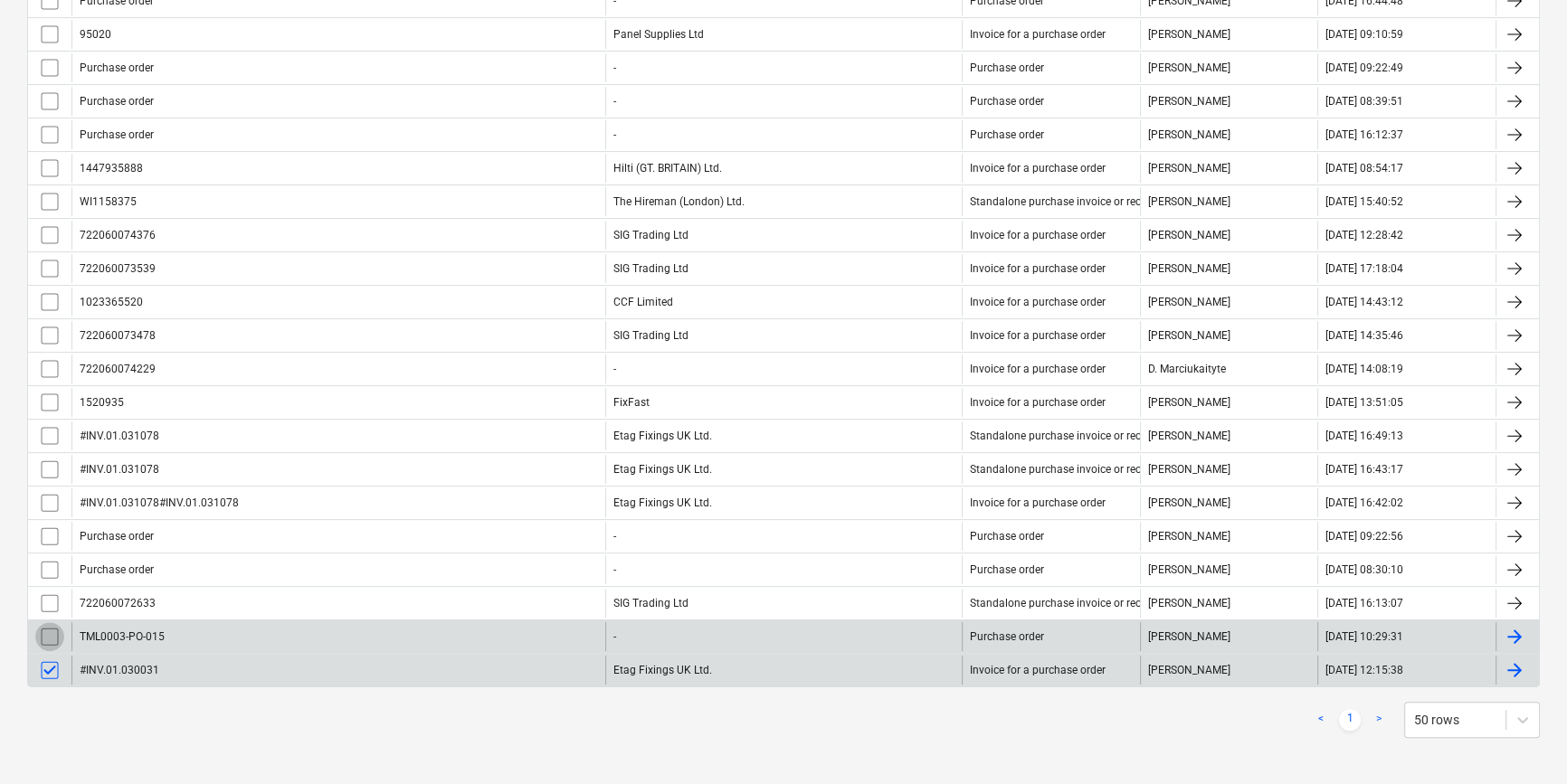 click at bounding box center (50, 637) 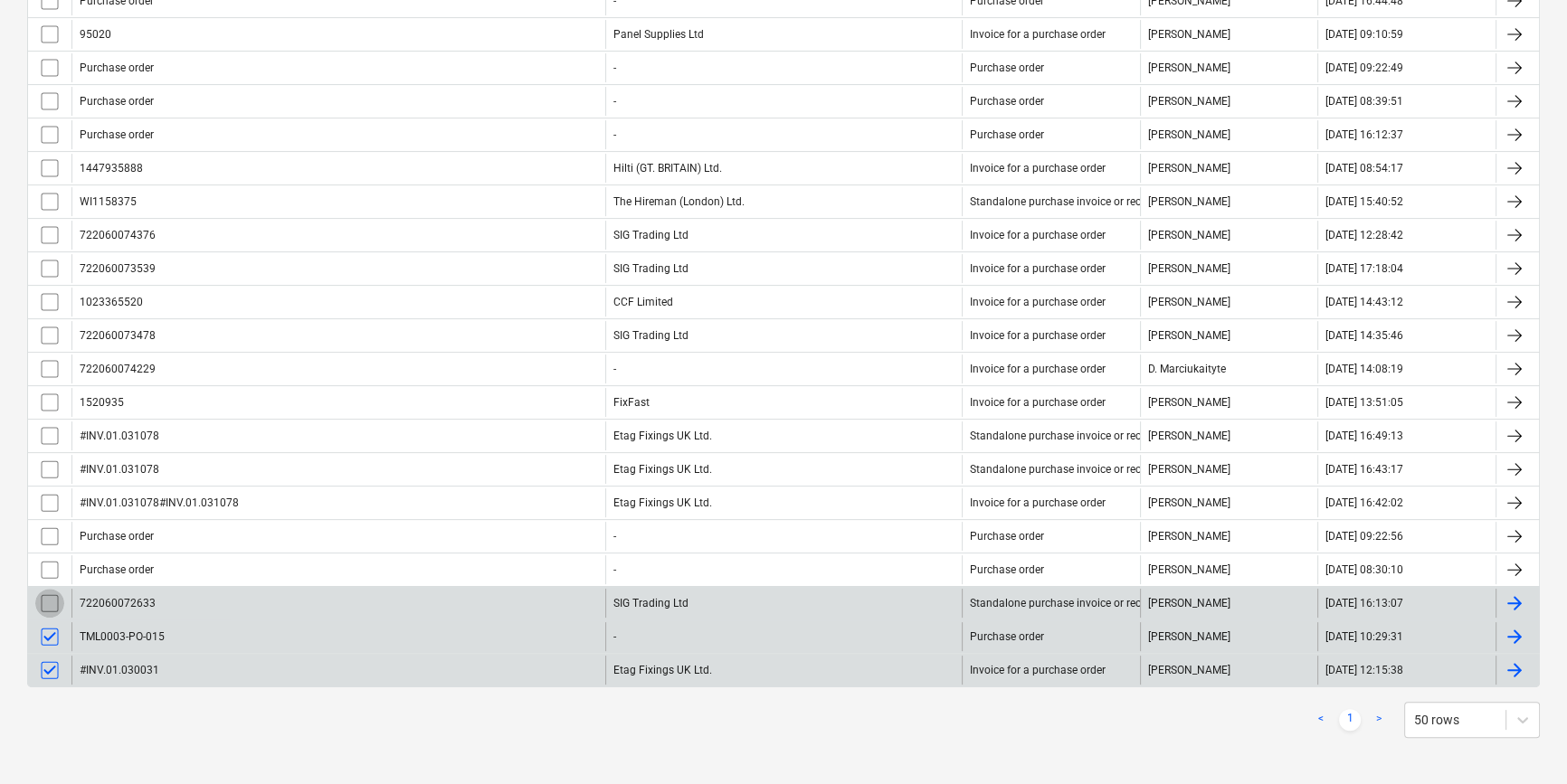 click at bounding box center [50, 603] 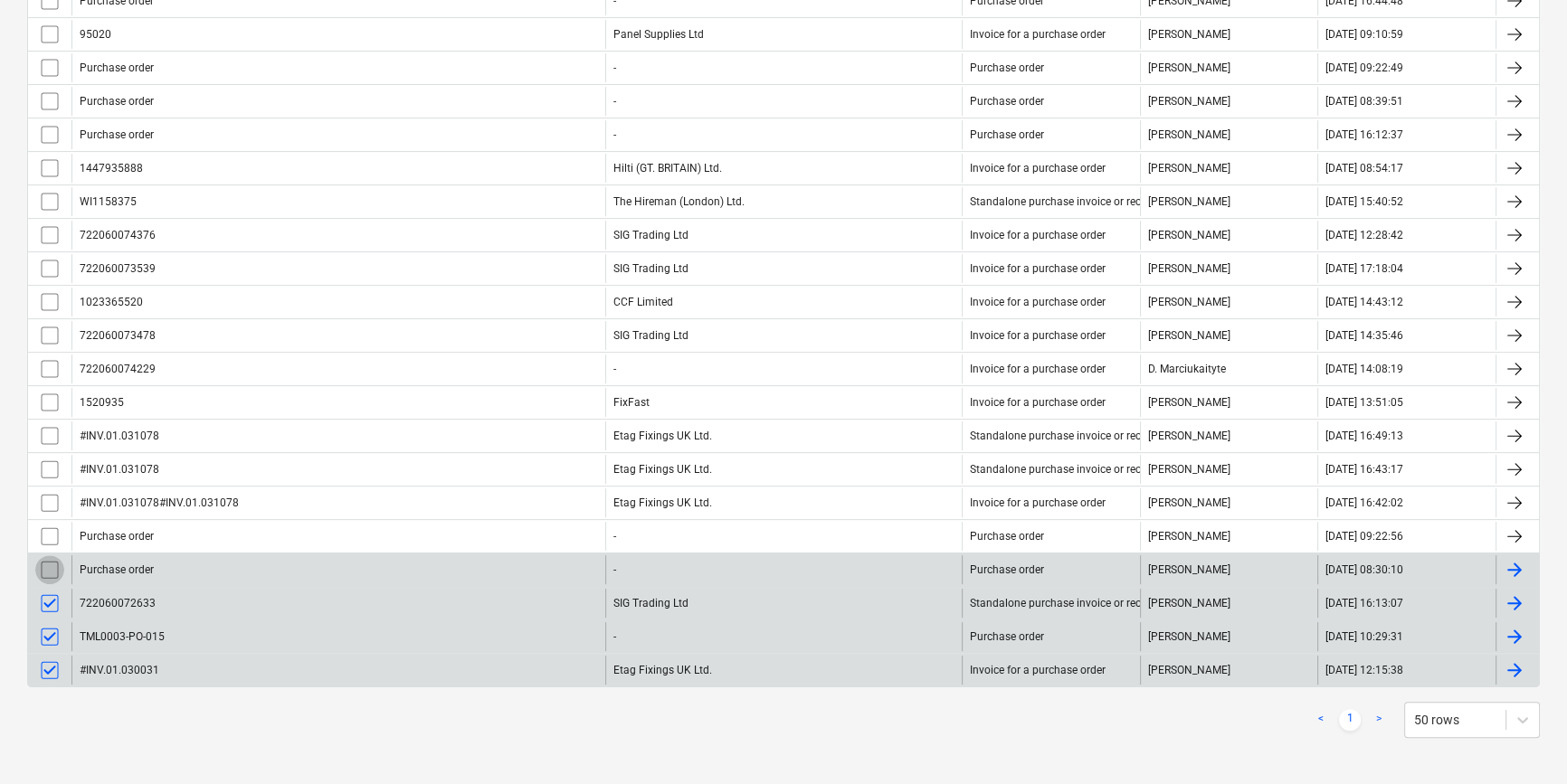 click at bounding box center [50, 570] 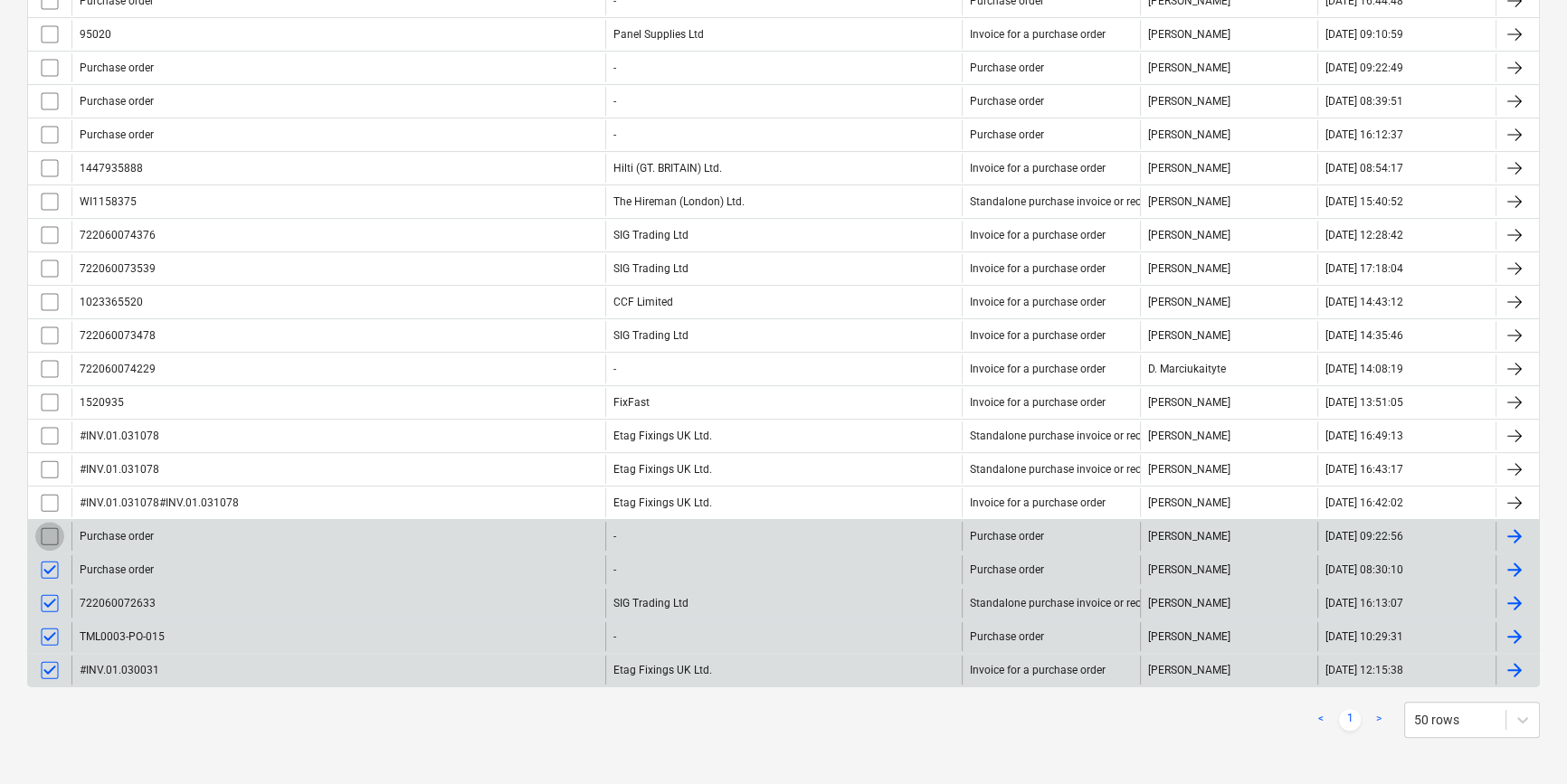 click at bounding box center [50, 536] 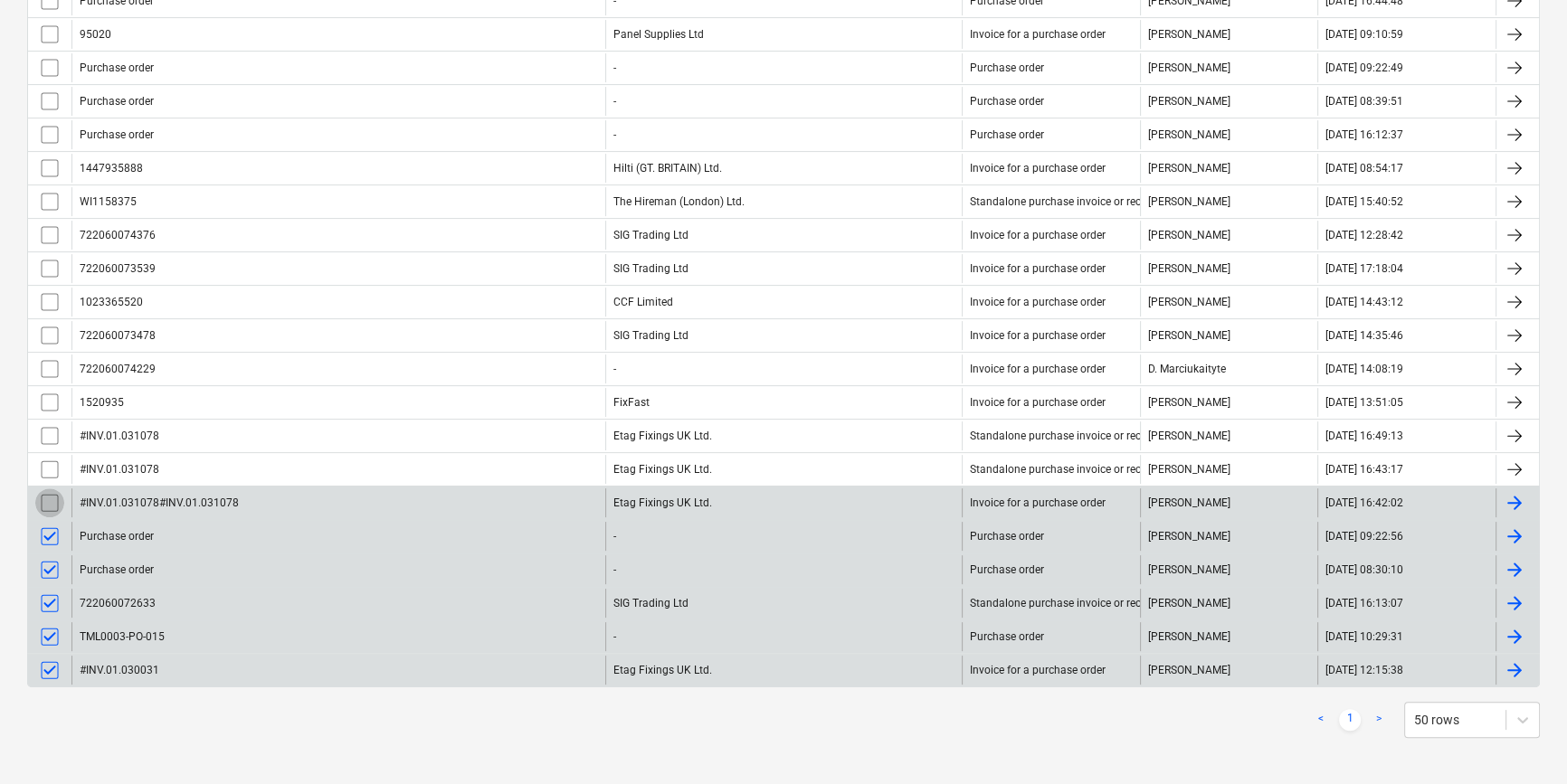 click at bounding box center (50, 503) 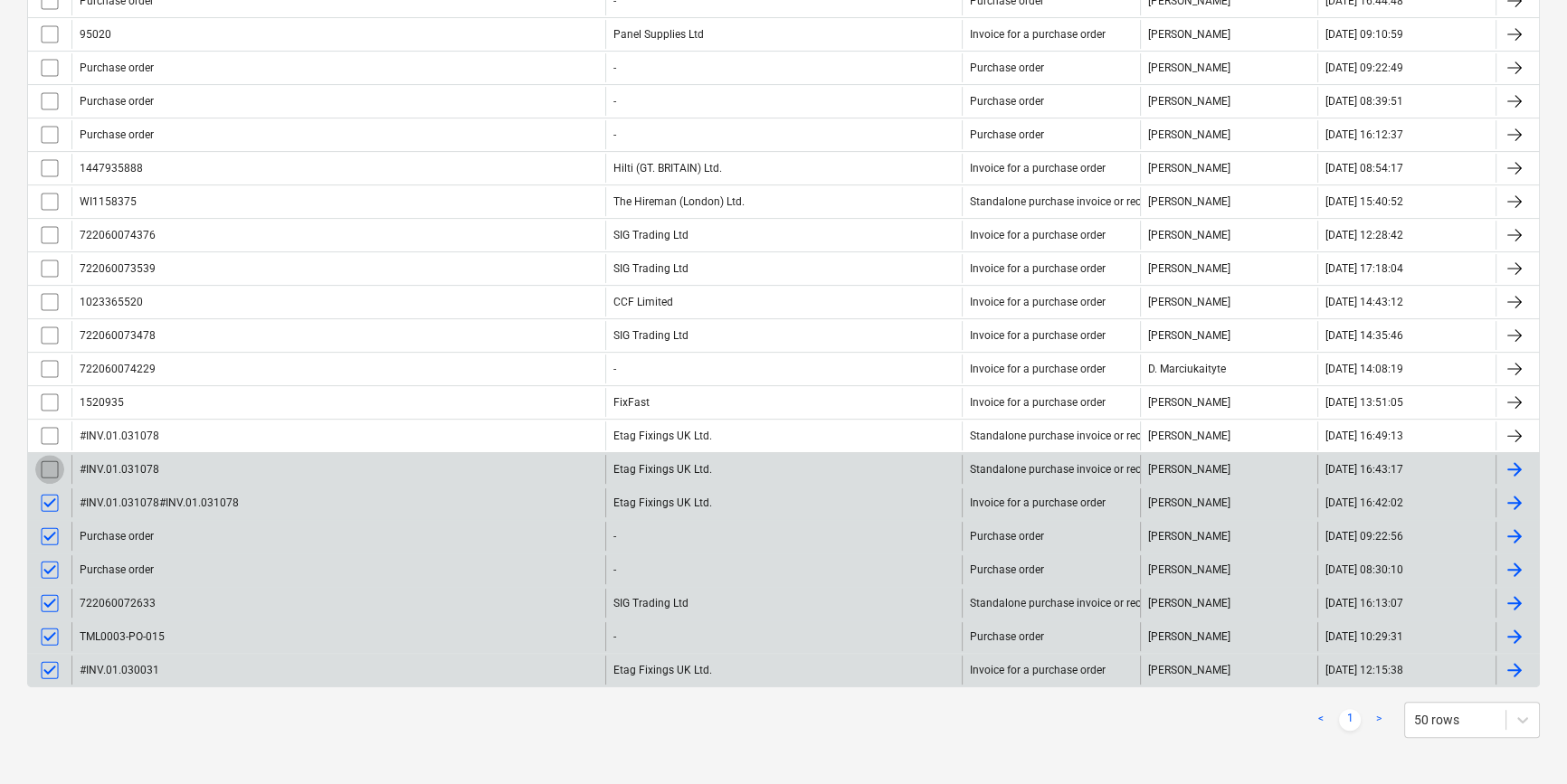 click at bounding box center (50, 469) 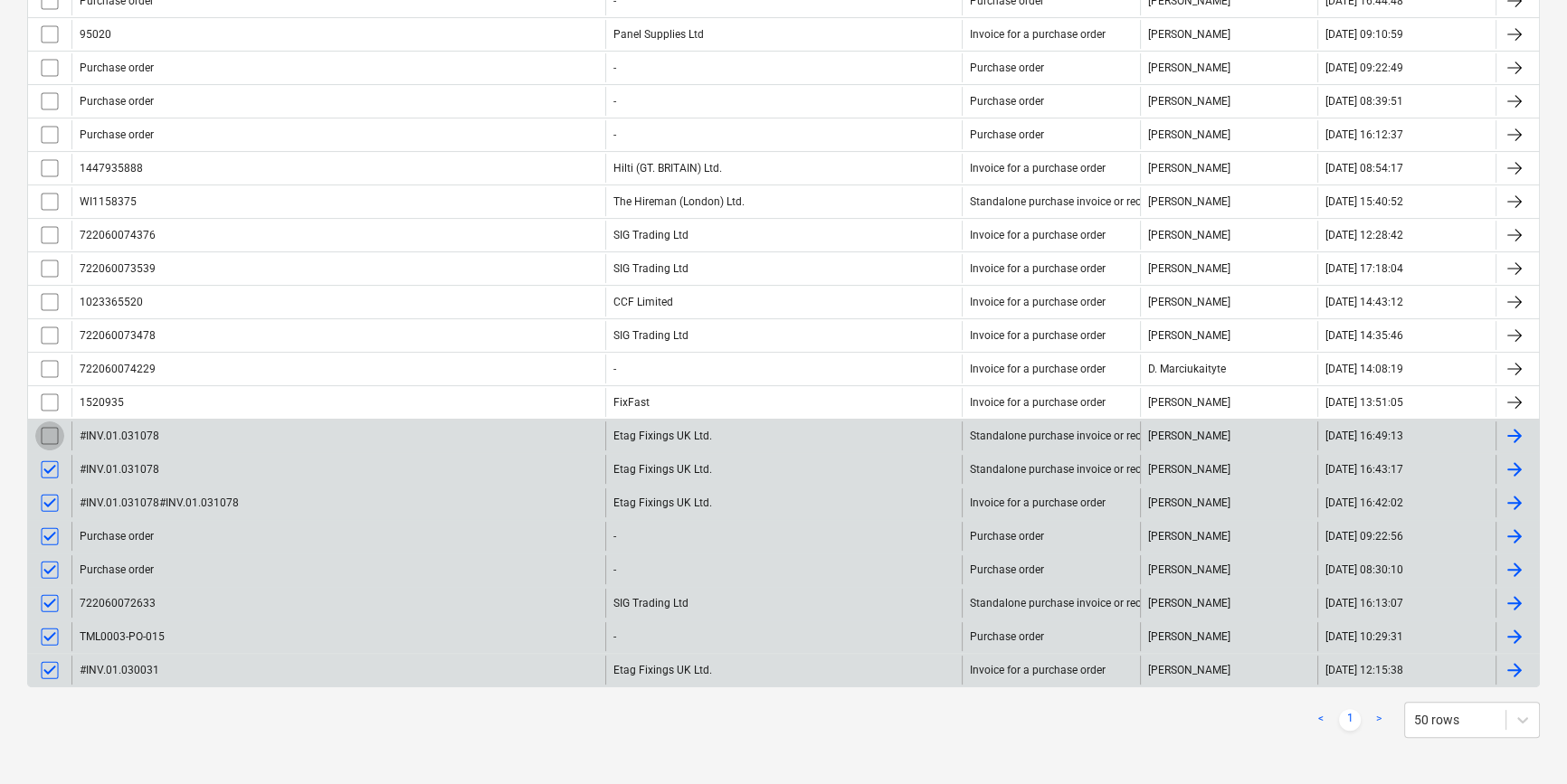 click at bounding box center (50, 436) 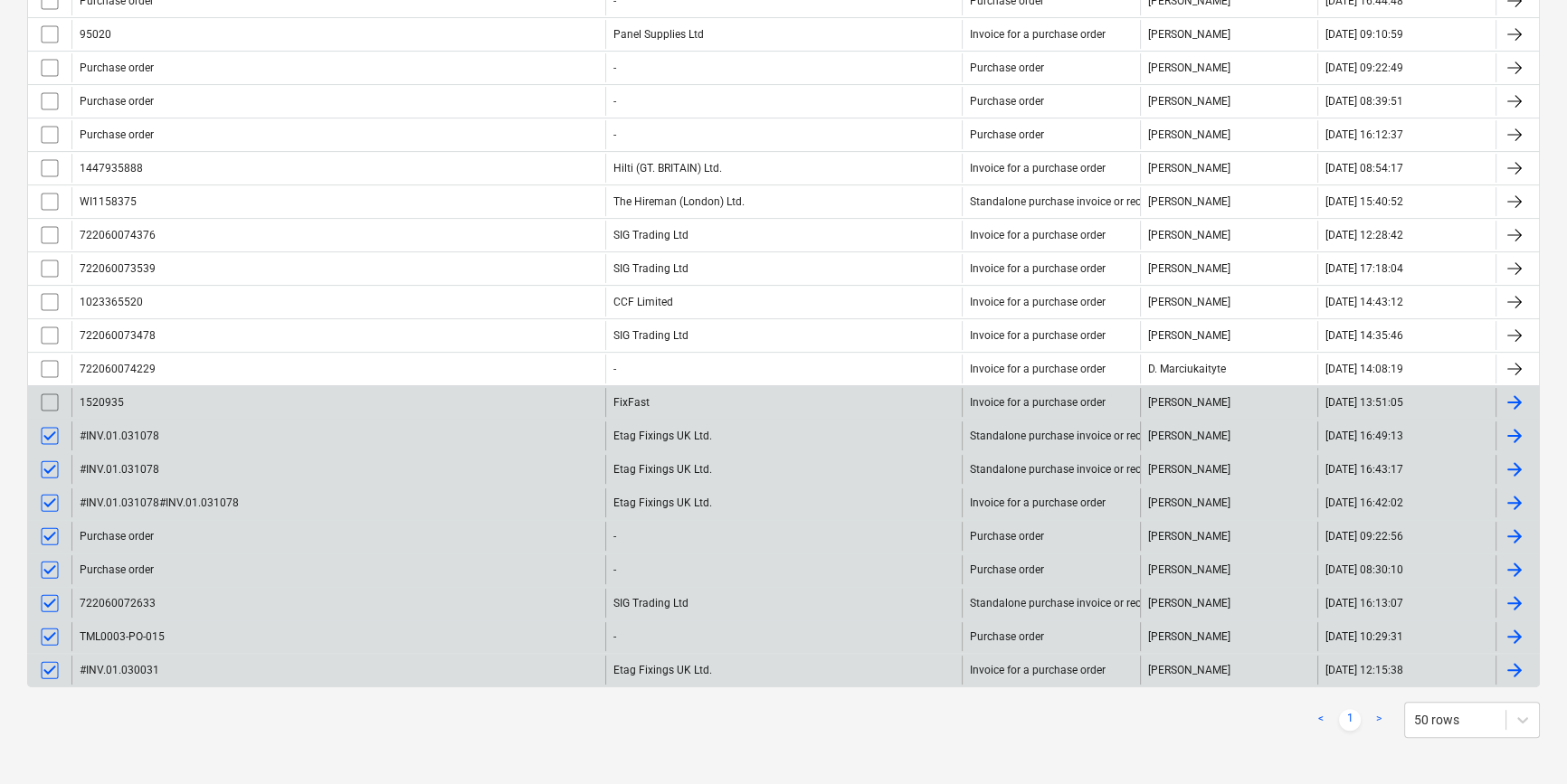 click at bounding box center [50, 402] 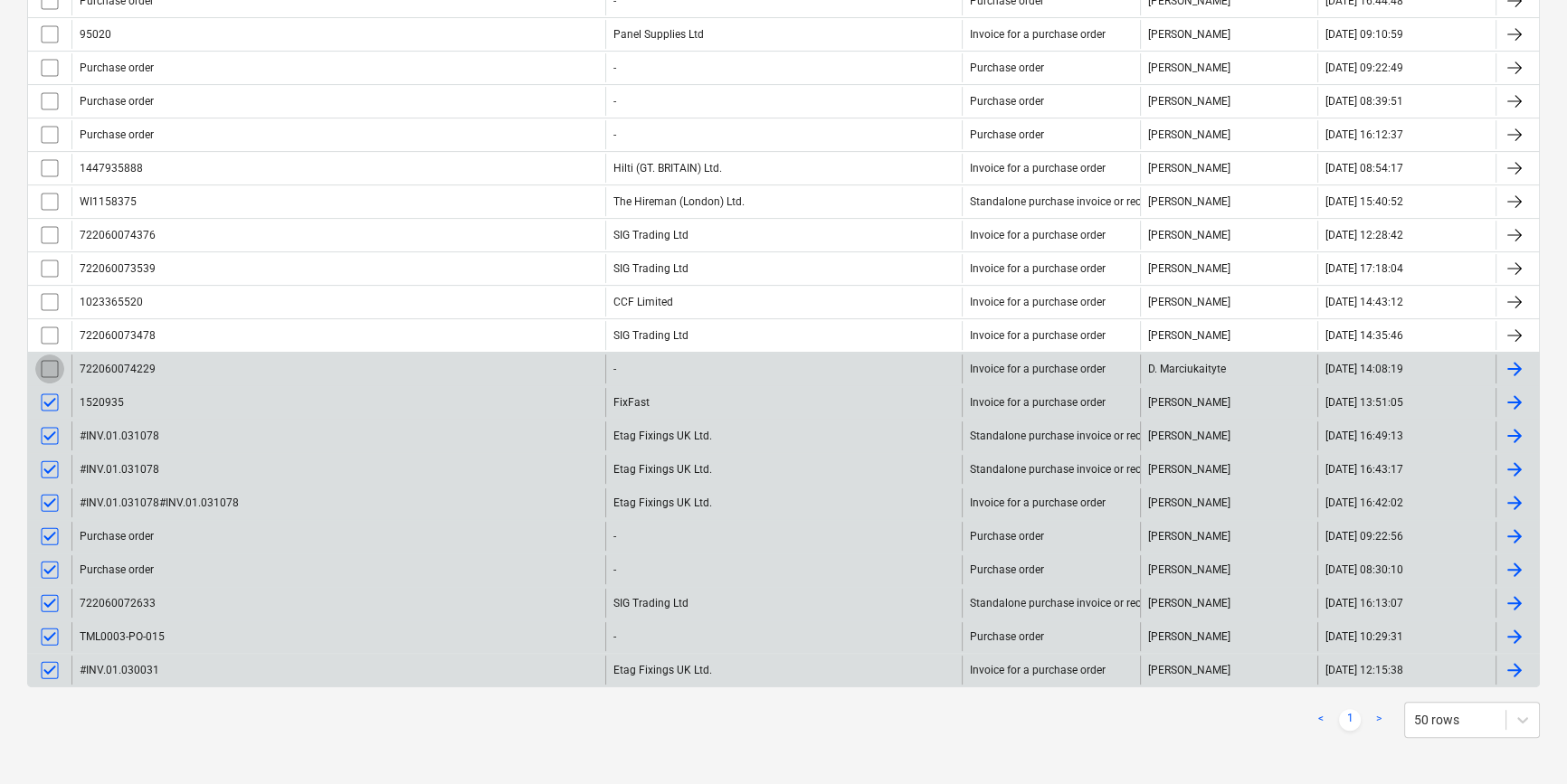 click at bounding box center [50, 369] 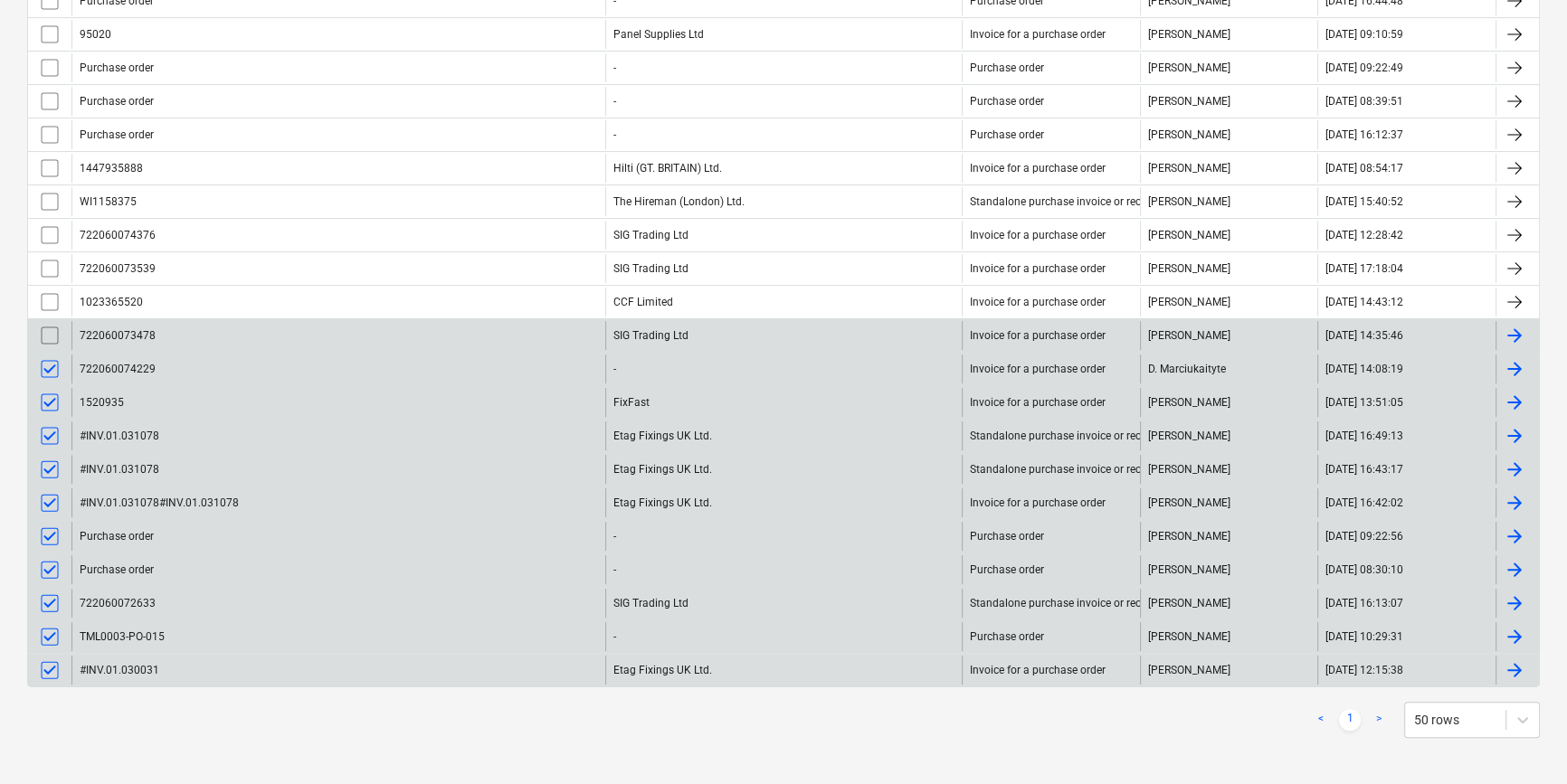 click at bounding box center (50, 335) 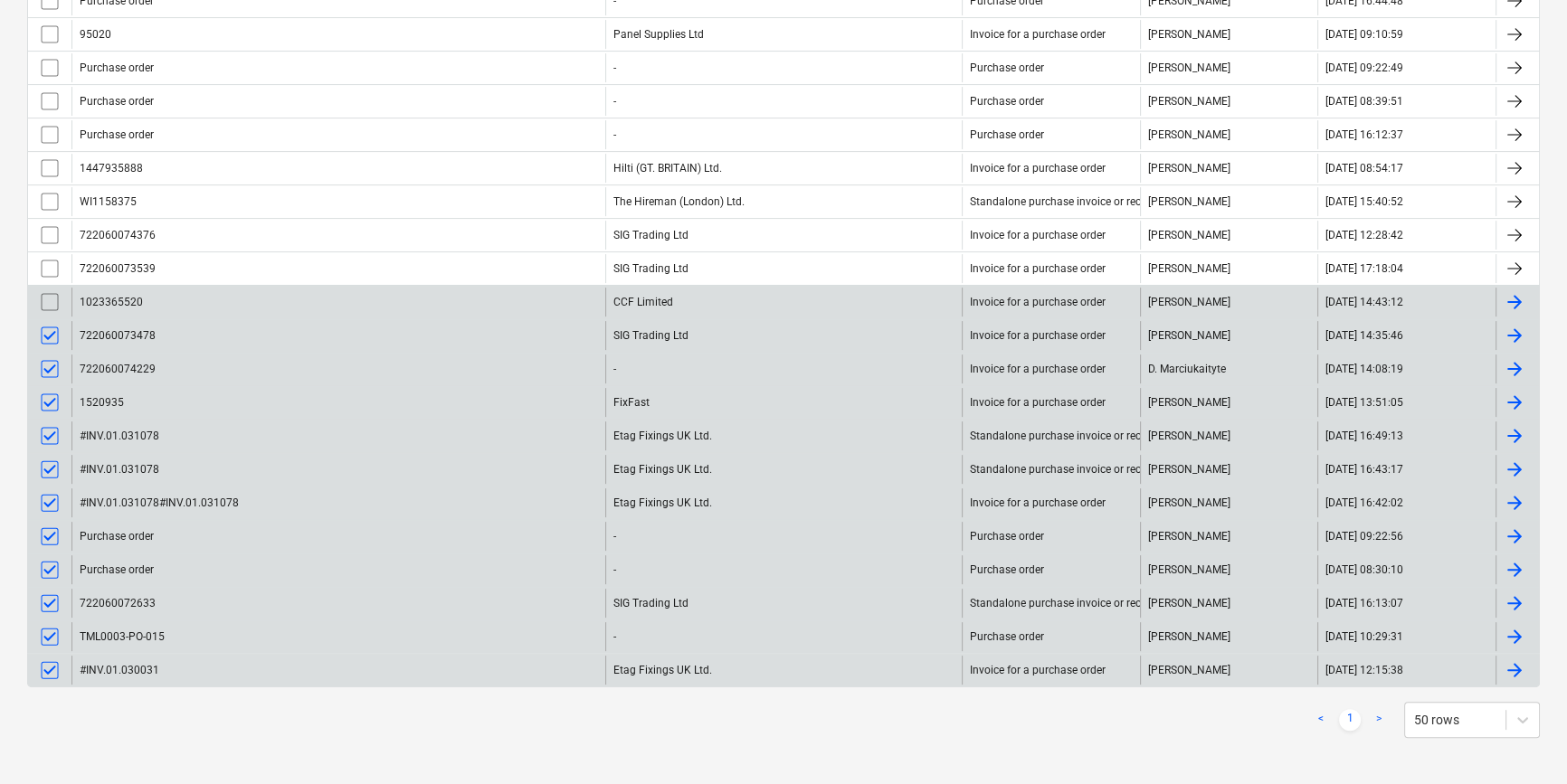 click at bounding box center [50, 302] 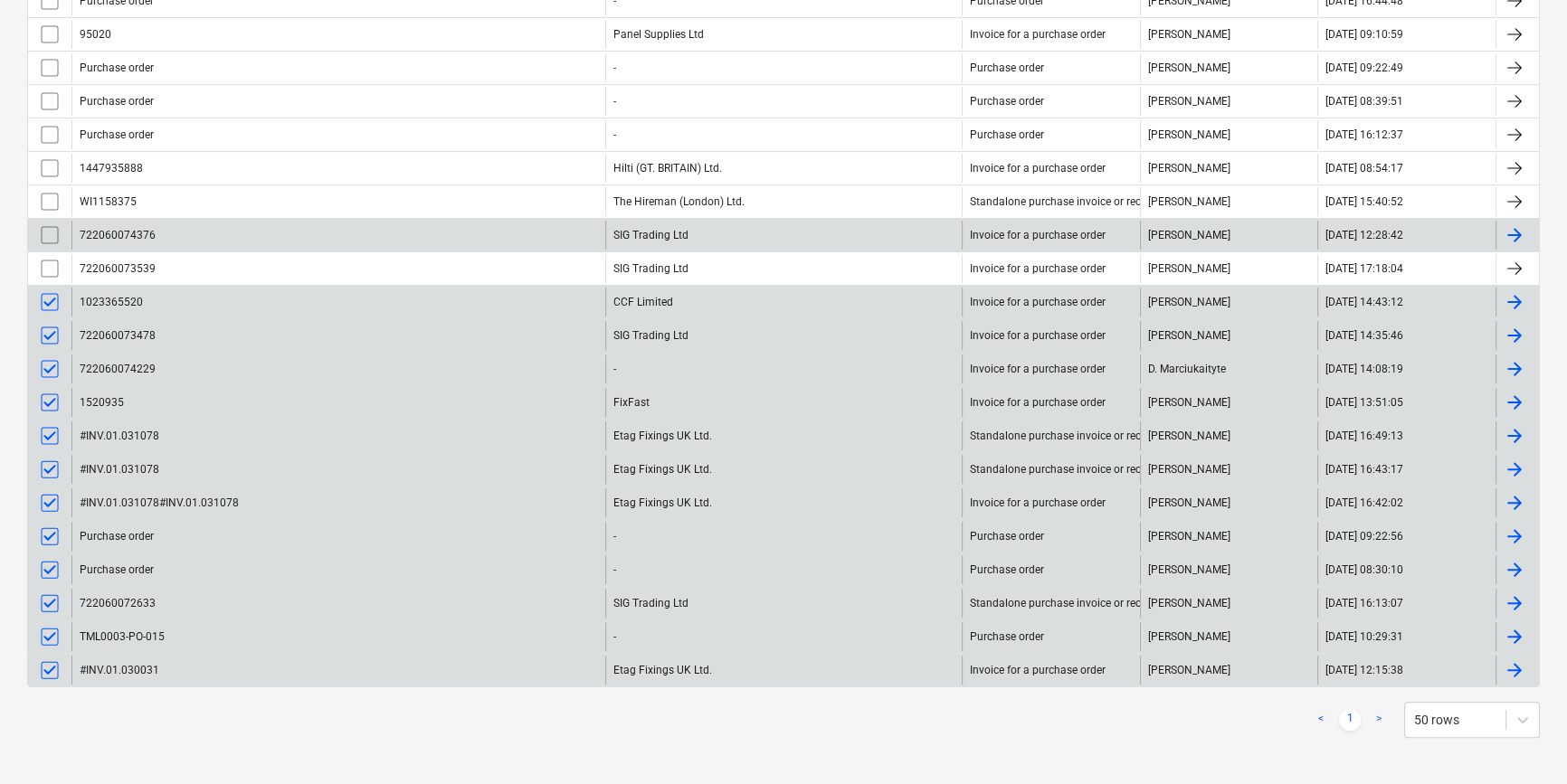 drag, startPoint x: 46, startPoint y: 258, endPoint x: 47, endPoint y: 247, distance: 11.045361 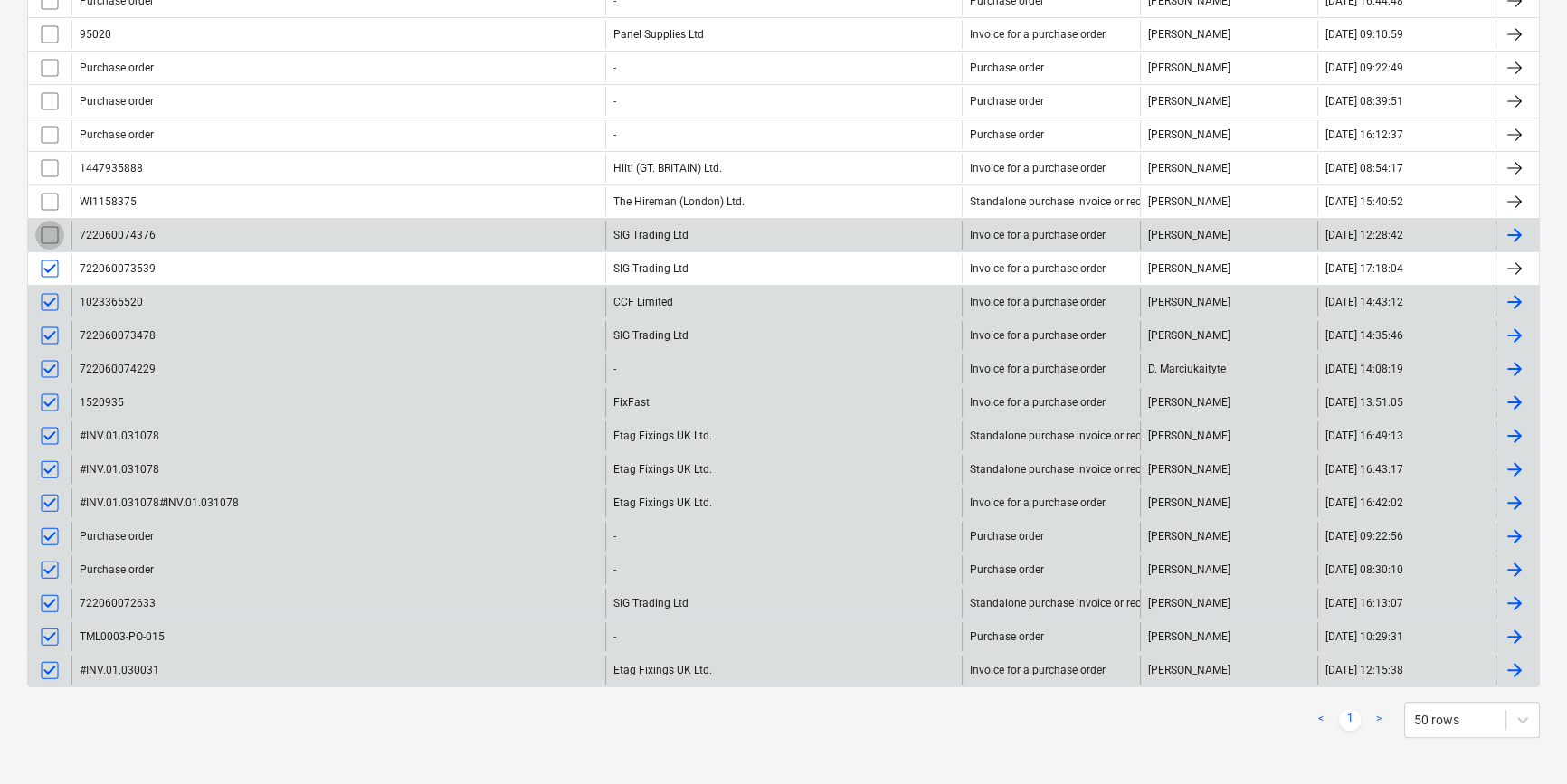 click at bounding box center [50, 235] 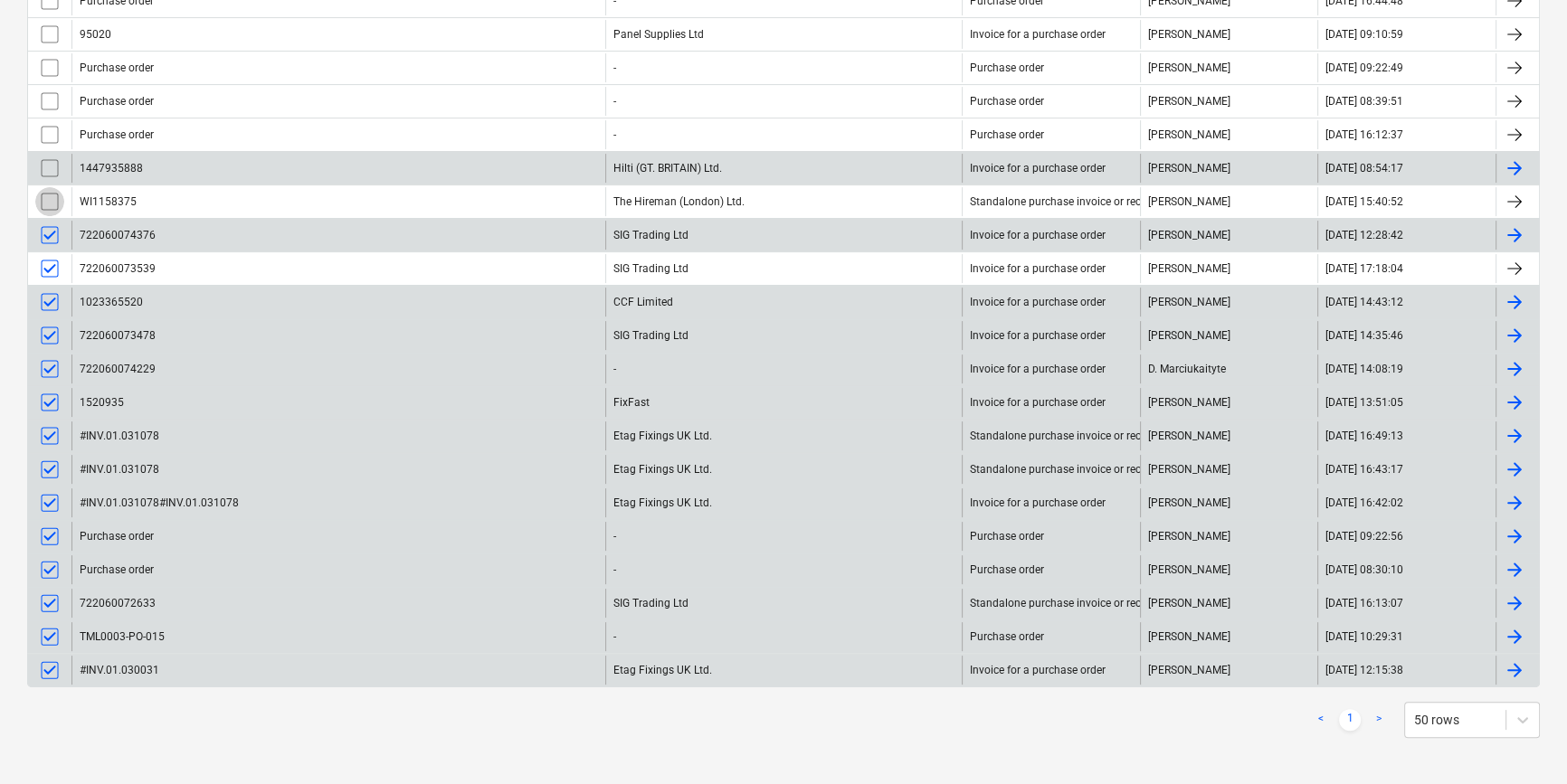 drag, startPoint x: 45, startPoint y: 197, endPoint x: 47, endPoint y: 180, distance: 17.117243 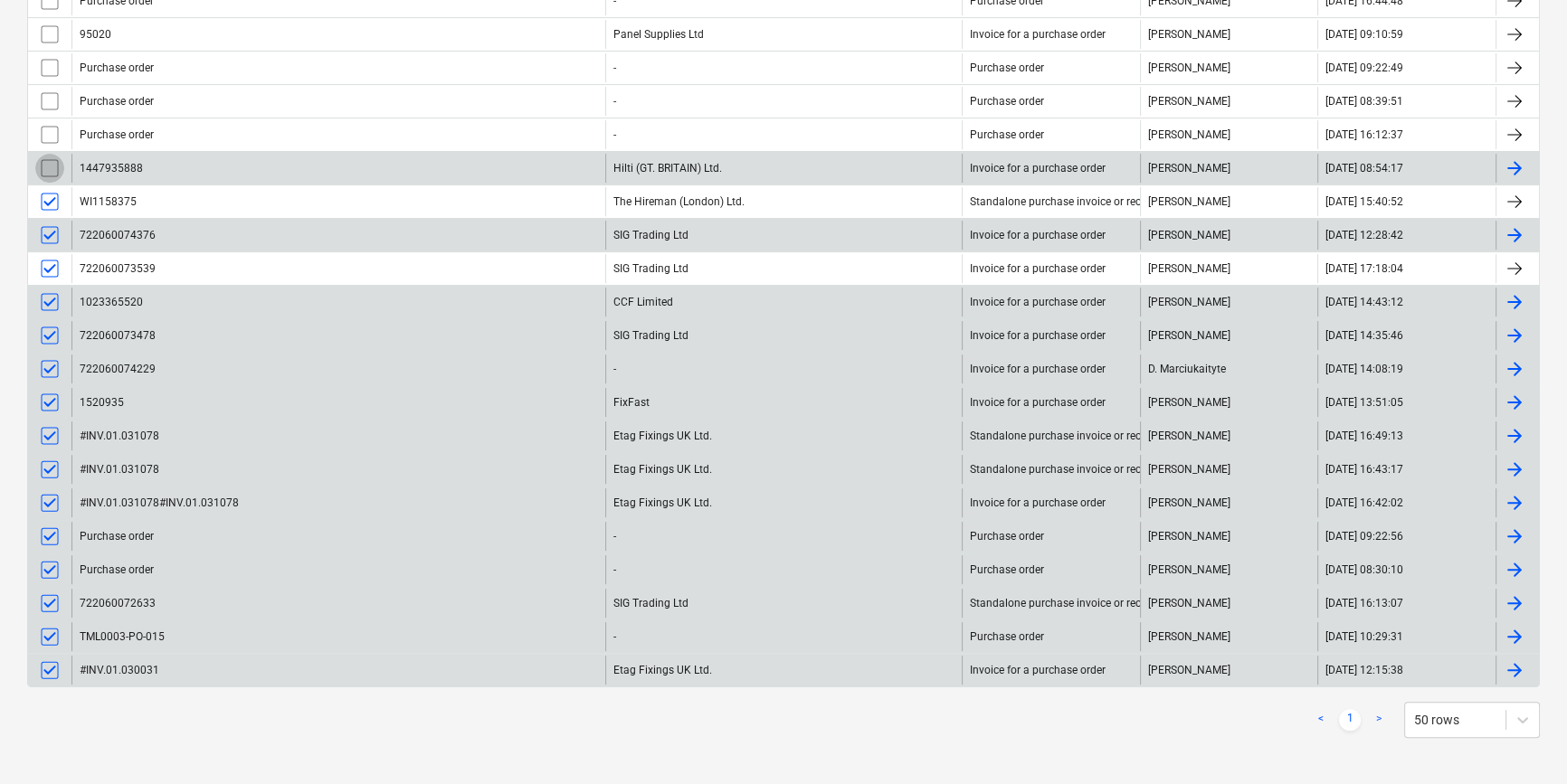 click at bounding box center [50, 168] 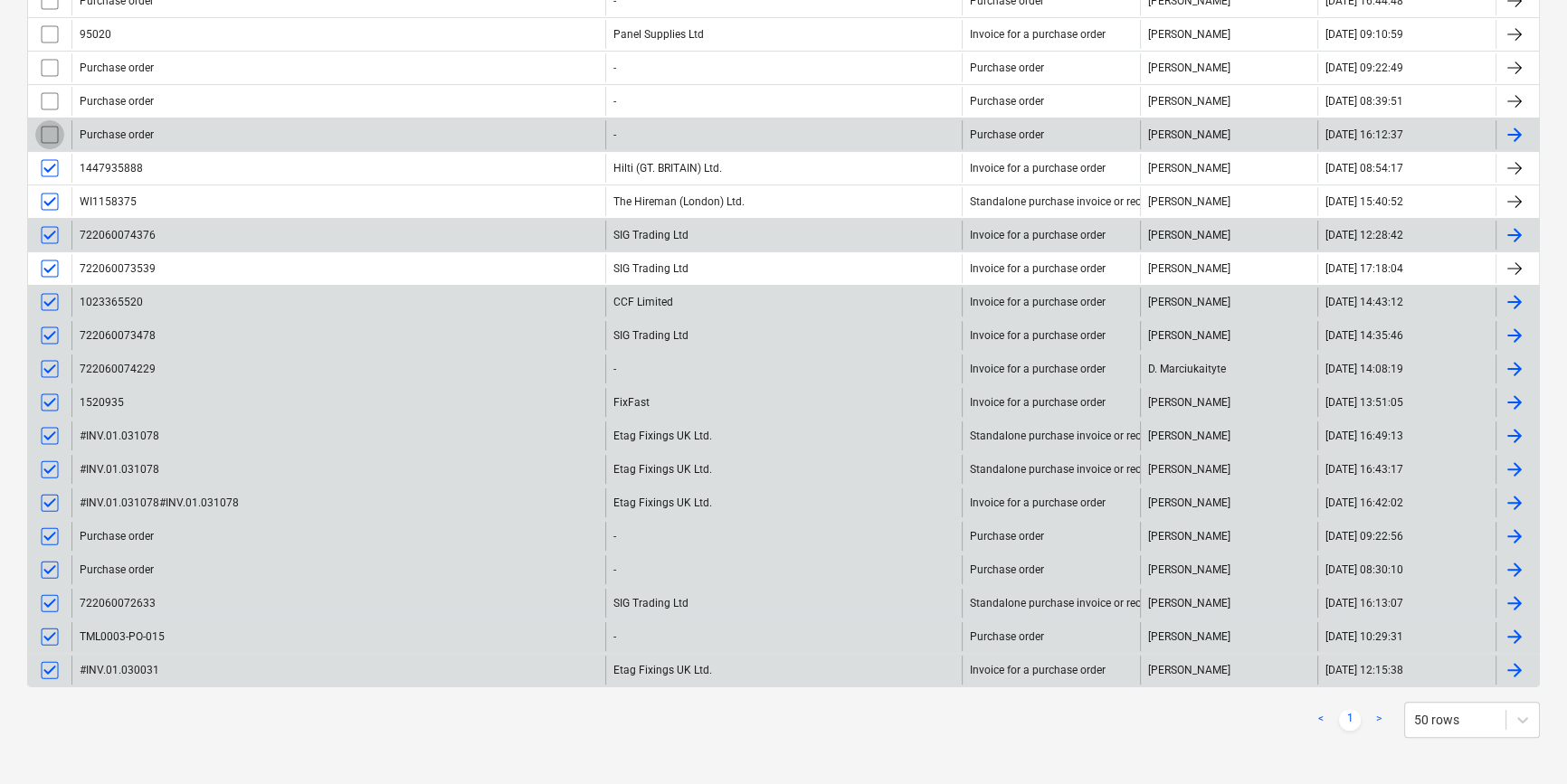 drag, startPoint x: 50, startPoint y: 149, endPoint x: 51, endPoint y: 126, distance: 23.021729 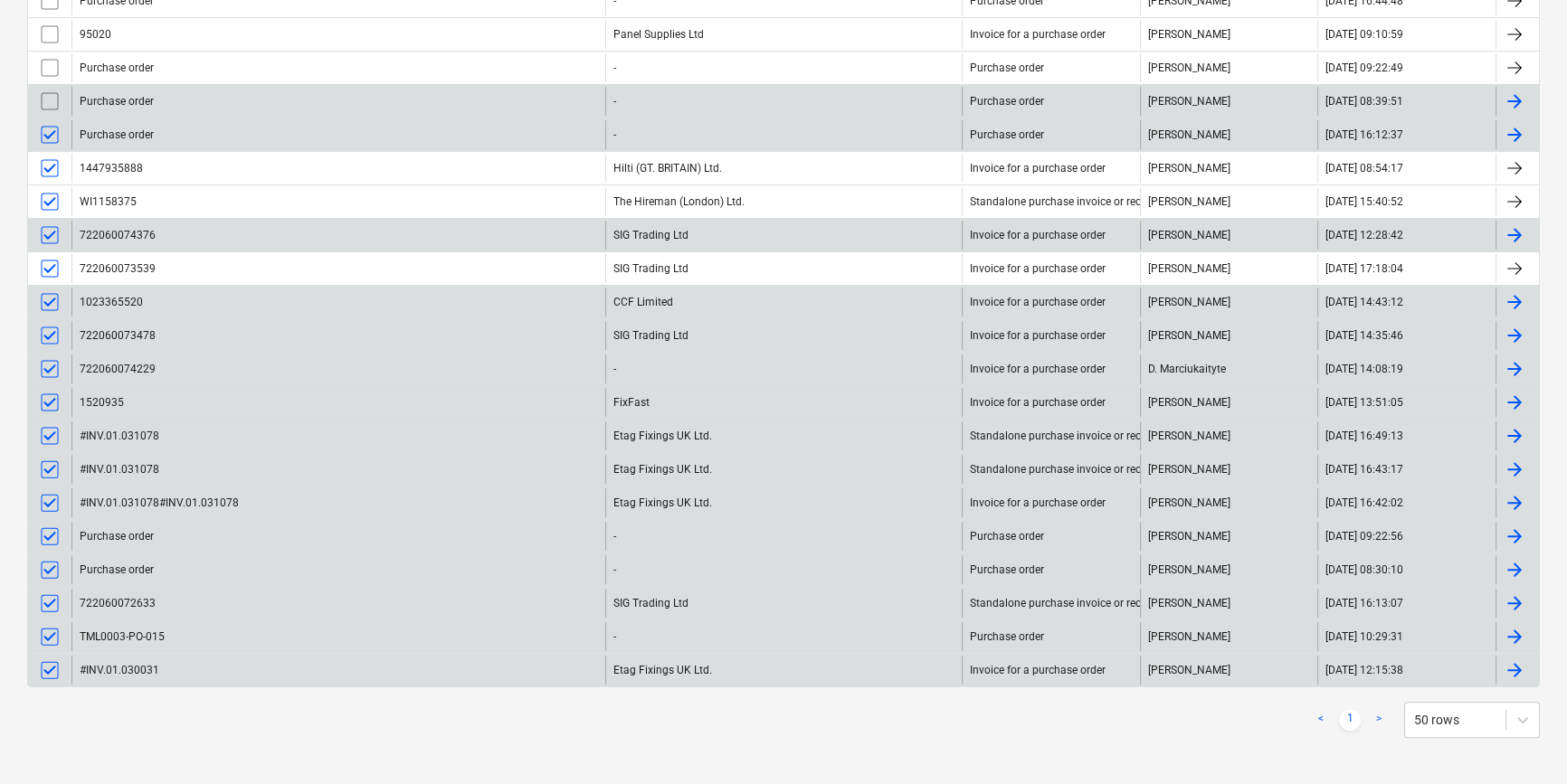 drag, startPoint x: 50, startPoint y: 94, endPoint x: 50, endPoint y: 81, distance: 13 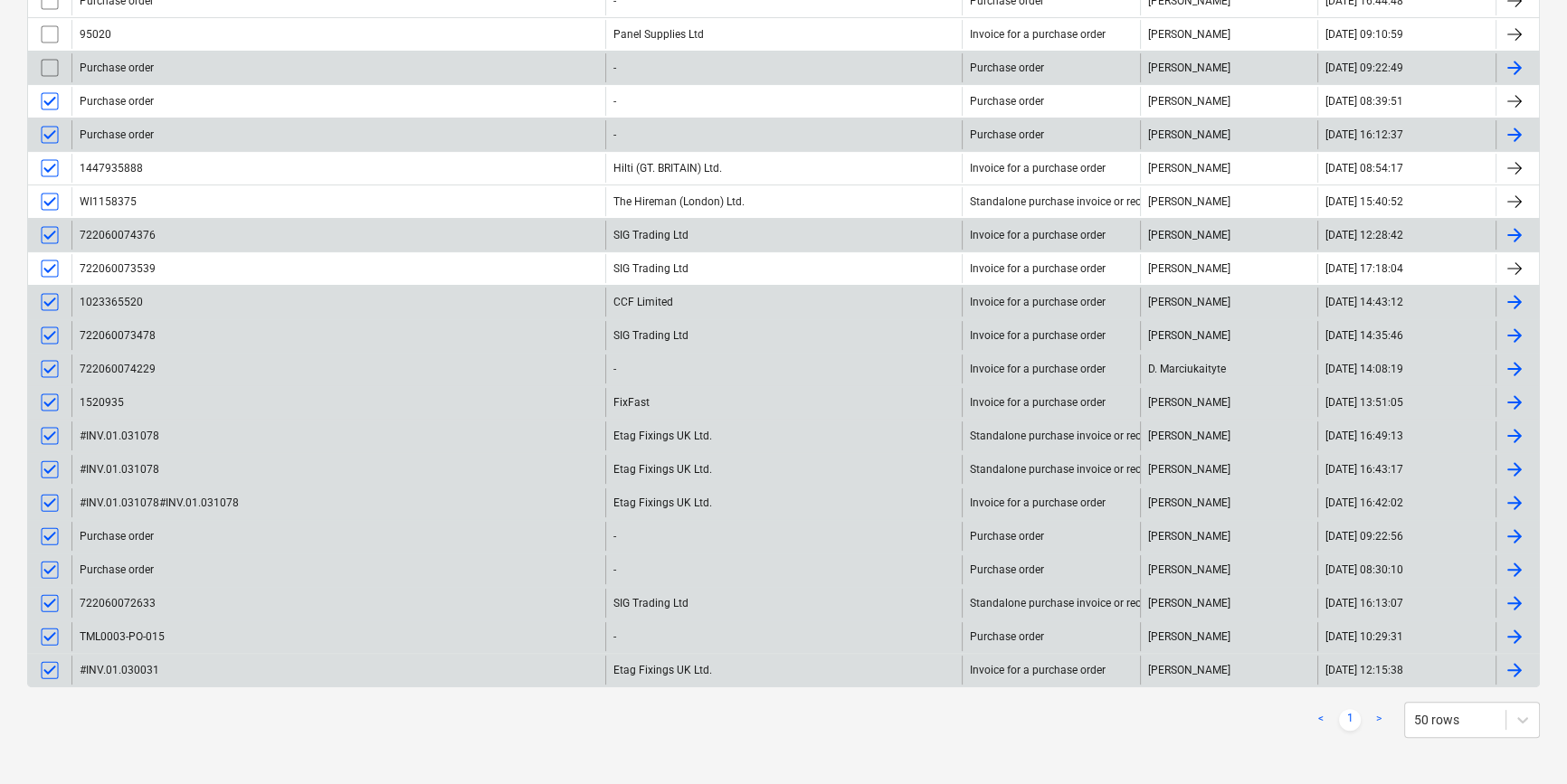 click at bounding box center (50, 68) 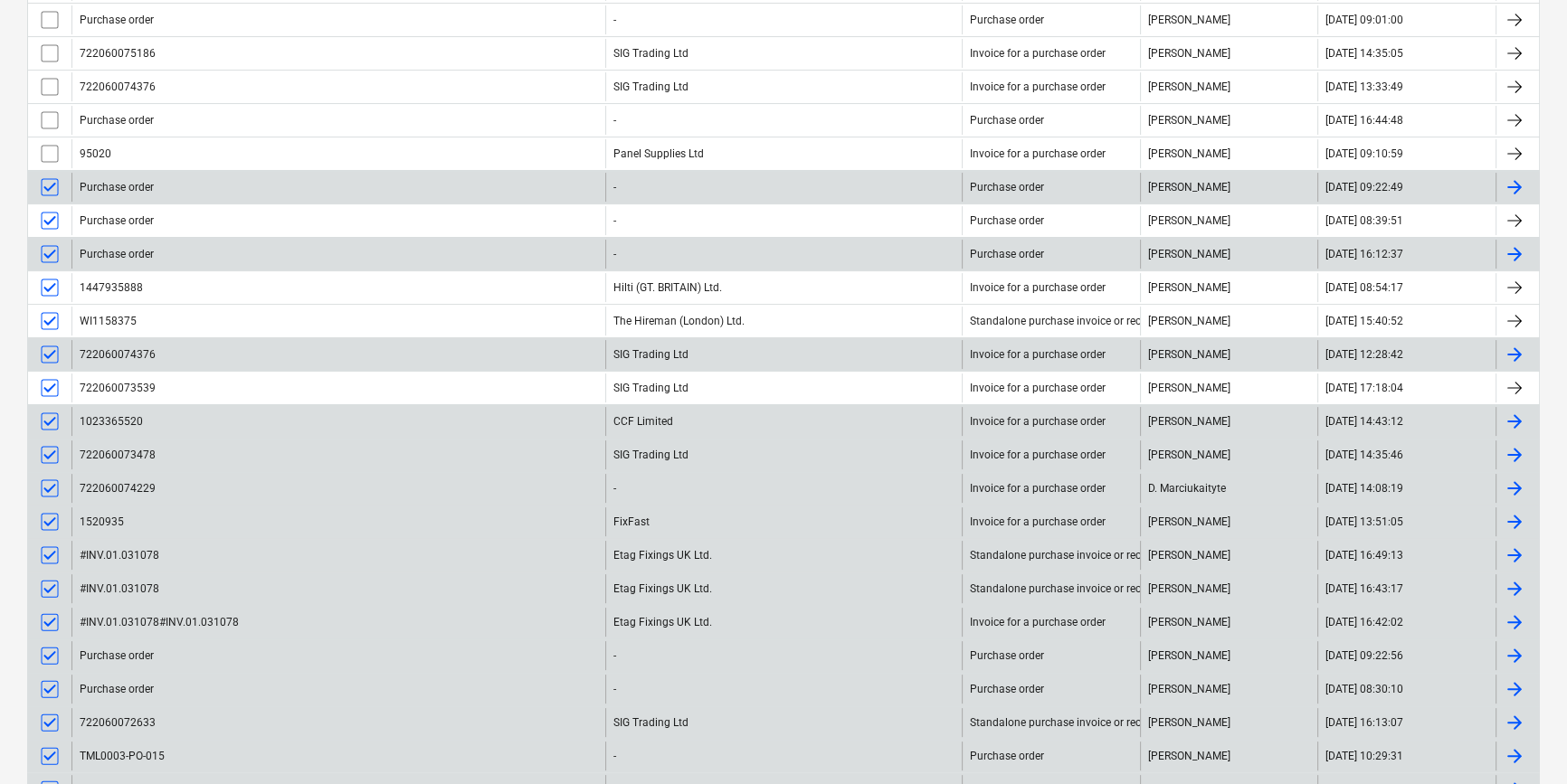 scroll, scrollTop: 296, scrollLeft: 0, axis: vertical 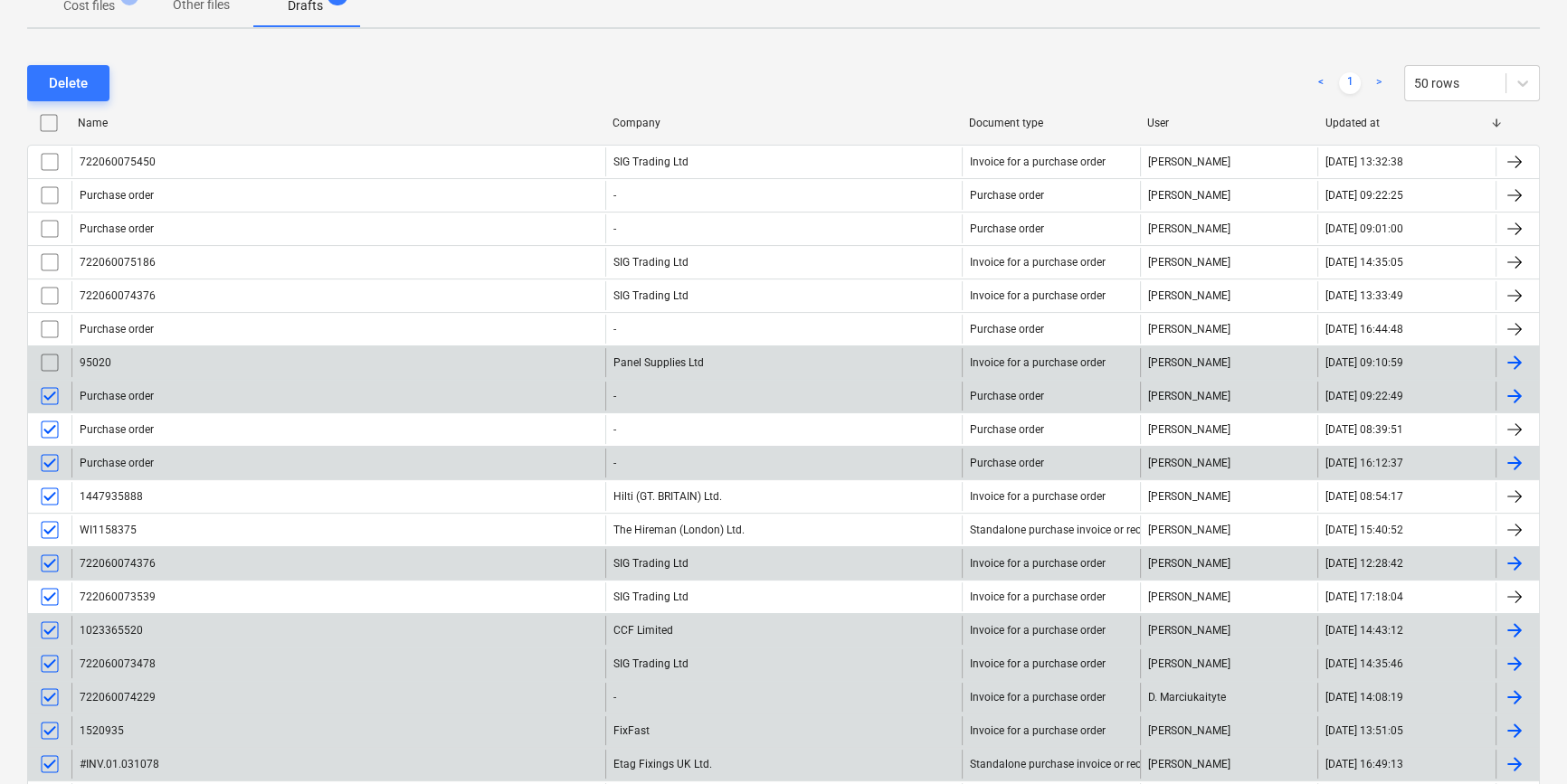 click at bounding box center (50, 363) 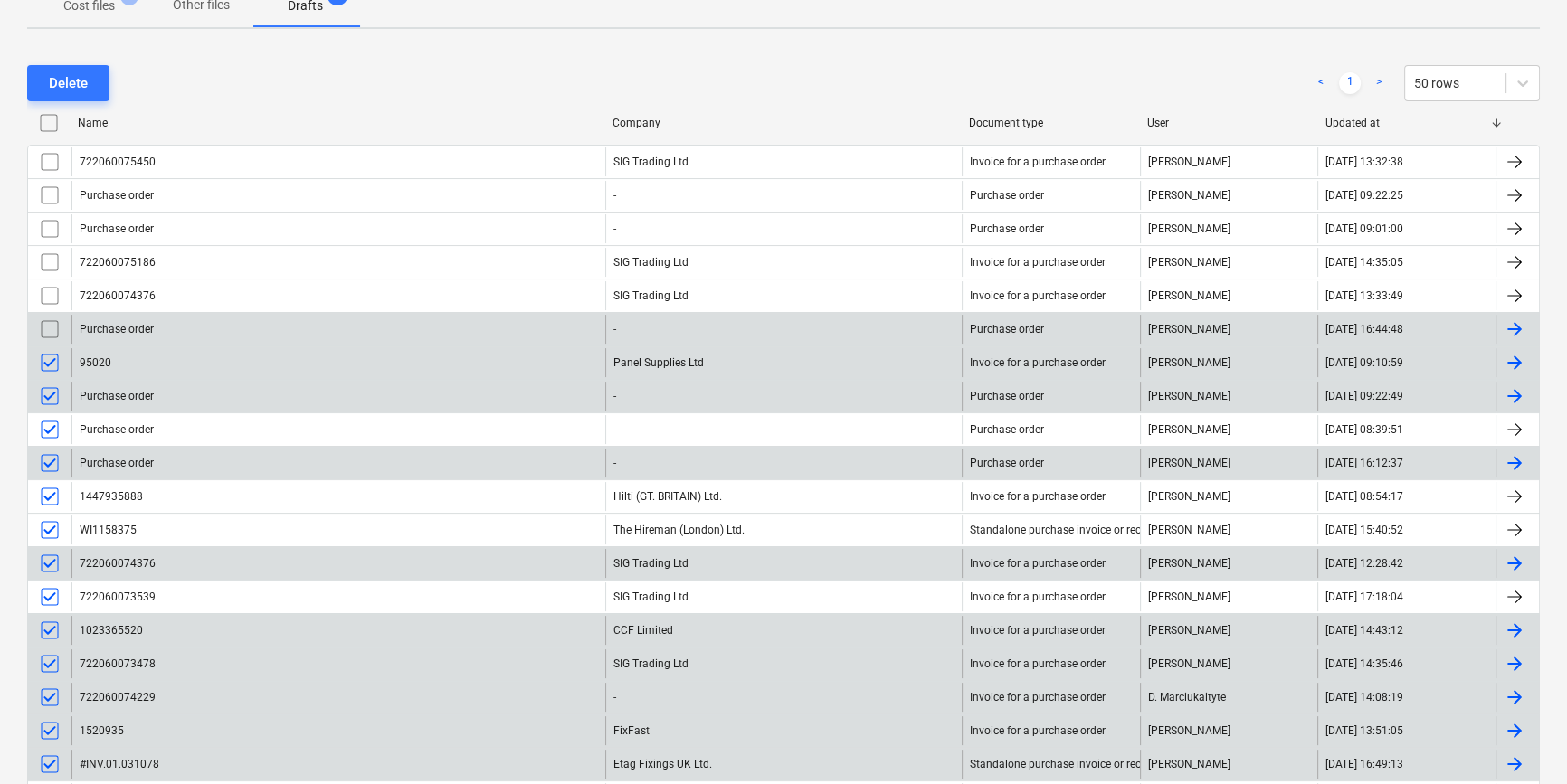 click at bounding box center (50, 329) 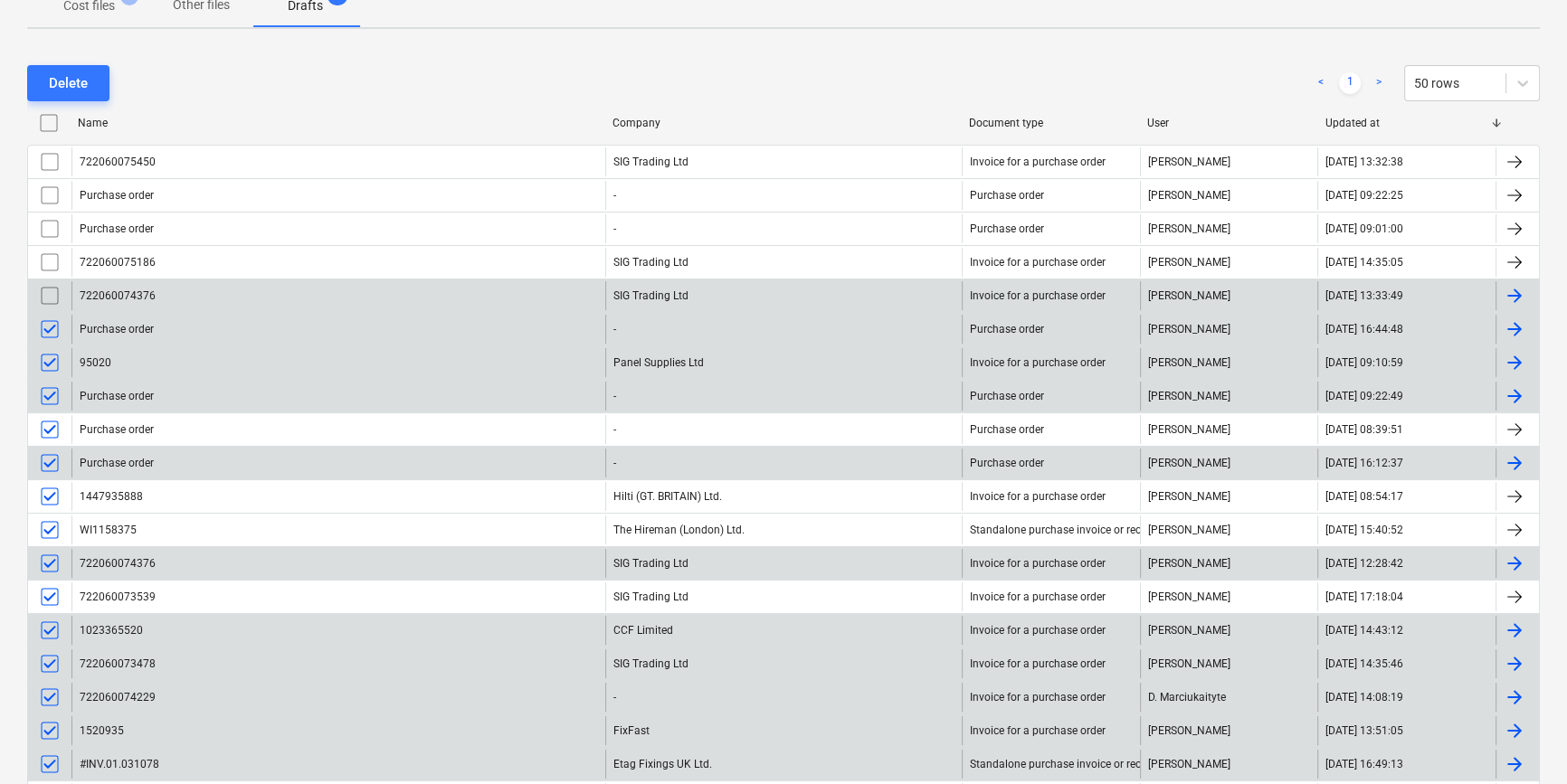 click at bounding box center (50, 296) 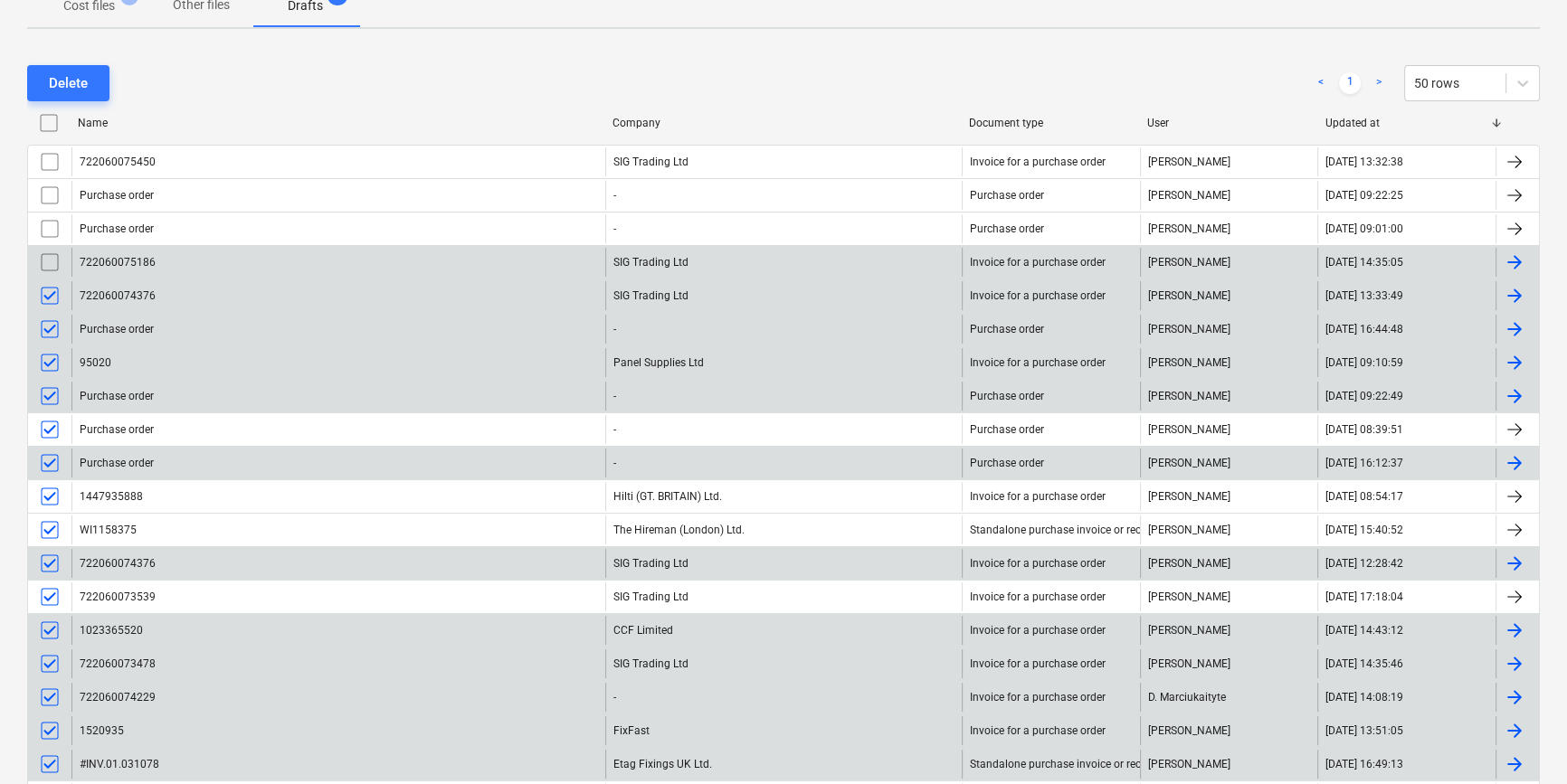 click at bounding box center (50, 262) 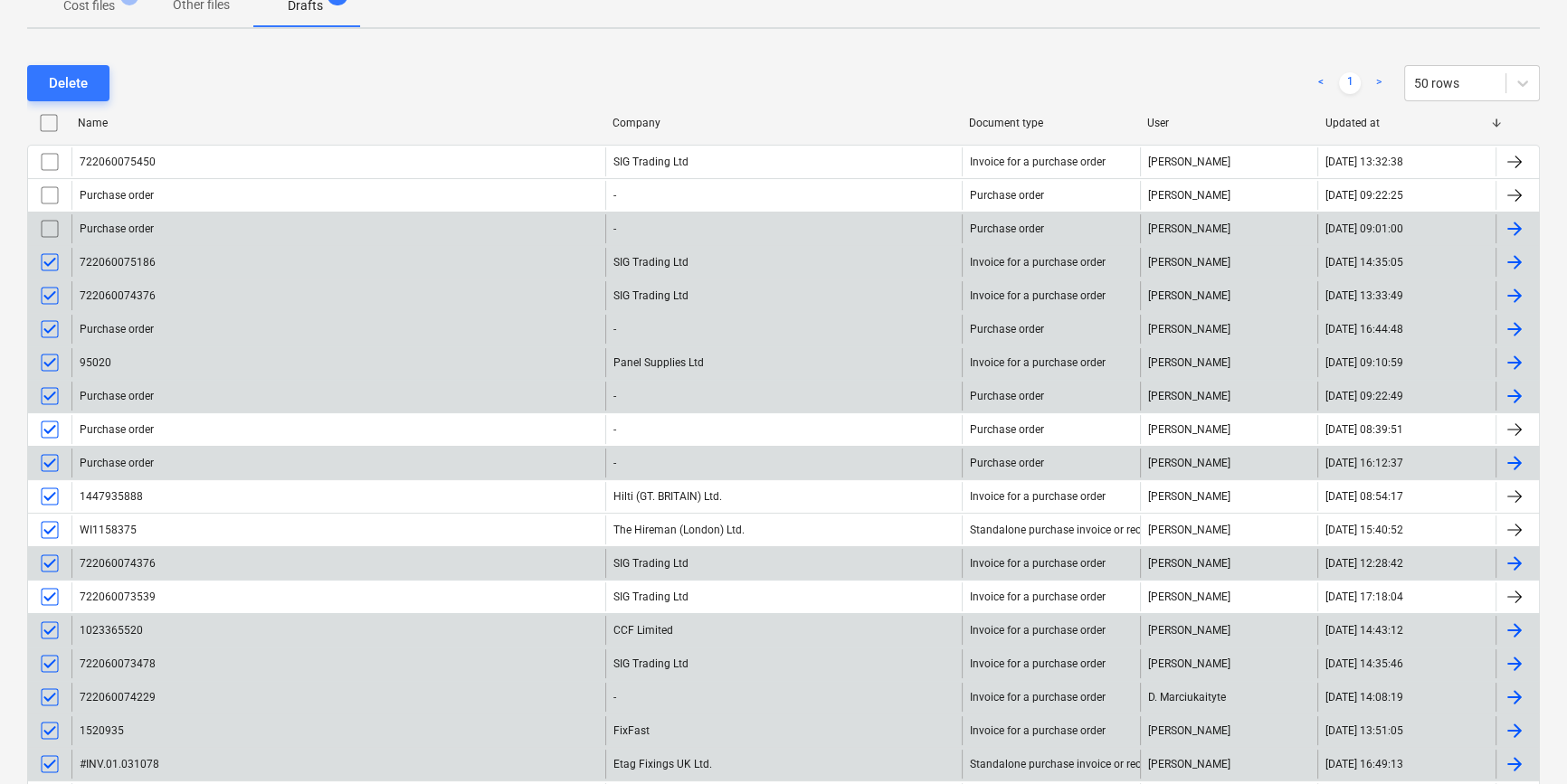 click at bounding box center (50, 229) 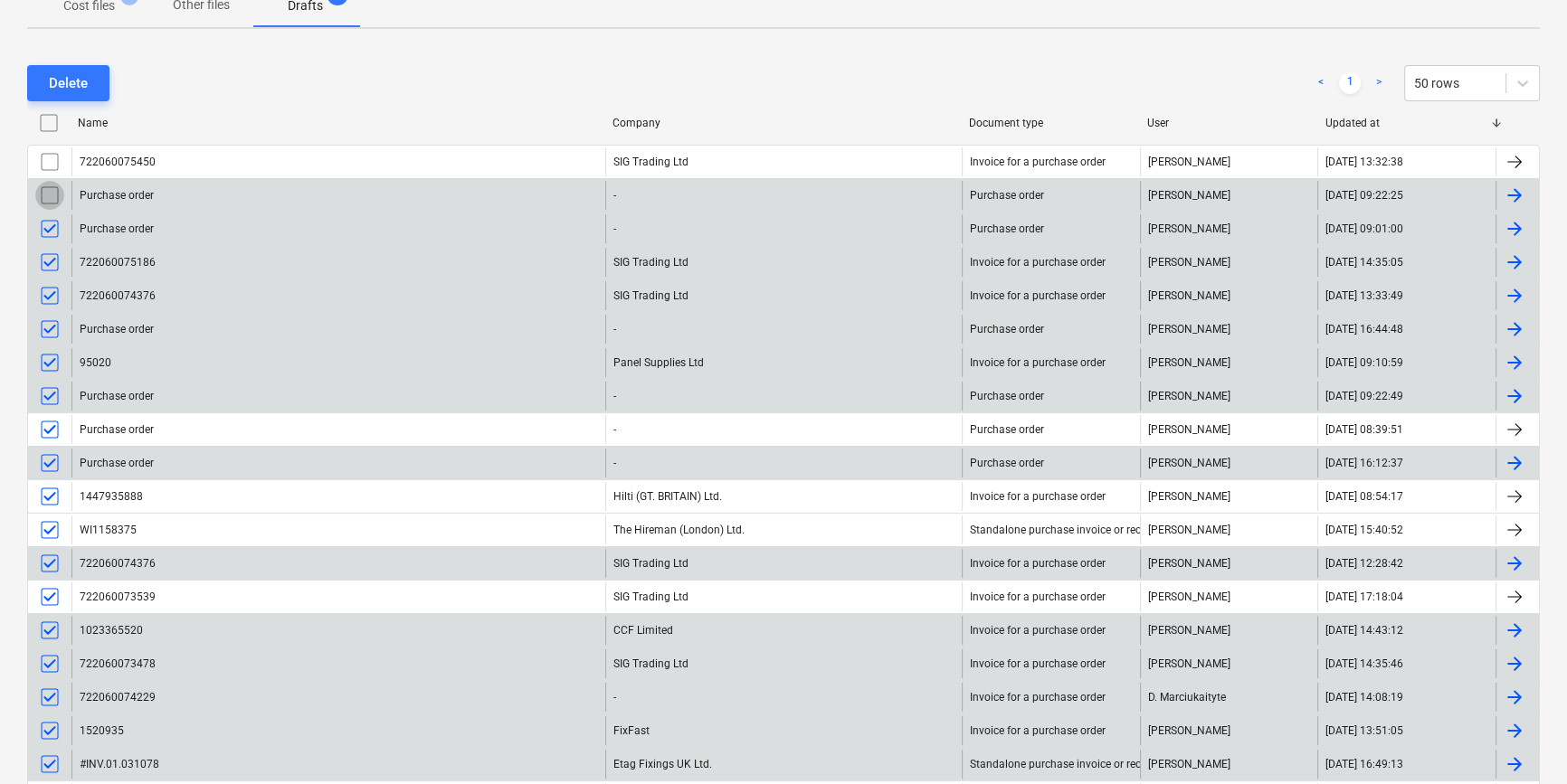 click at bounding box center (50, 195) 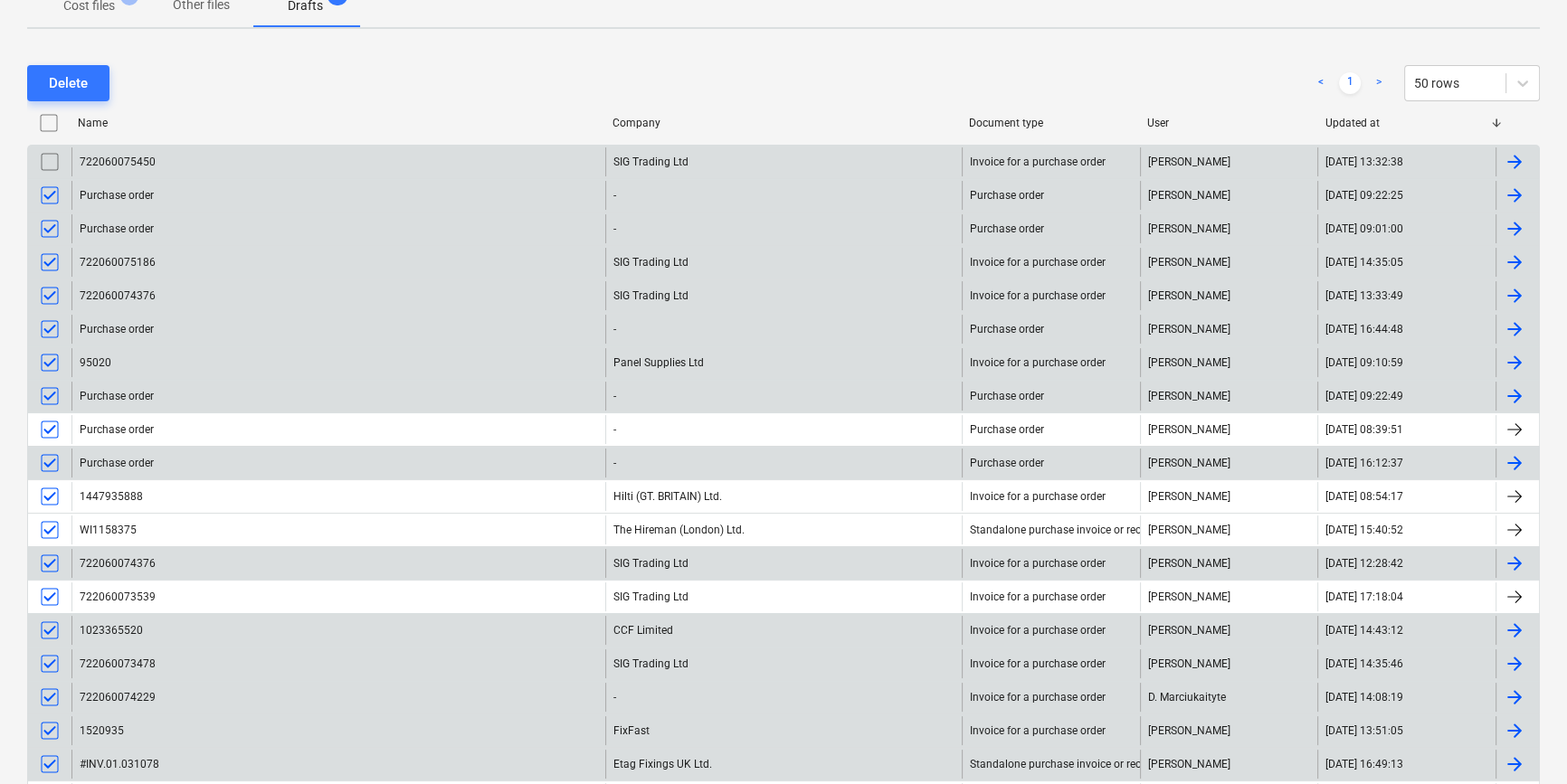 click at bounding box center [50, 162] 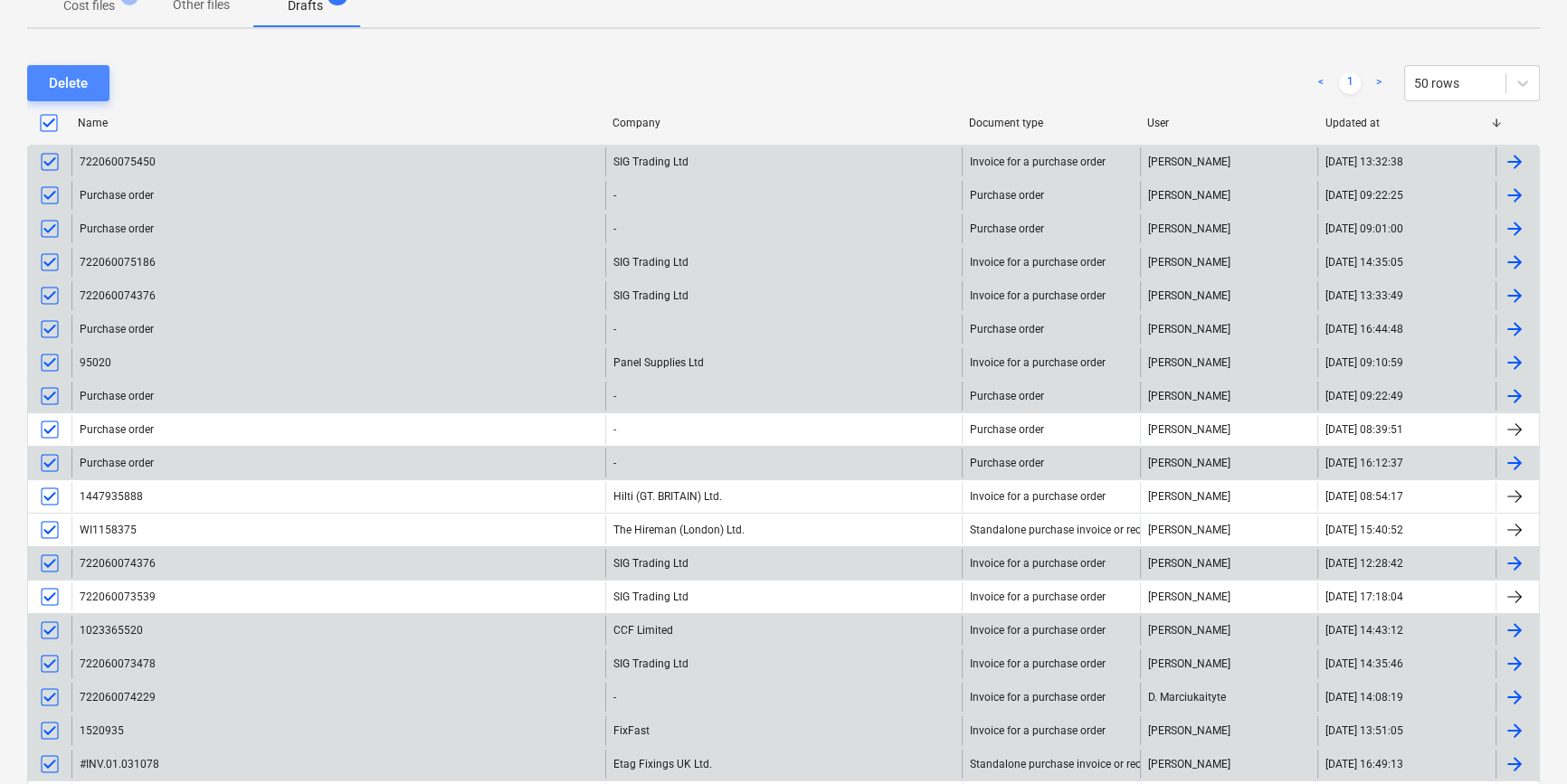 click on "Delete" at bounding box center (68, 83) 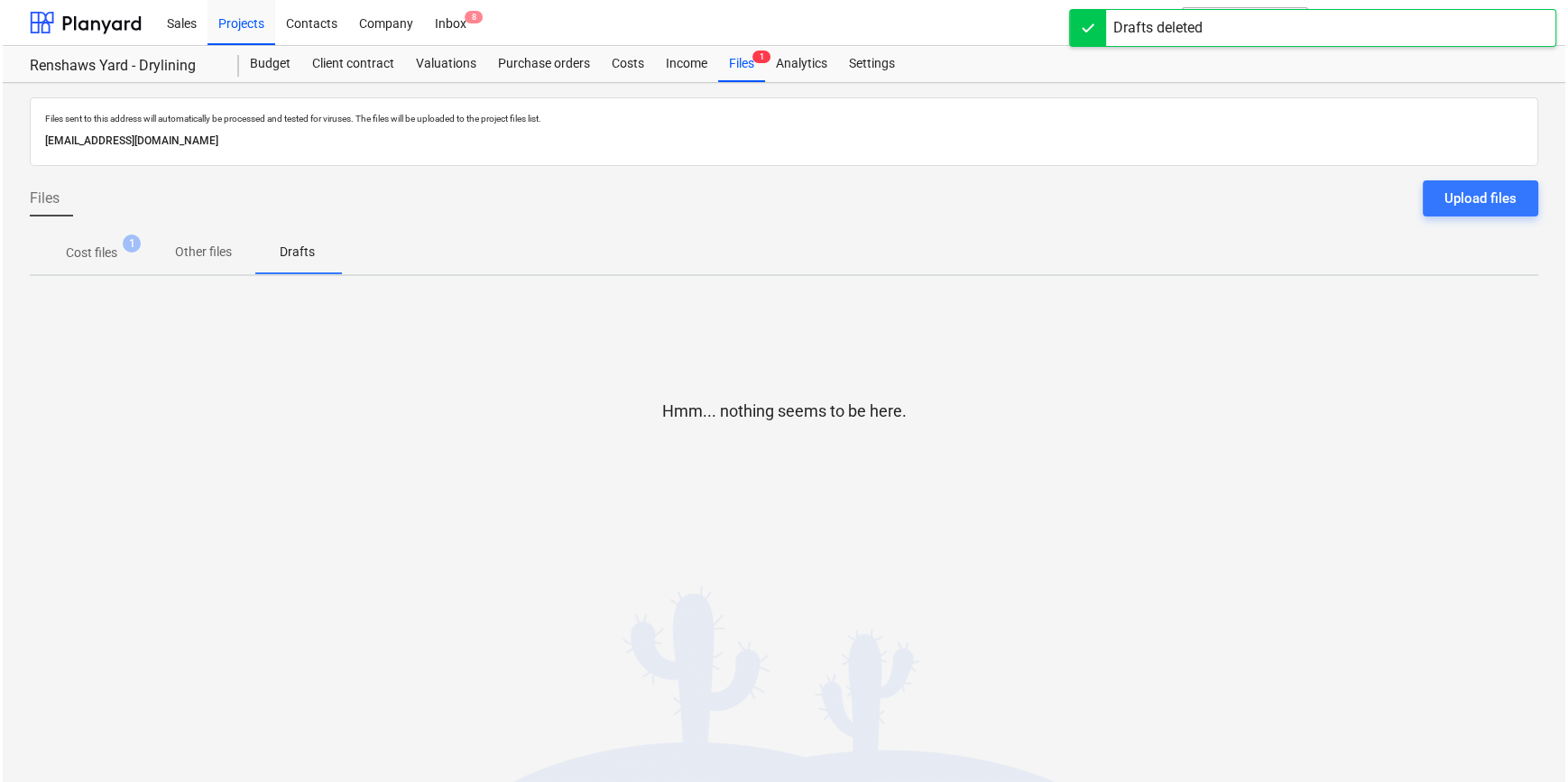 scroll, scrollTop: 0, scrollLeft: 0, axis: both 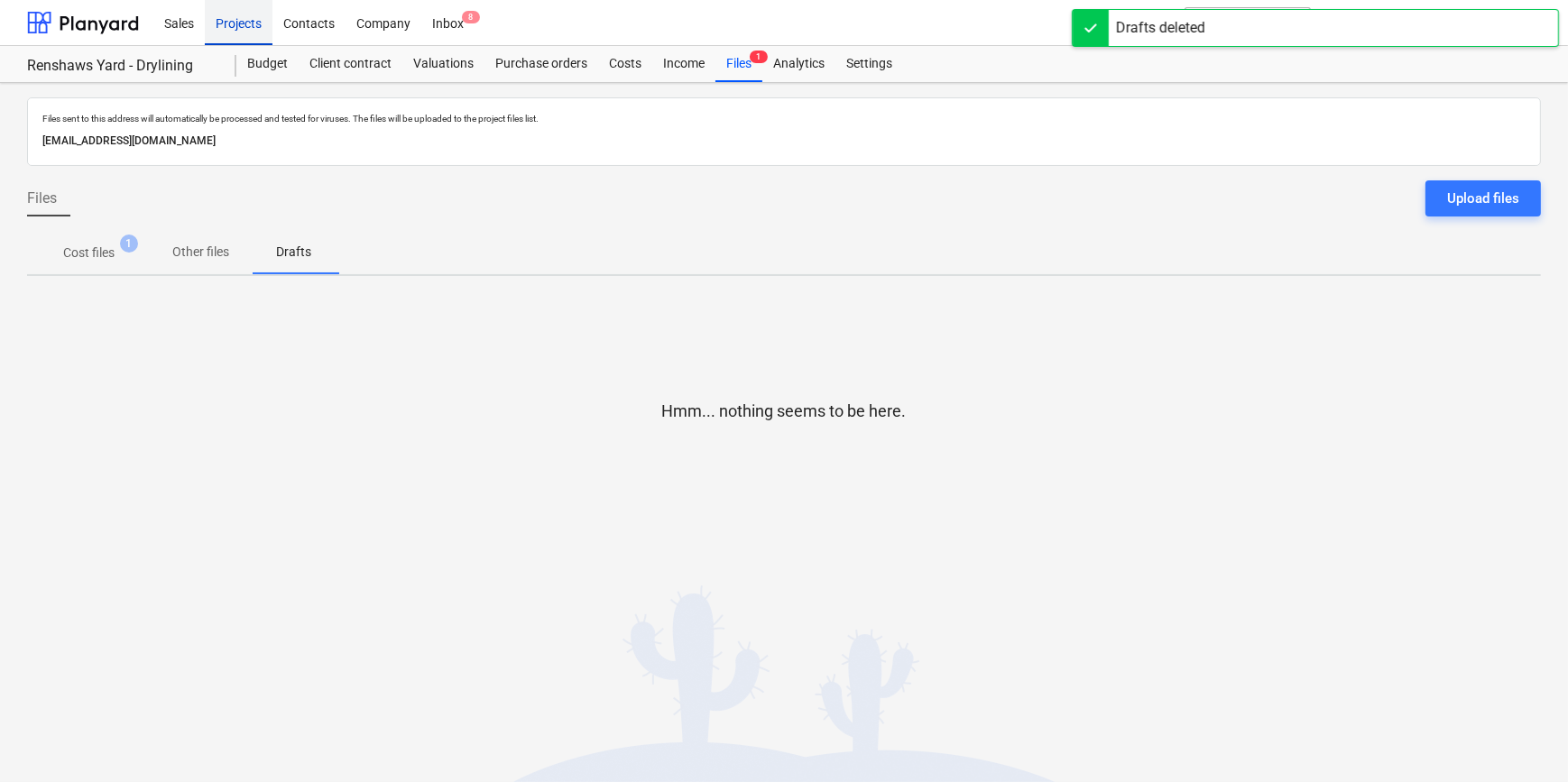 click on "Projects" at bounding box center (238, 22) 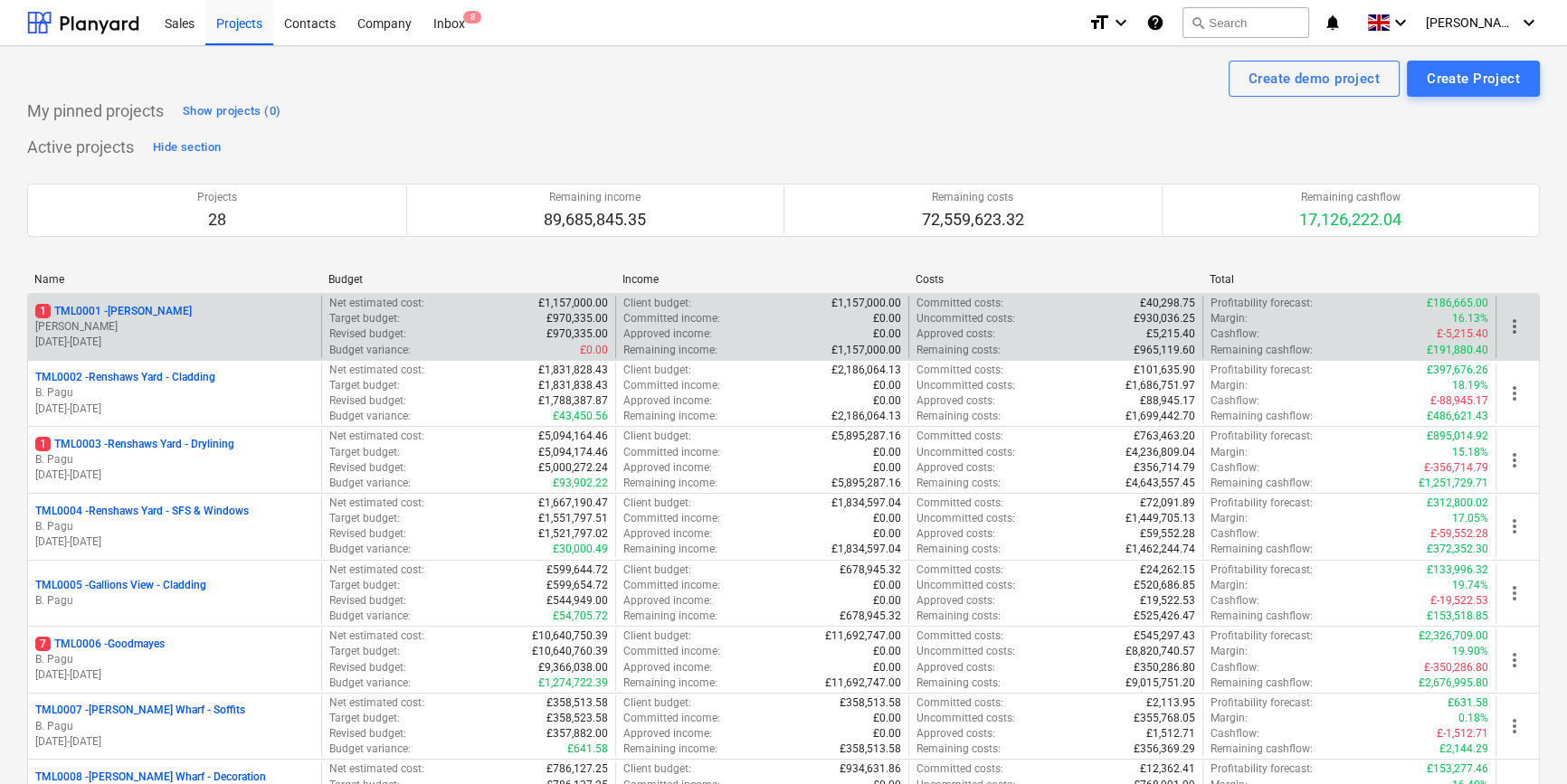 click on "[PERSON_NAME]" at bounding box center (175, 326) 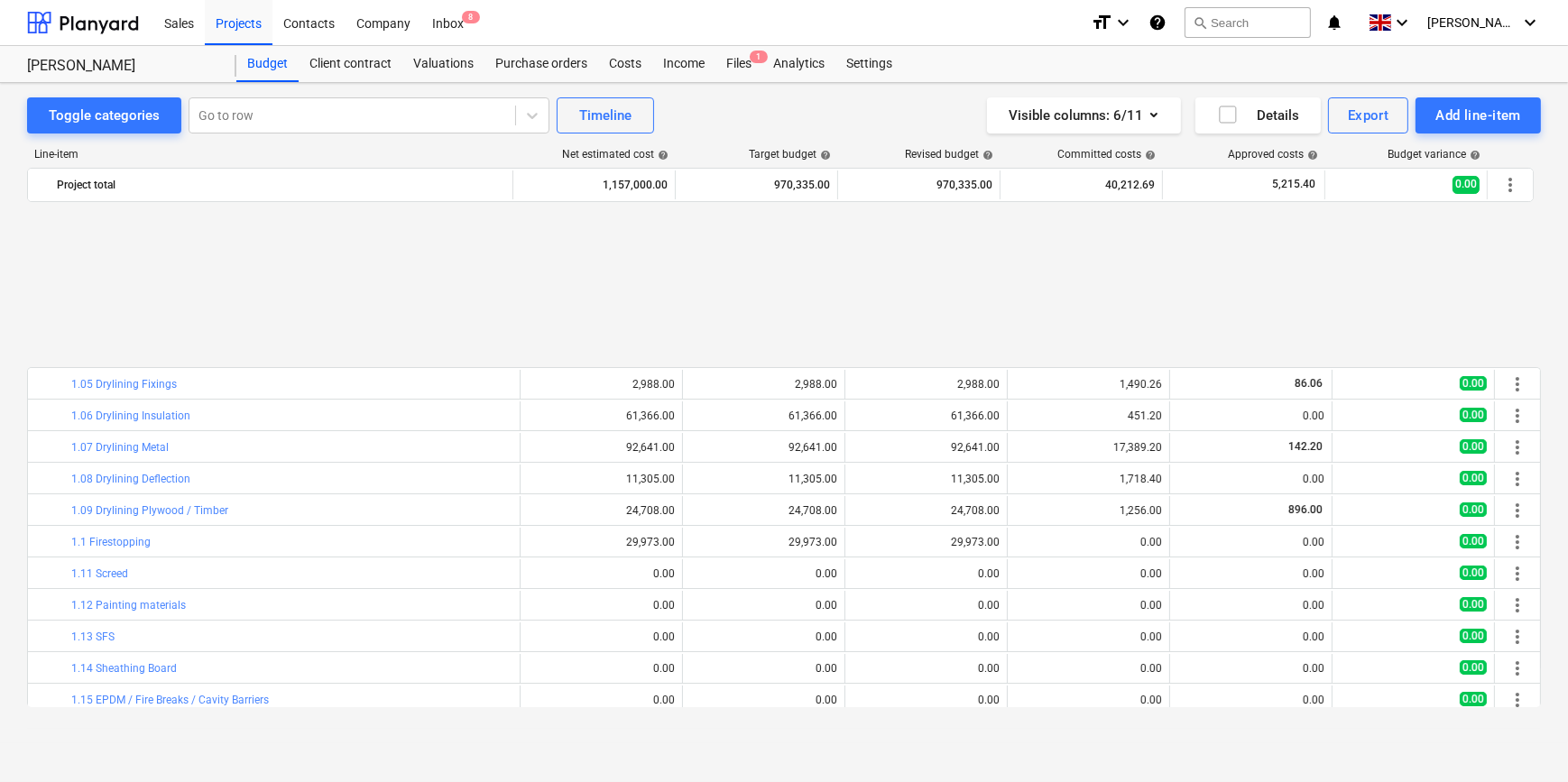 scroll, scrollTop: 790, scrollLeft: 0, axis: vertical 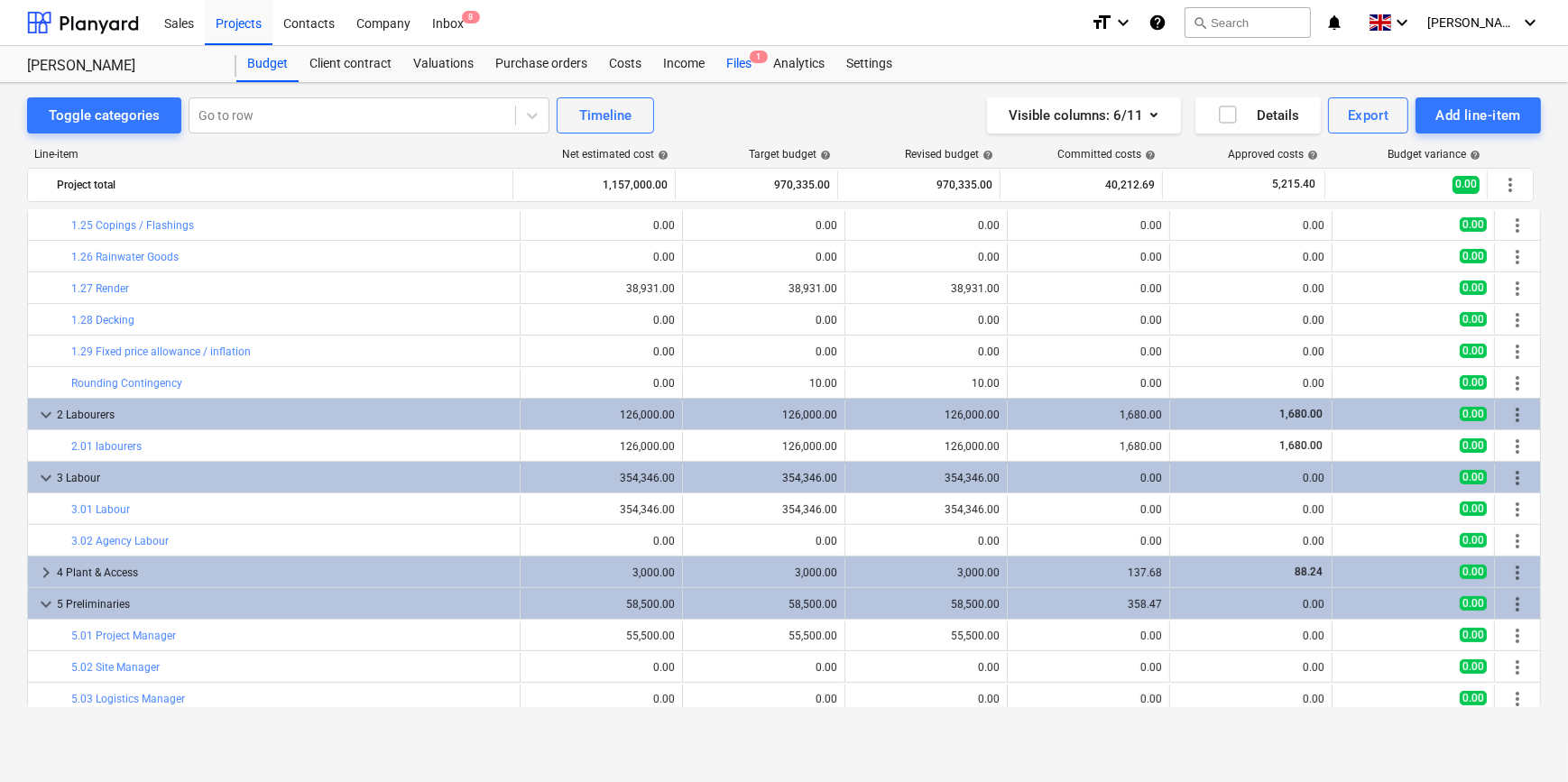 click on "Files 1" at bounding box center [739, 64] 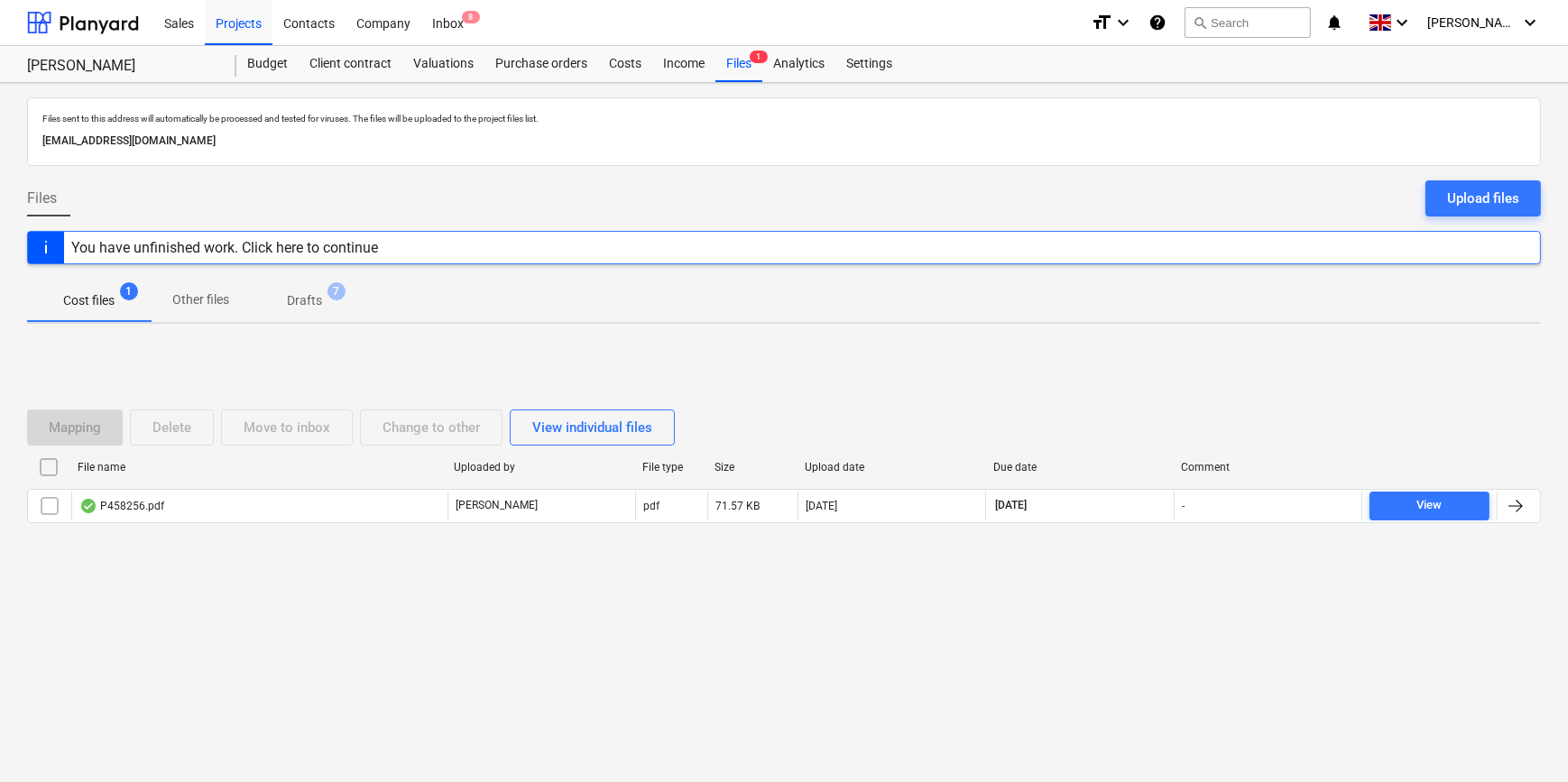 click on "Drafts" at bounding box center (304, 300) 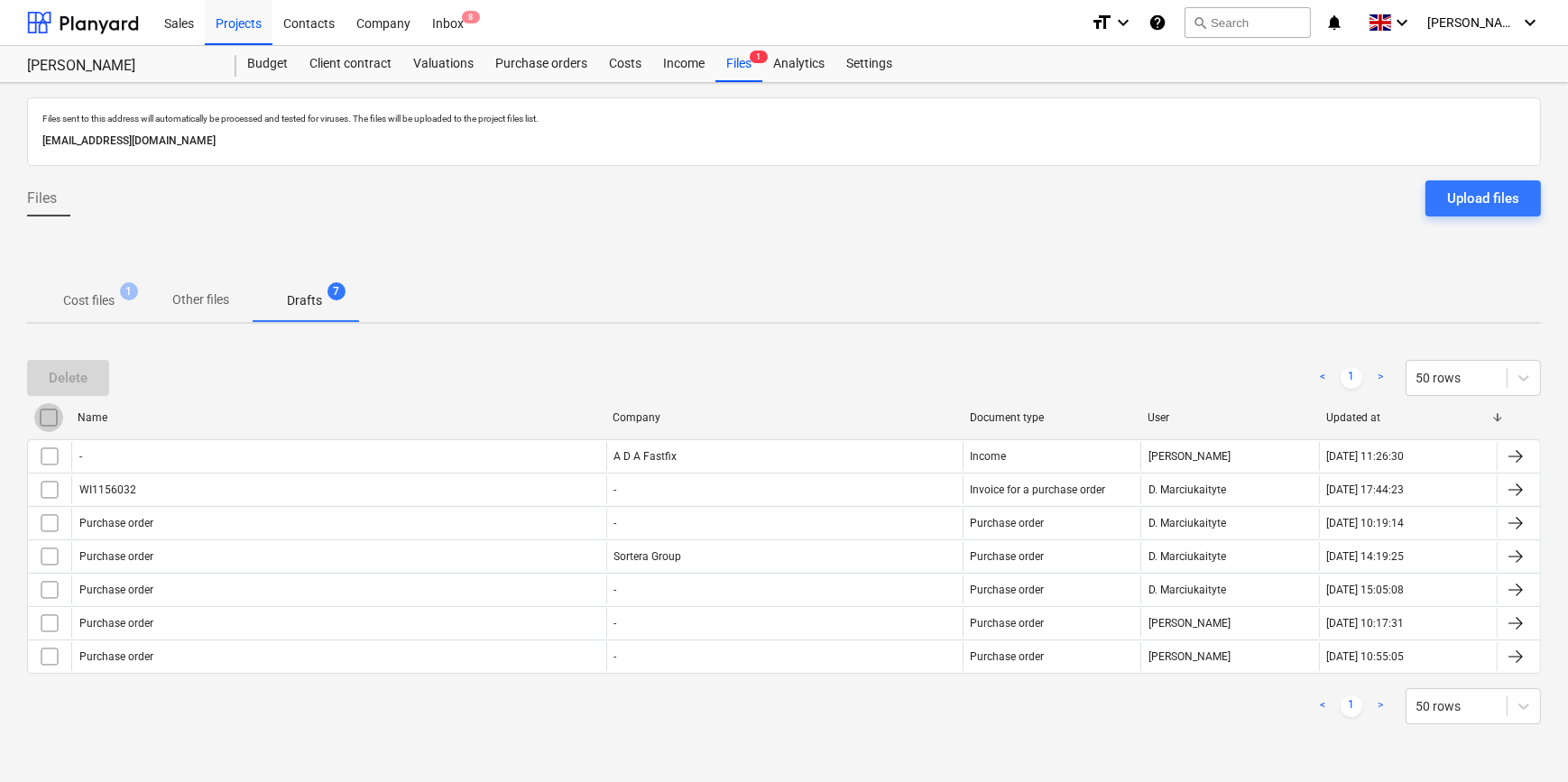 click at bounding box center (49, 418) 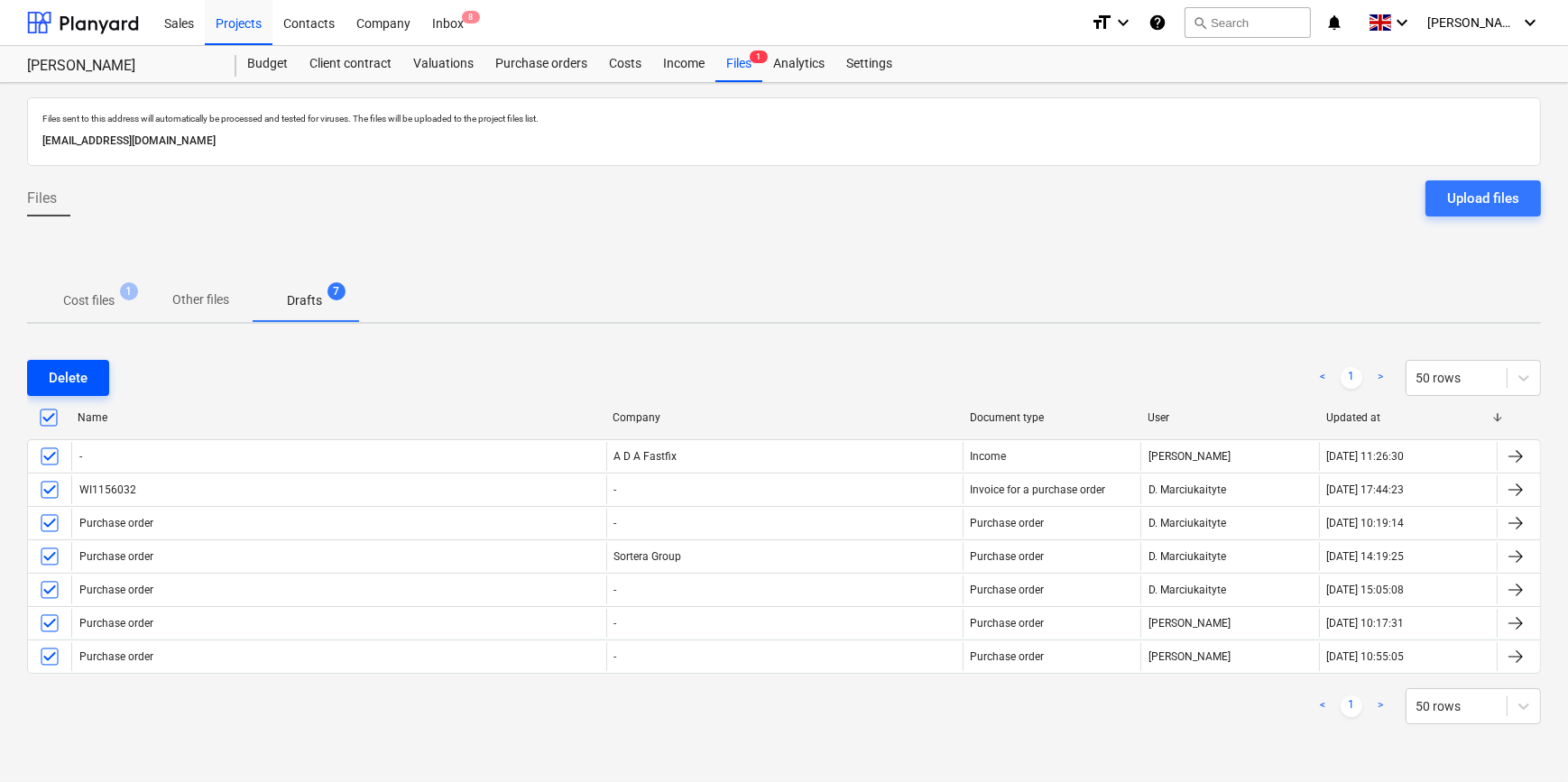 click on "Delete" at bounding box center [68, 378] 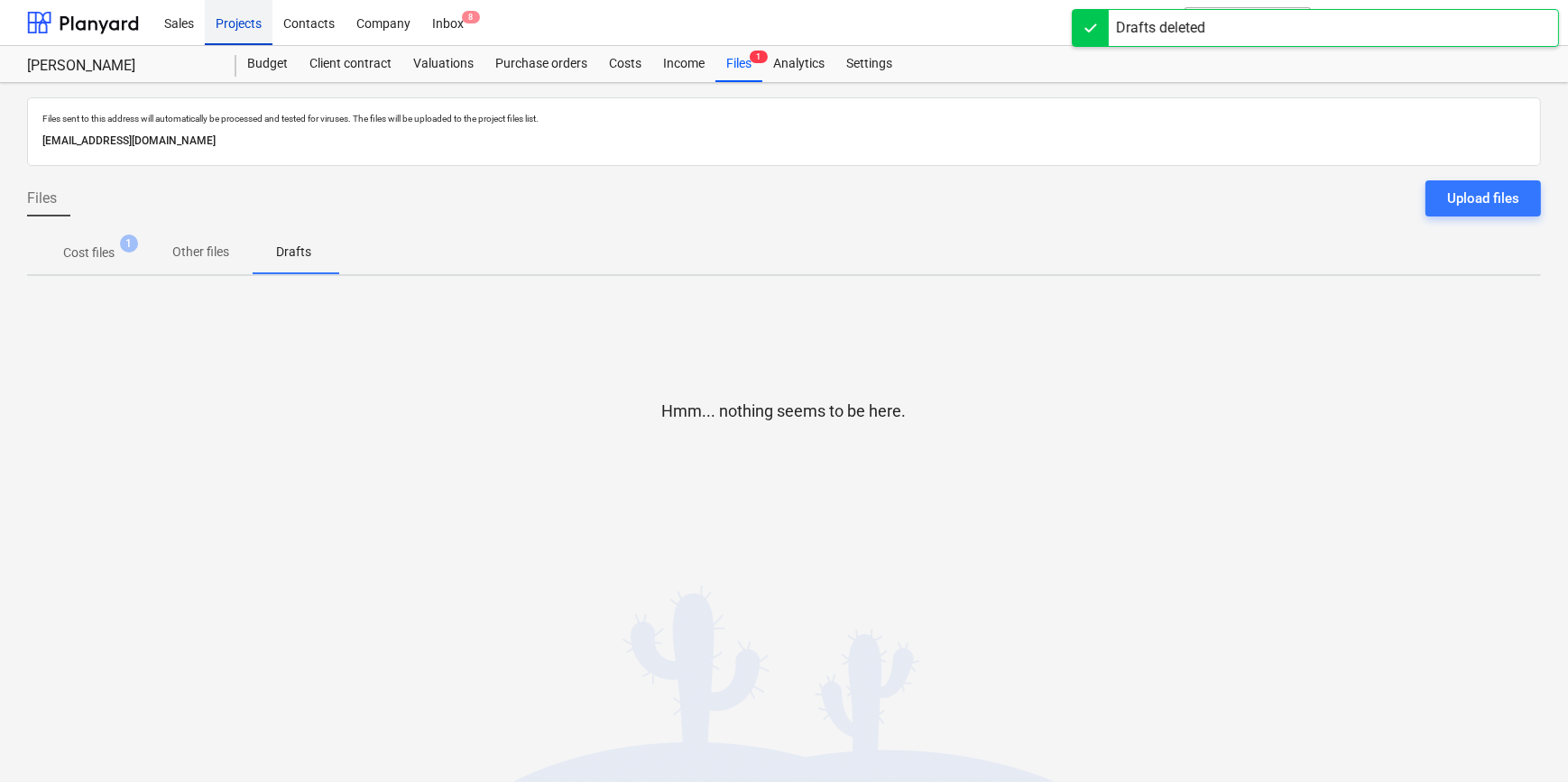 click on "Projects" at bounding box center (238, 22) 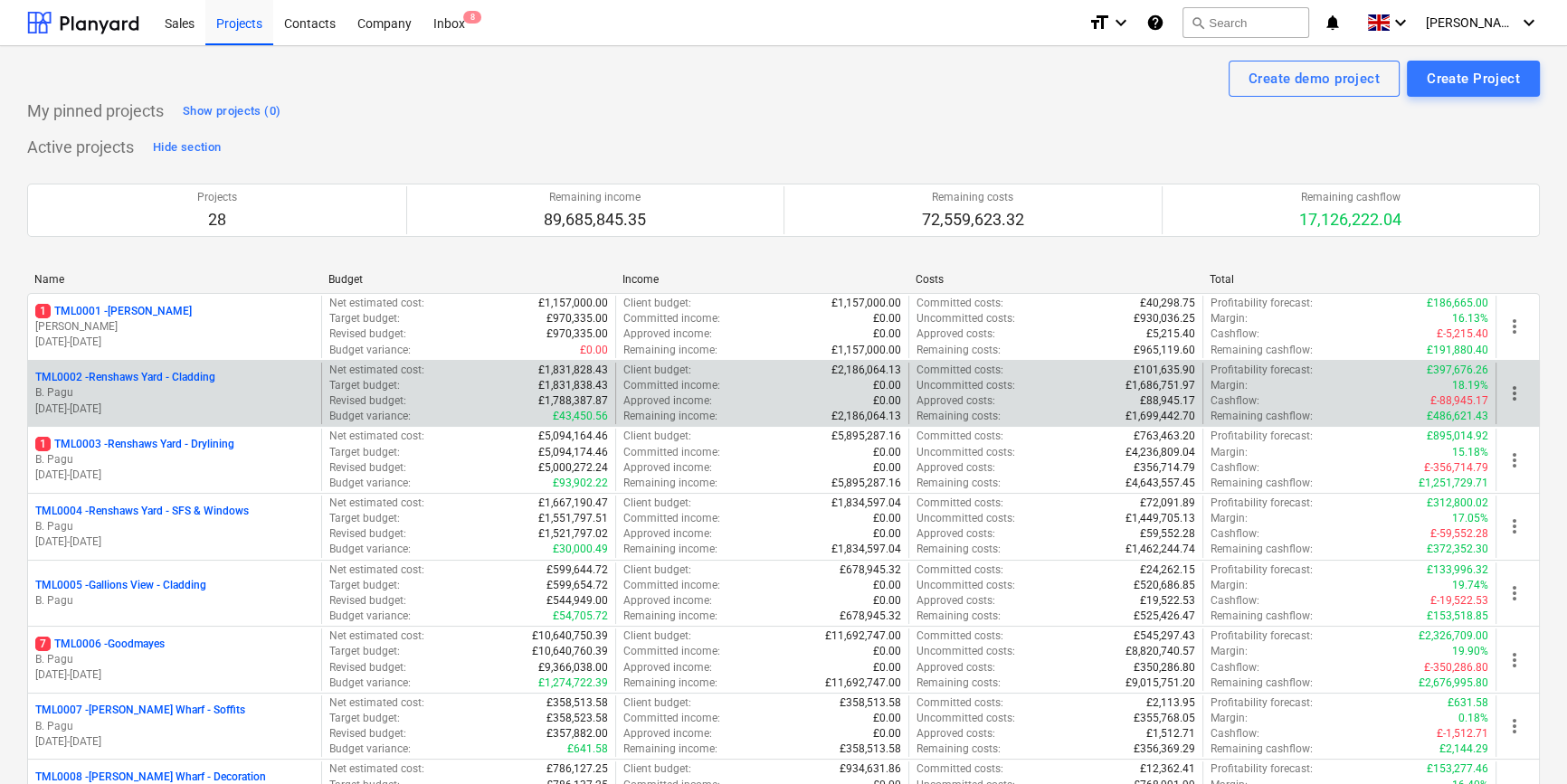 click on "TML0002 -  Renshaws Yard - Cladding" at bounding box center [125, 377] 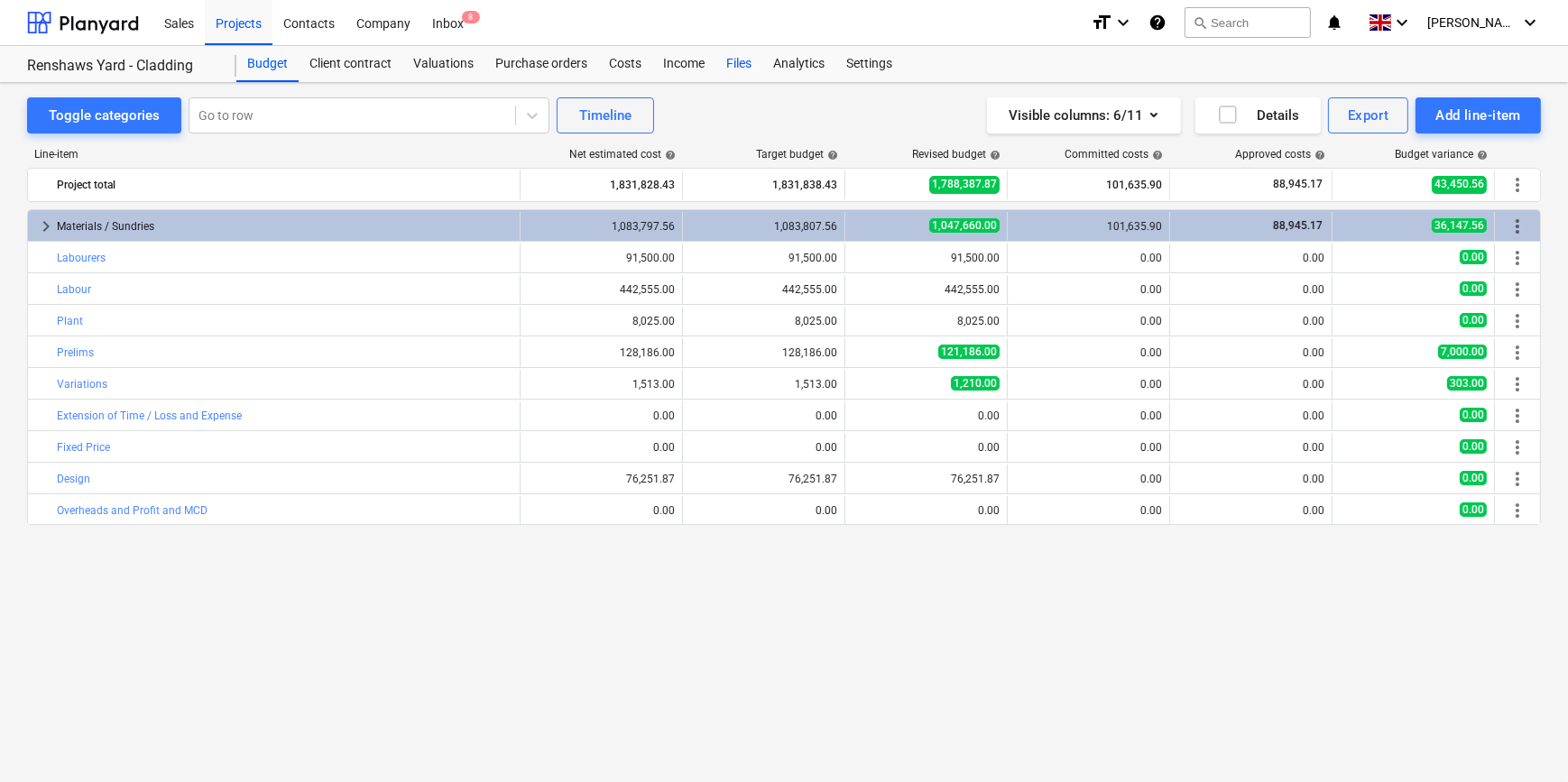 click on "Files" at bounding box center (739, 64) 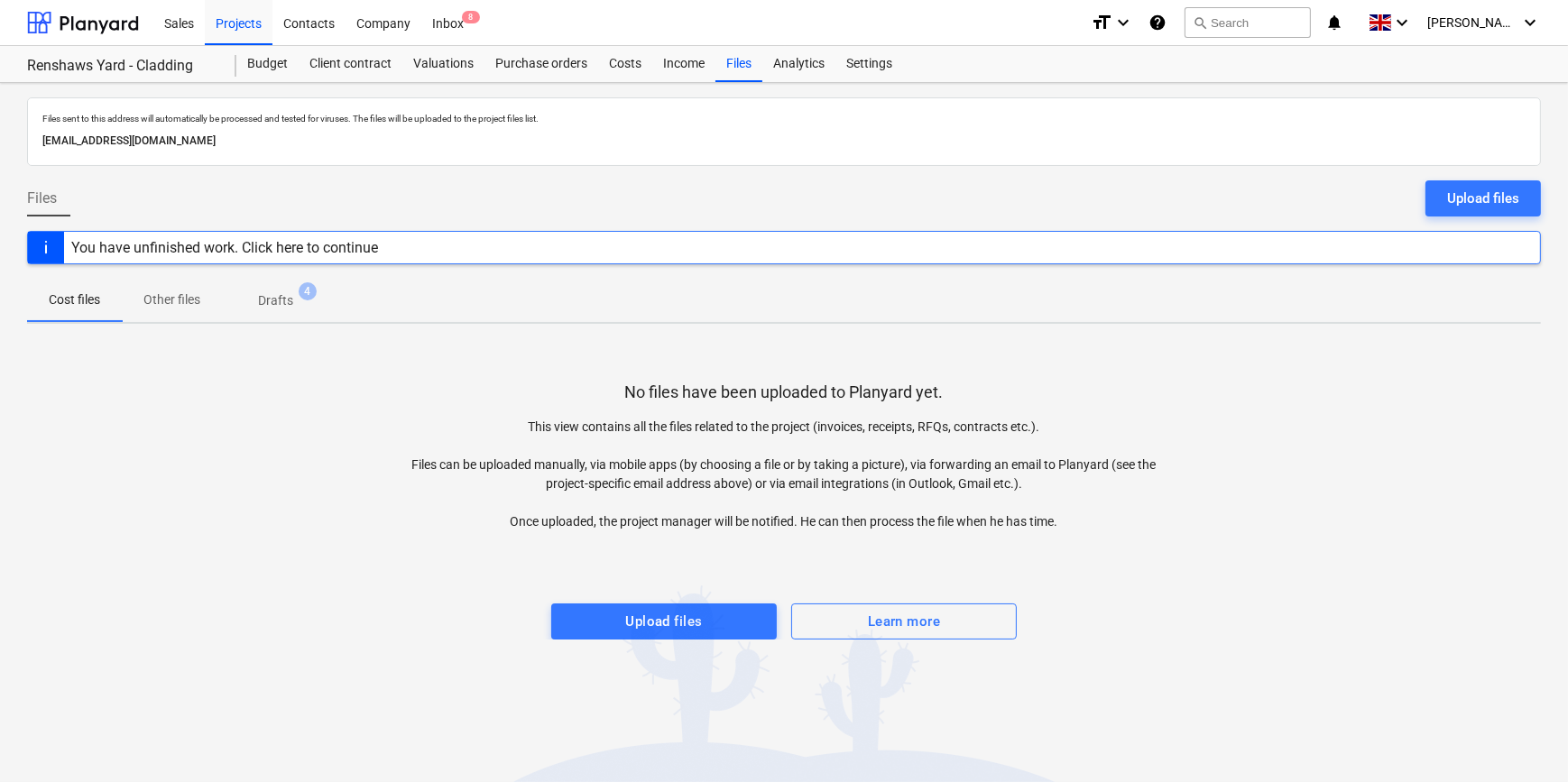 click on "Drafts" at bounding box center (275, 300) 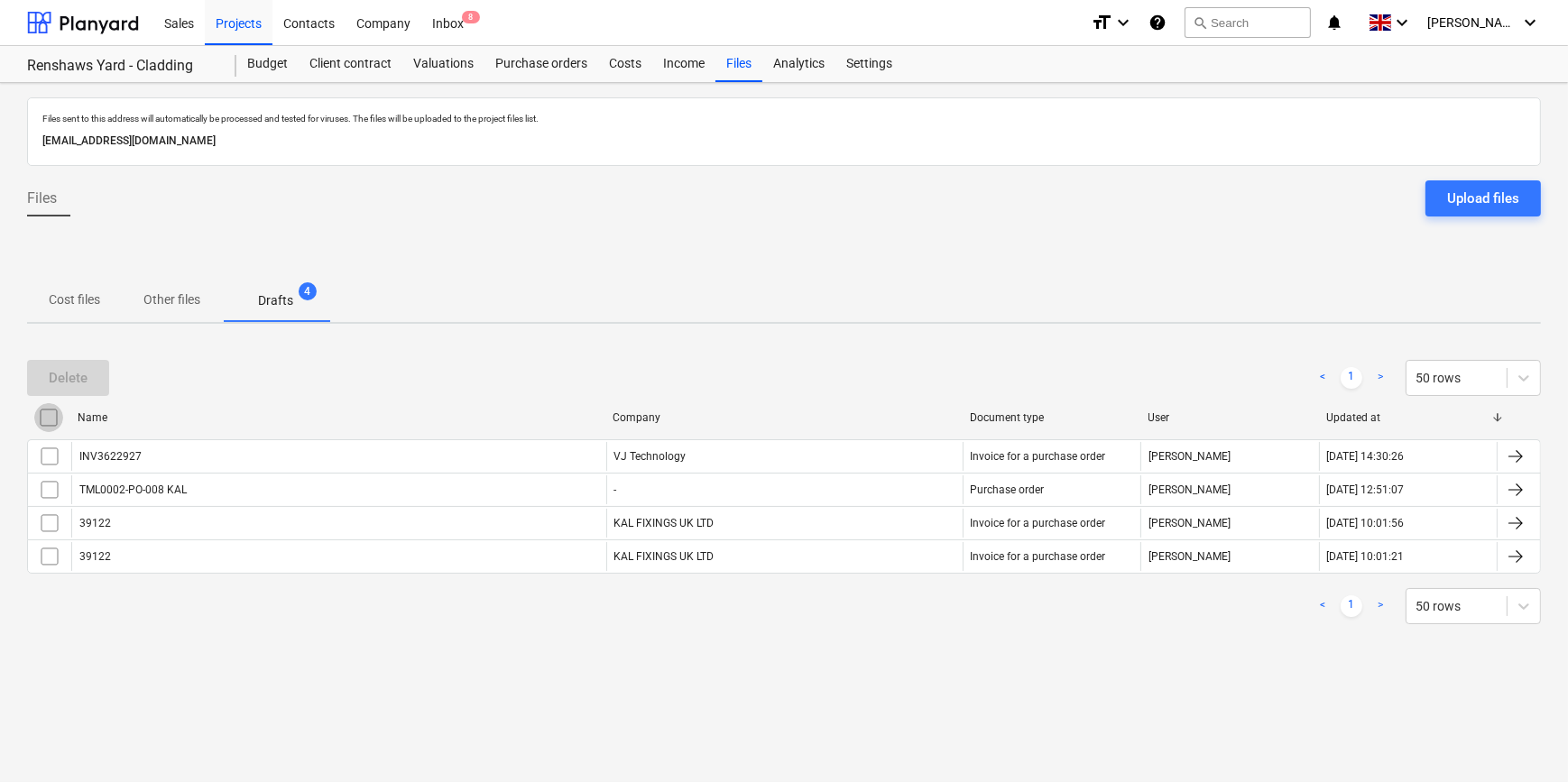 click at bounding box center (49, 418) 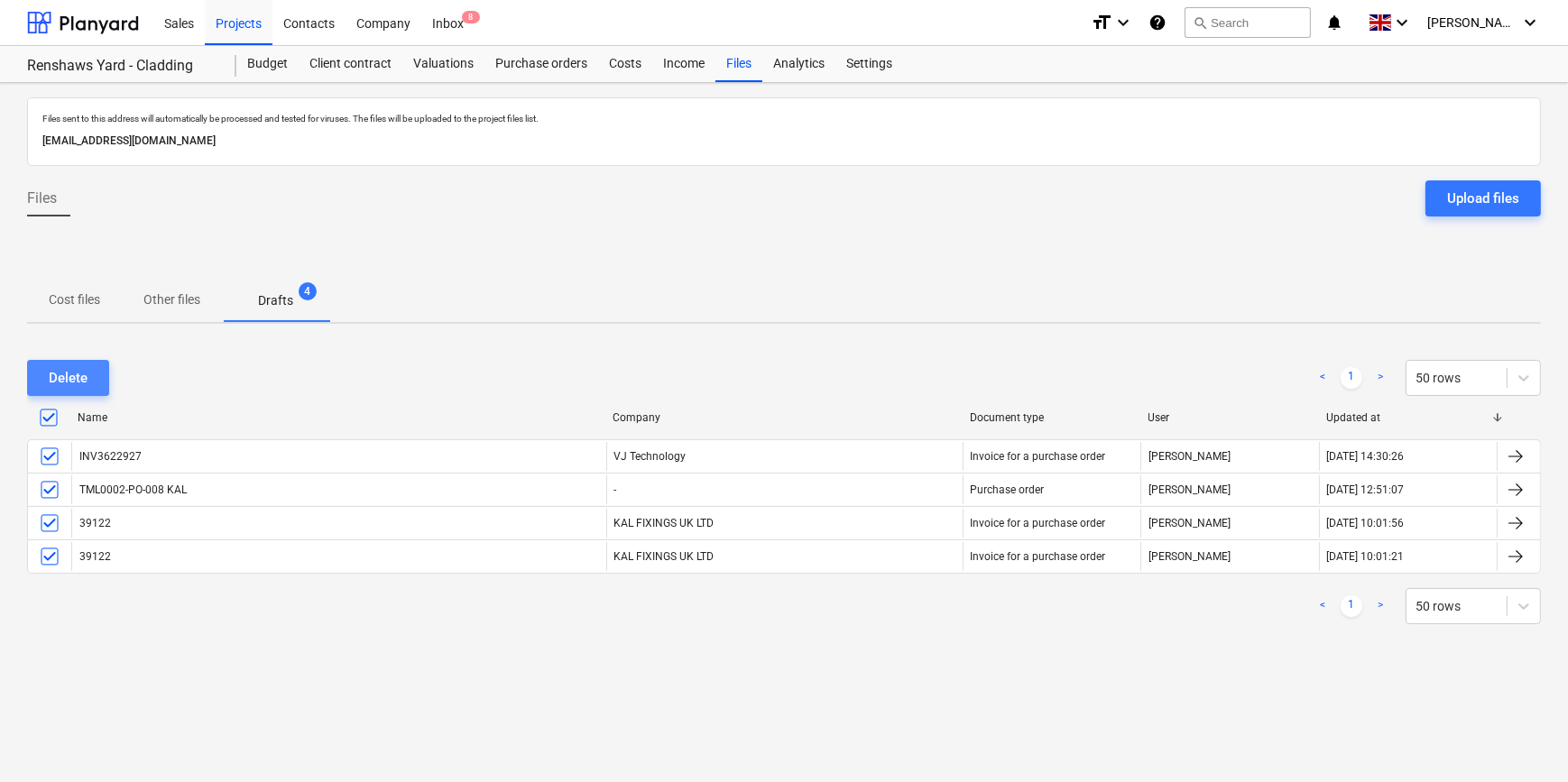 click on "Delete" at bounding box center (68, 378) 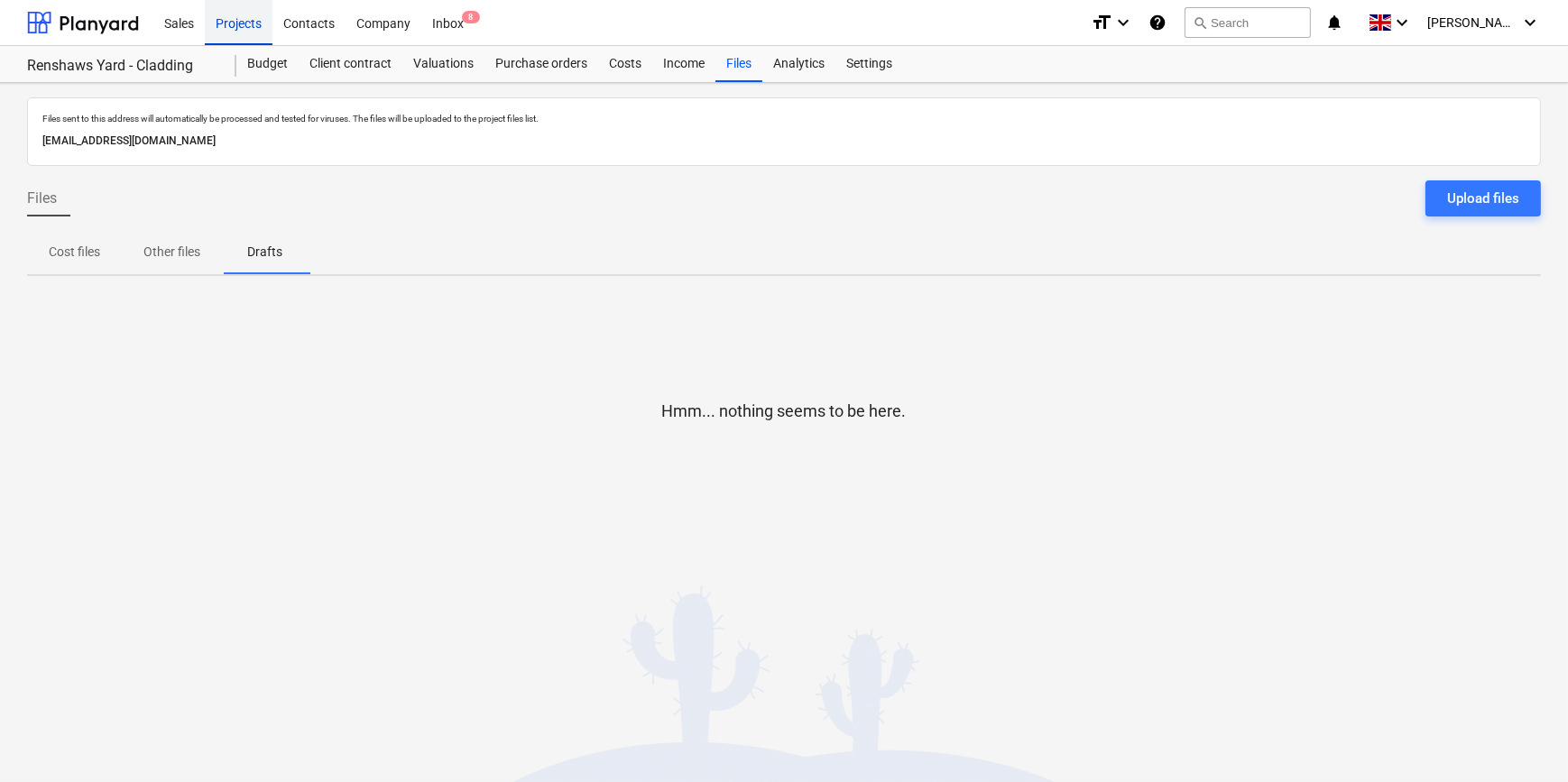 click on "Projects" at bounding box center (238, 22) 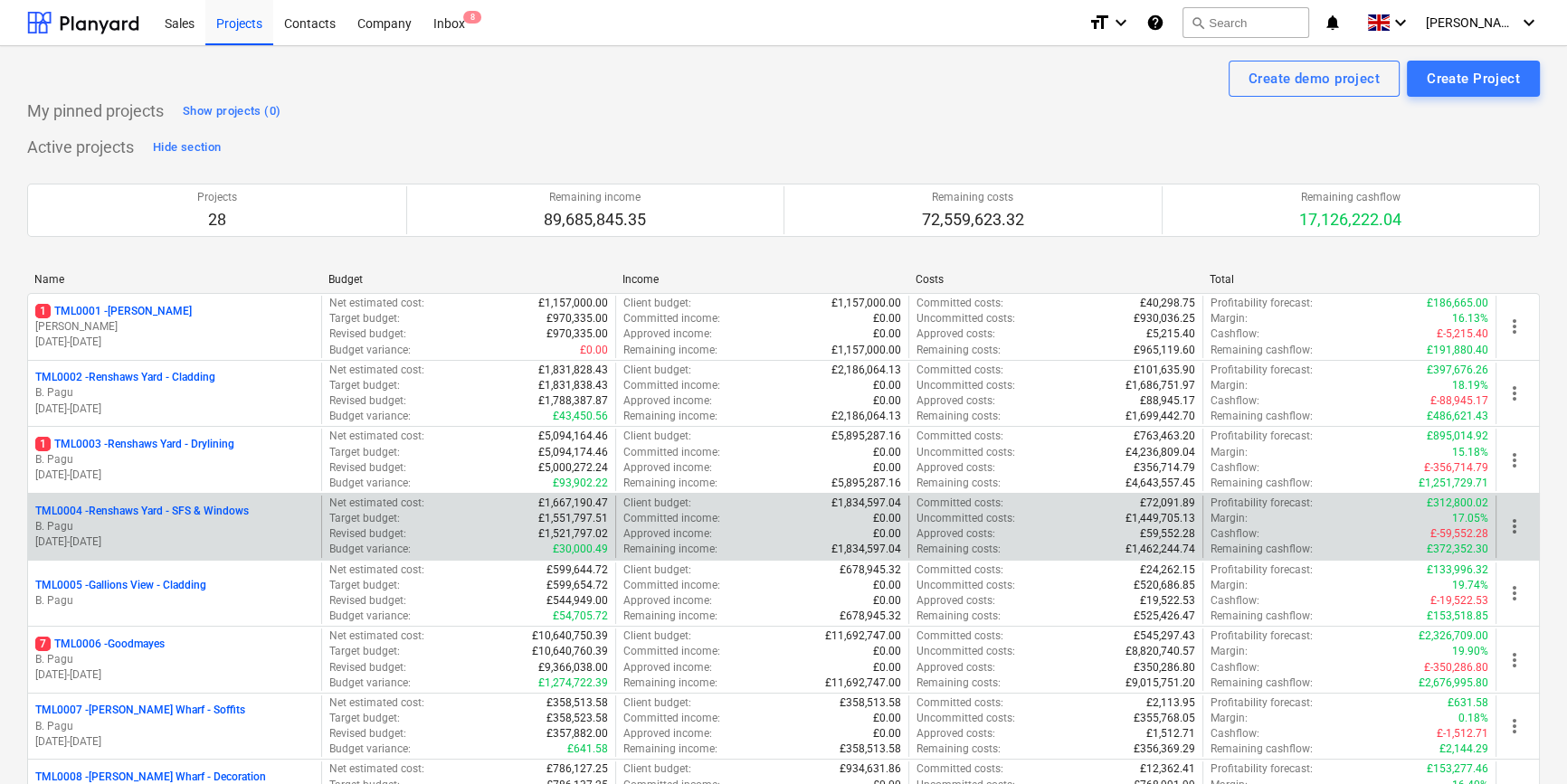 click on "[DATE]  -  [DATE]" at bounding box center [175, 542] 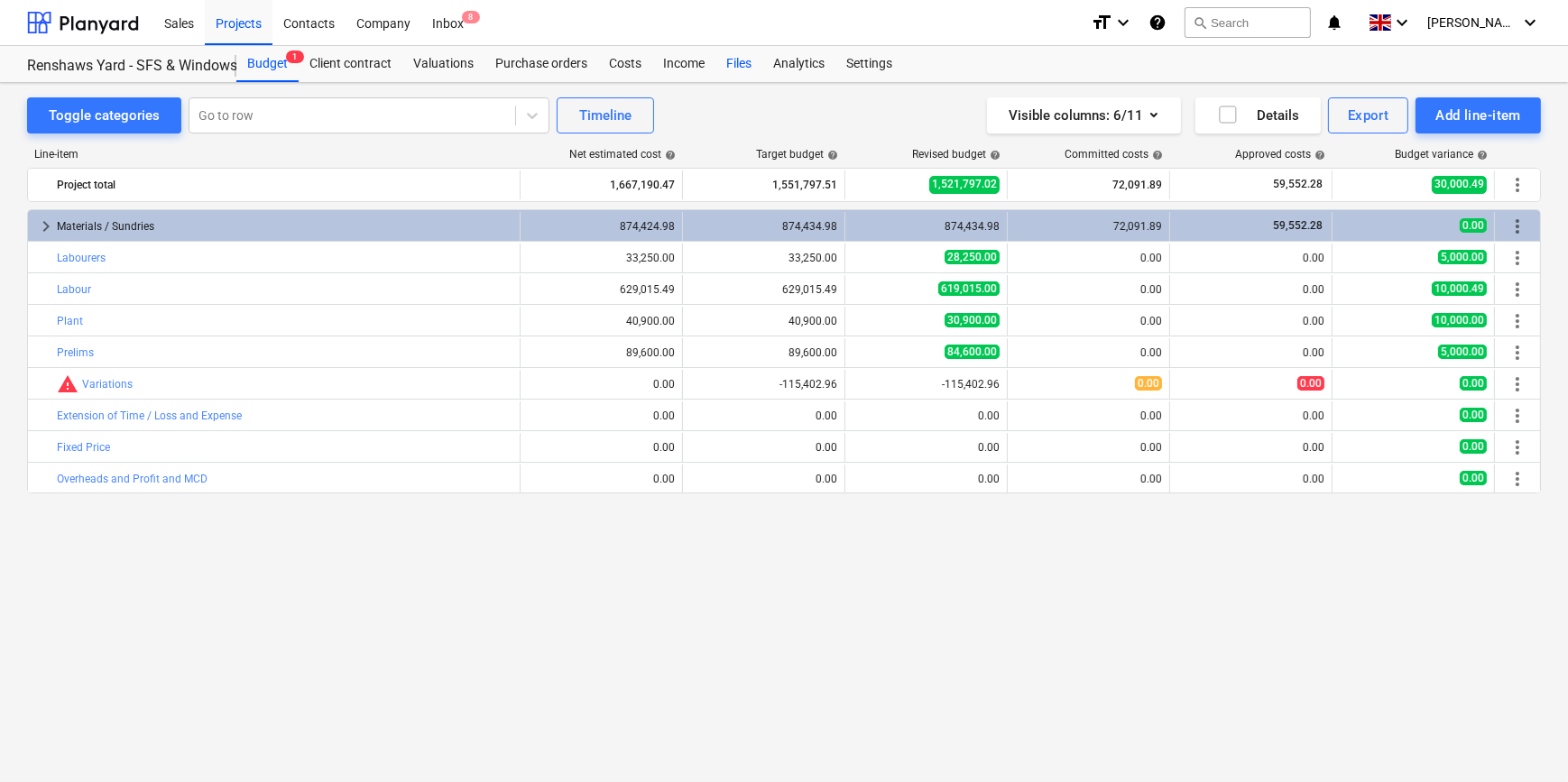 click on "Files" at bounding box center [739, 64] 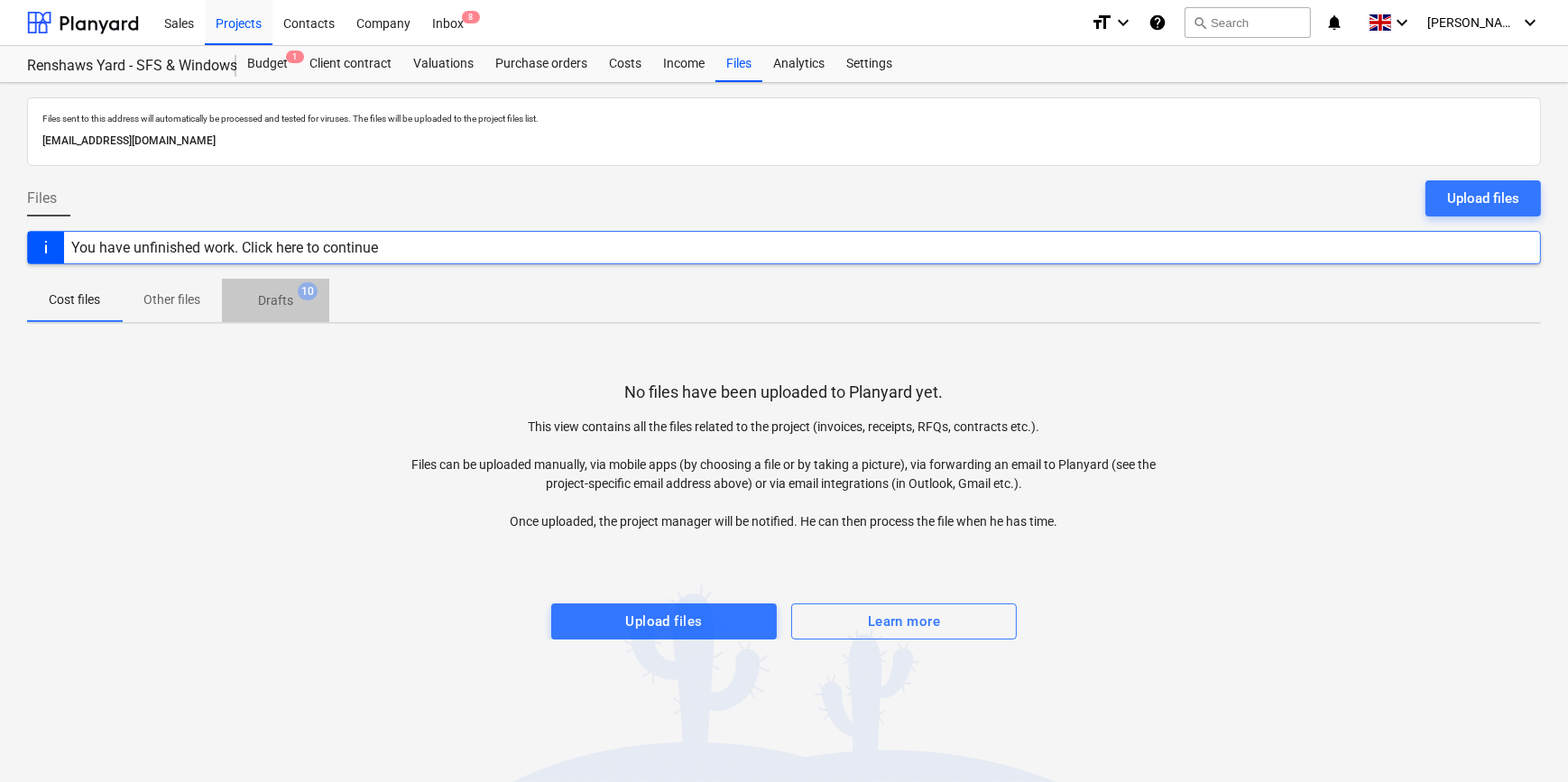 click on "Drafts" at bounding box center [275, 300] 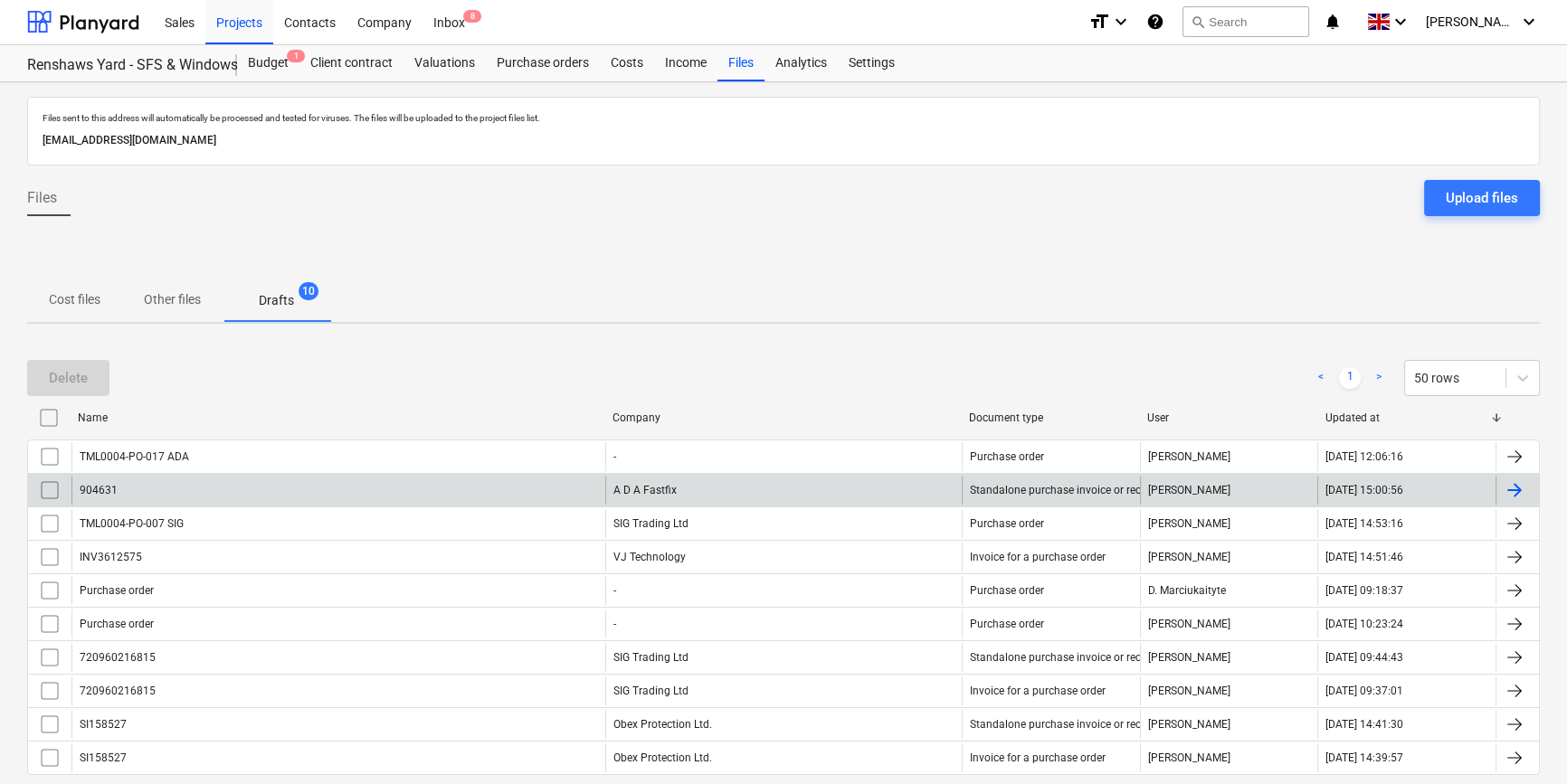 scroll, scrollTop: 0, scrollLeft: 0, axis: both 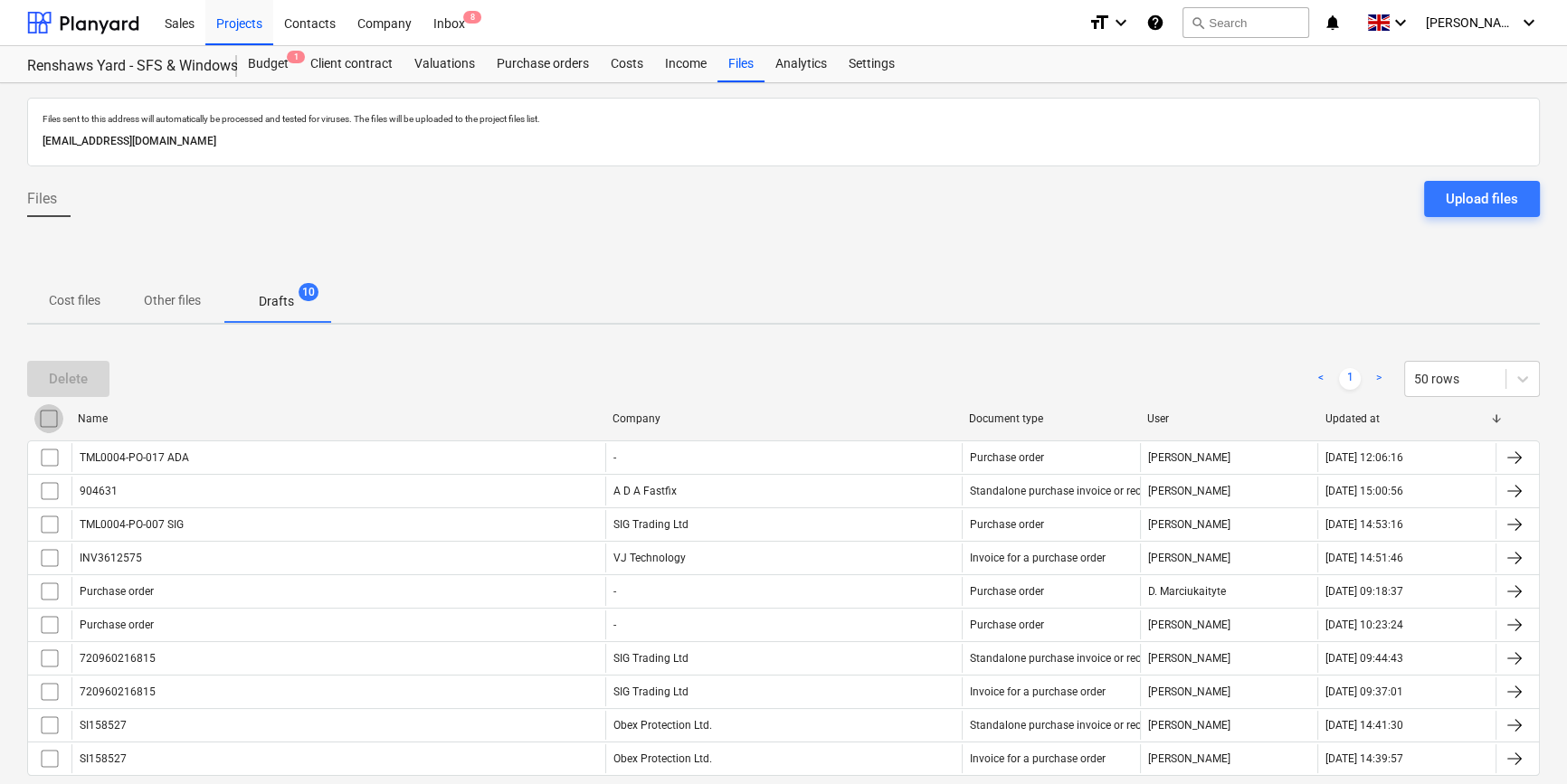 click at bounding box center [49, 419] 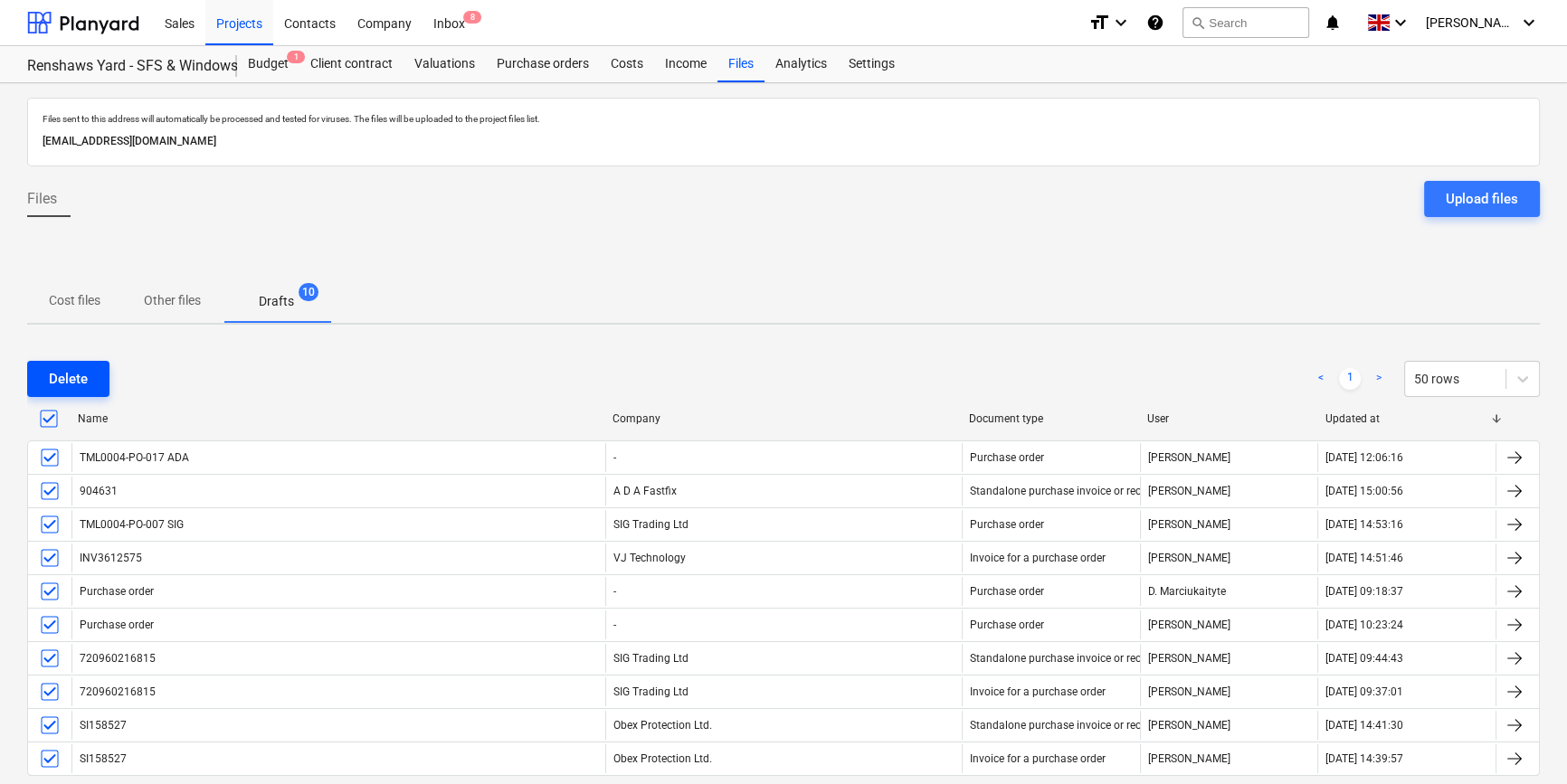 click on "Delete" at bounding box center (68, 379) 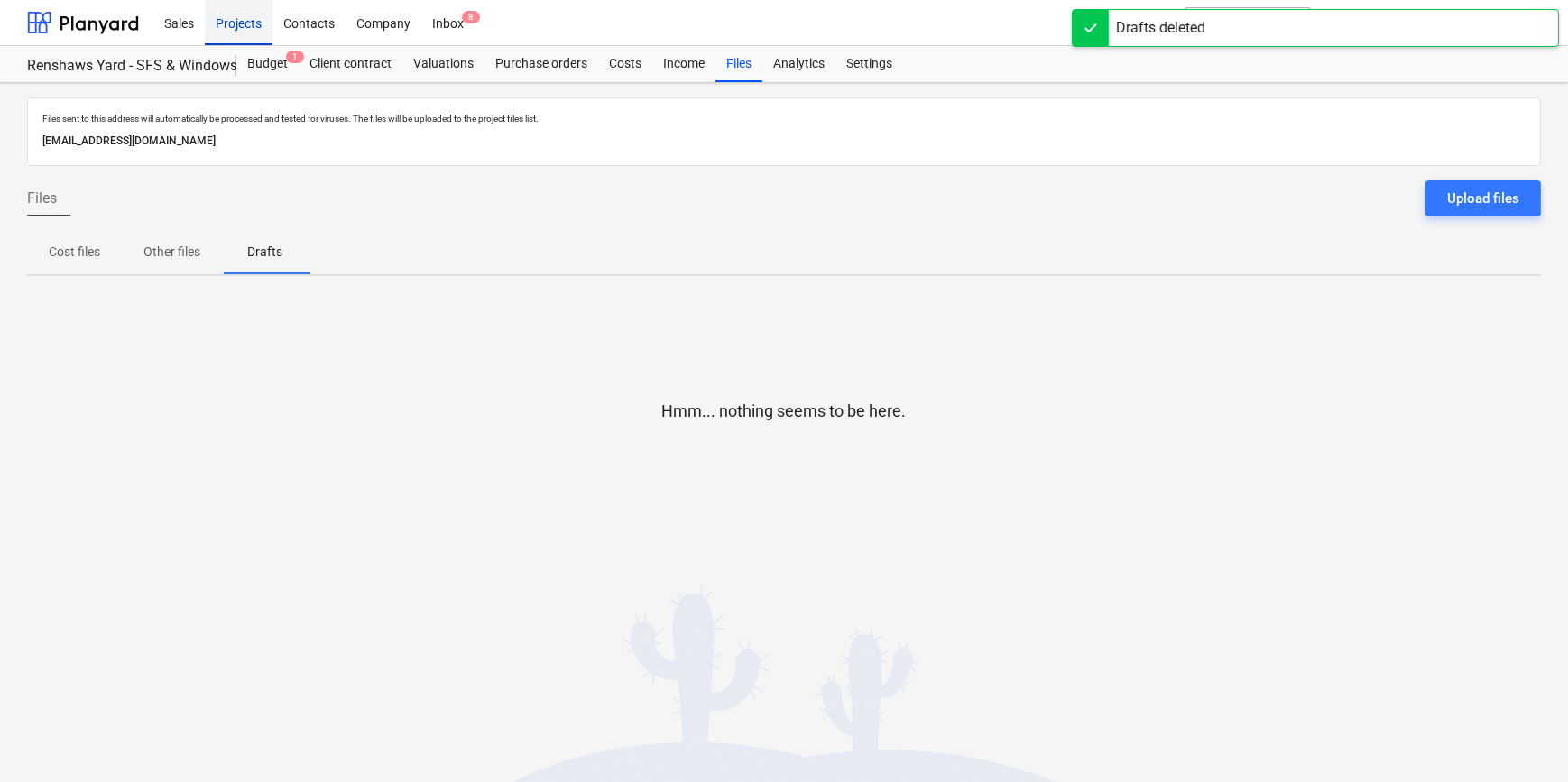 click on "Projects" at bounding box center (238, 22) 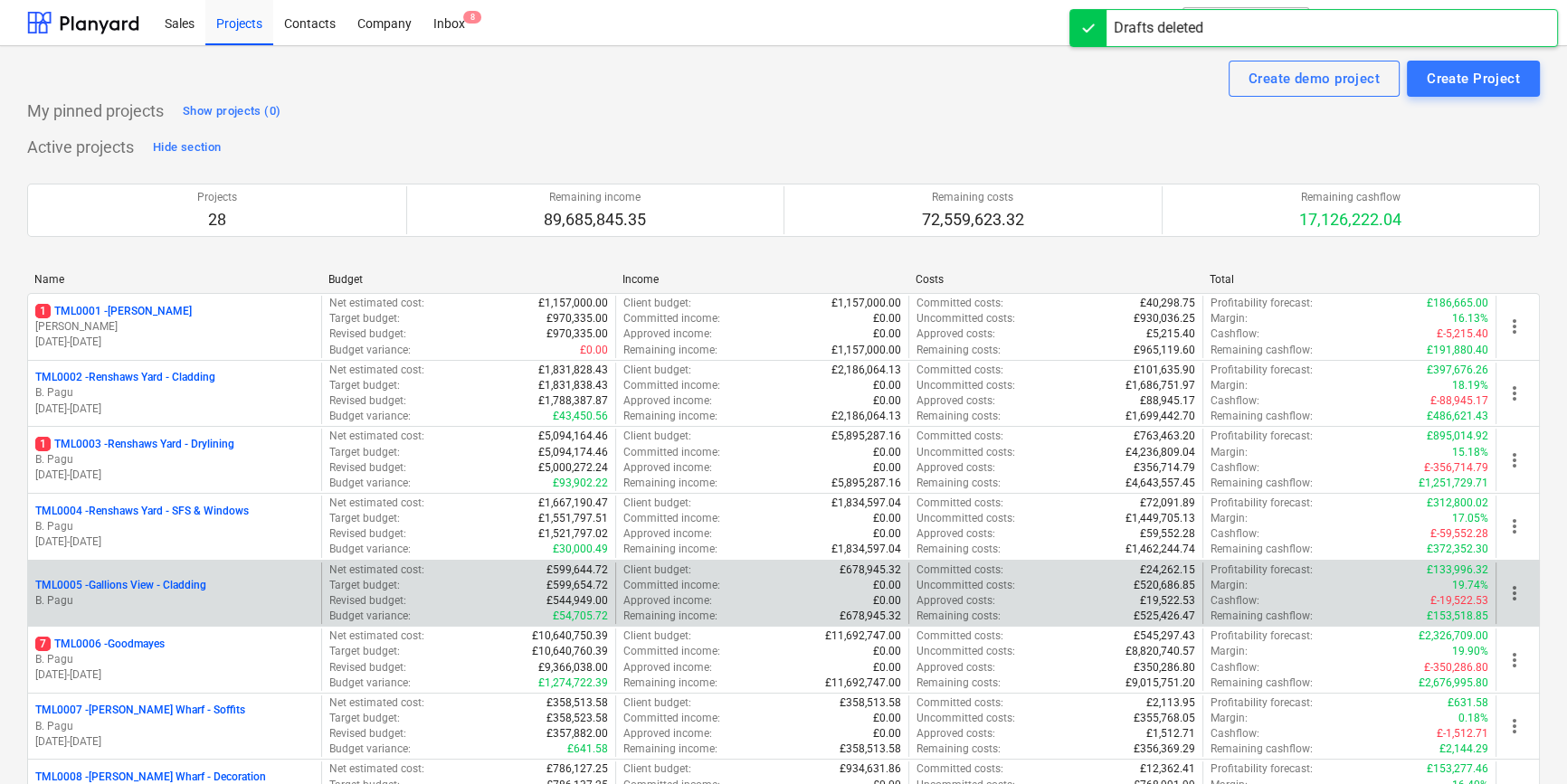 click on "B. Pagu" at bounding box center [175, 600] 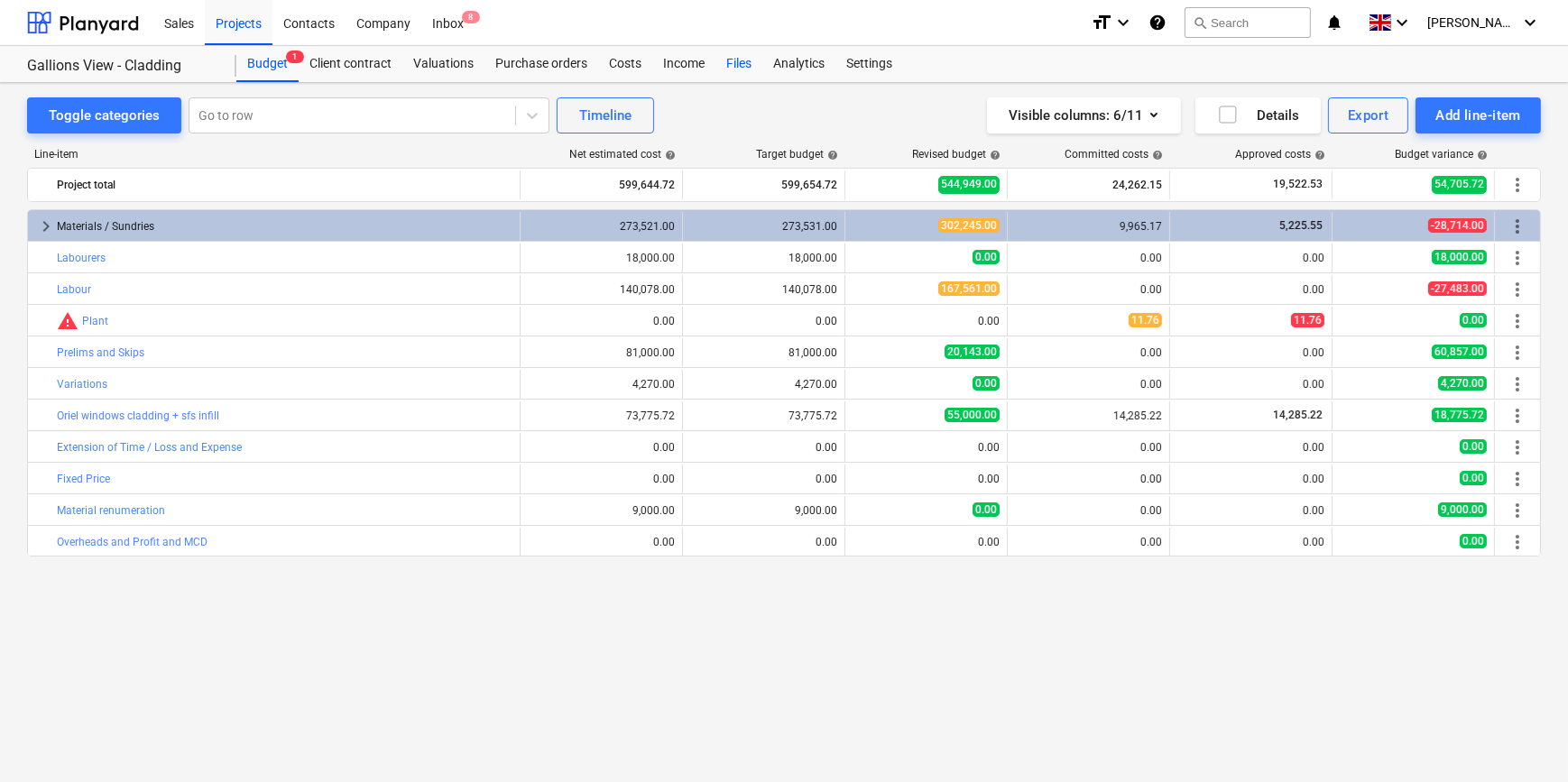 click on "Files" at bounding box center [739, 64] 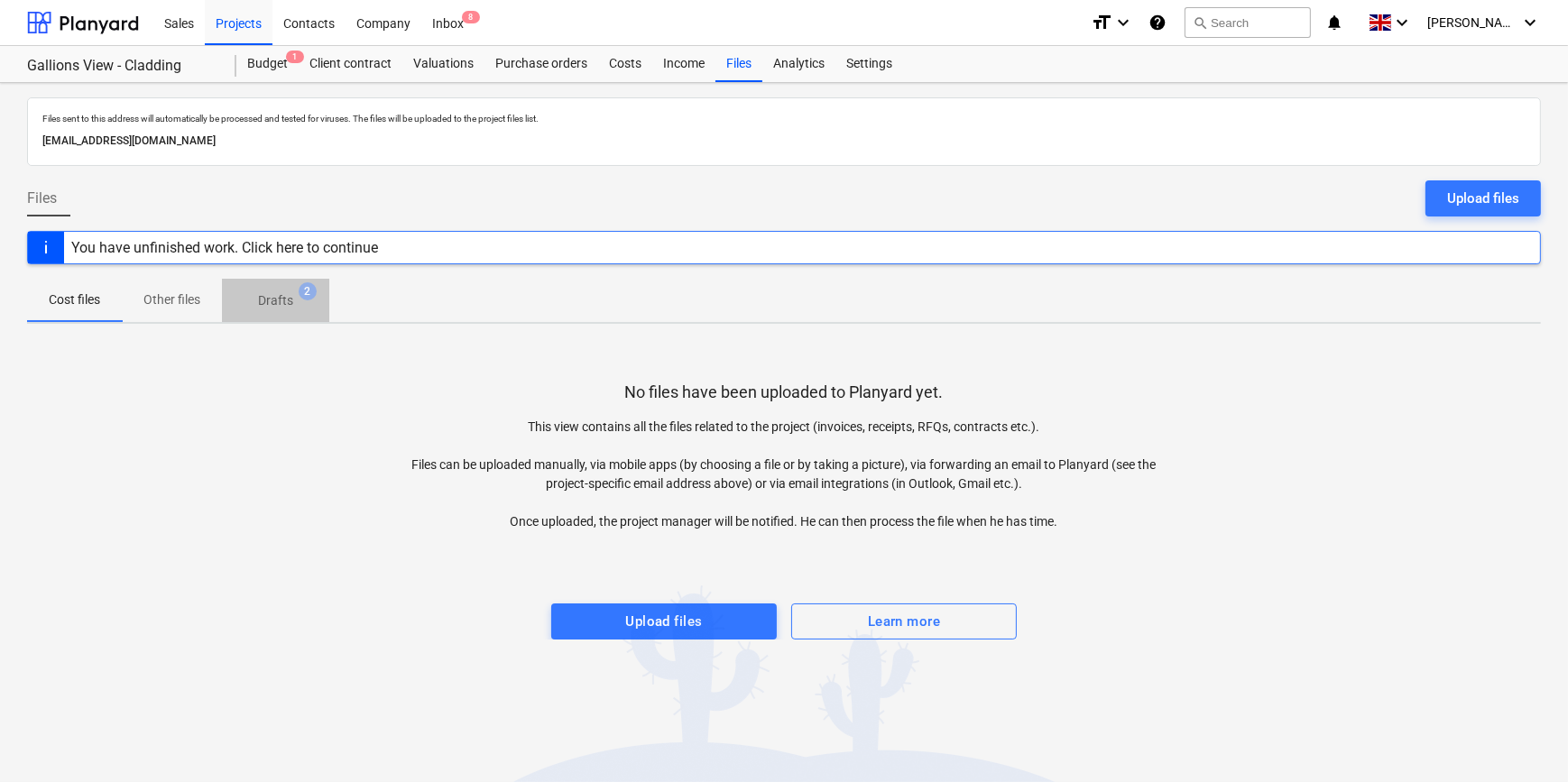 click on "Drafts" at bounding box center (275, 300) 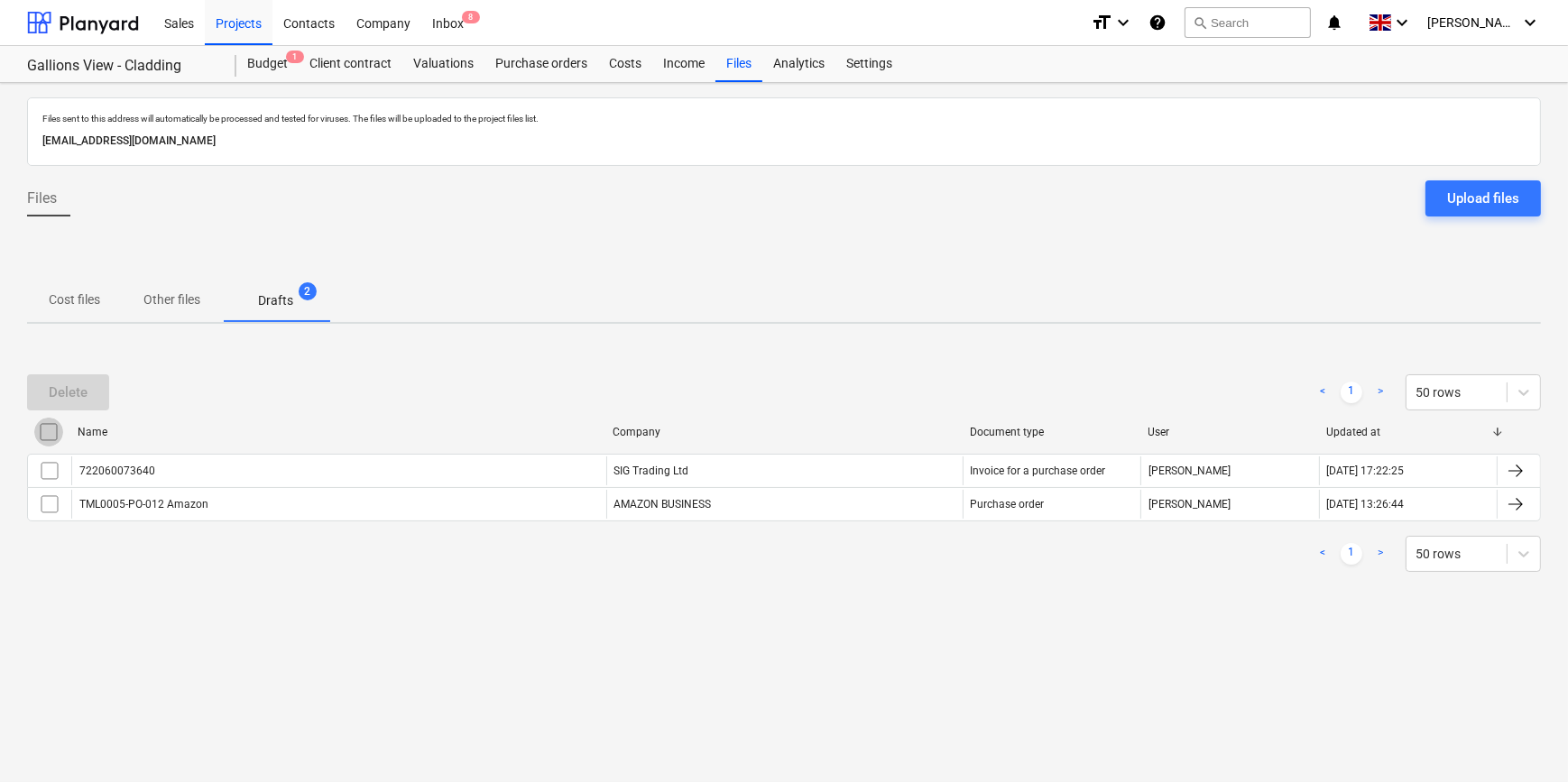 click at bounding box center [49, 432] 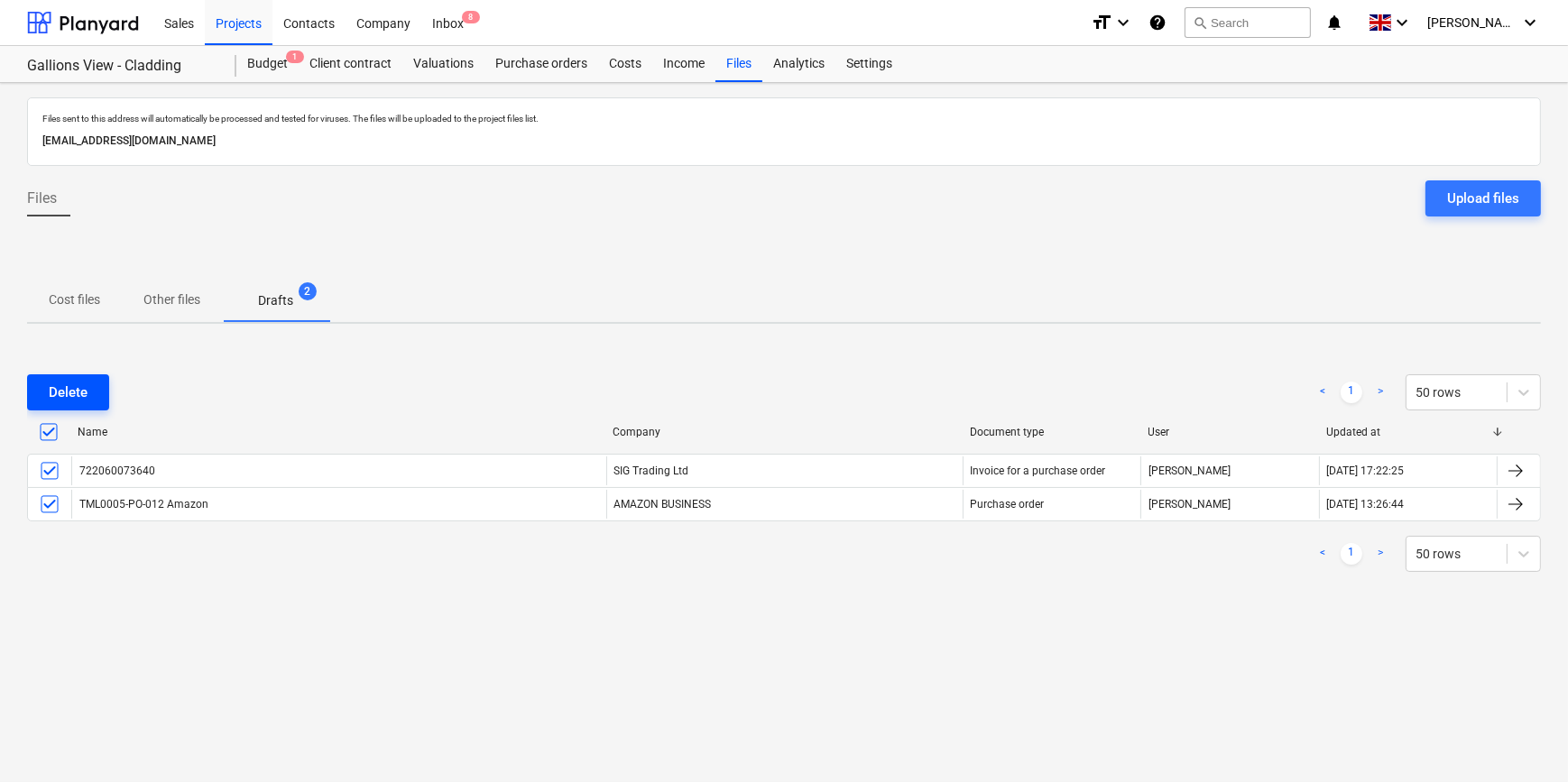 click on "Delete" at bounding box center (68, 392) 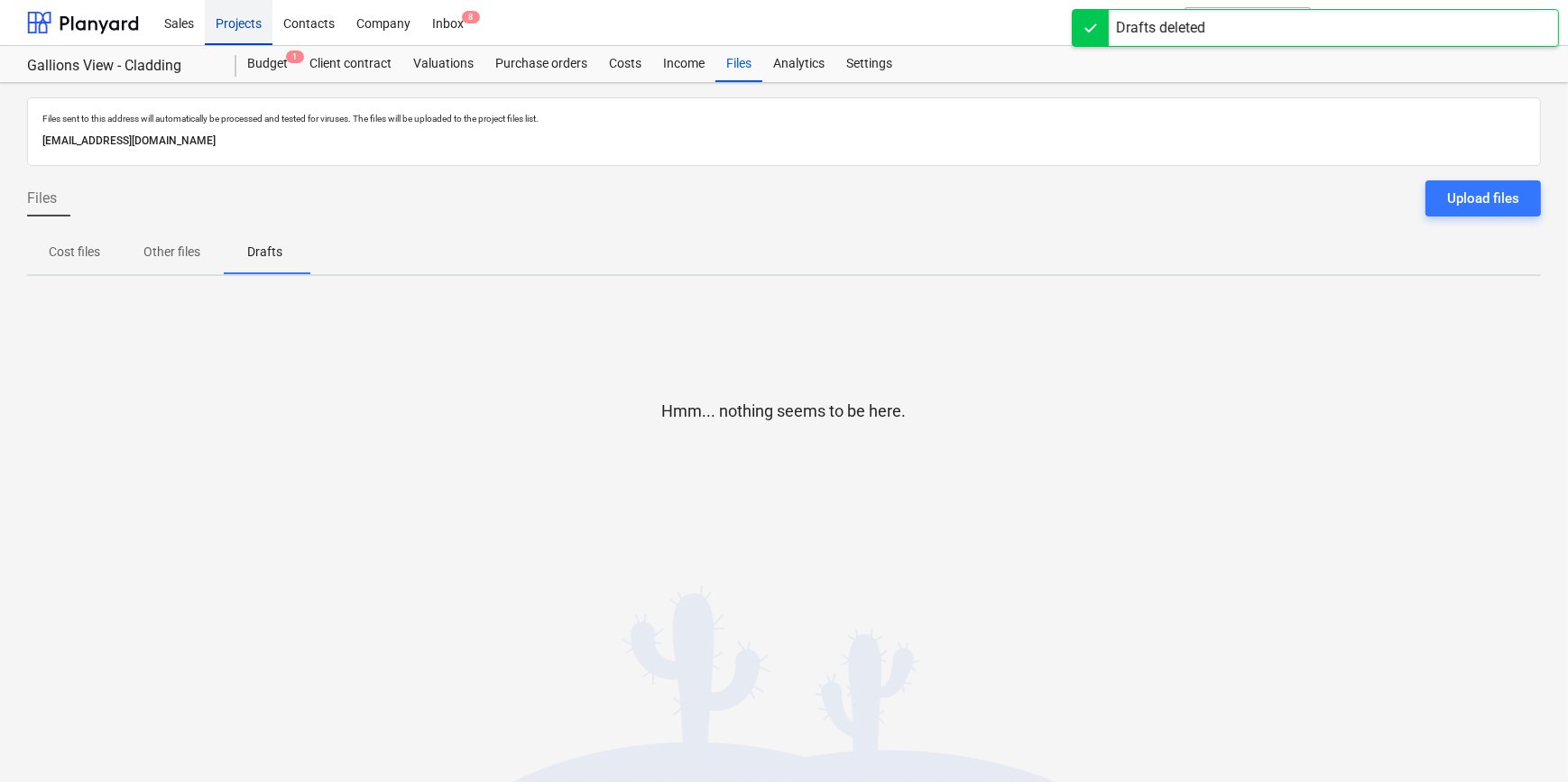 click on "Projects" at bounding box center (238, 22) 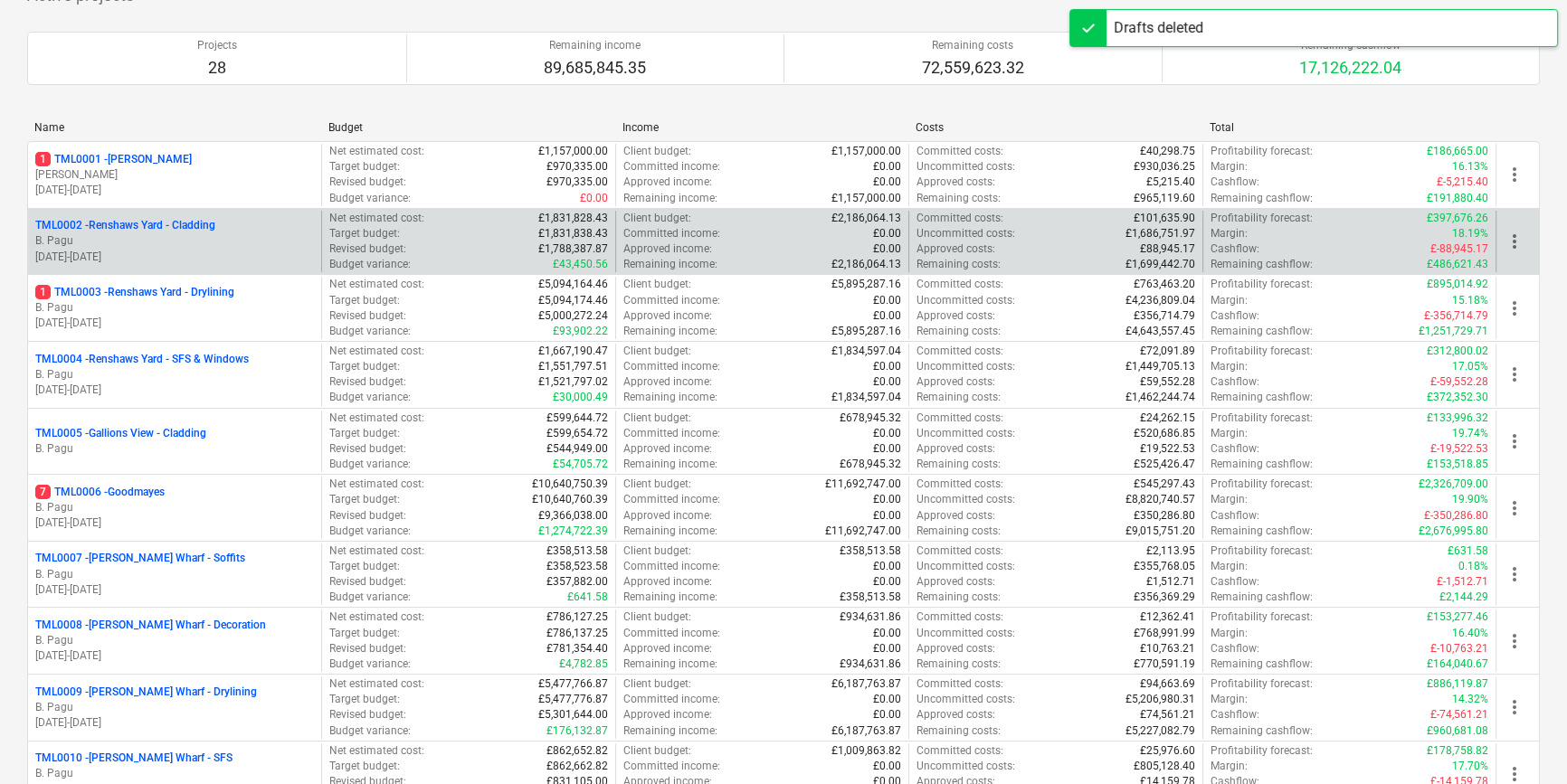 scroll, scrollTop: 164, scrollLeft: 0, axis: vertical 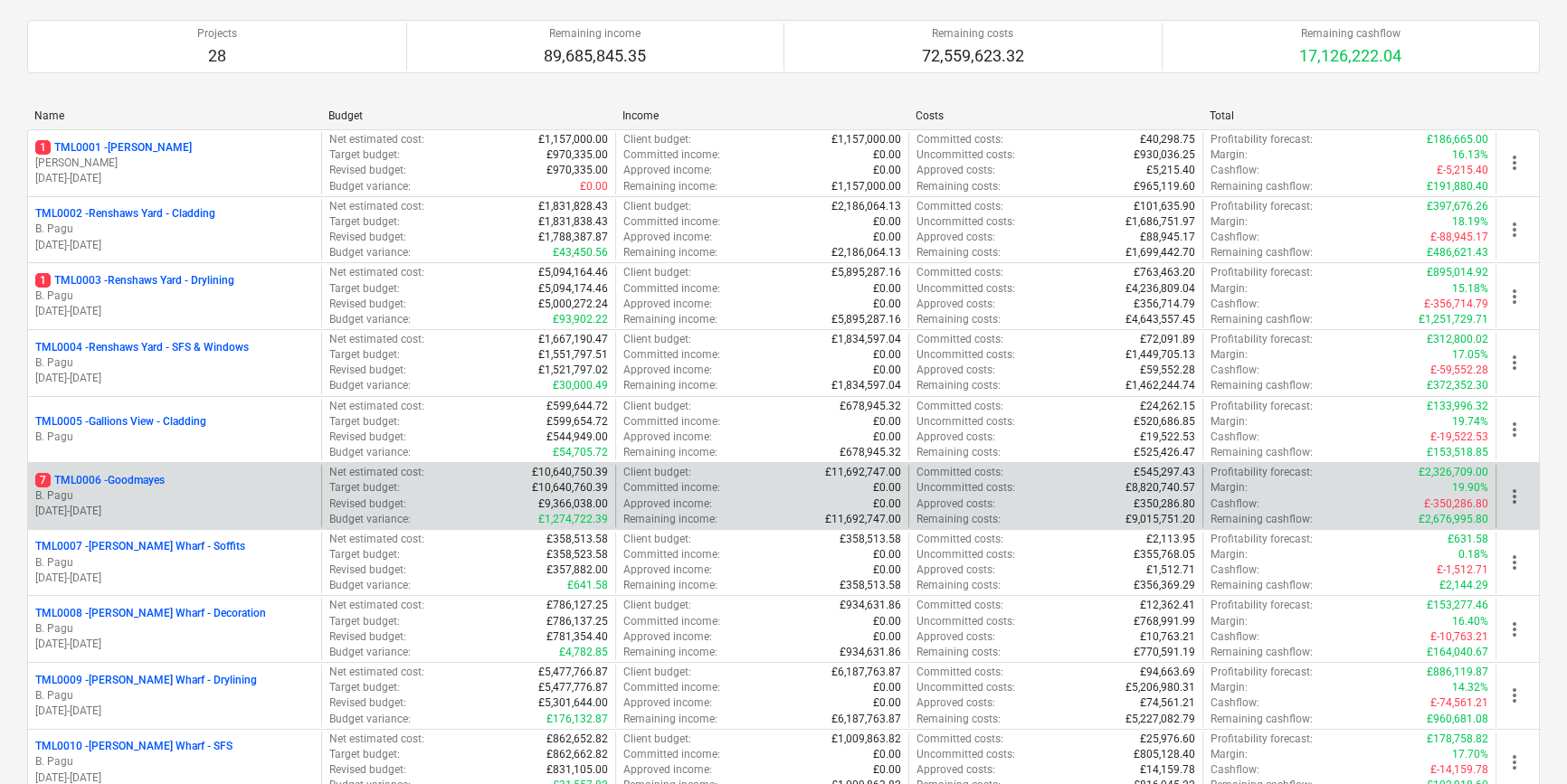 click on "7  TML0006 -  Goodmayes" at bounding box center (100, 480) 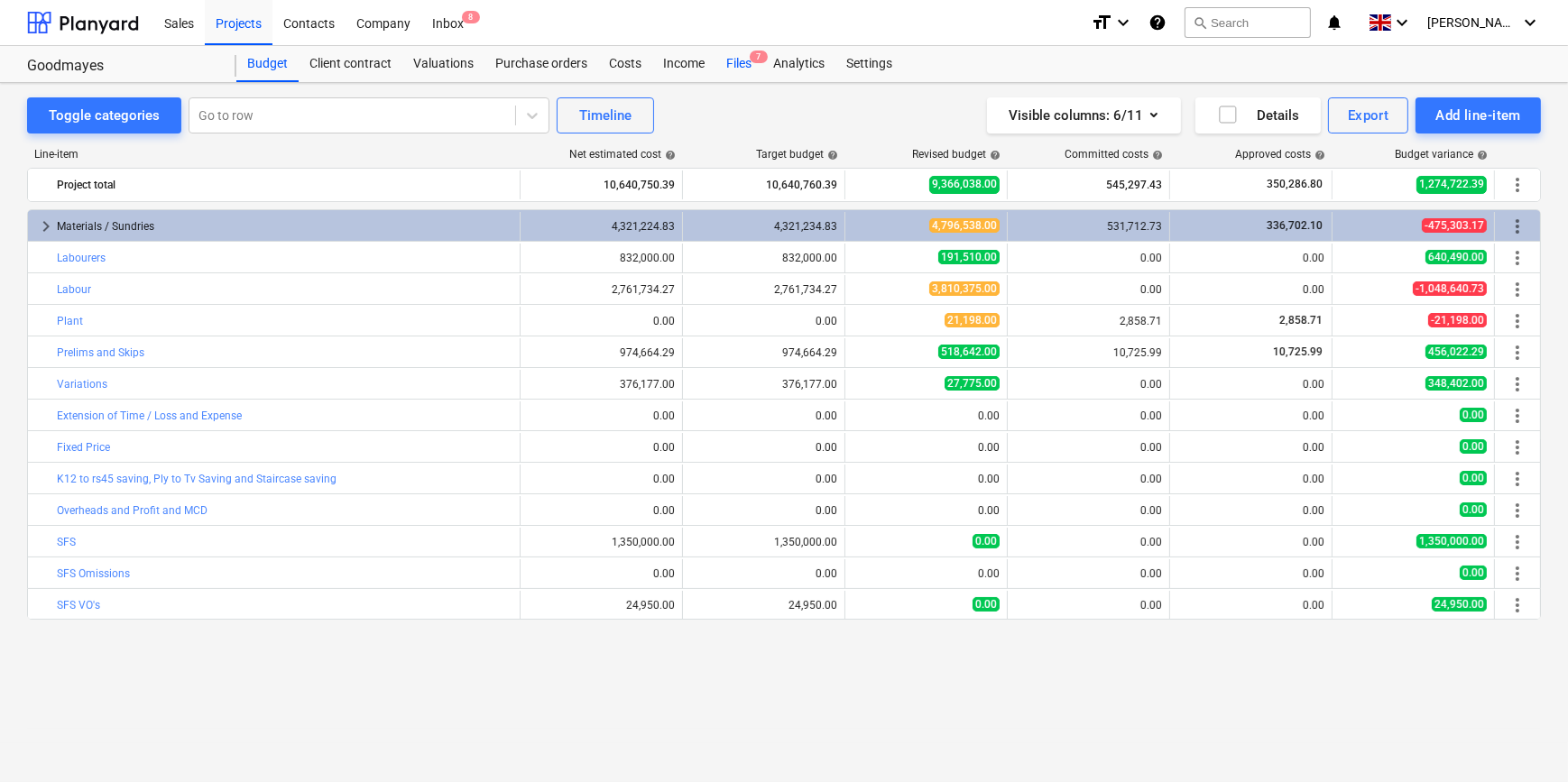 click on "Files 7" at bounding box center (739, 64) 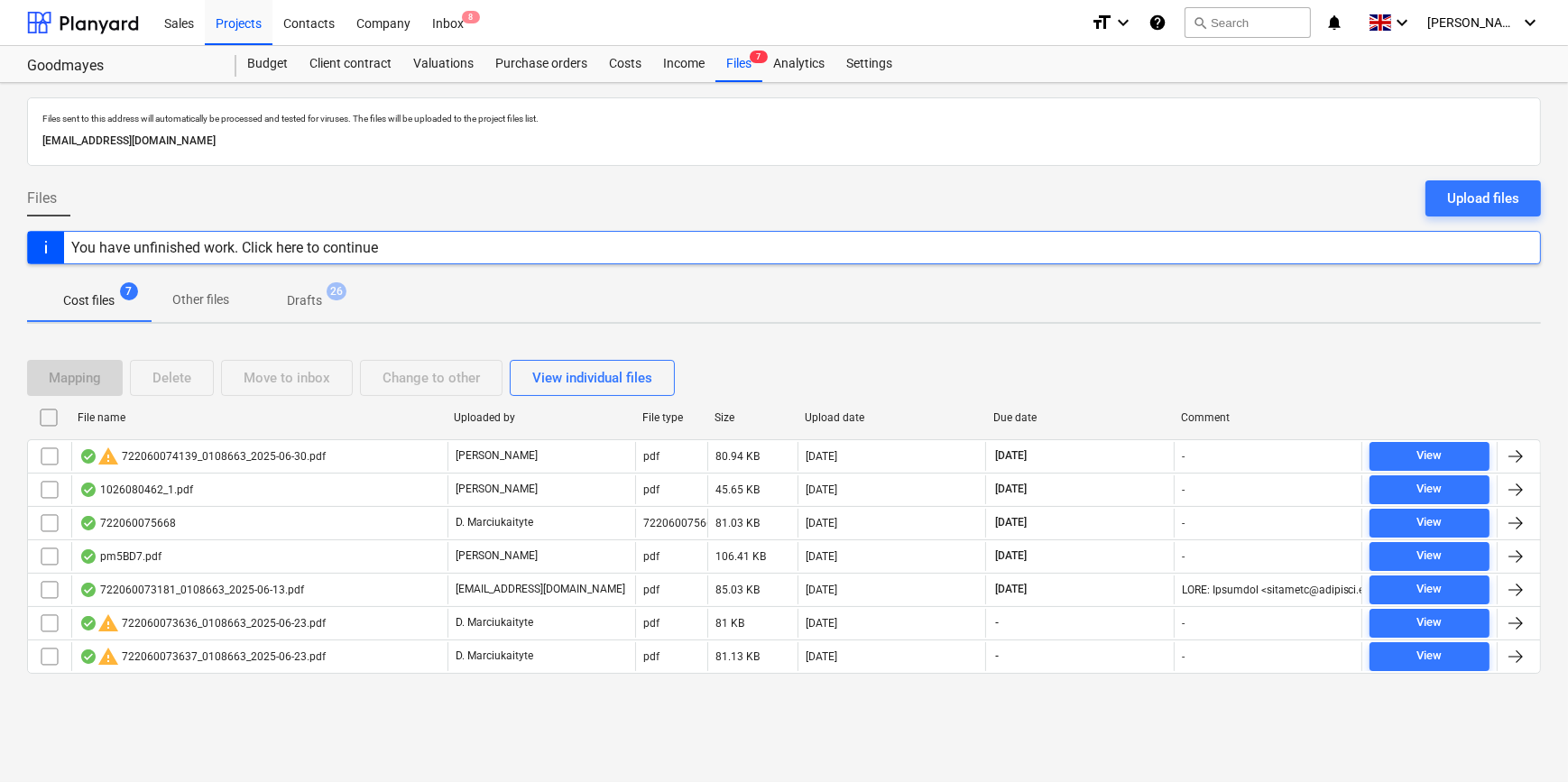 click on "Drafts" at bounding box center [304, 300] 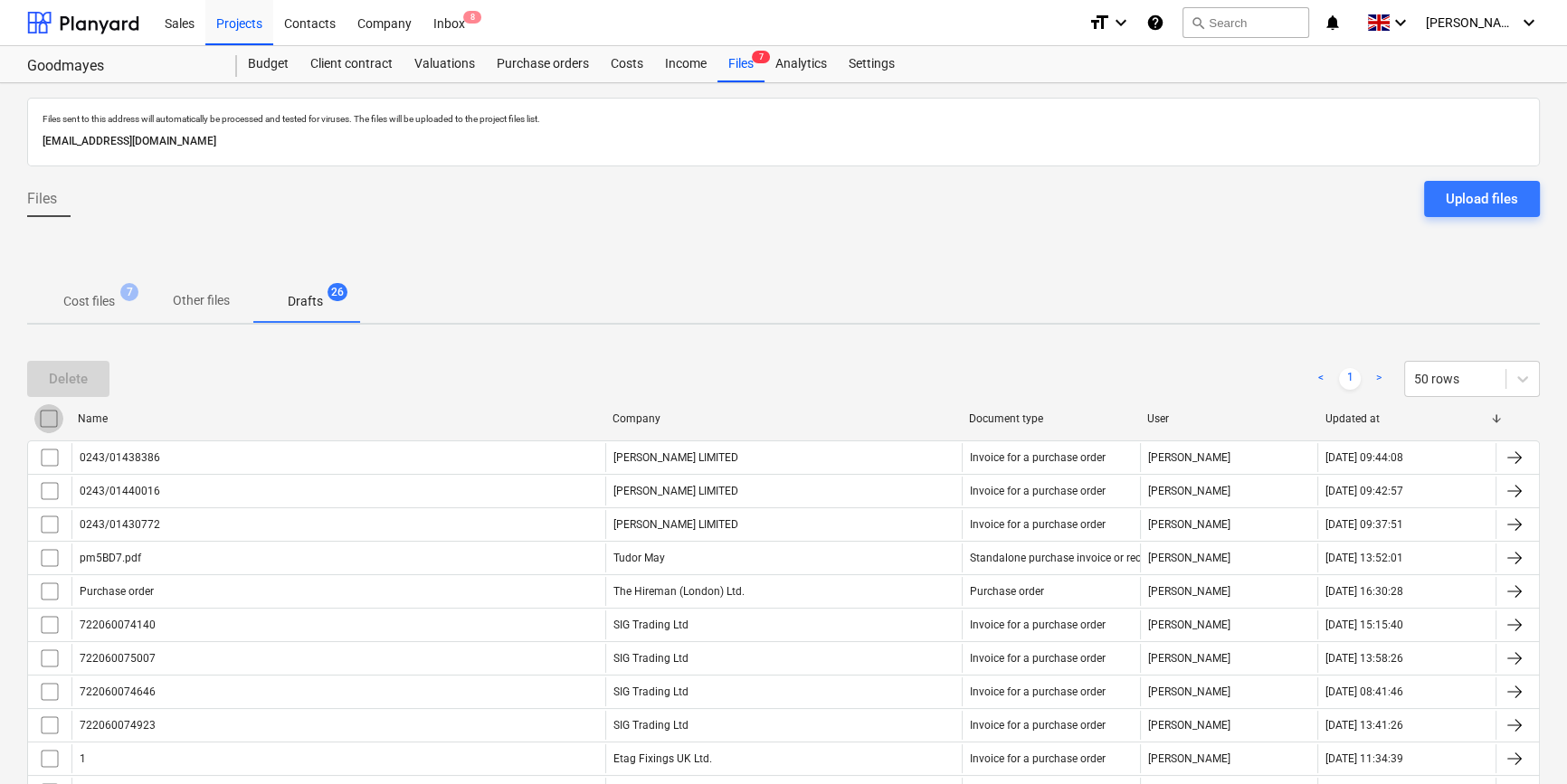 click at bounding box center [49, 419] 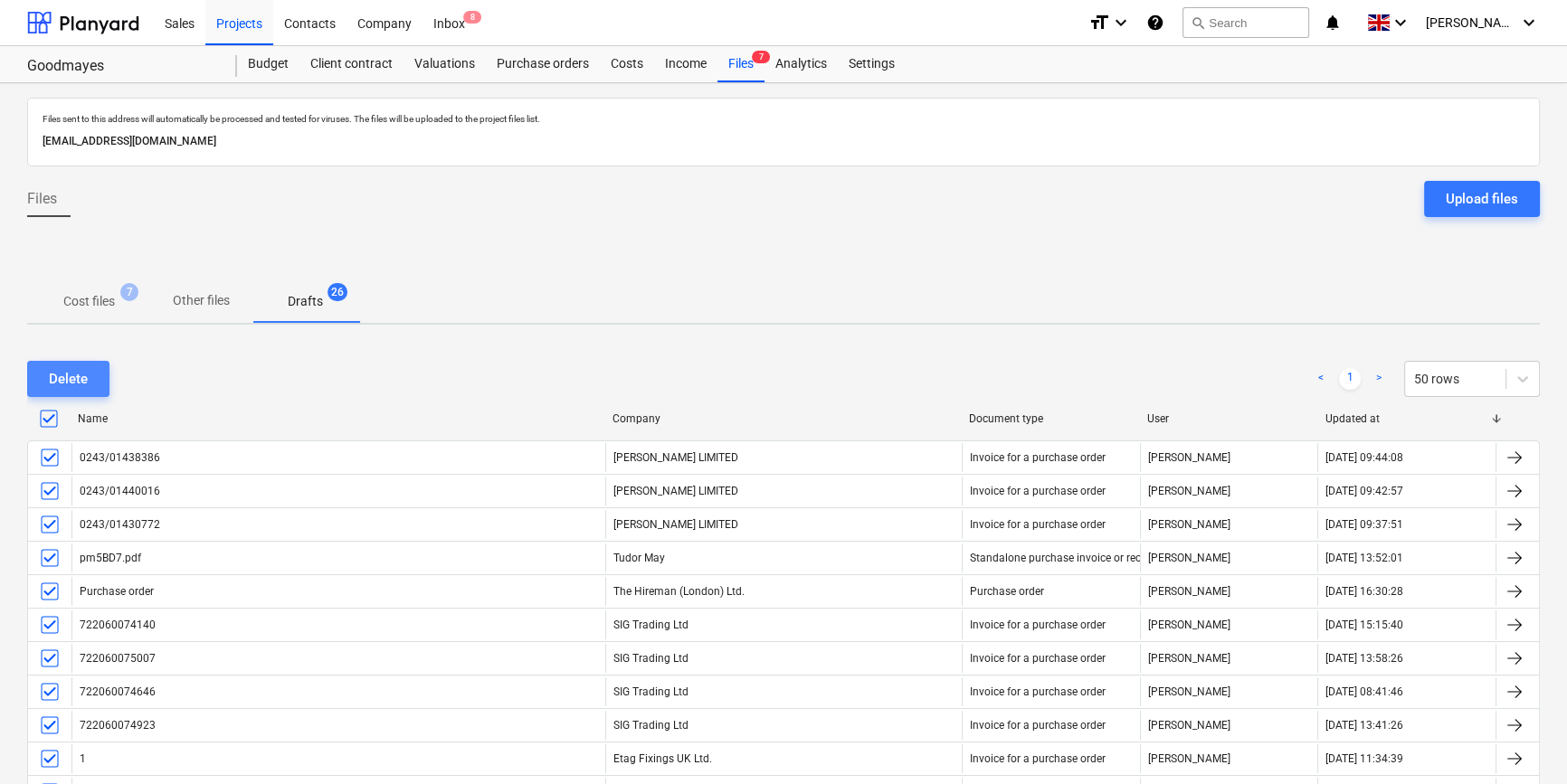 click on "Delete" at bounding box center [68, 379] 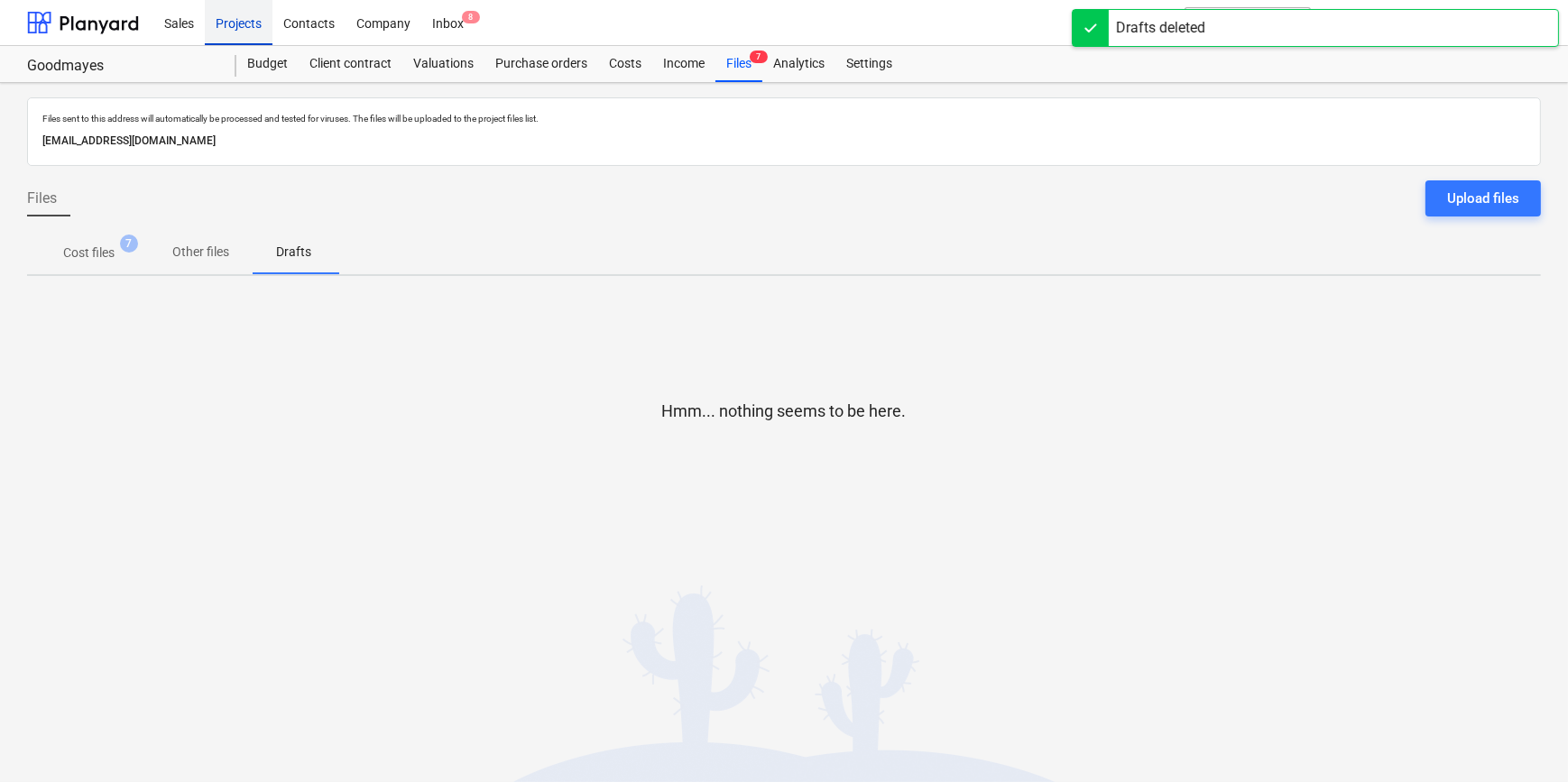 click on "Projects" at bounding box center (238, 22) 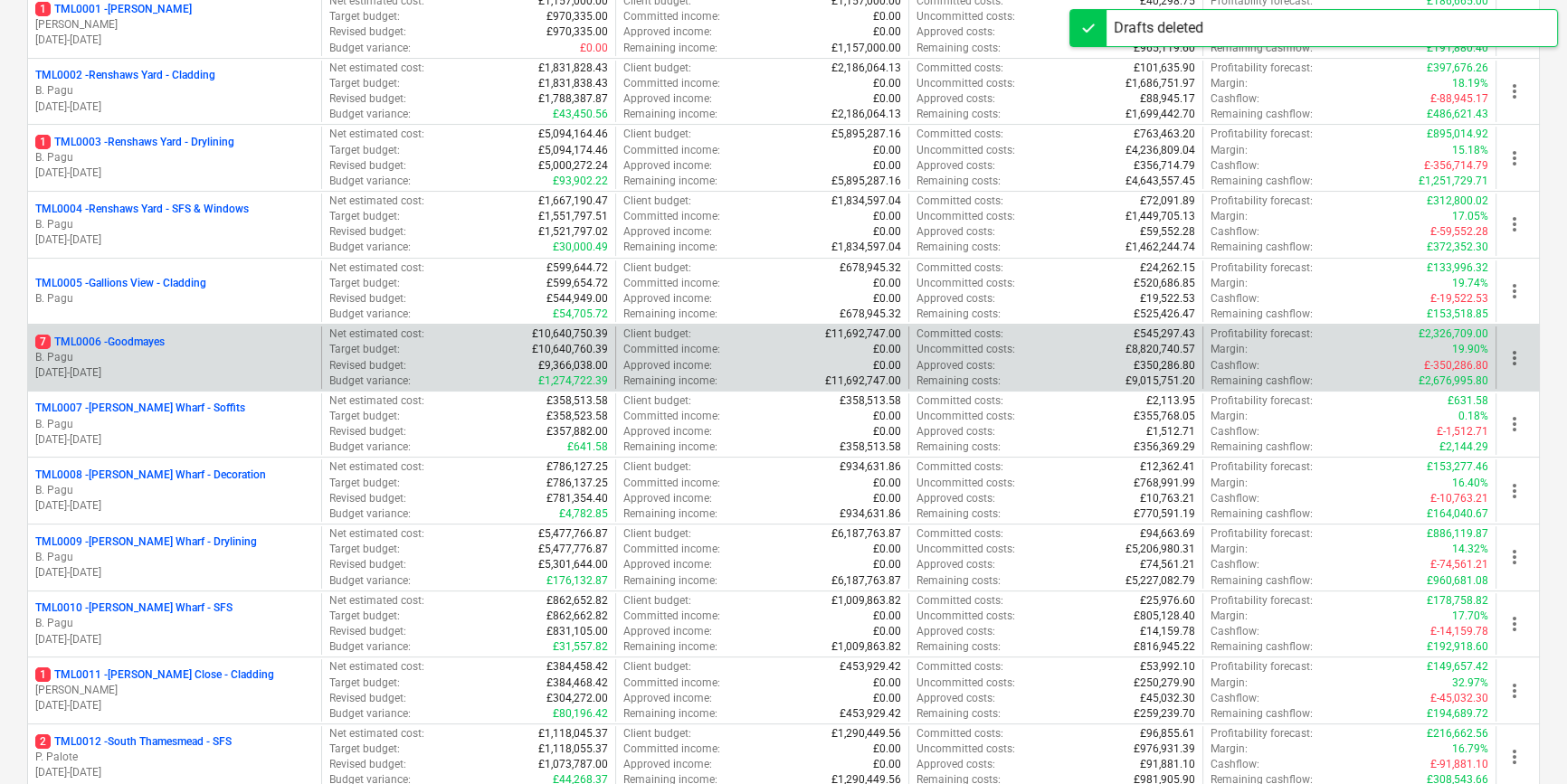 scroll, scrollTop: 328, scrollLeft: 0, axis: vertical 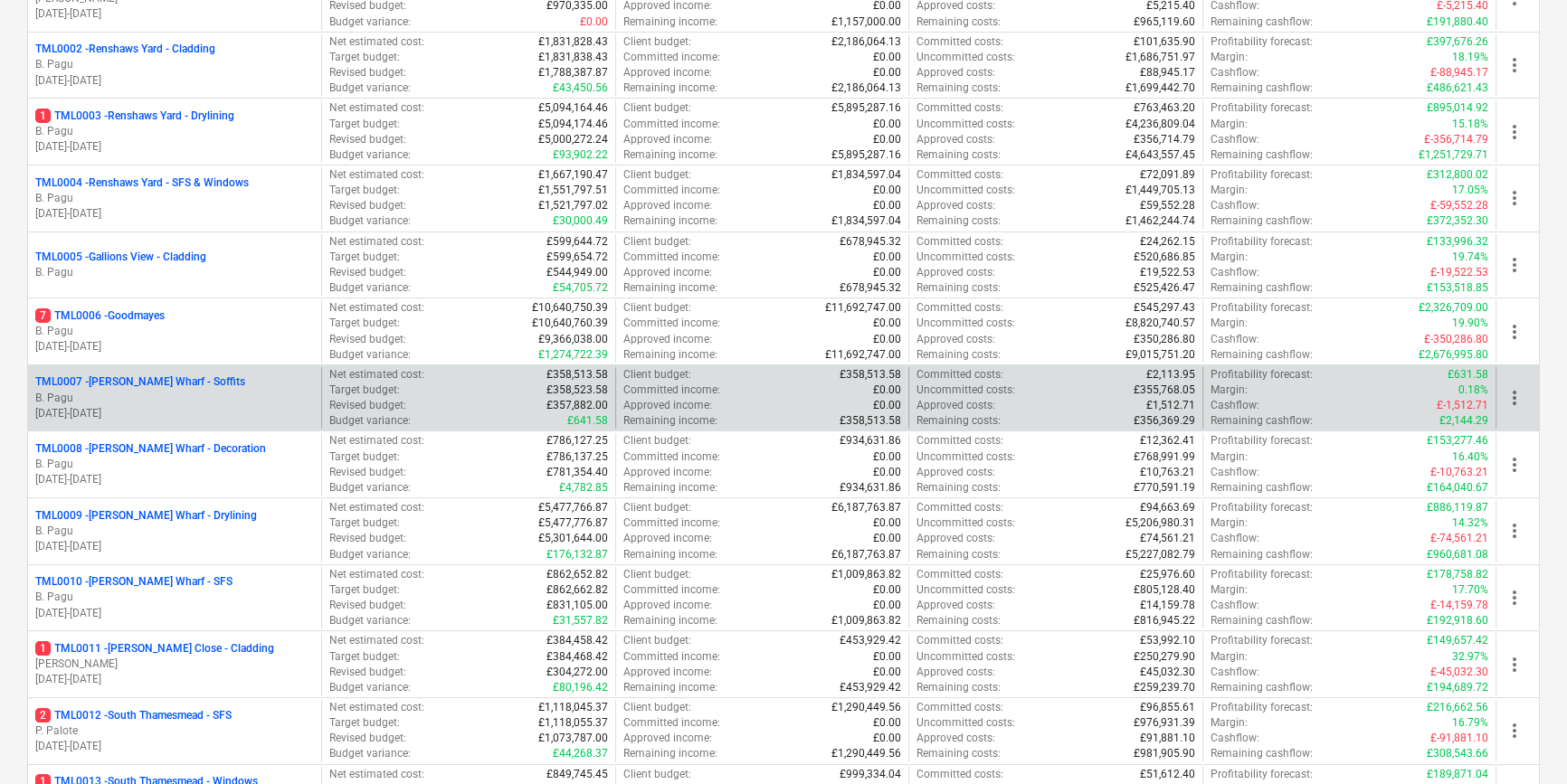 click on "B. Pagu" at bounding box center [175, 398] 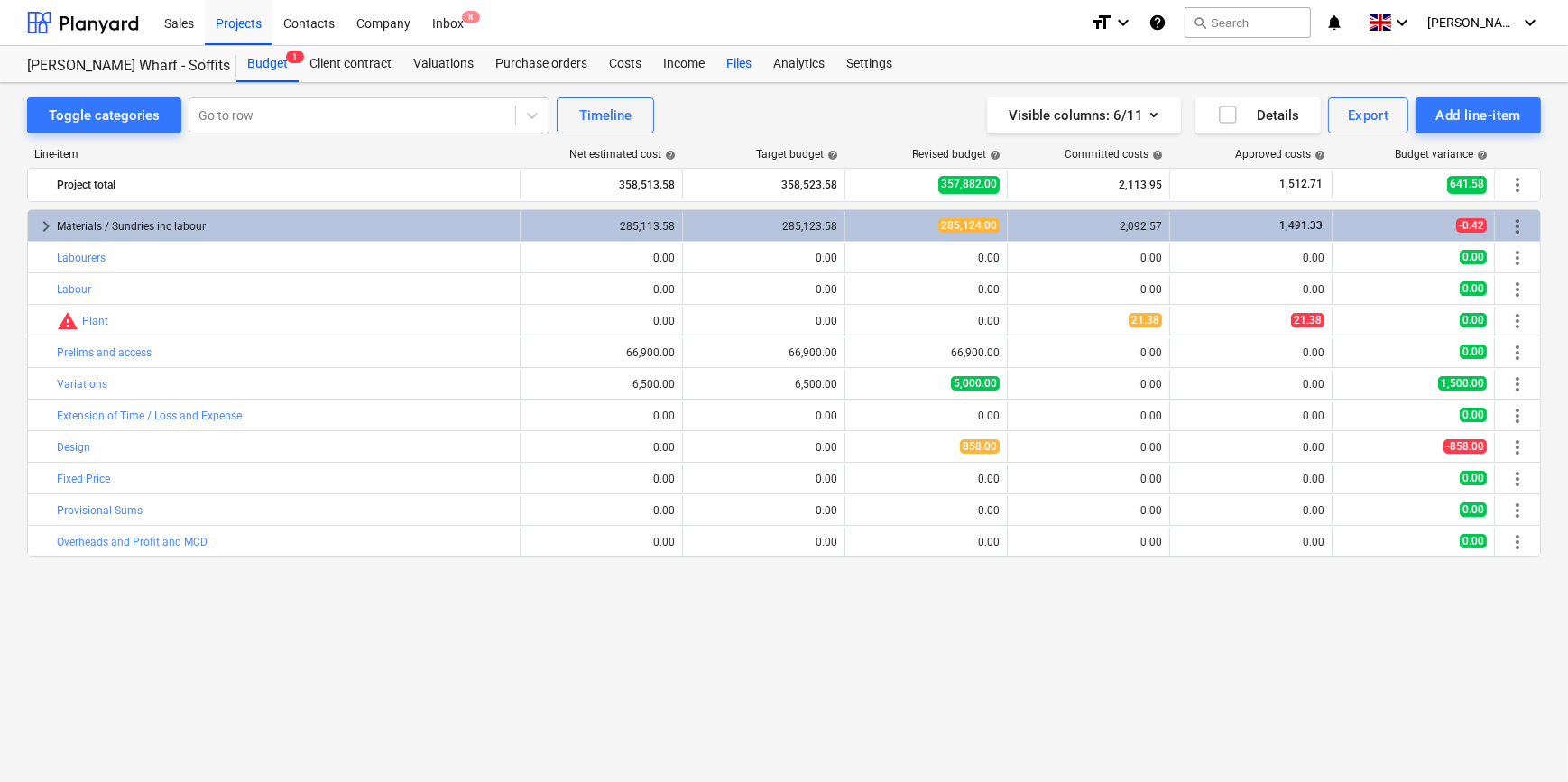 click on "Files" at bounding box center [739, 64] 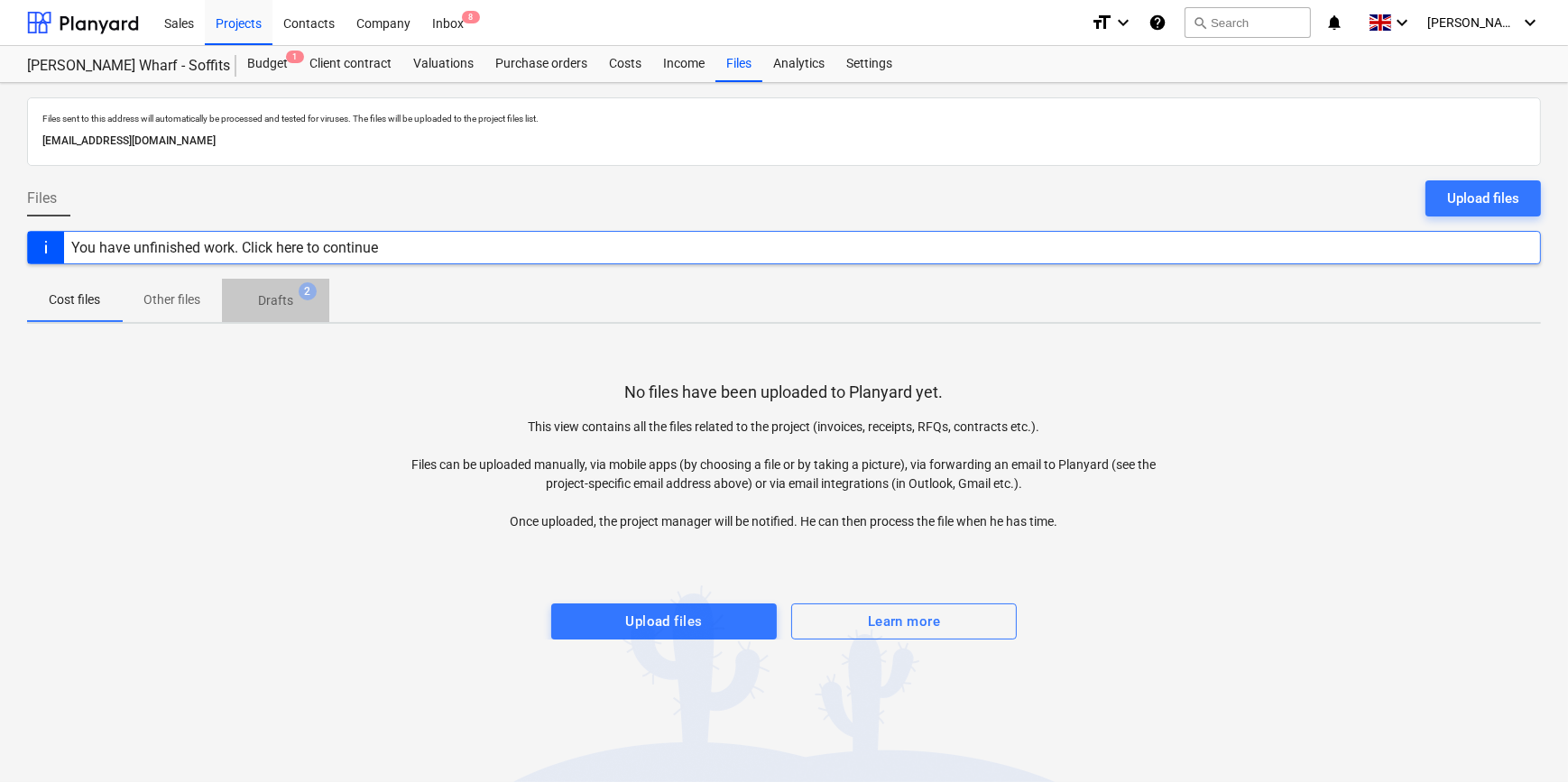 click on "Drafts" at bounding box center (275, 300) 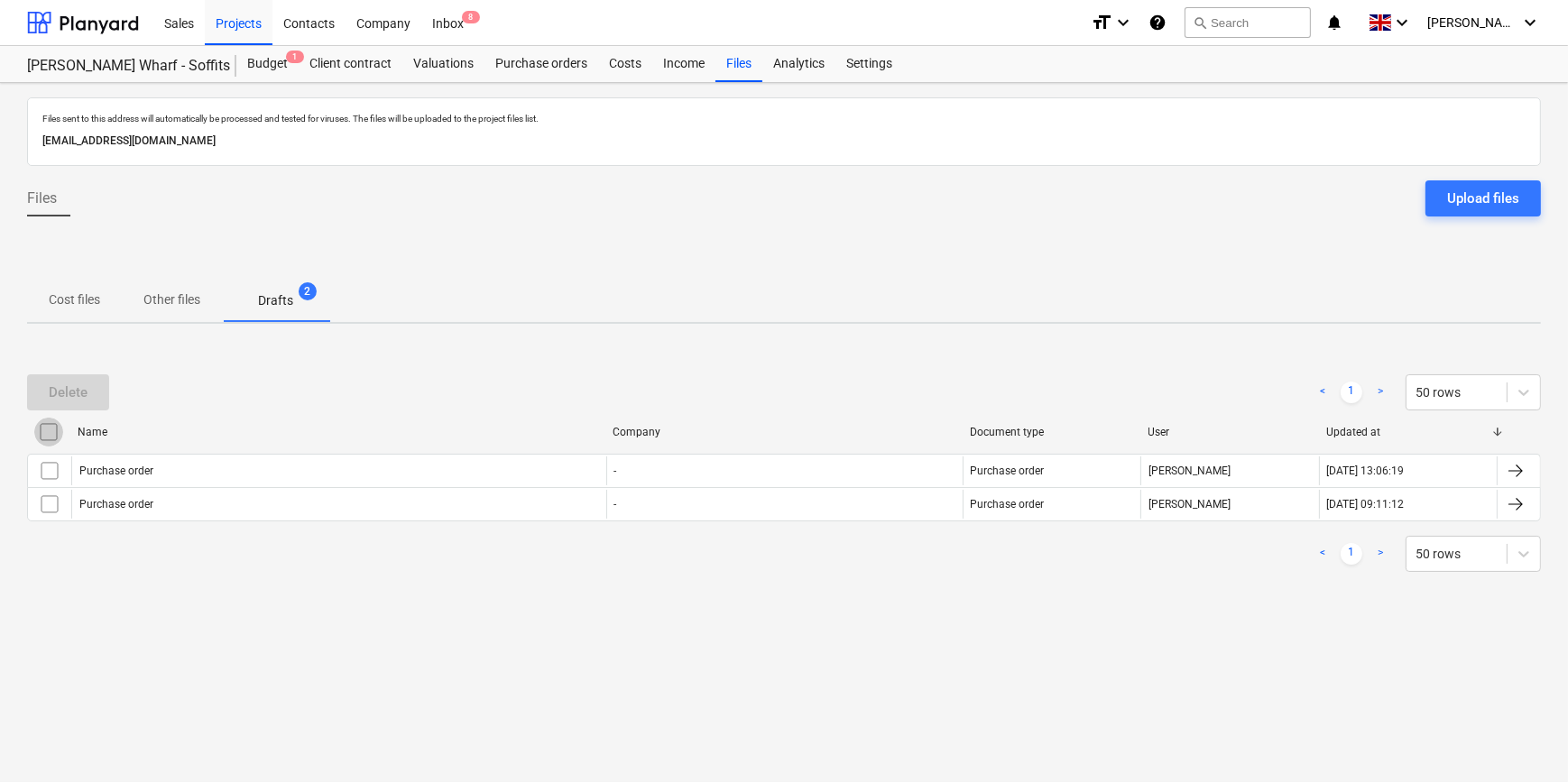 click at bounding box center [49, 432] 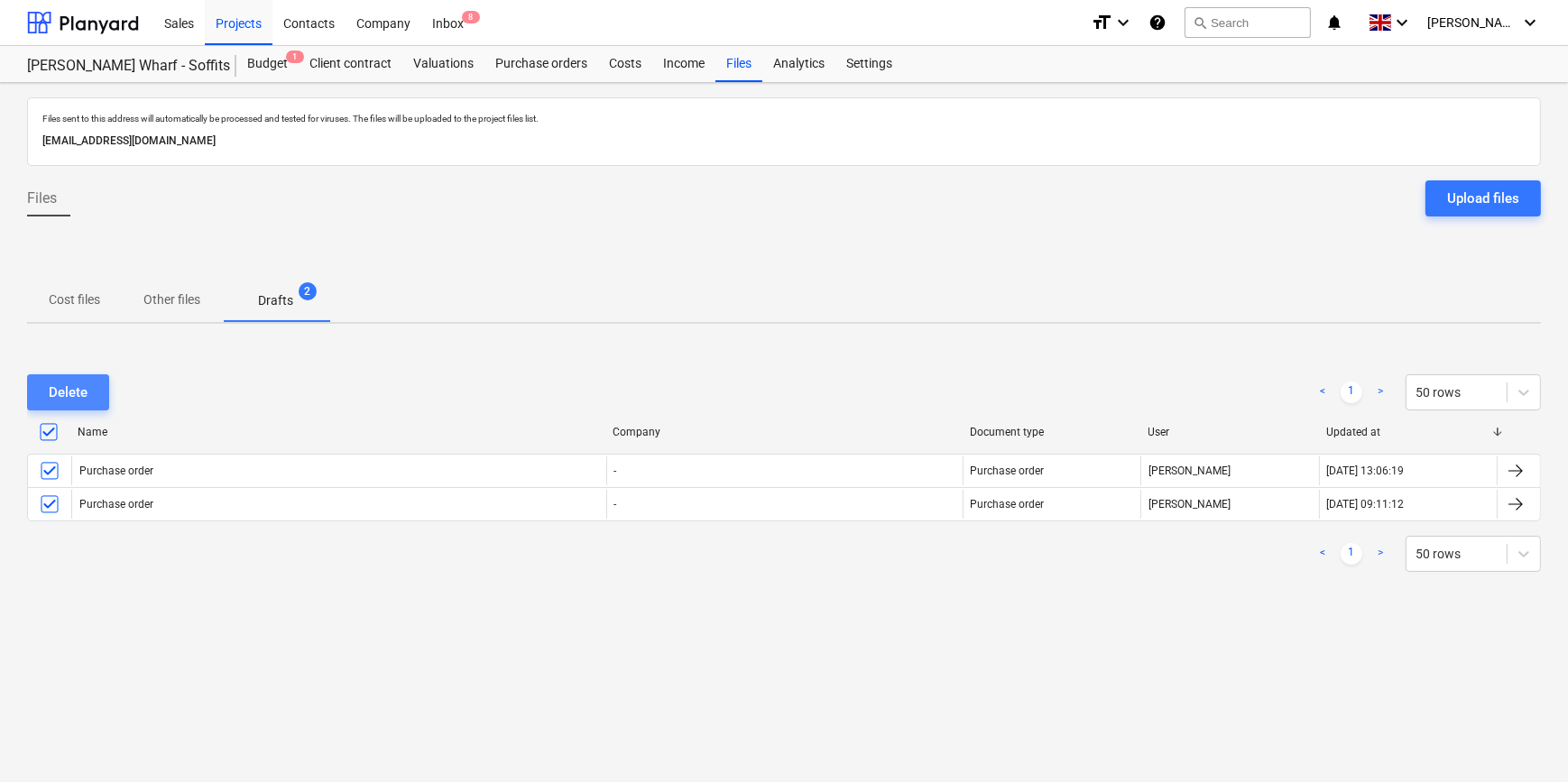 click on "Delete" at bounding box center (68, 392) 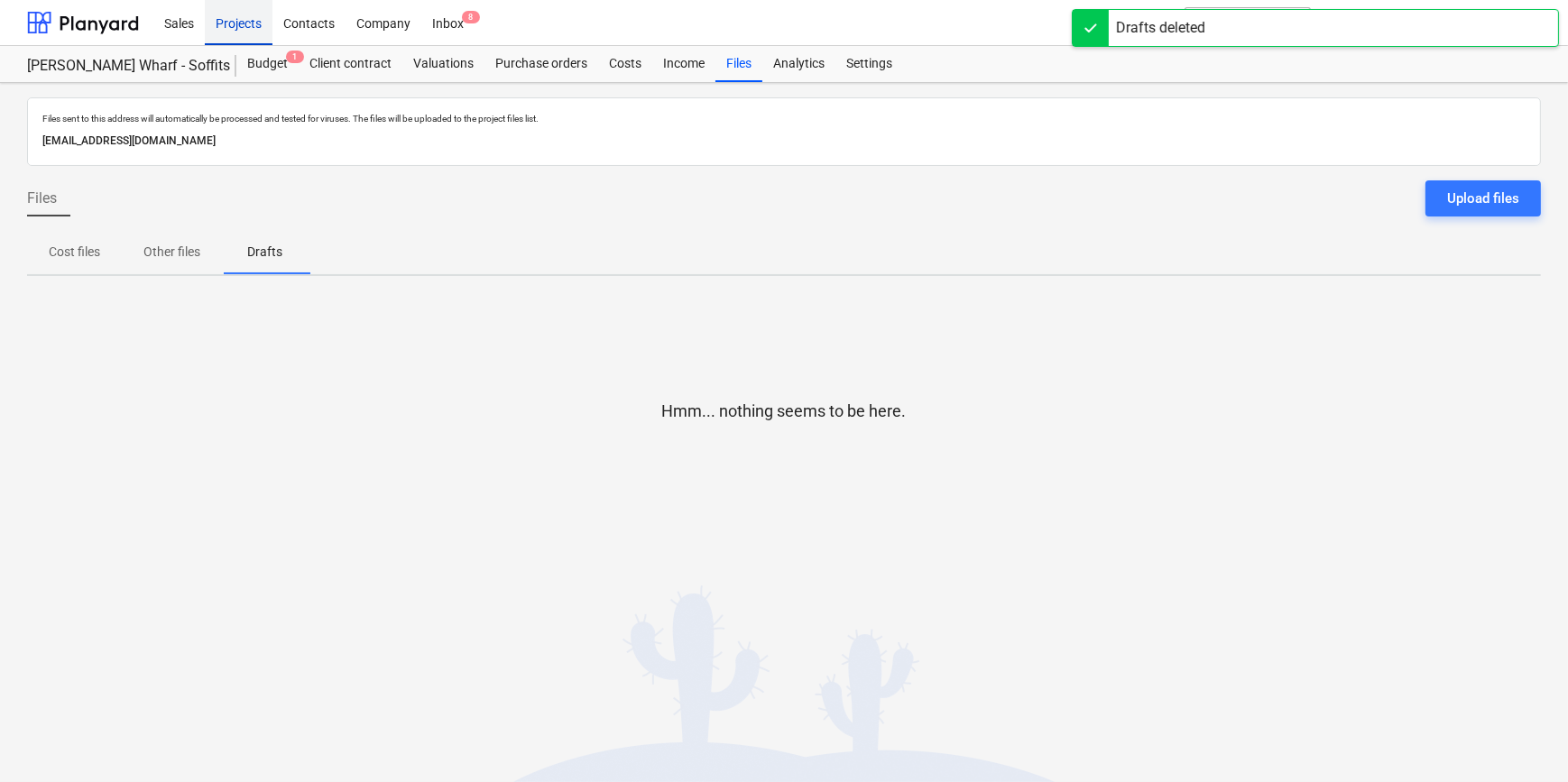 click on "Projects" at bounding box center [238, 22] 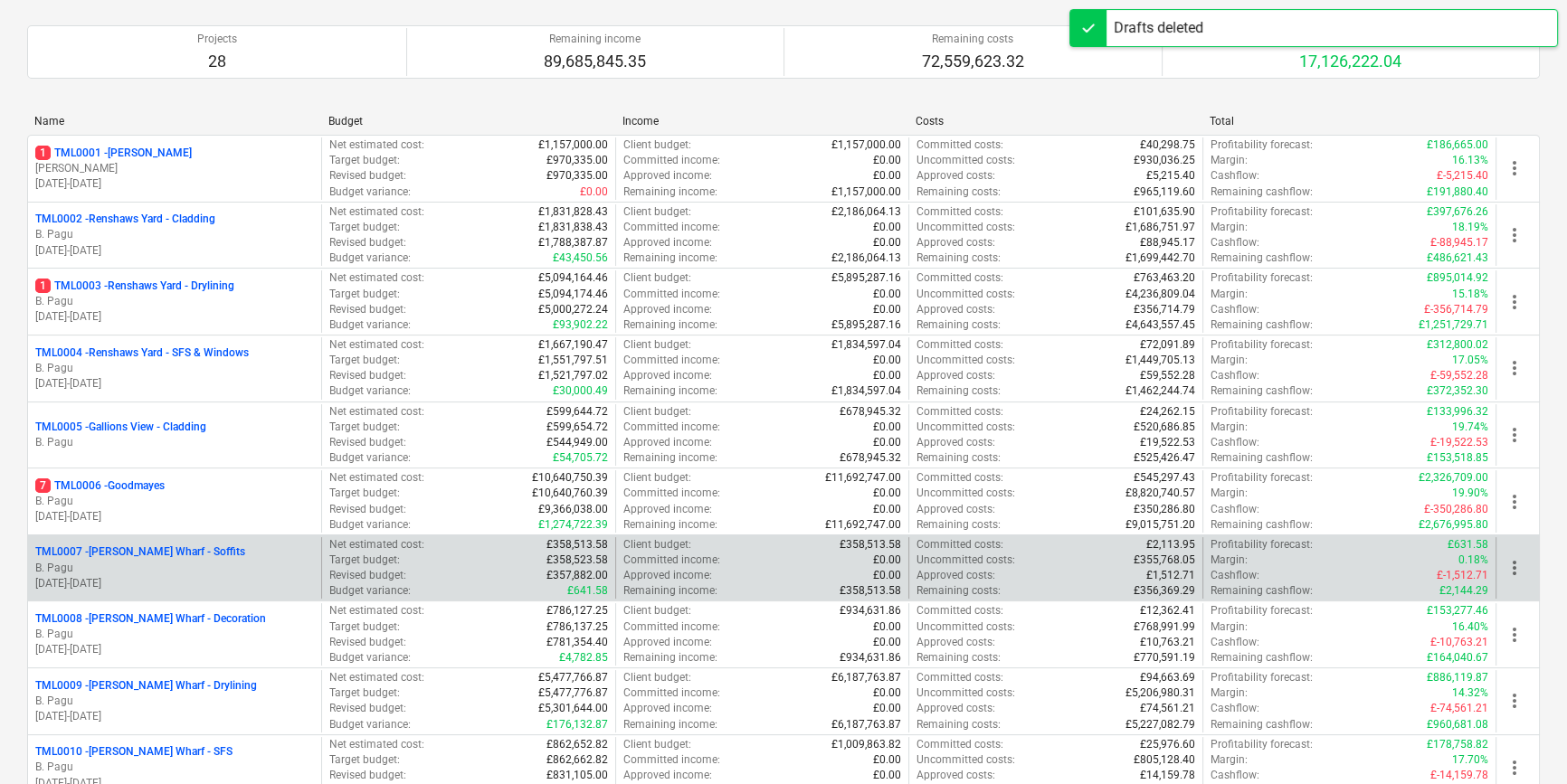 scroll, scrollTop: 164, scrollLeft: 0, axis: vertical 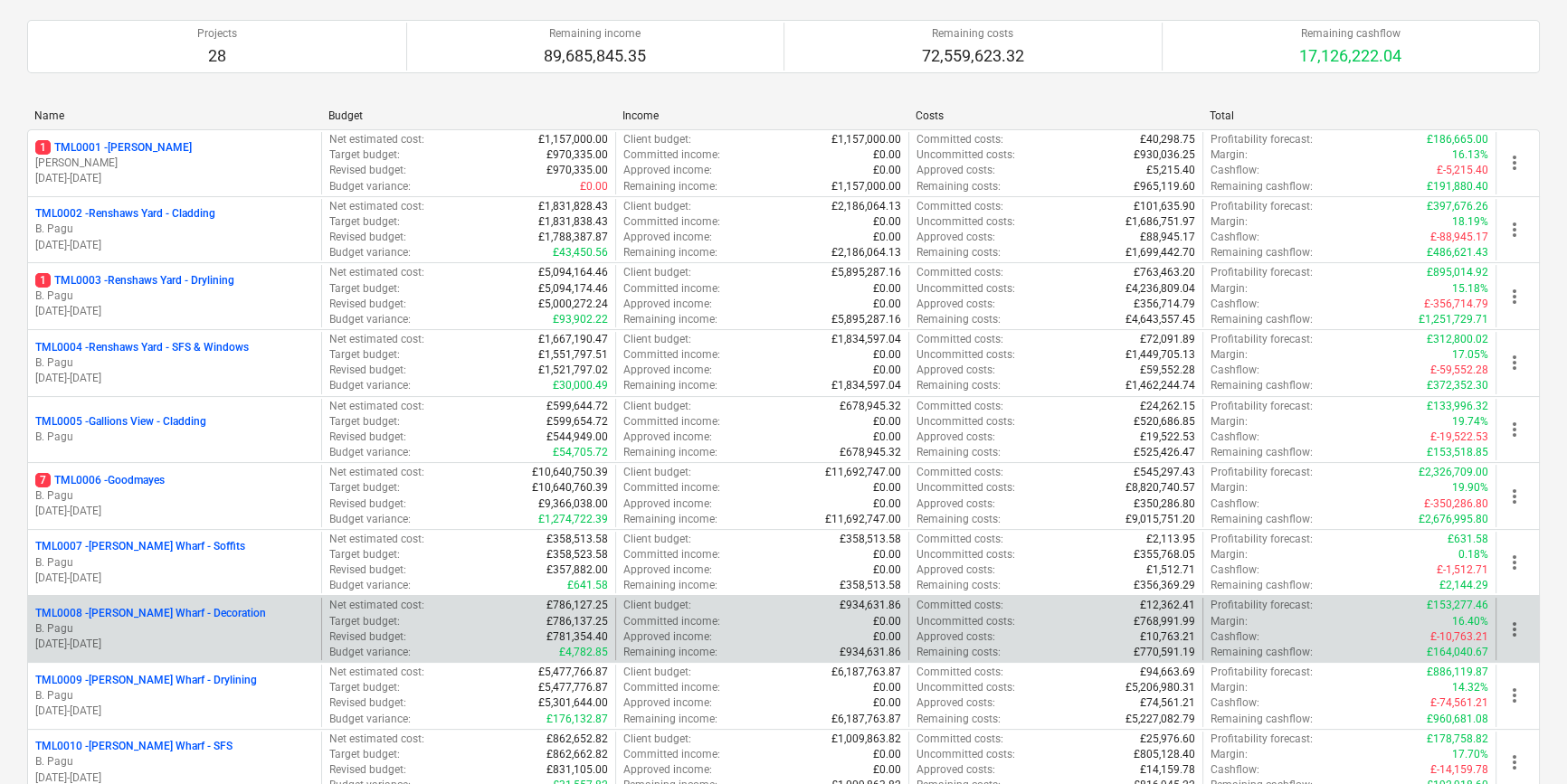 click on "TML0008 -  [PERSON_NAME] Wharf - Decoration" at bounding box center (150, 613) 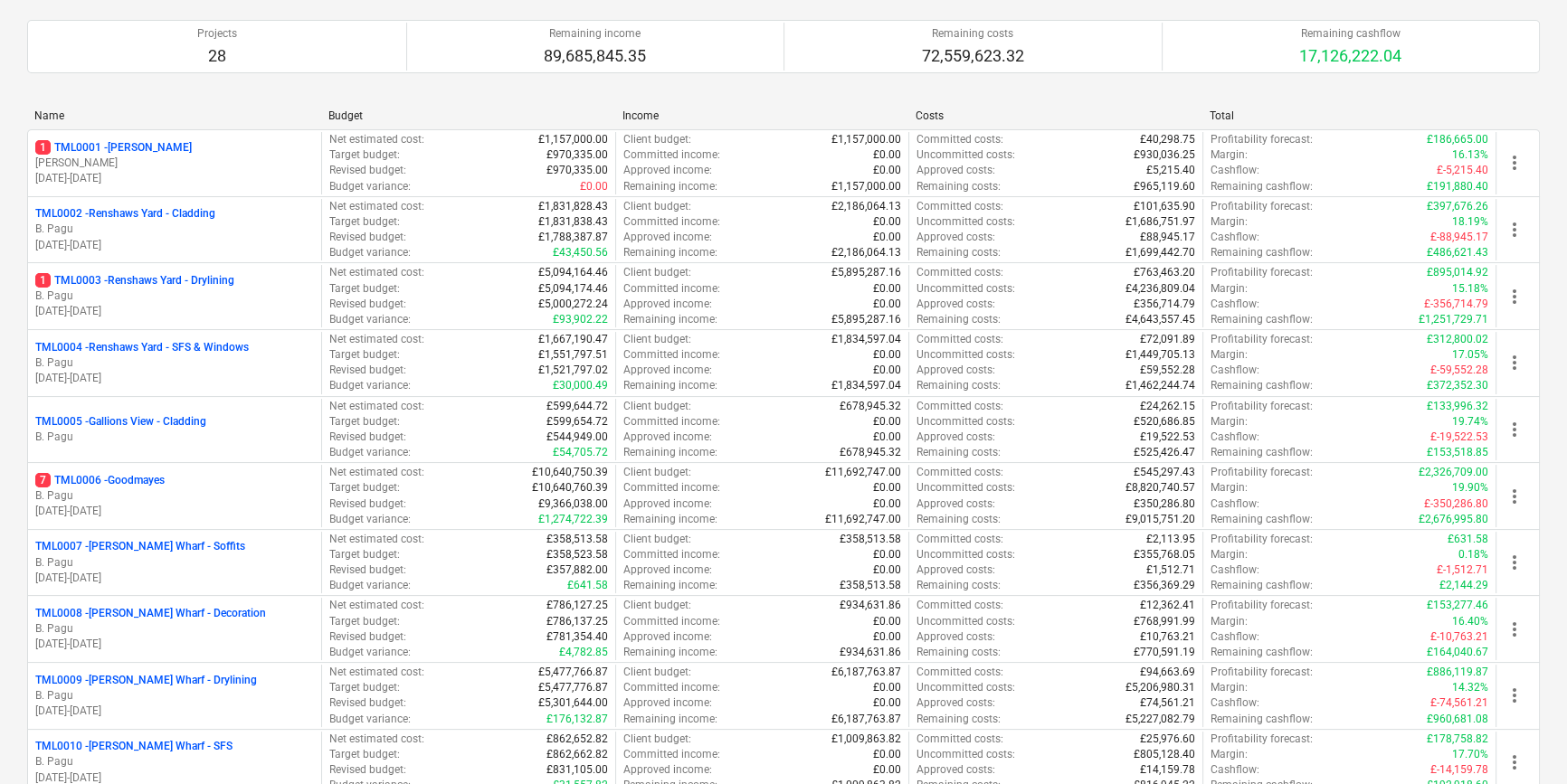 scroll, scrollTop: 0, scrollLeft: 0, axis: both 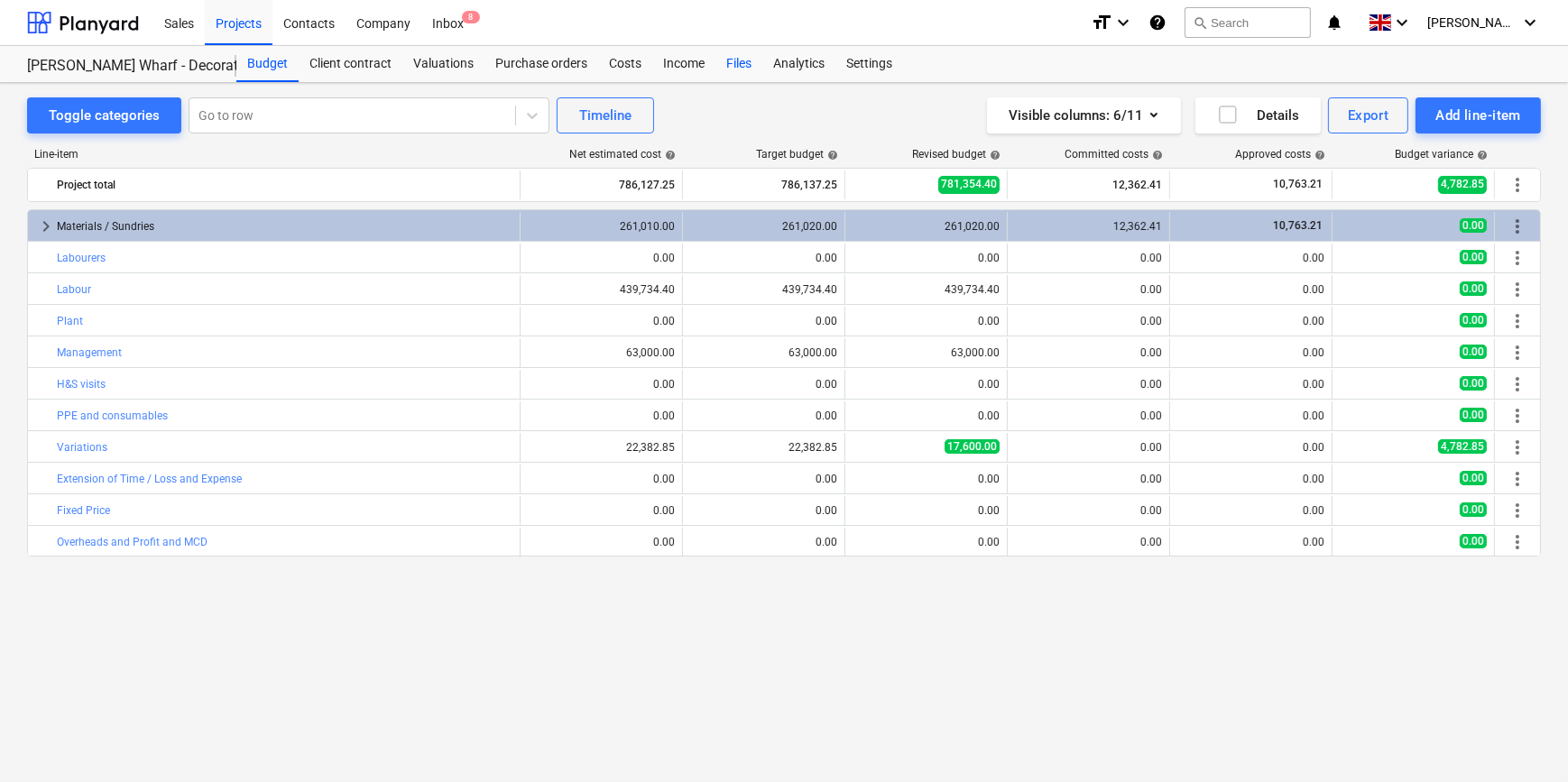 click on "Files" at bounding box center [739, 64] 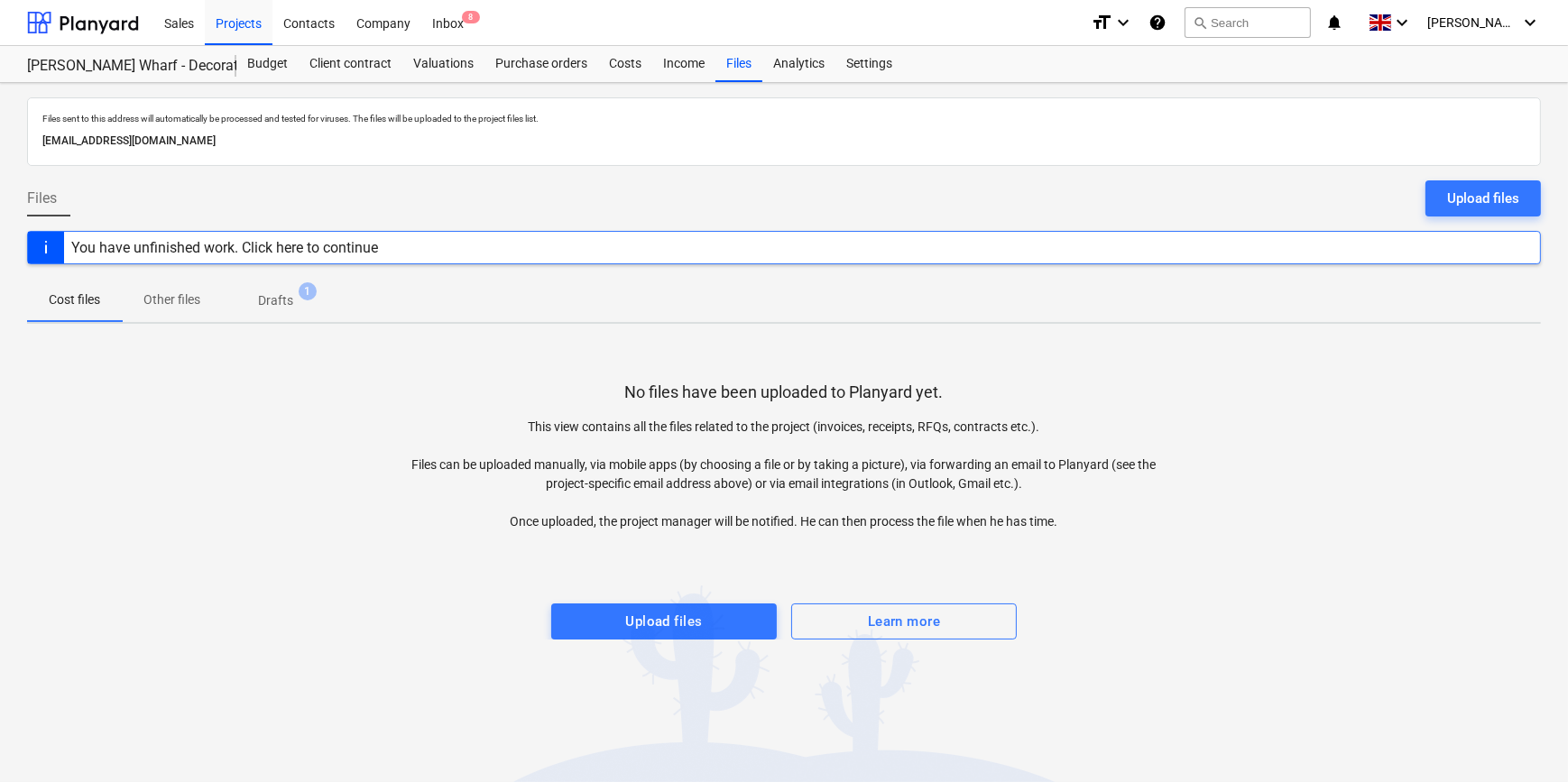 click on "Drafts" at bounding box center (275, 300) 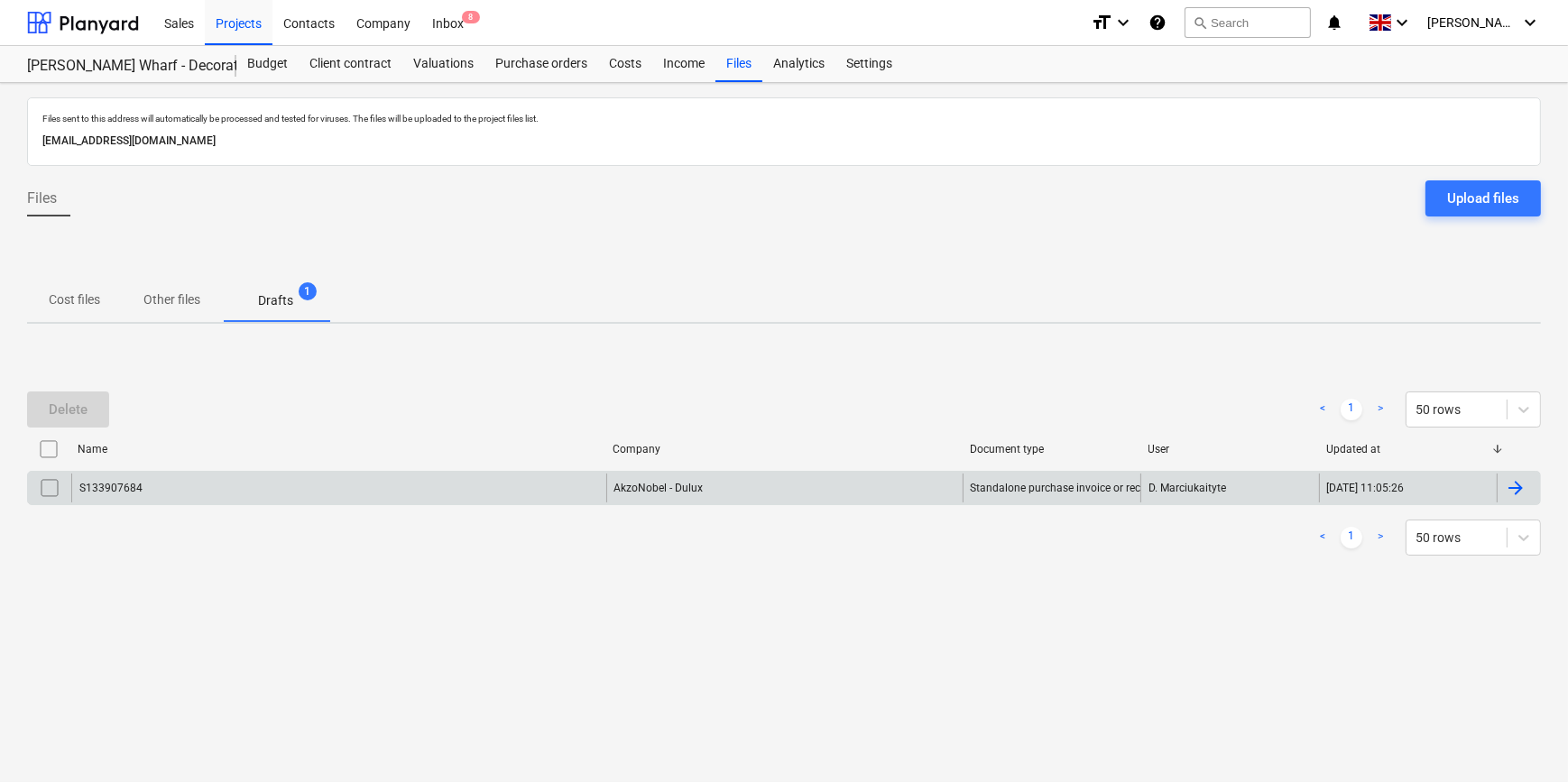 click at bounding box center [50, 488] 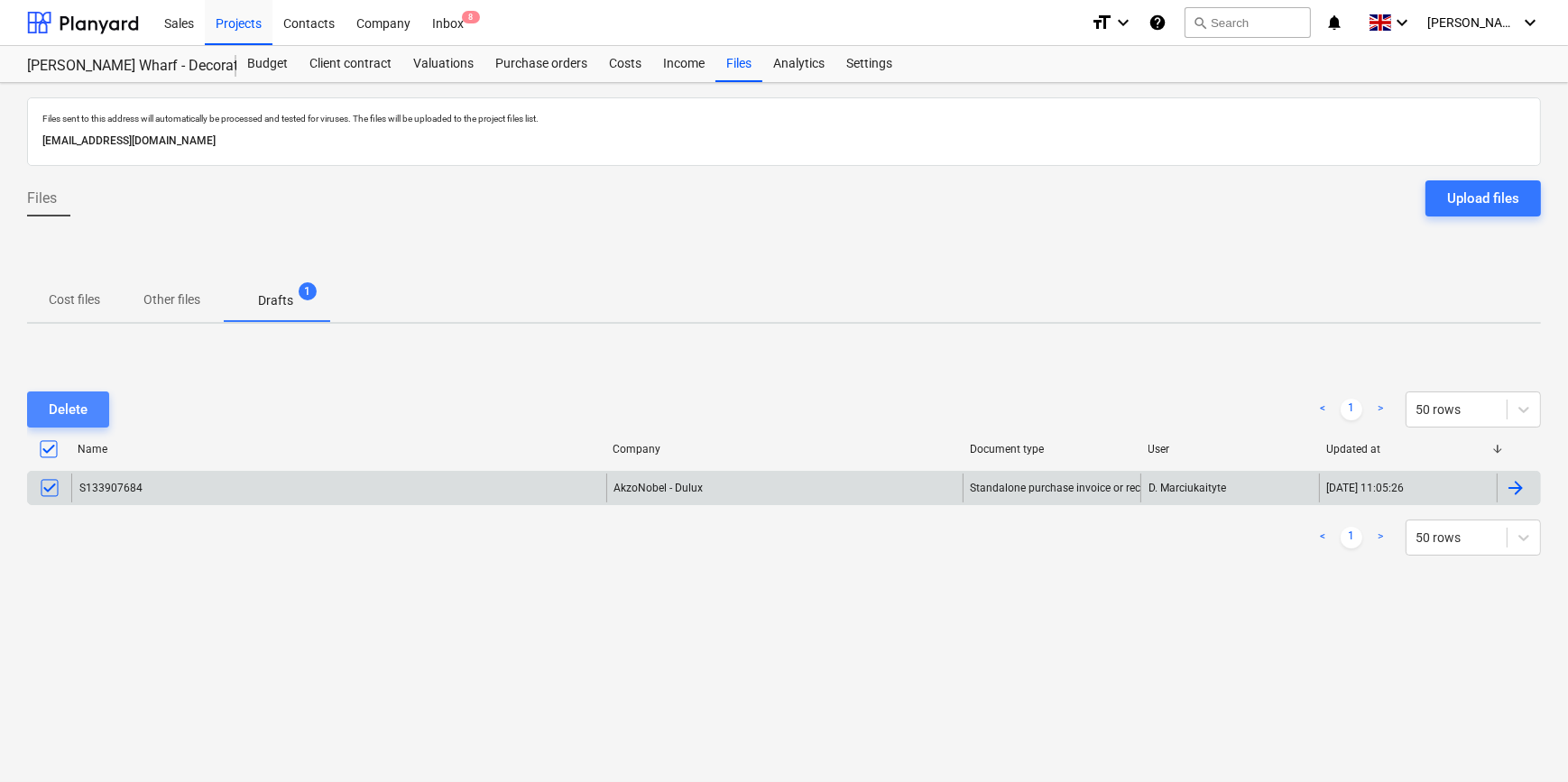 click on "Delete" at bounding box center (68, 409) 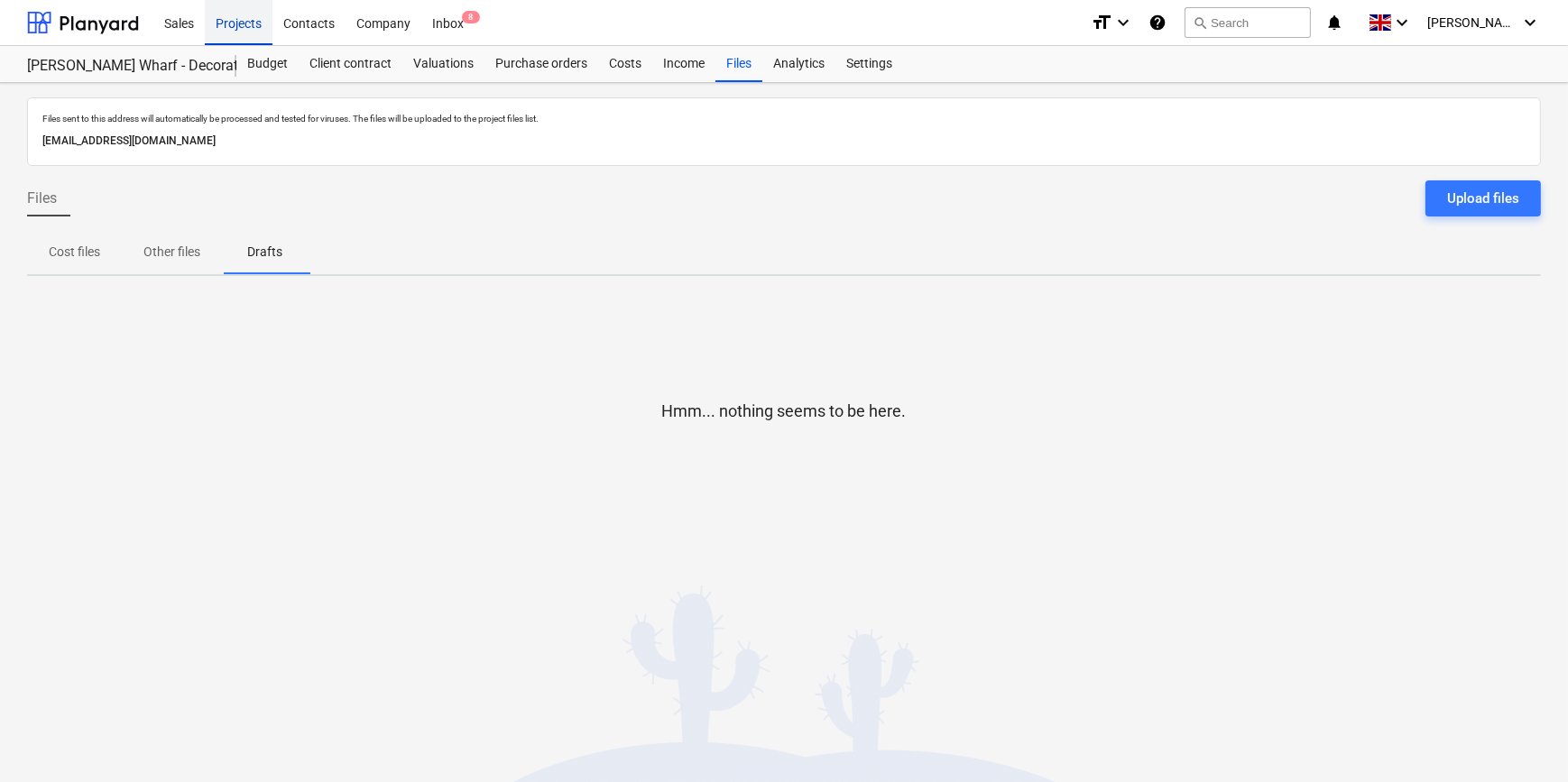 click on "Projects" at bounding box center (238, 22) 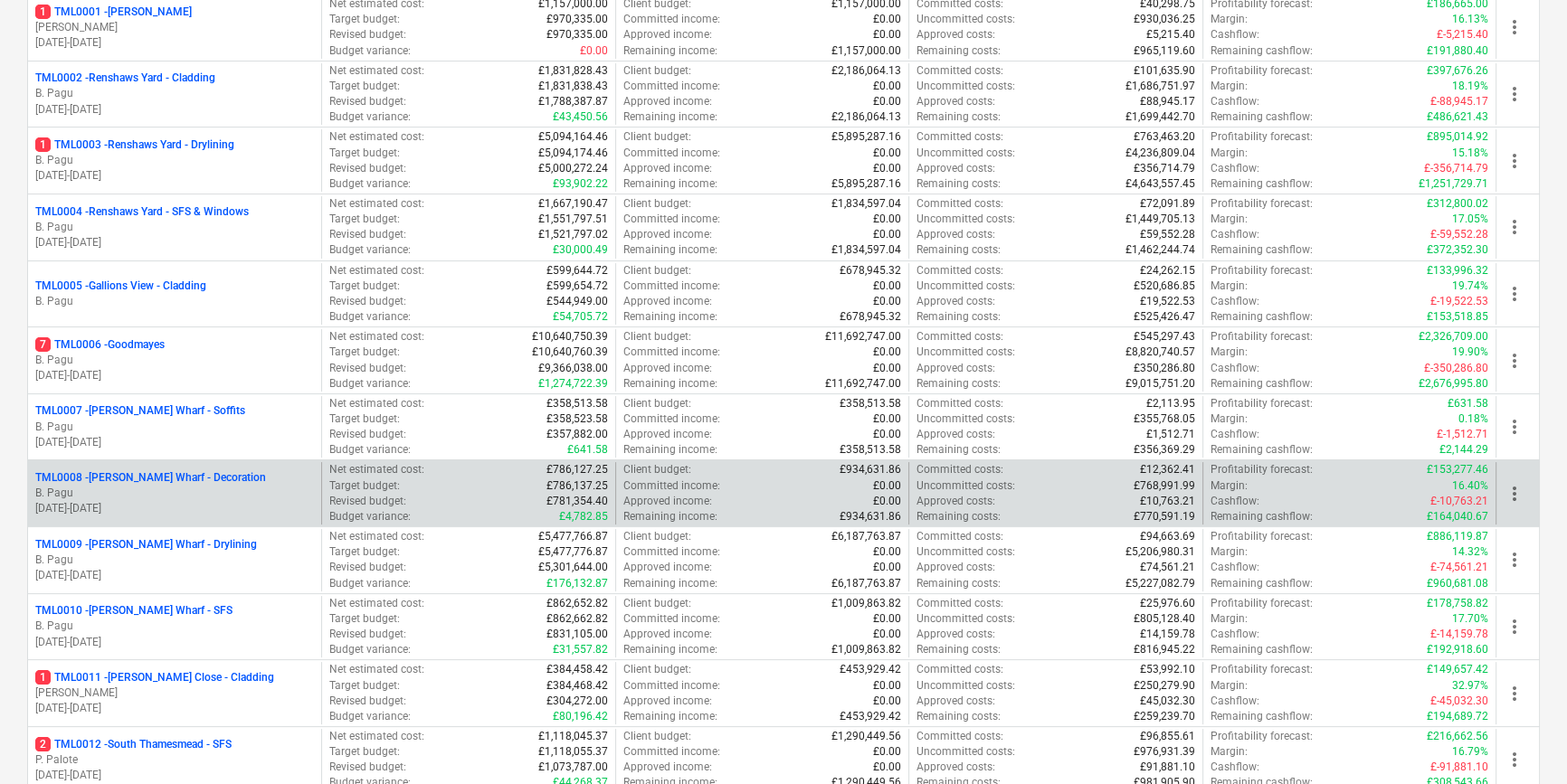 scroll, scrollTop: 328, scrollLeft: 0, axis: vertical 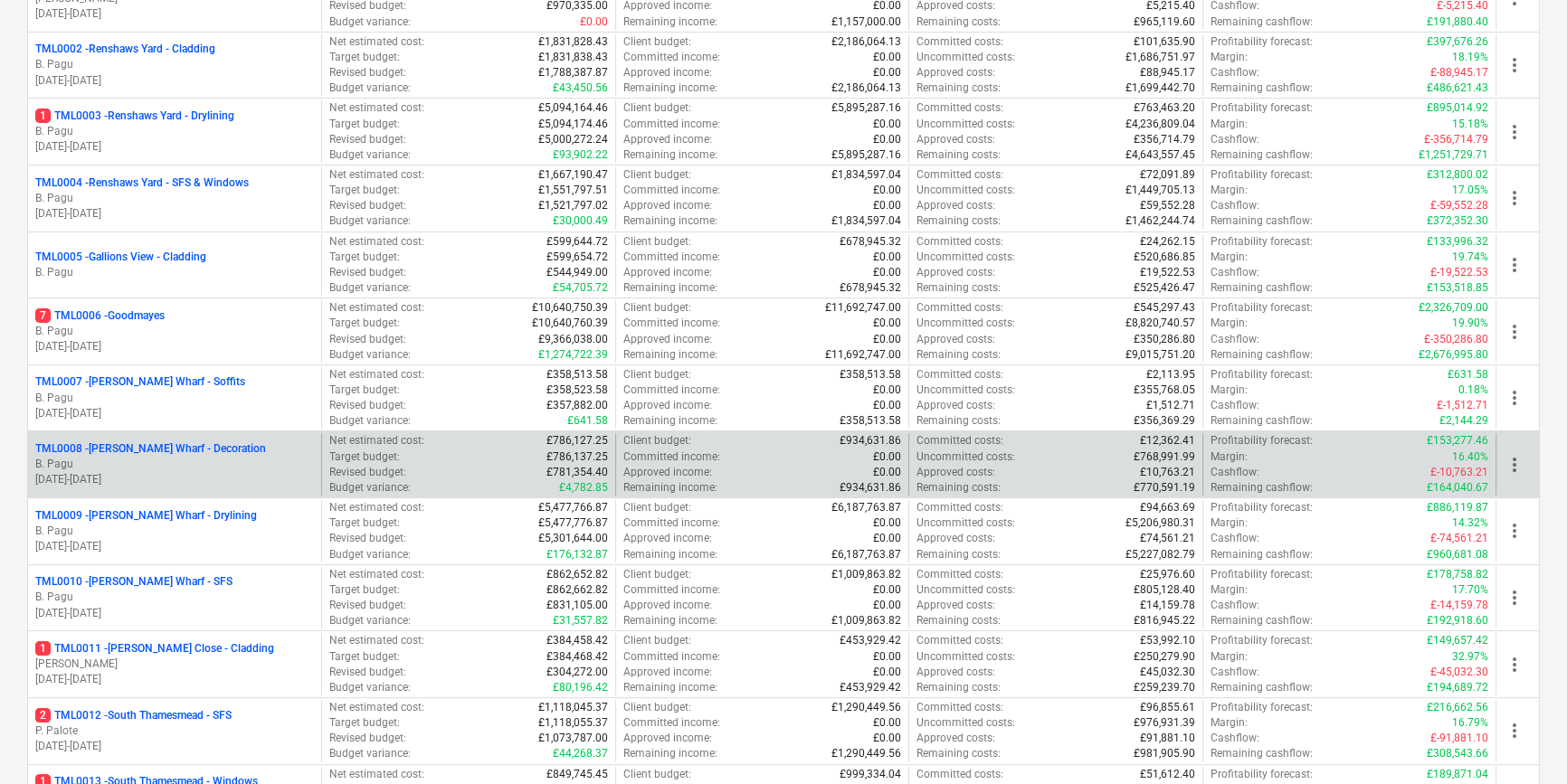 click on "[DATE]  -  [DATE]" at bounding box center [175, 546] 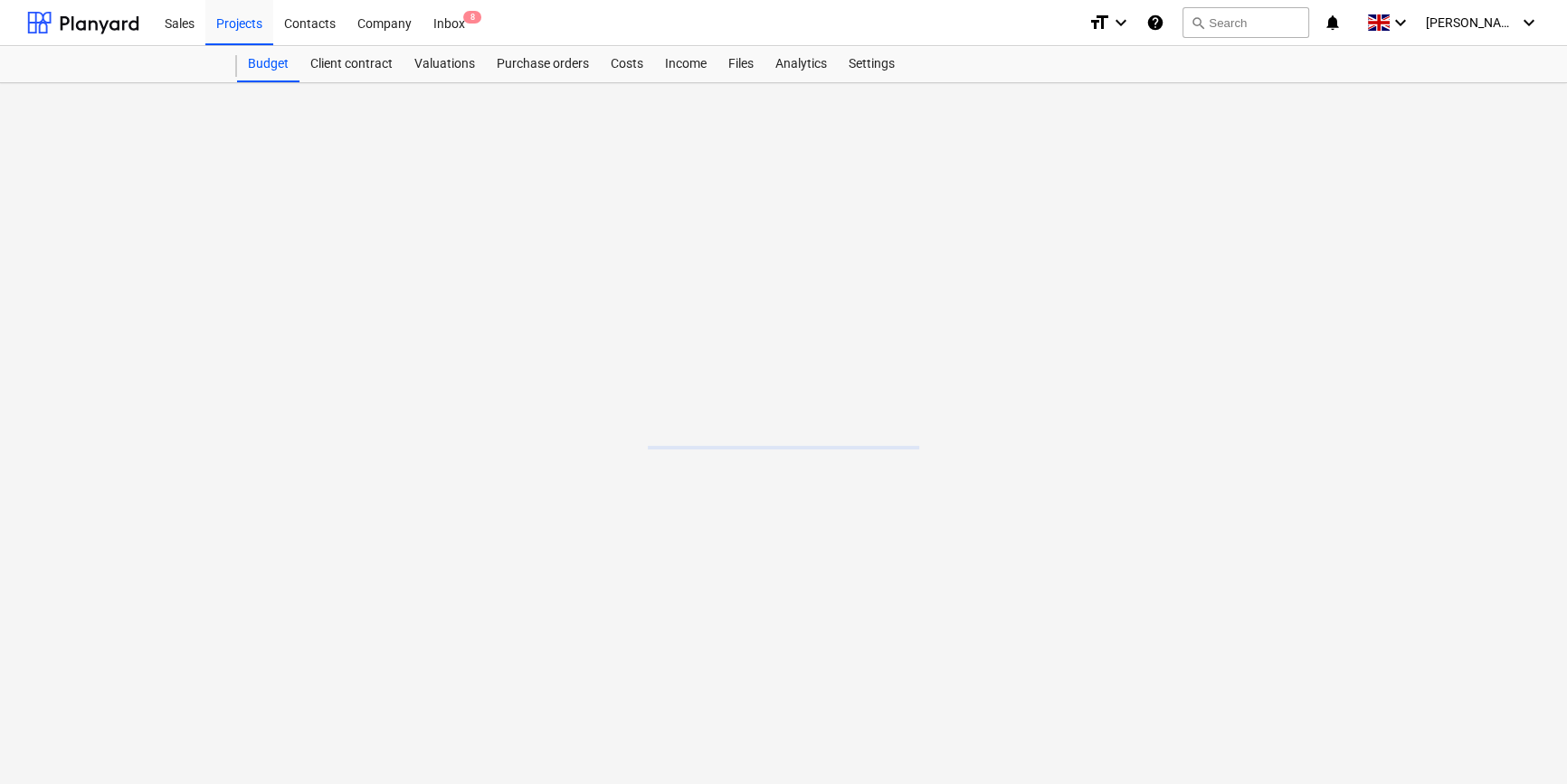 scroll, scrollTop: 0, scrollLeft: 0, axis: both 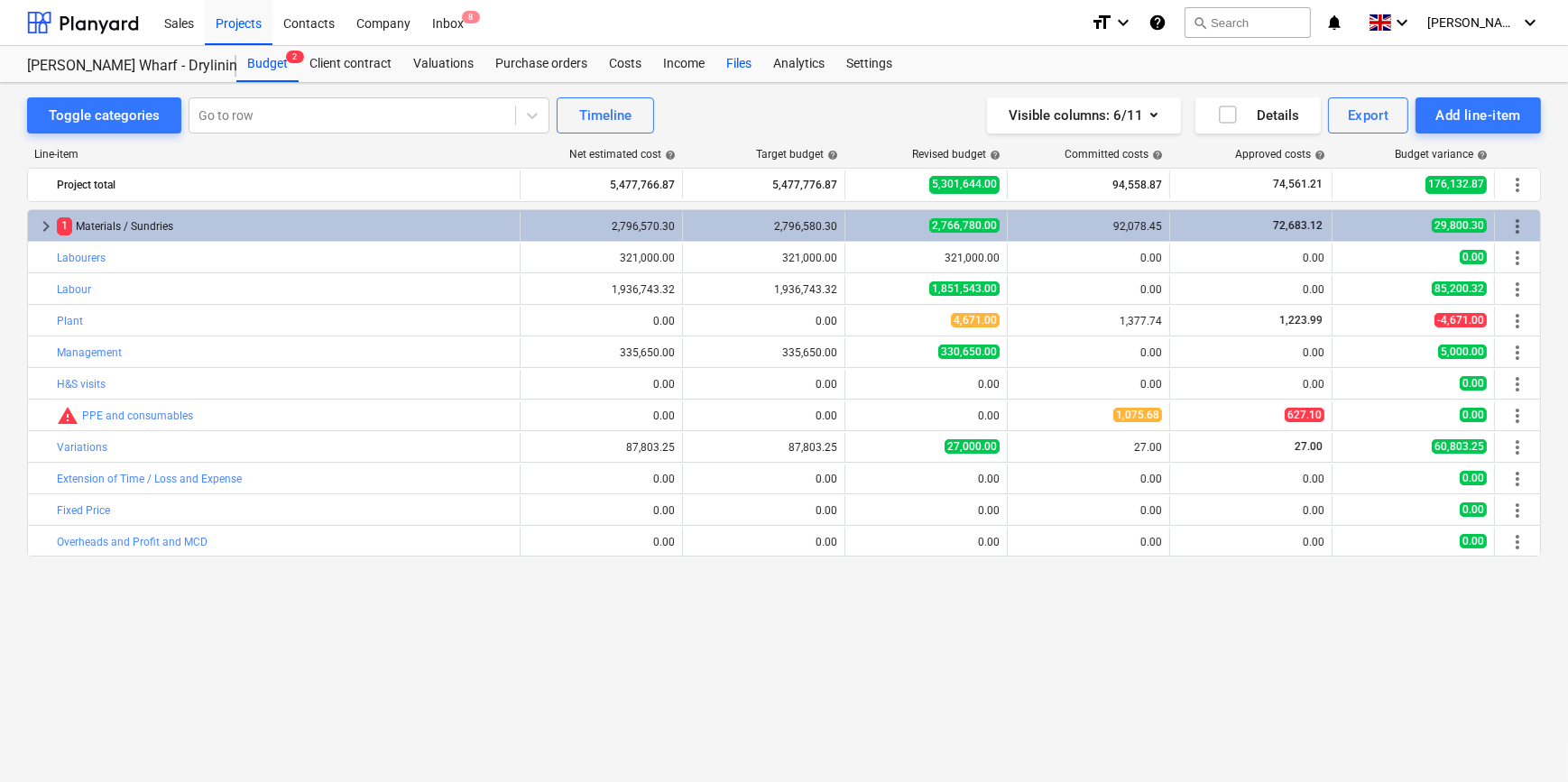 click on "Files" at bounding box center (739, 64) 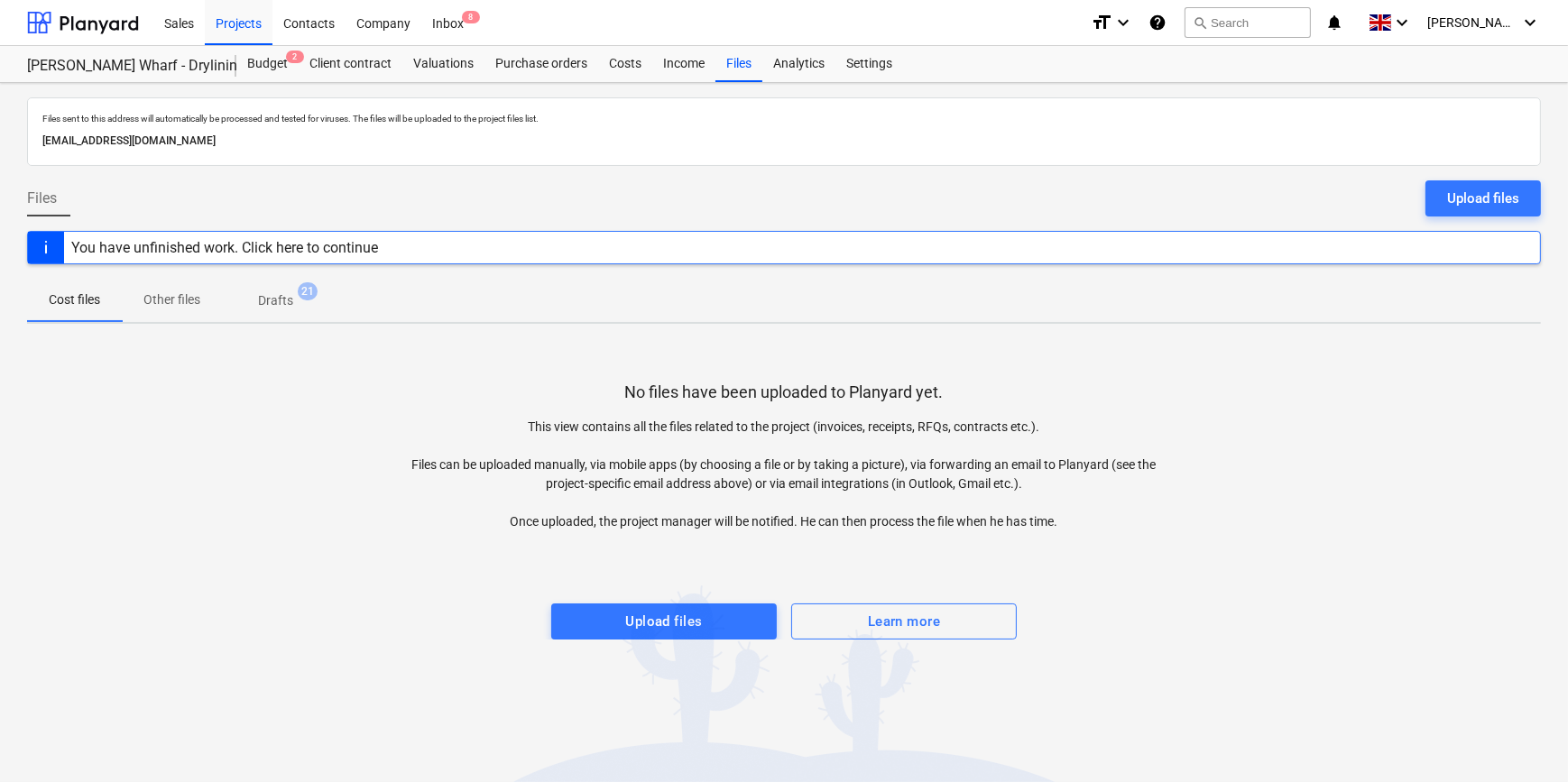 click on "Drafts" at bounding box center (275, 300) 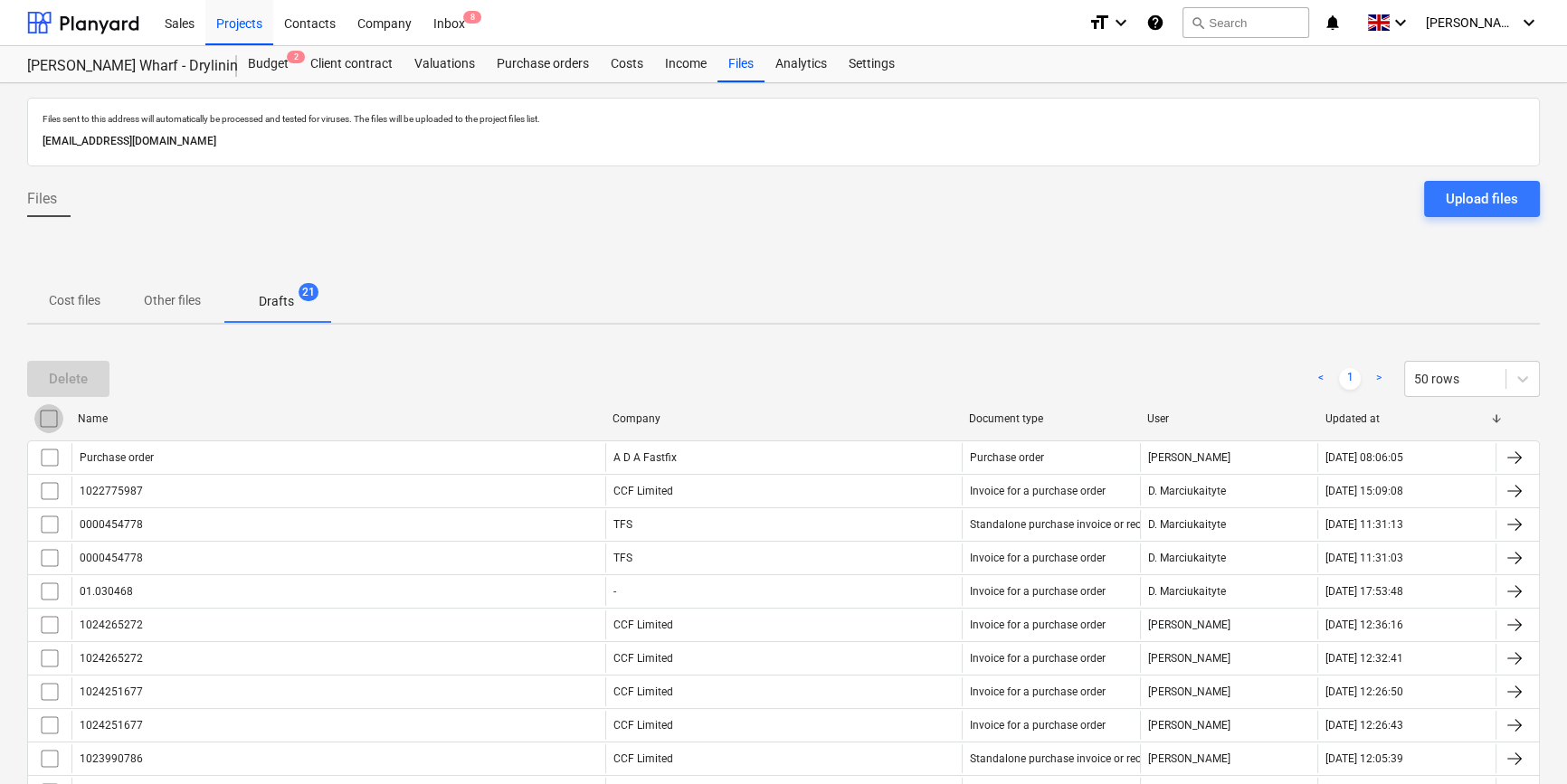 click at bounding box center (49, 419) 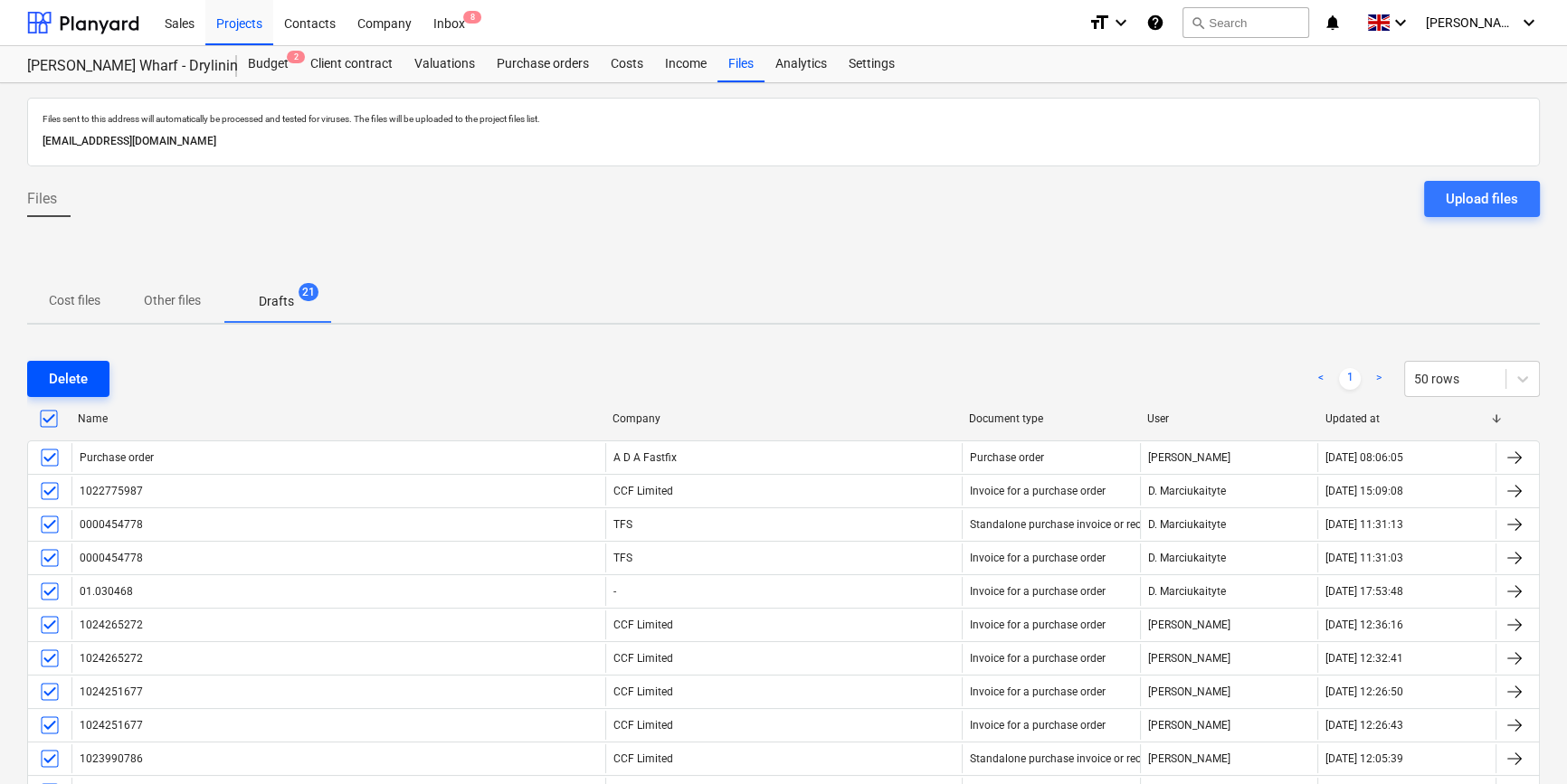 click on "Delete" at bounding box center (68, 379) 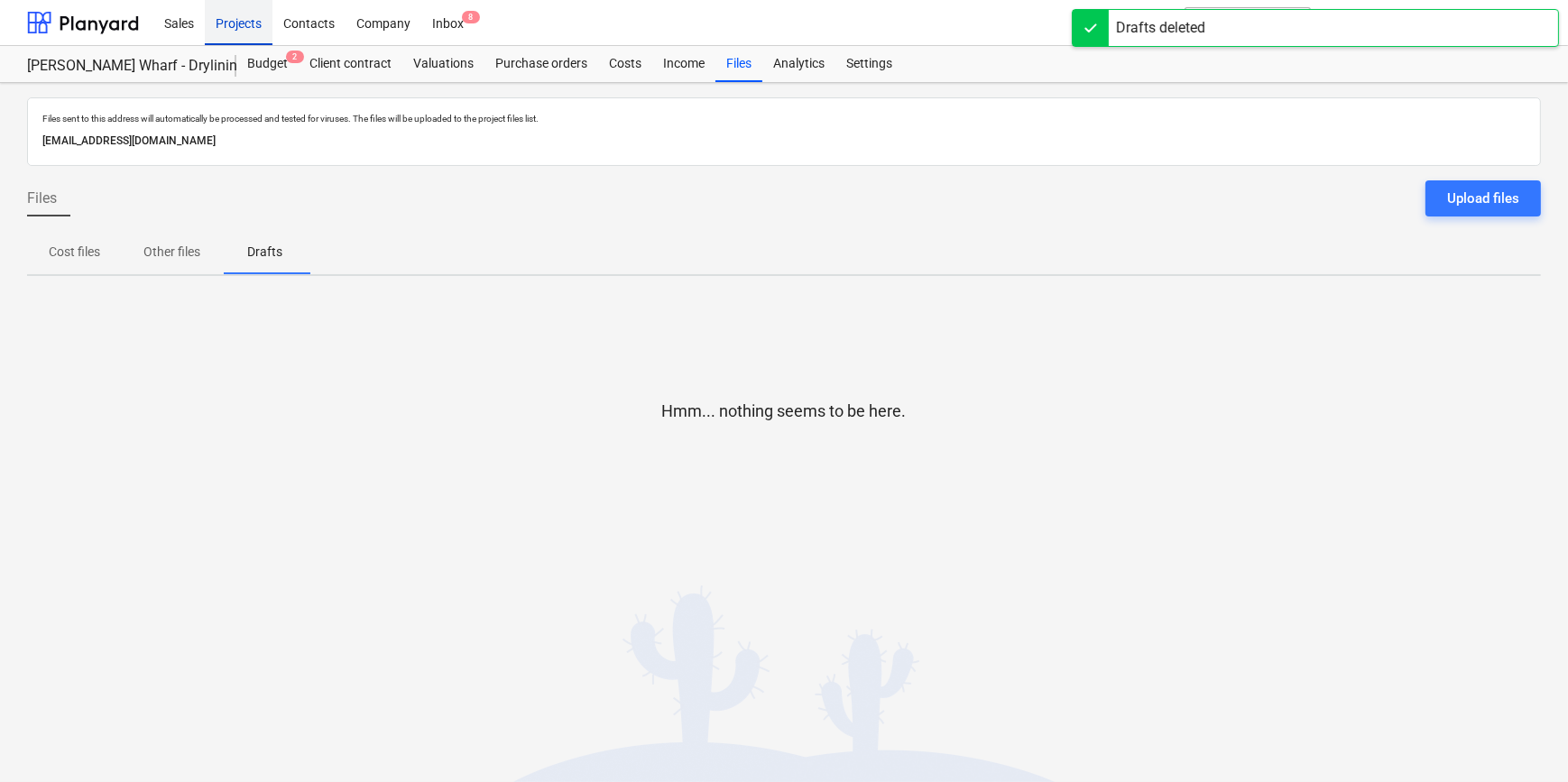 click on "Projects" at bounding box center [238, 22] 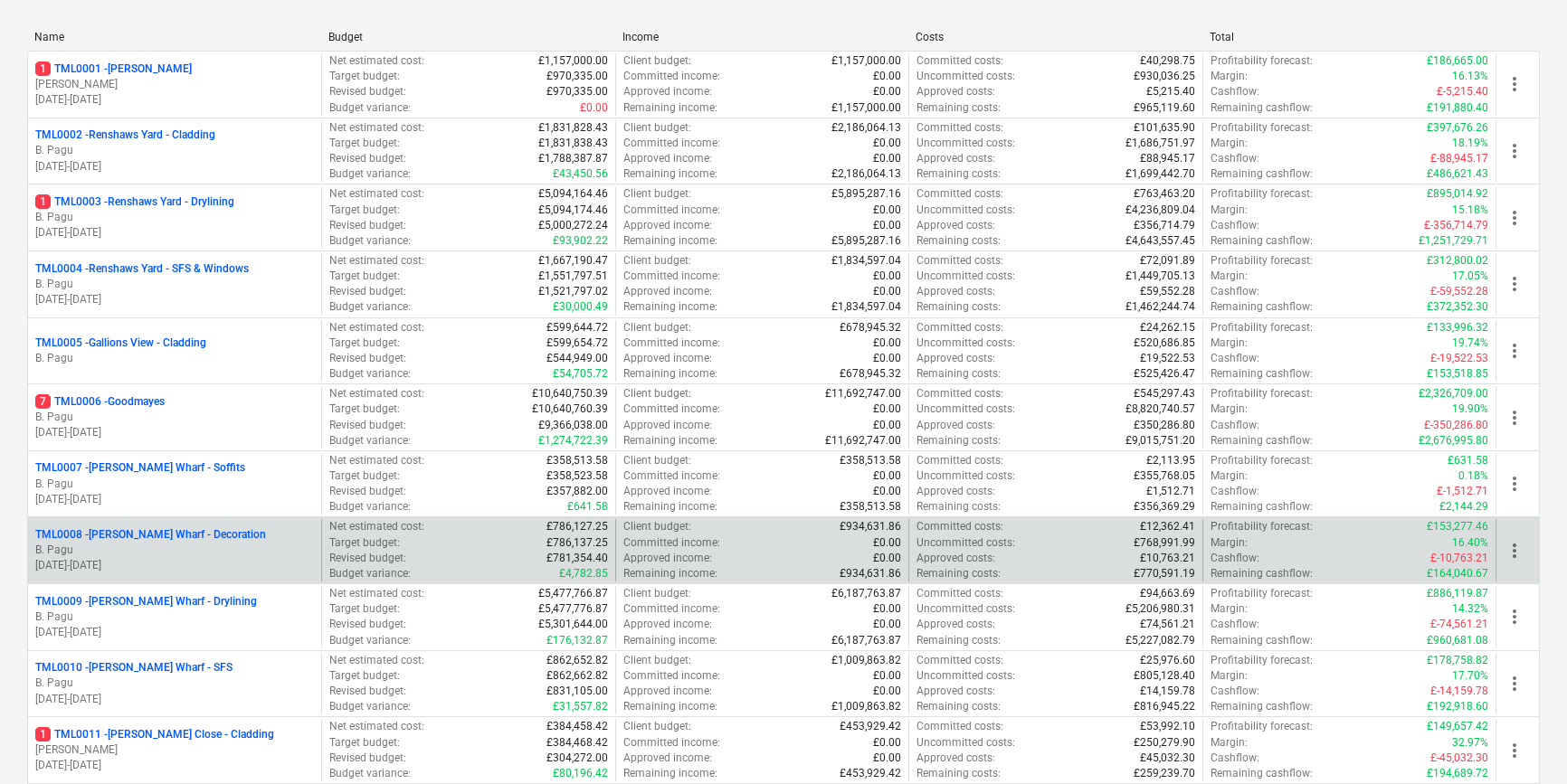 scroll, scrollTop: 246, scrollLeft: 0, axis: vertical 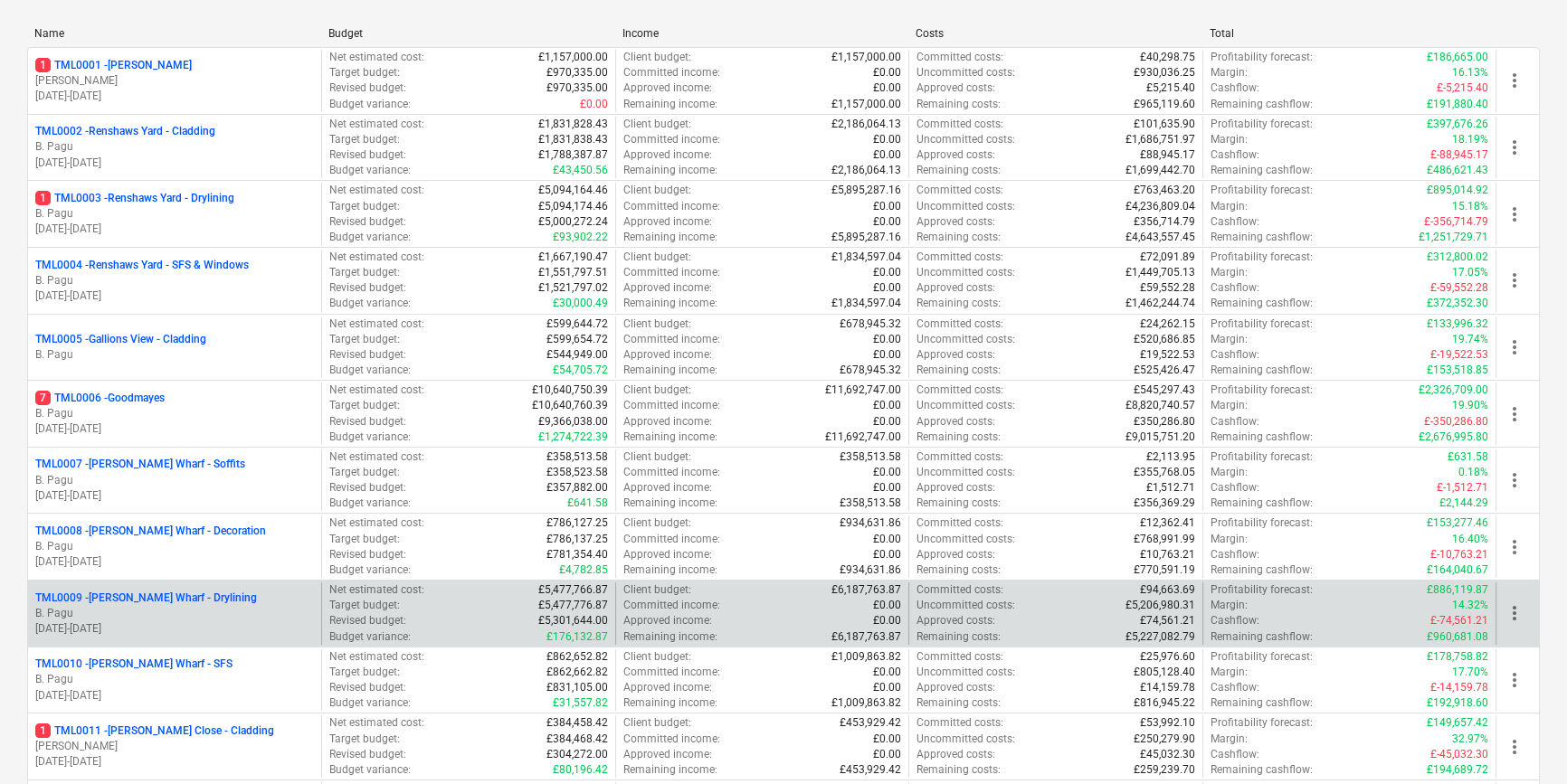 click on "[DATE]  -  [DATE]" at bounding box center (175, 628) 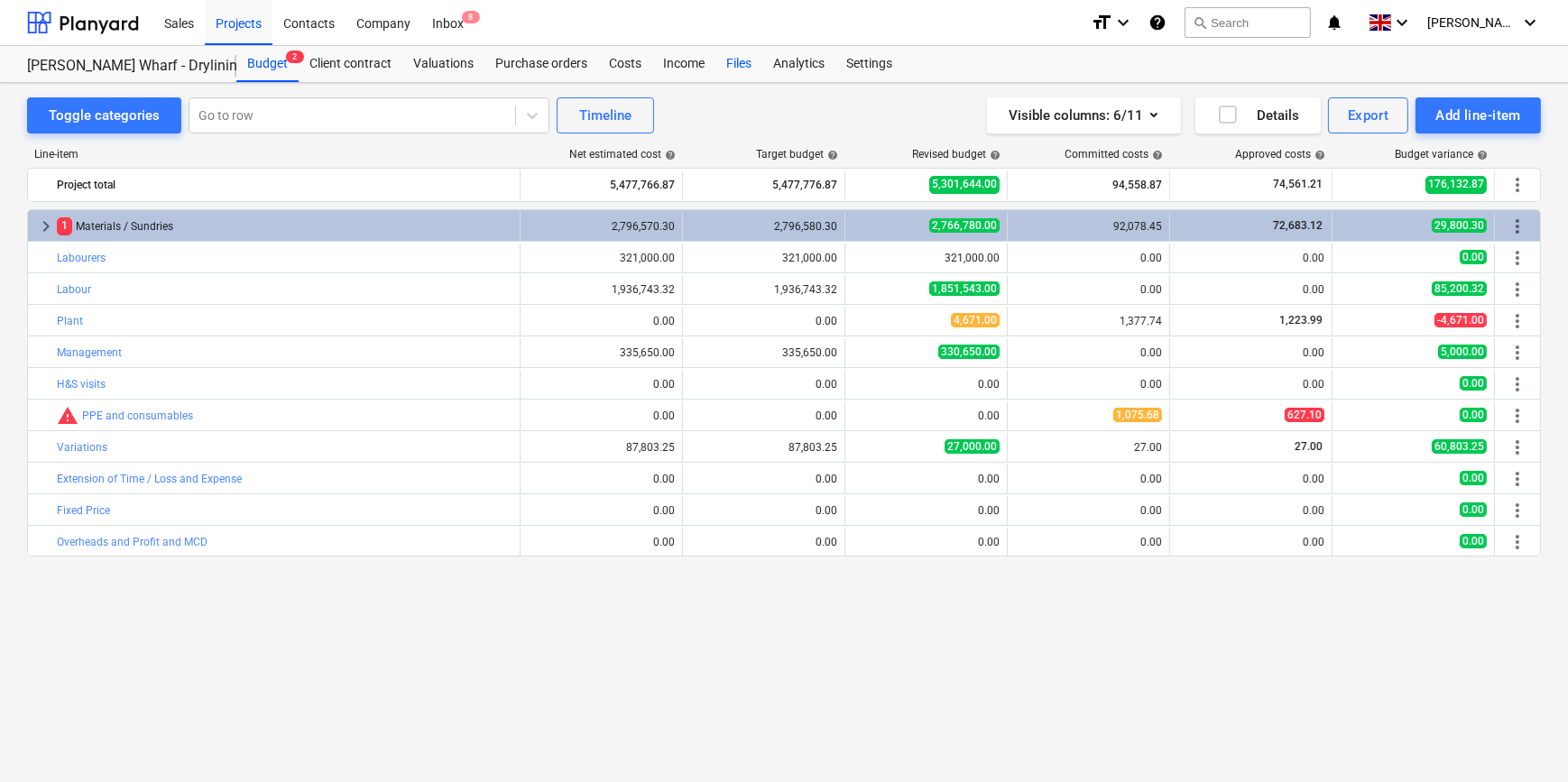 click on "Files" at bounding box center (739, 64) 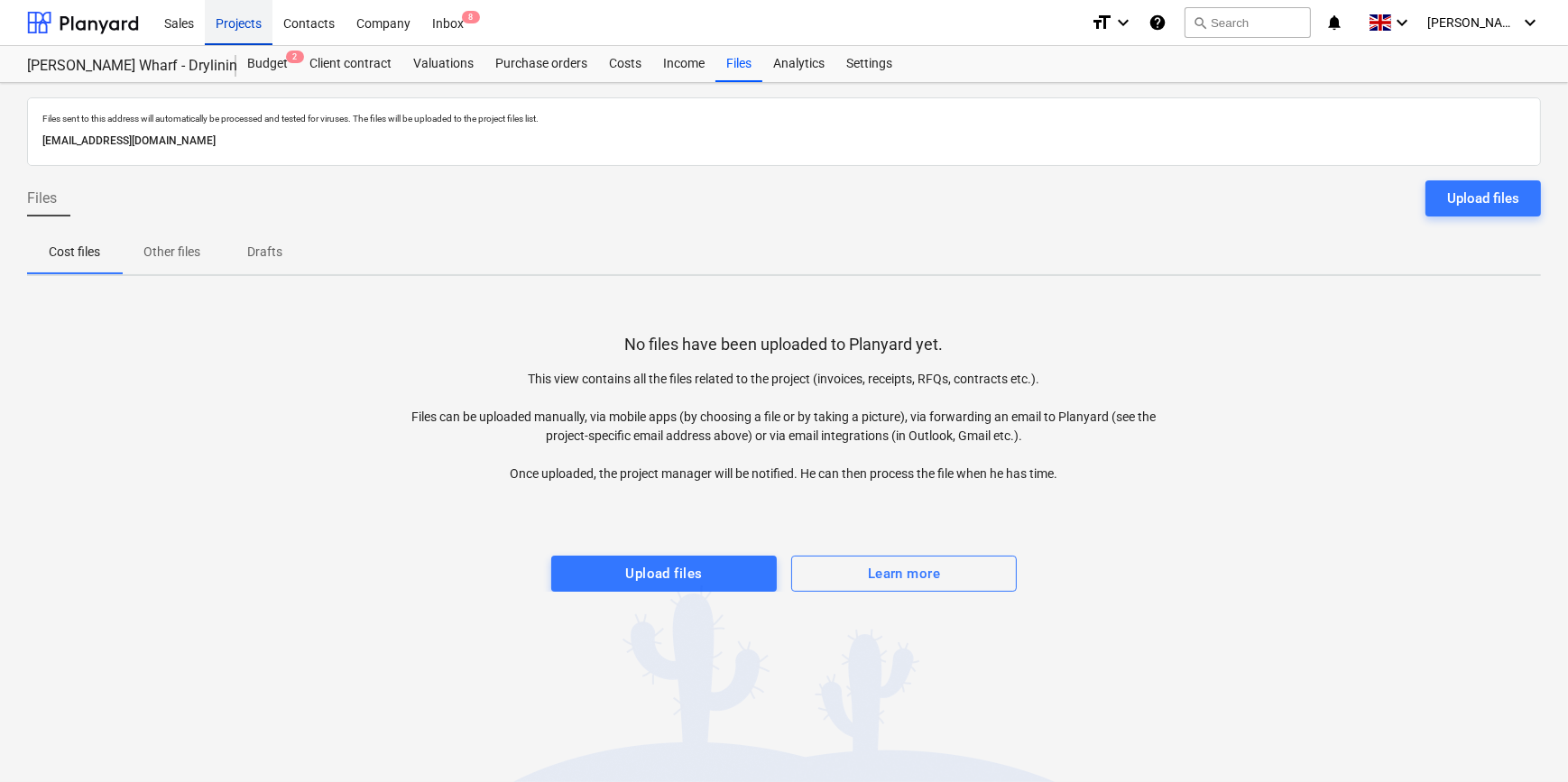 click on "Projects" at bounding box center (238, 22) 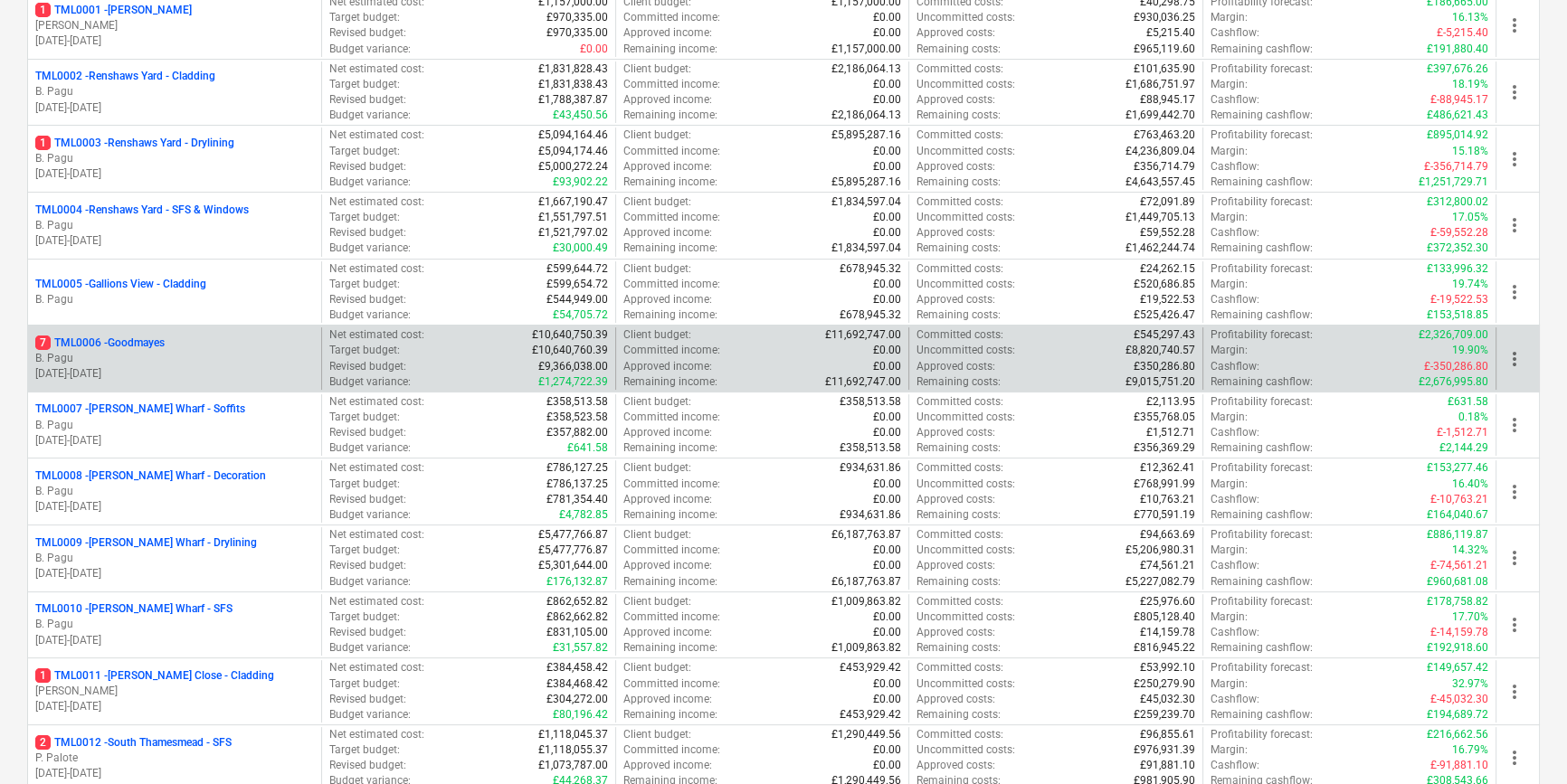 scroll, scrollTop: 328, scrollLeft: 0, axis: vertical 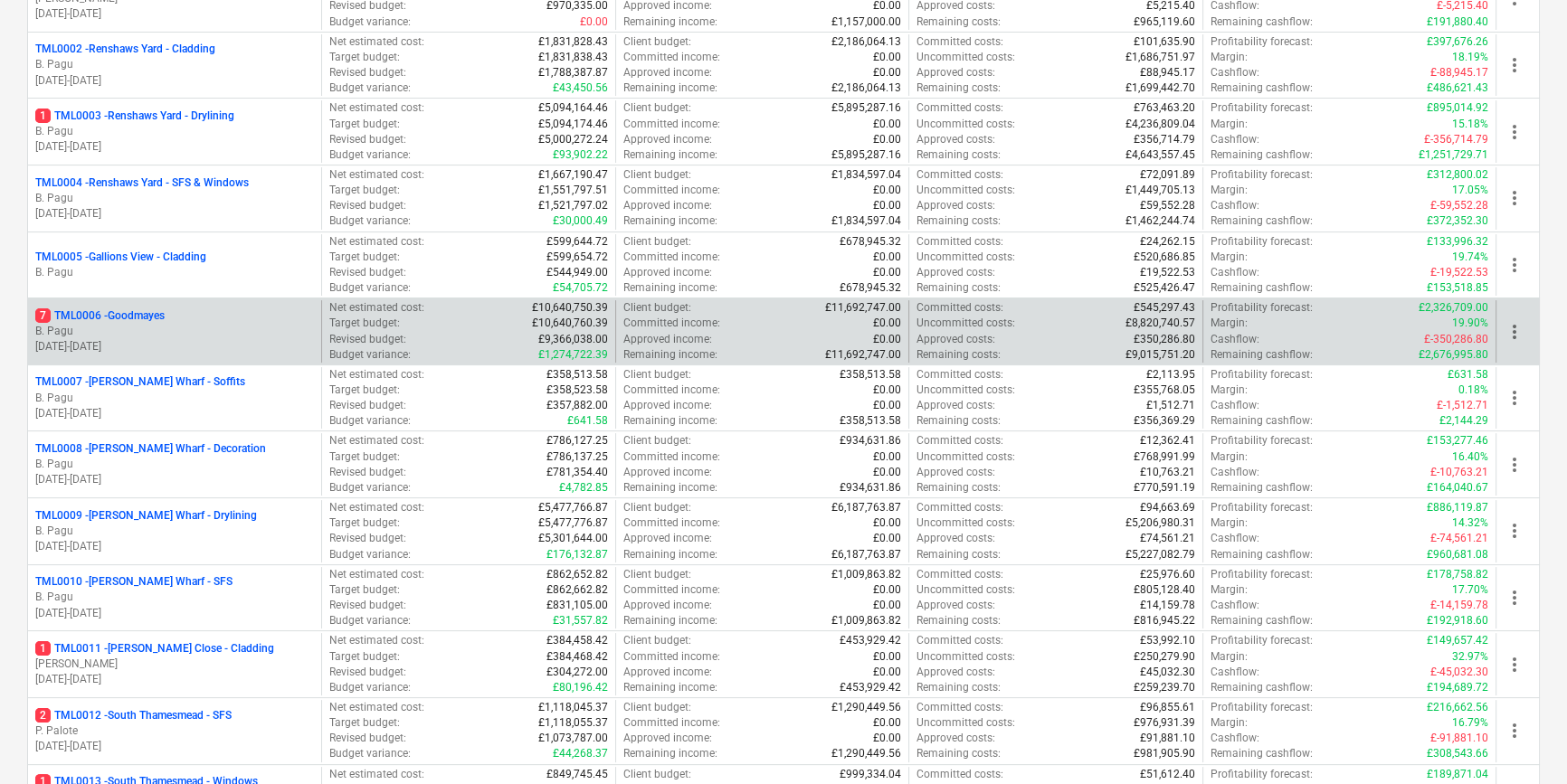 click on "[DATE]  -  [DATE]" at bounding box center [175, 613] 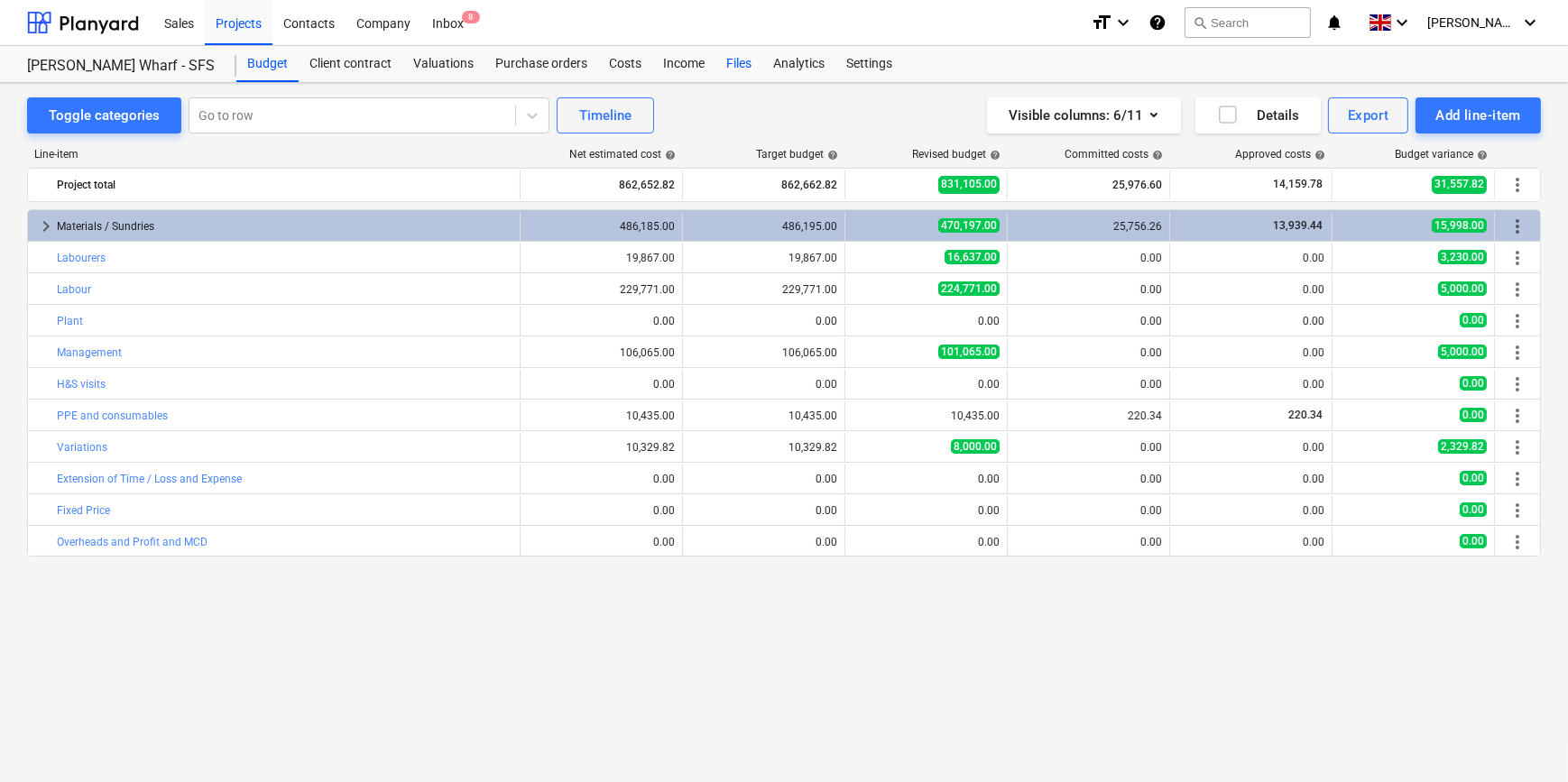 click on "Files" at bounding box center (739, 64) 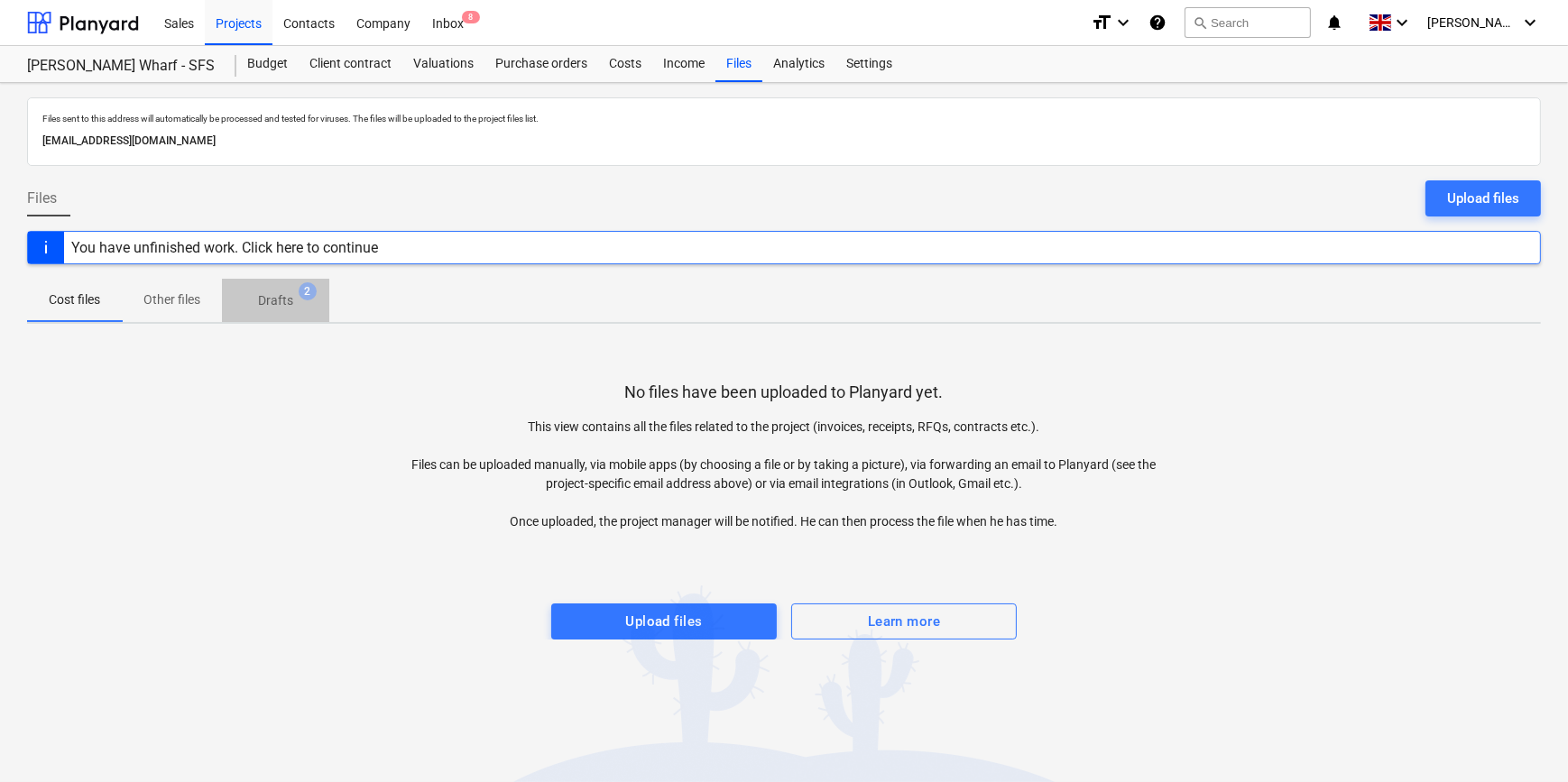 click on "Drafts" at bounding box center [275, 300] 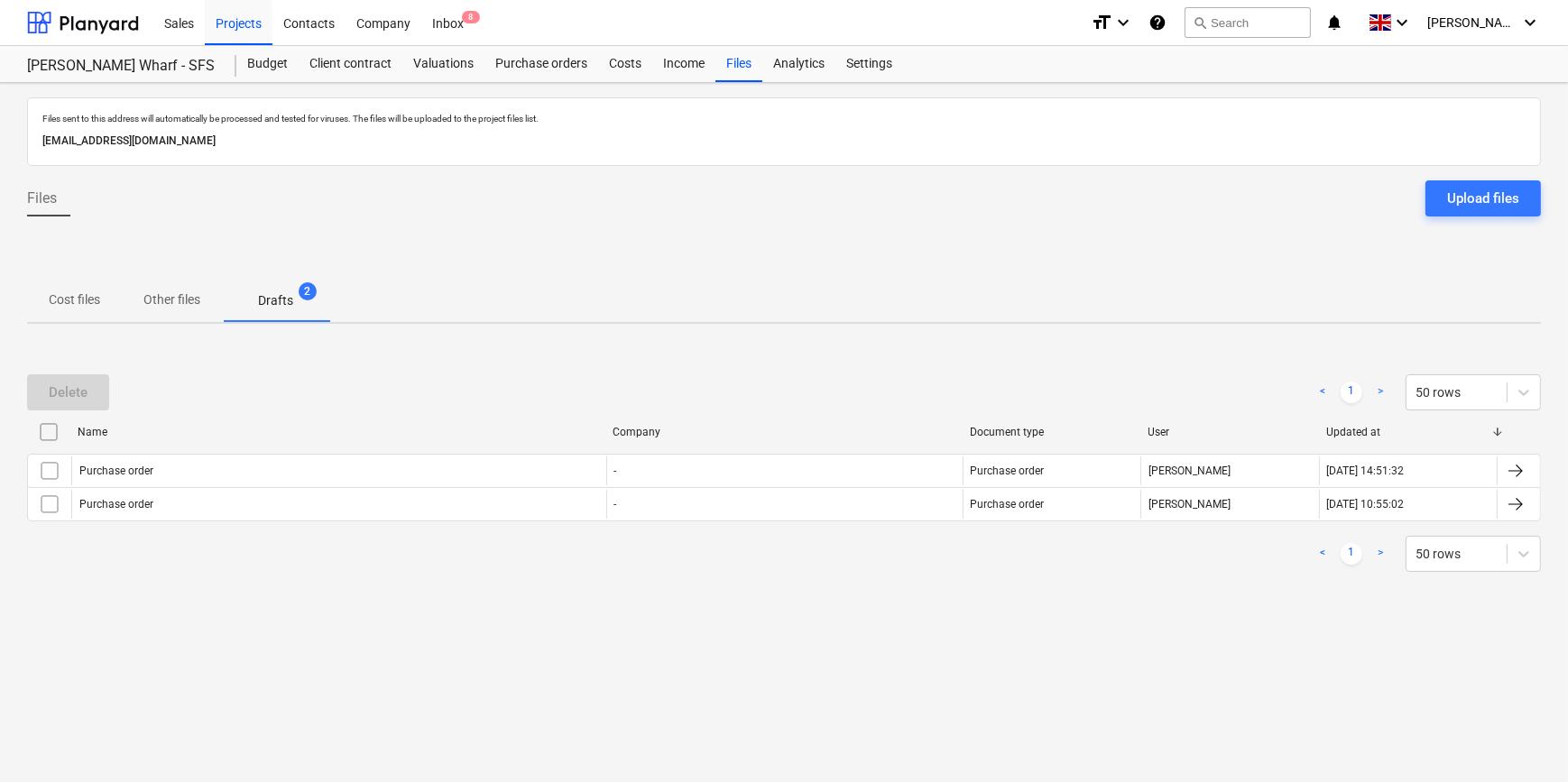click at bounding box center (49, 432) 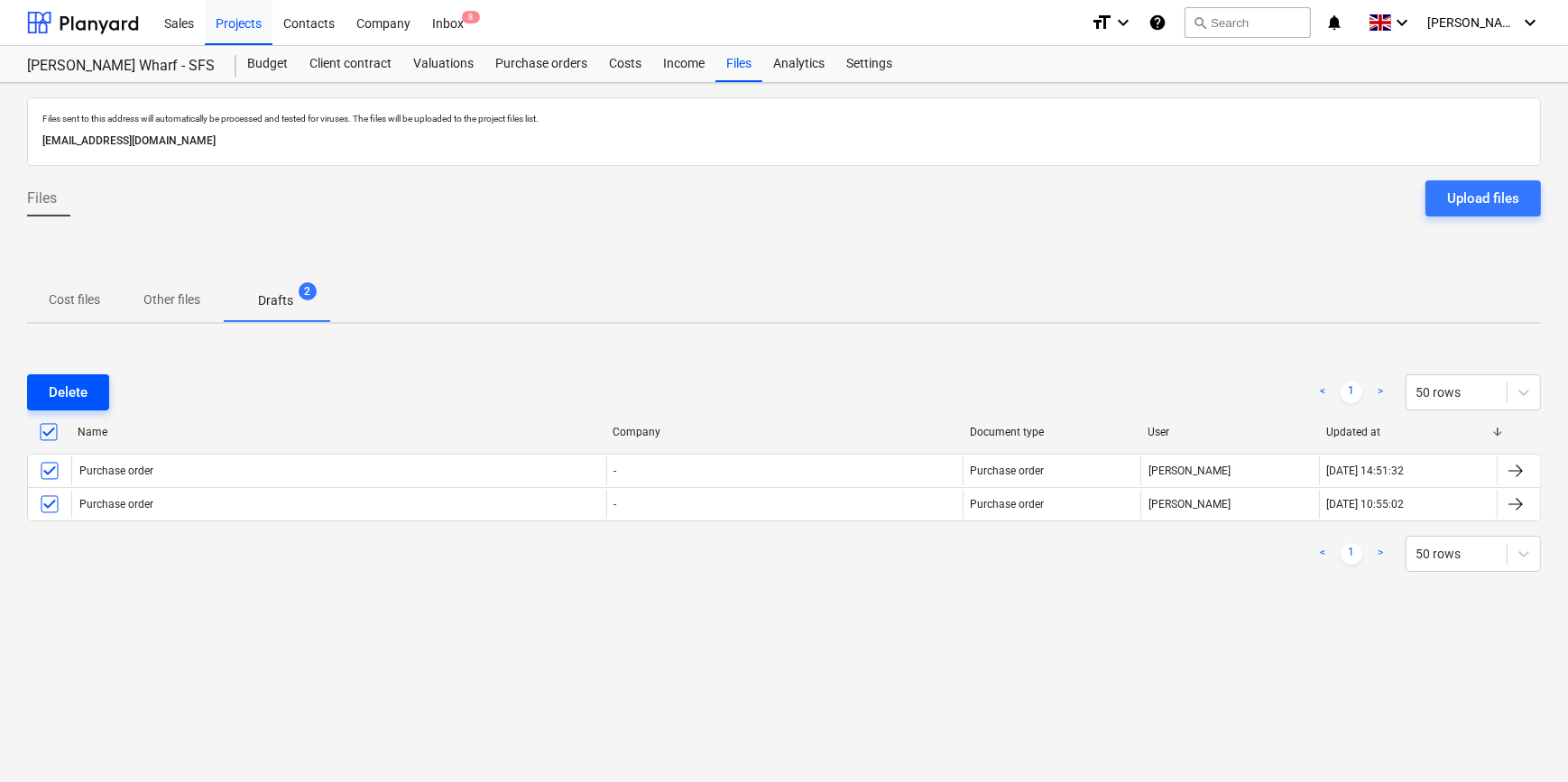 click on "Delete" at bounding box center (68, 392) 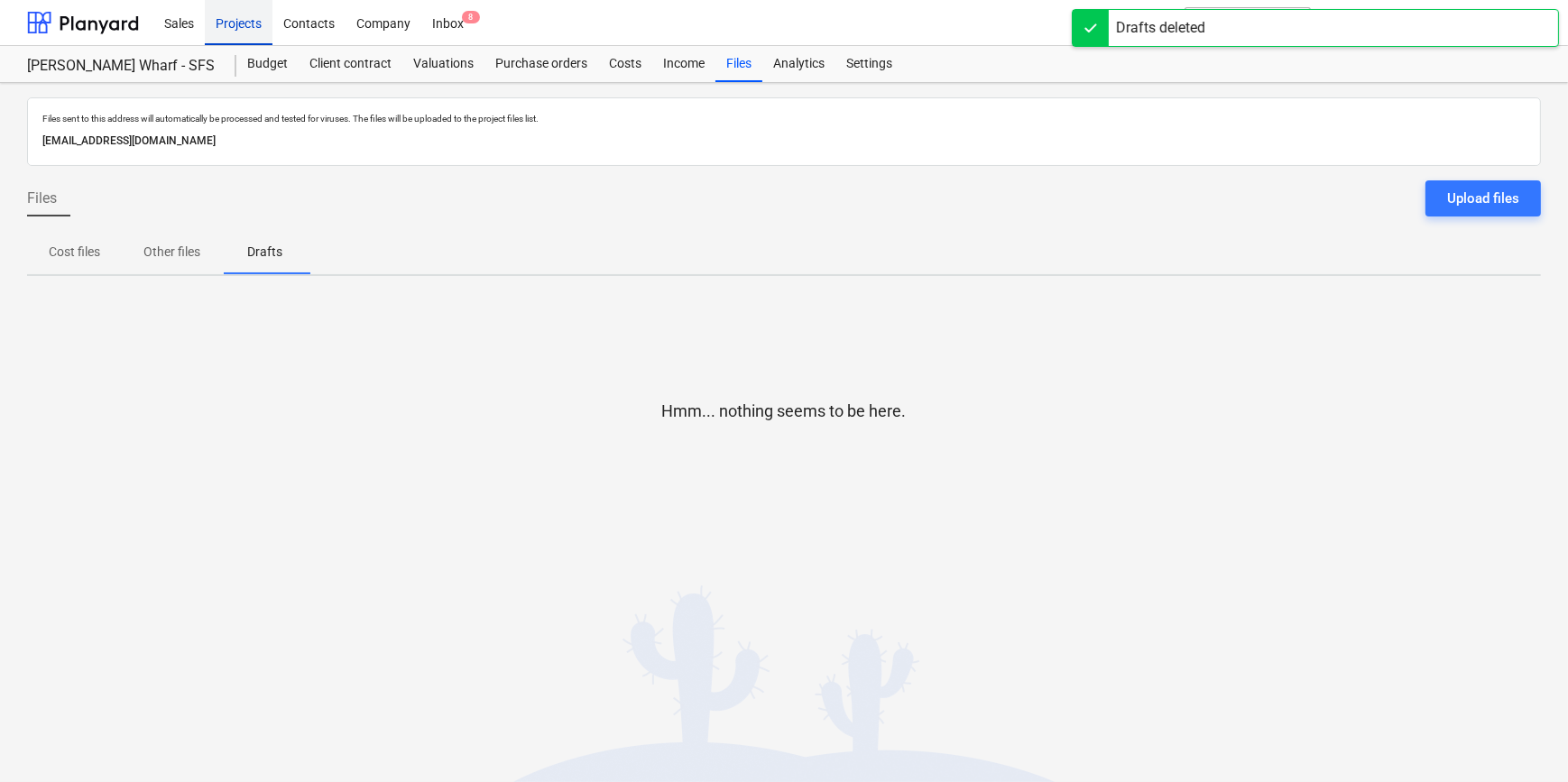 click on "Projects" at bounding box center [238, 22] 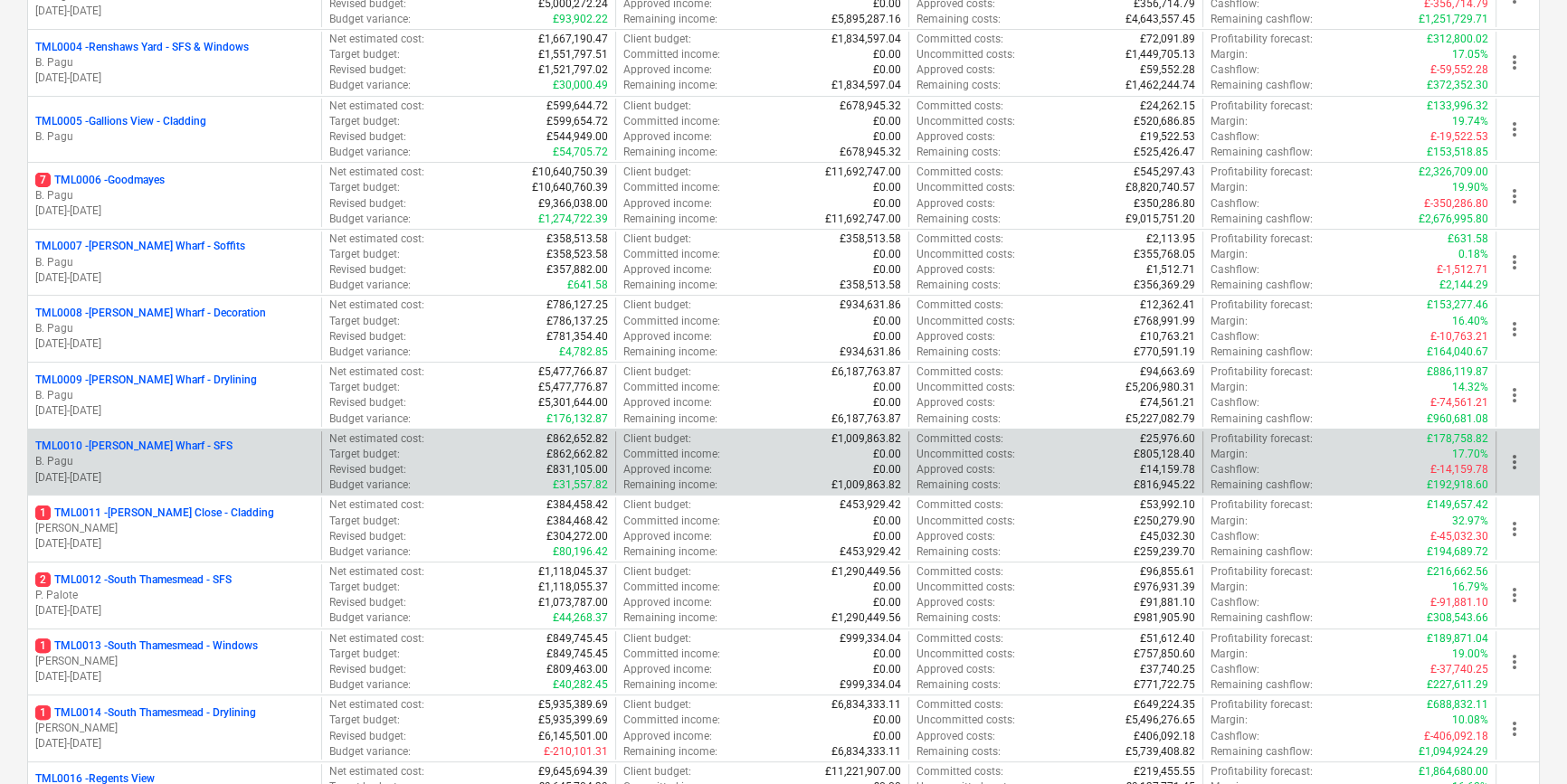 scroll, scrollTop: 493, scrollLeft: 0, axis: vertical 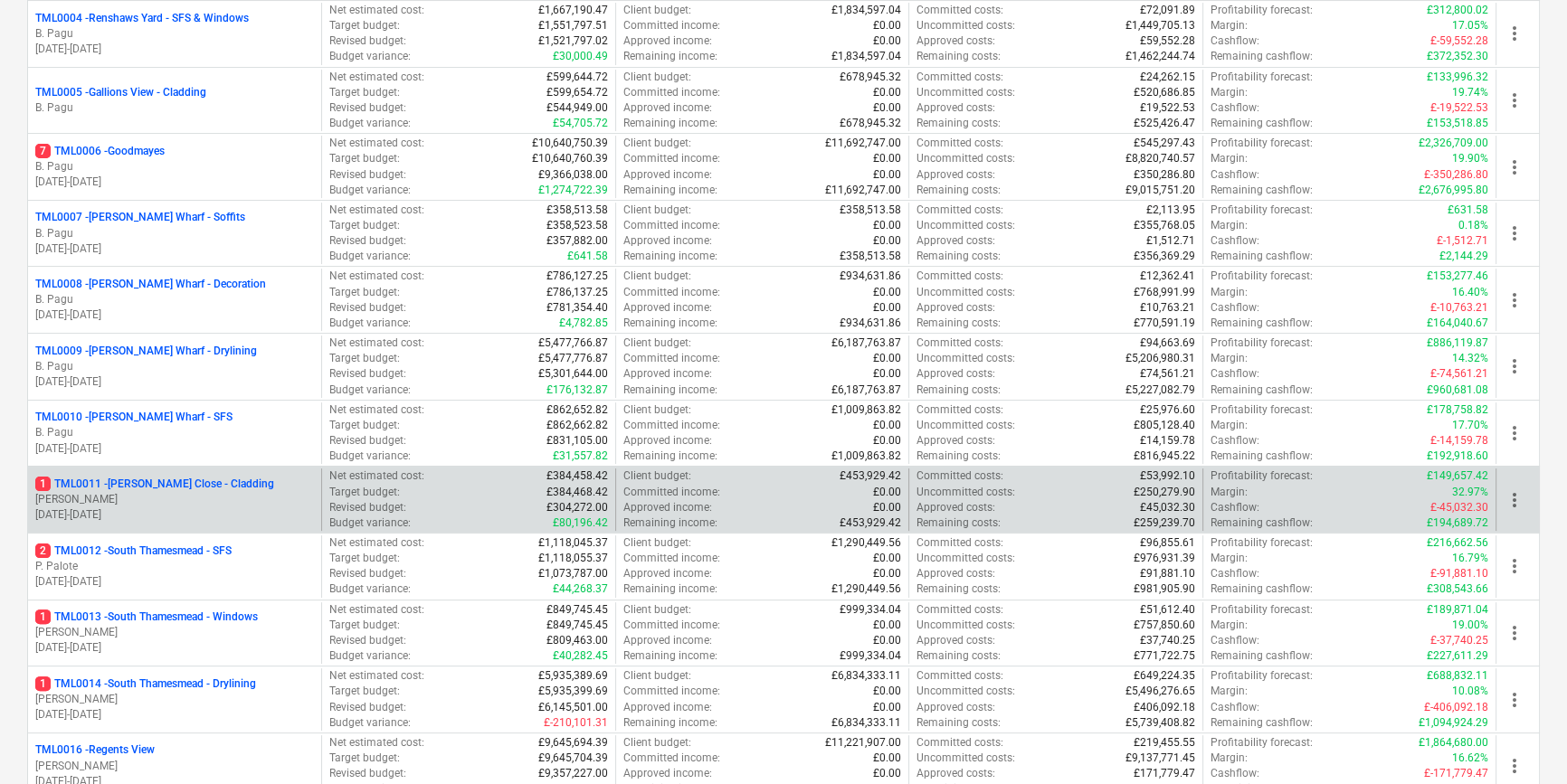 click on "[DATE]  -  [DATE]" at bounding box center [175, 515] 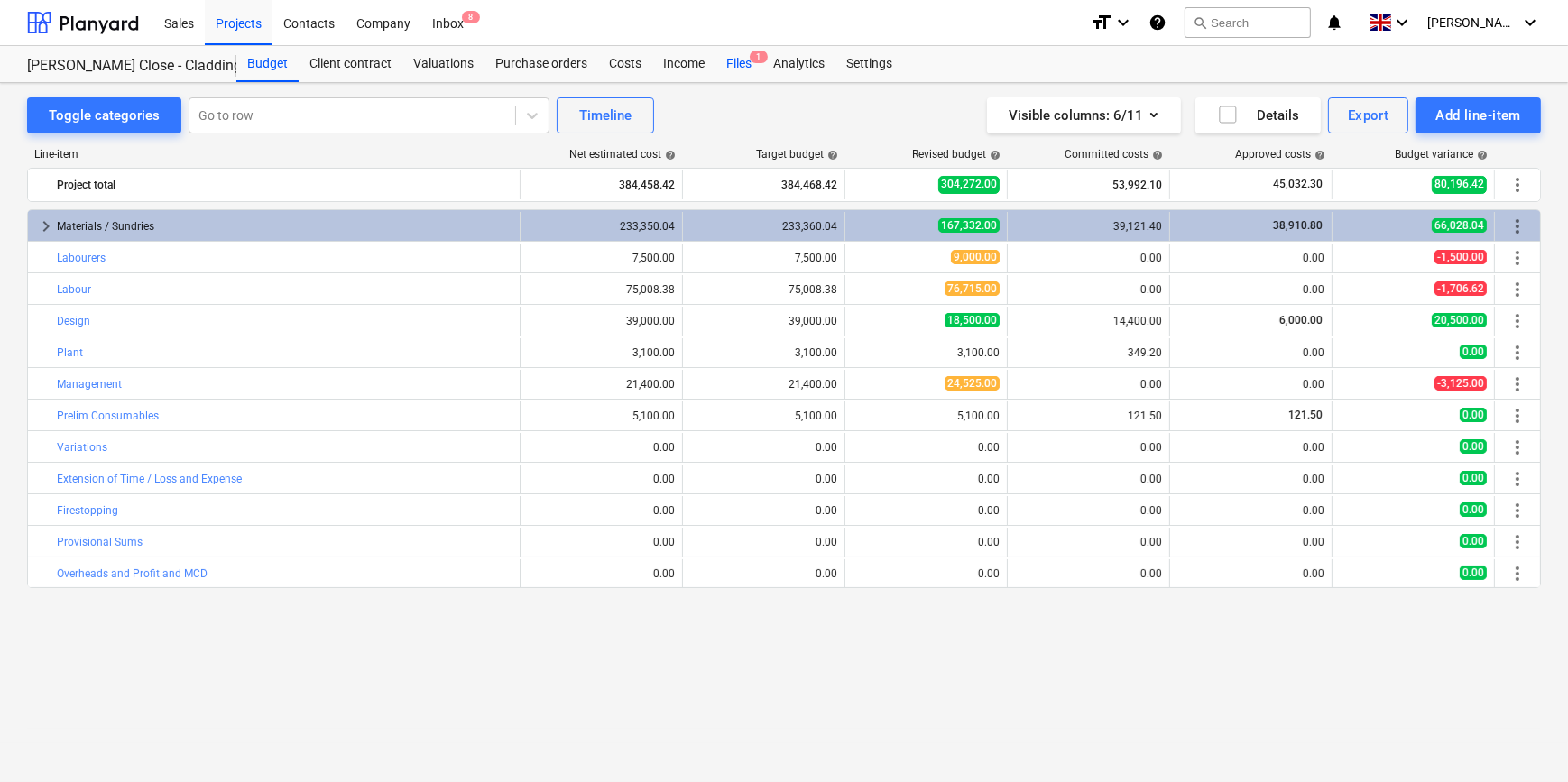 click on "Files 1" at bounding box center (739, 64) 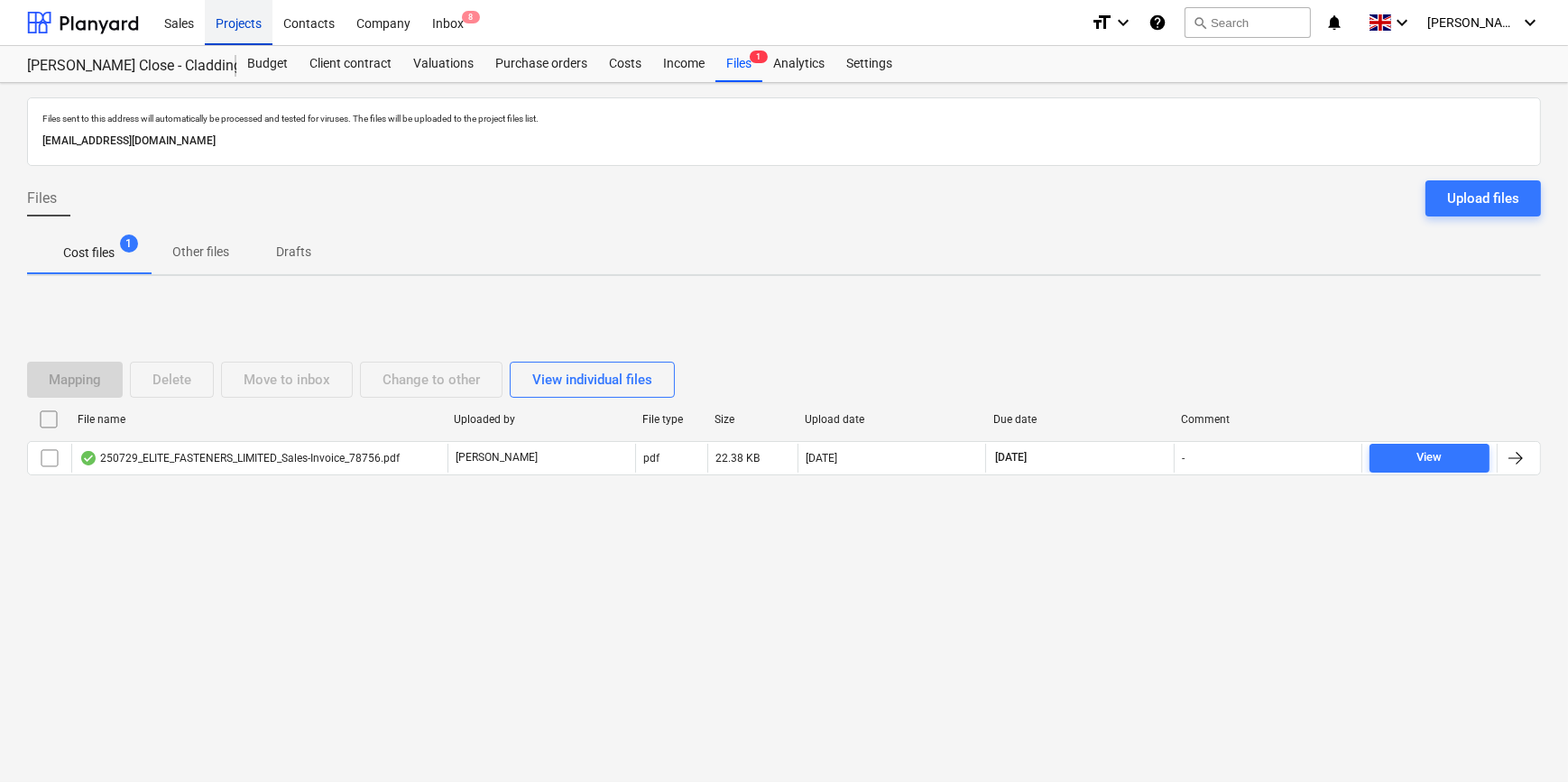 click on "Projects" at bounding box center [238, 22] 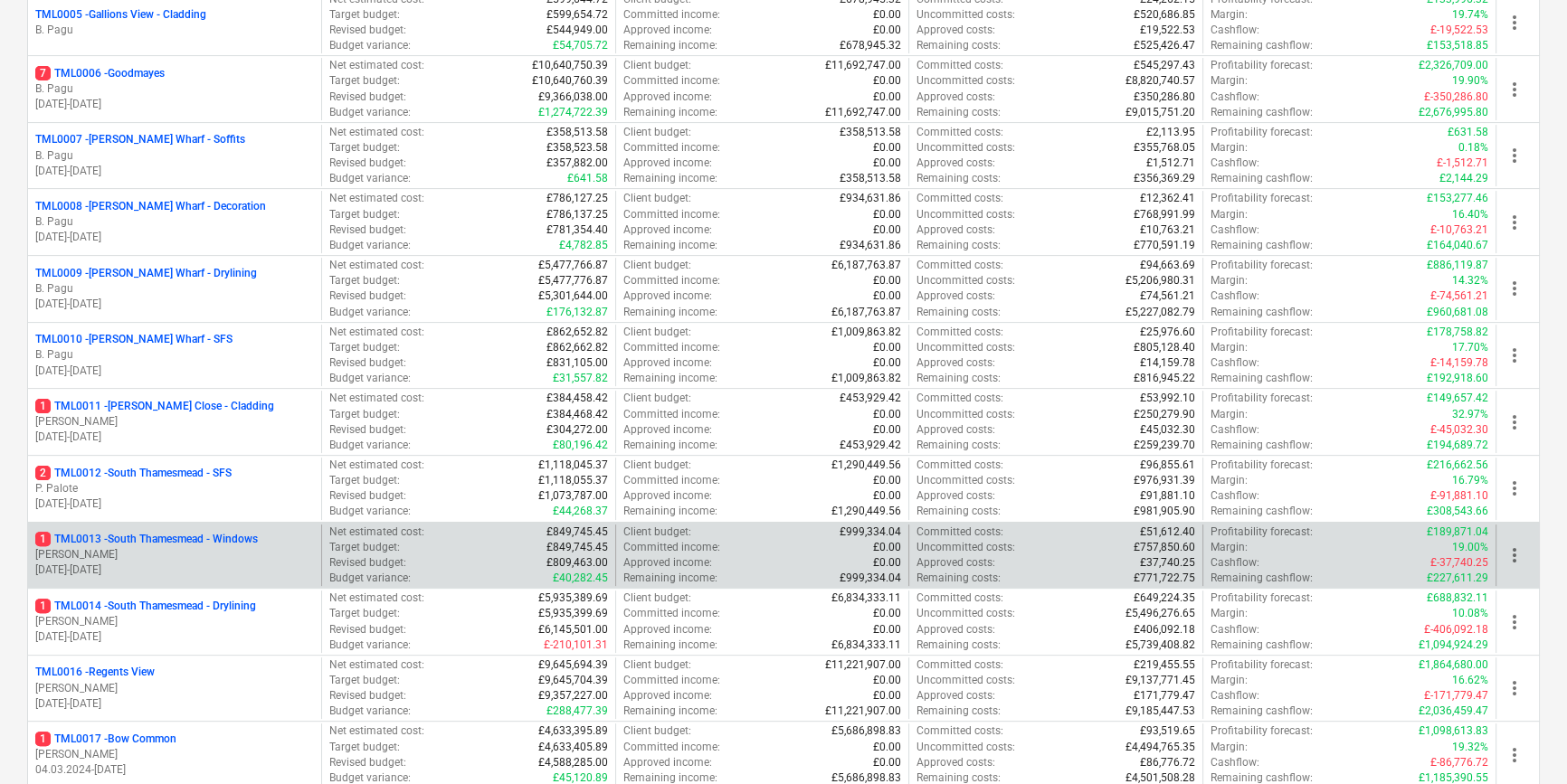 scroll, scrollTop: 575, scrollLeft: 0, axis: vertical 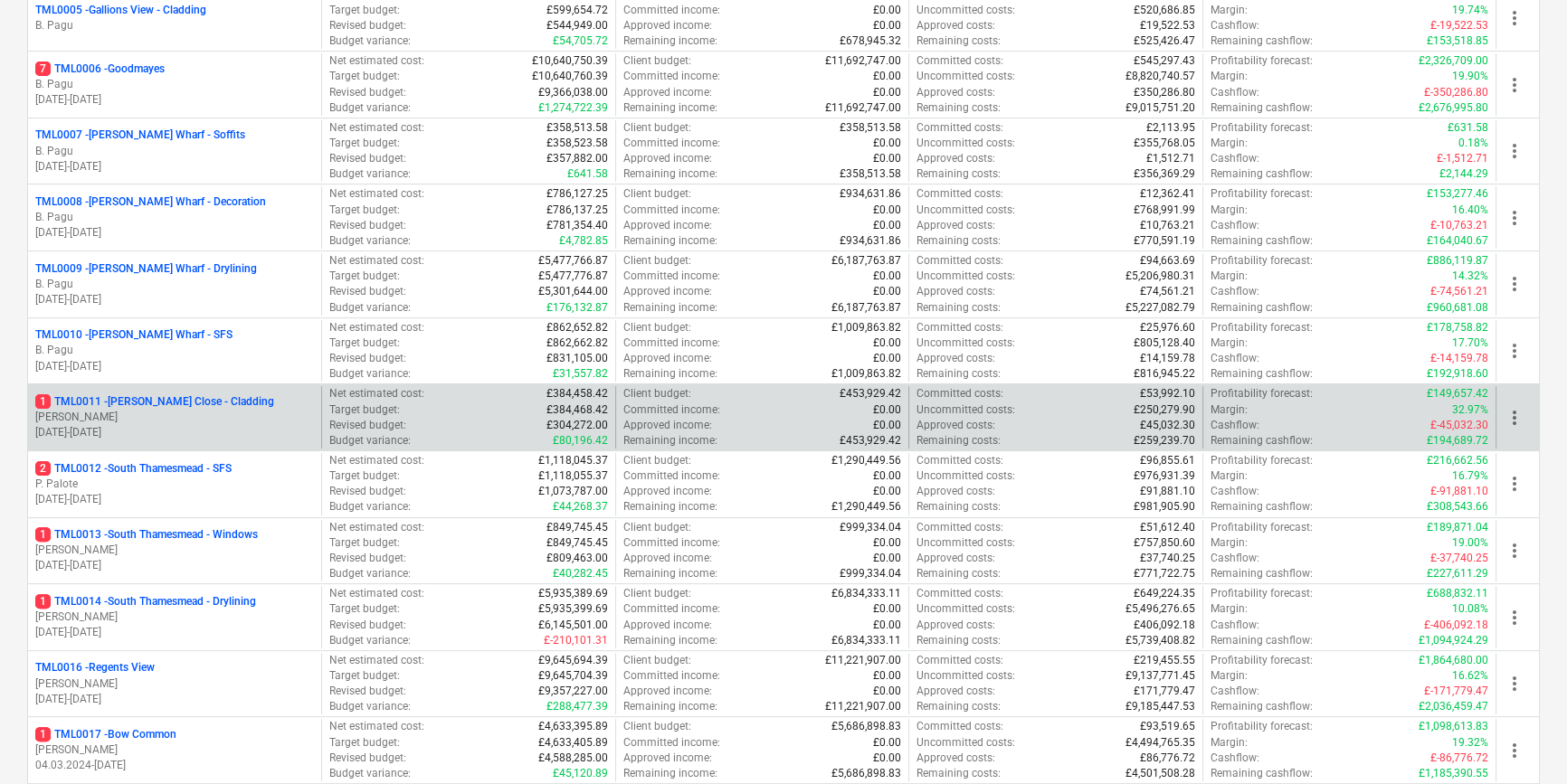 click on "[PERSON_NAME]" at bounding box center (175, 417) 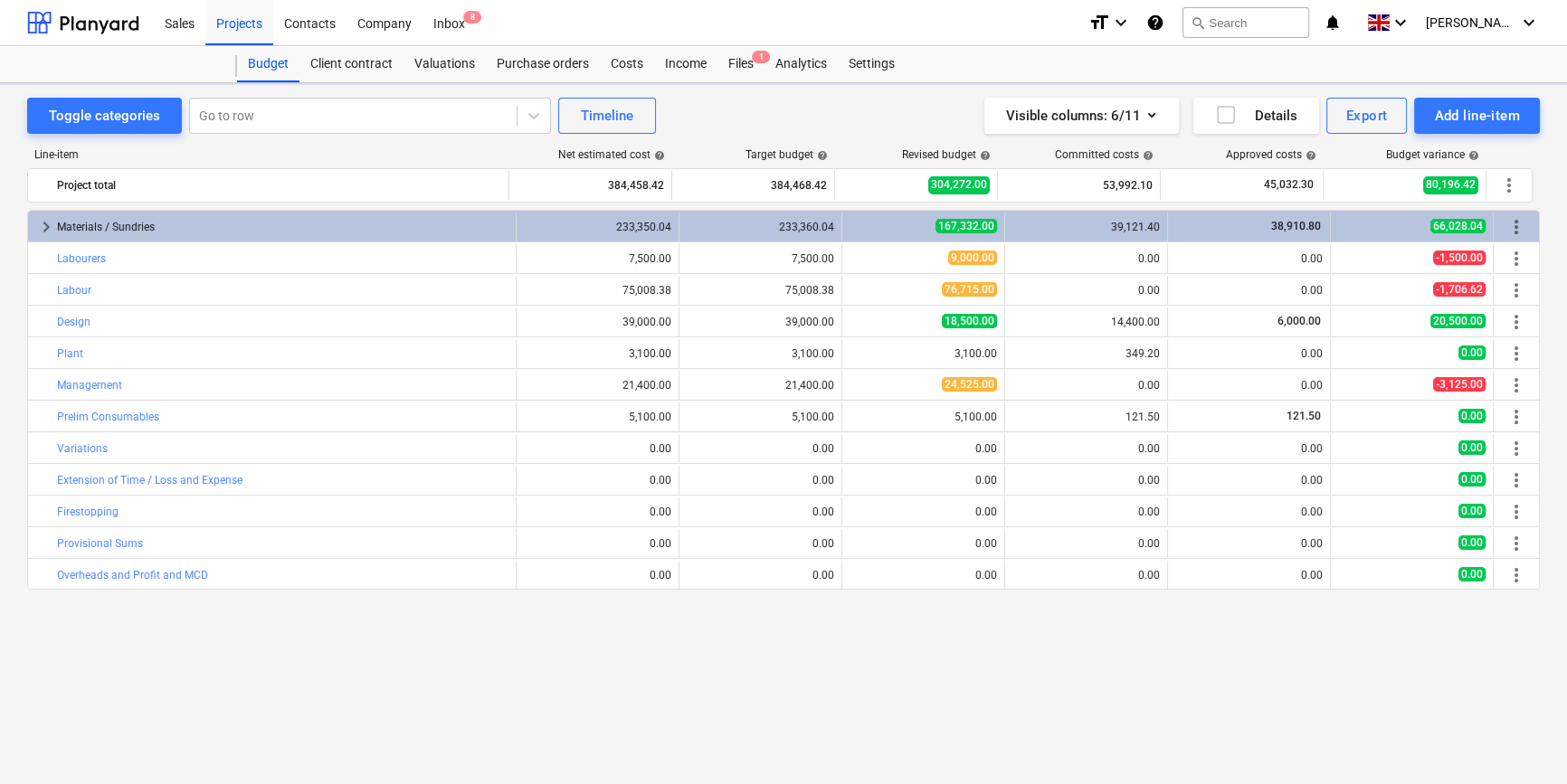 scroll, scrollTop: 0, scrollLeft: 0, axis: both 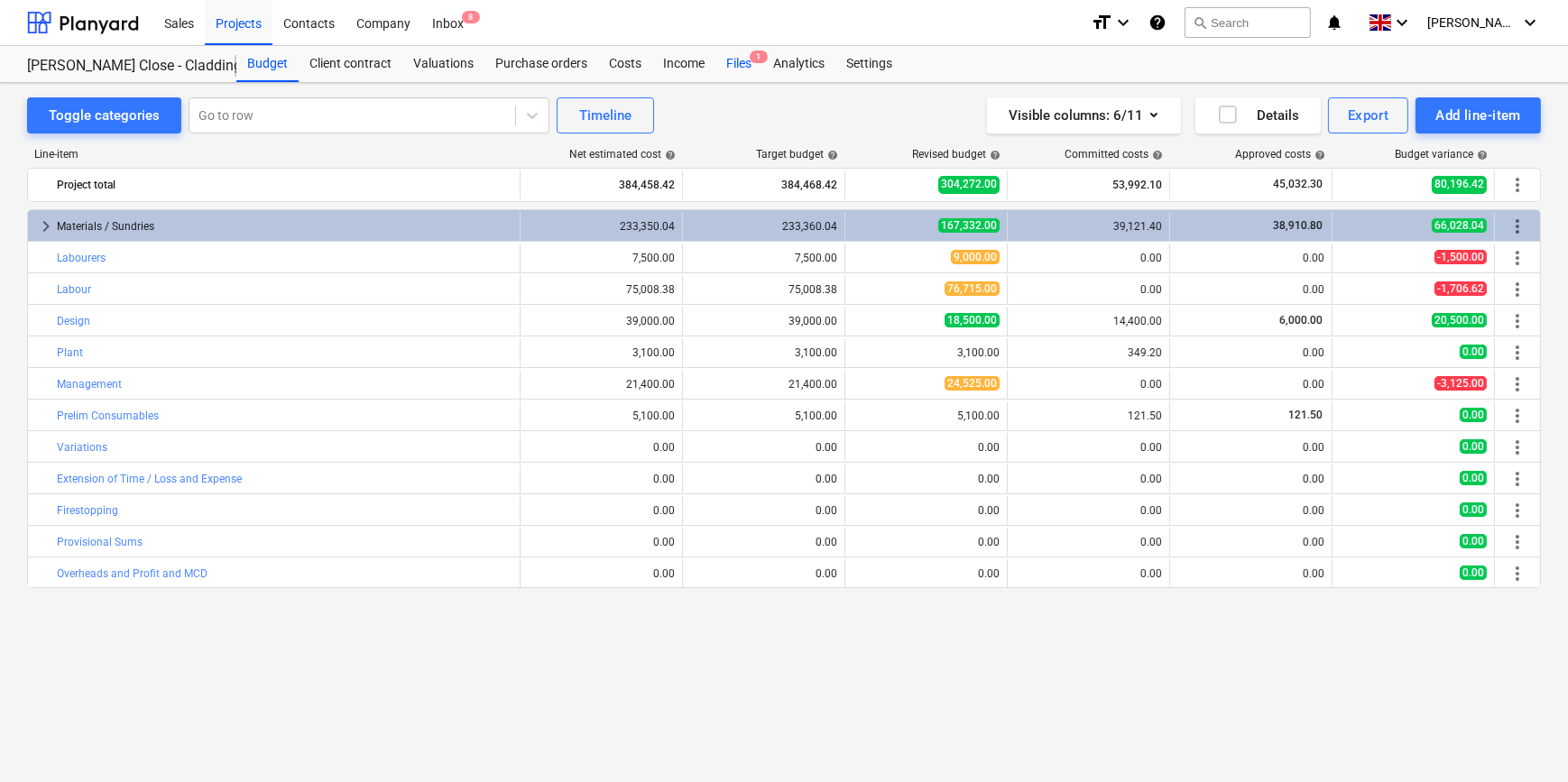 click on "Files 1" at bounding box center [739, 64] 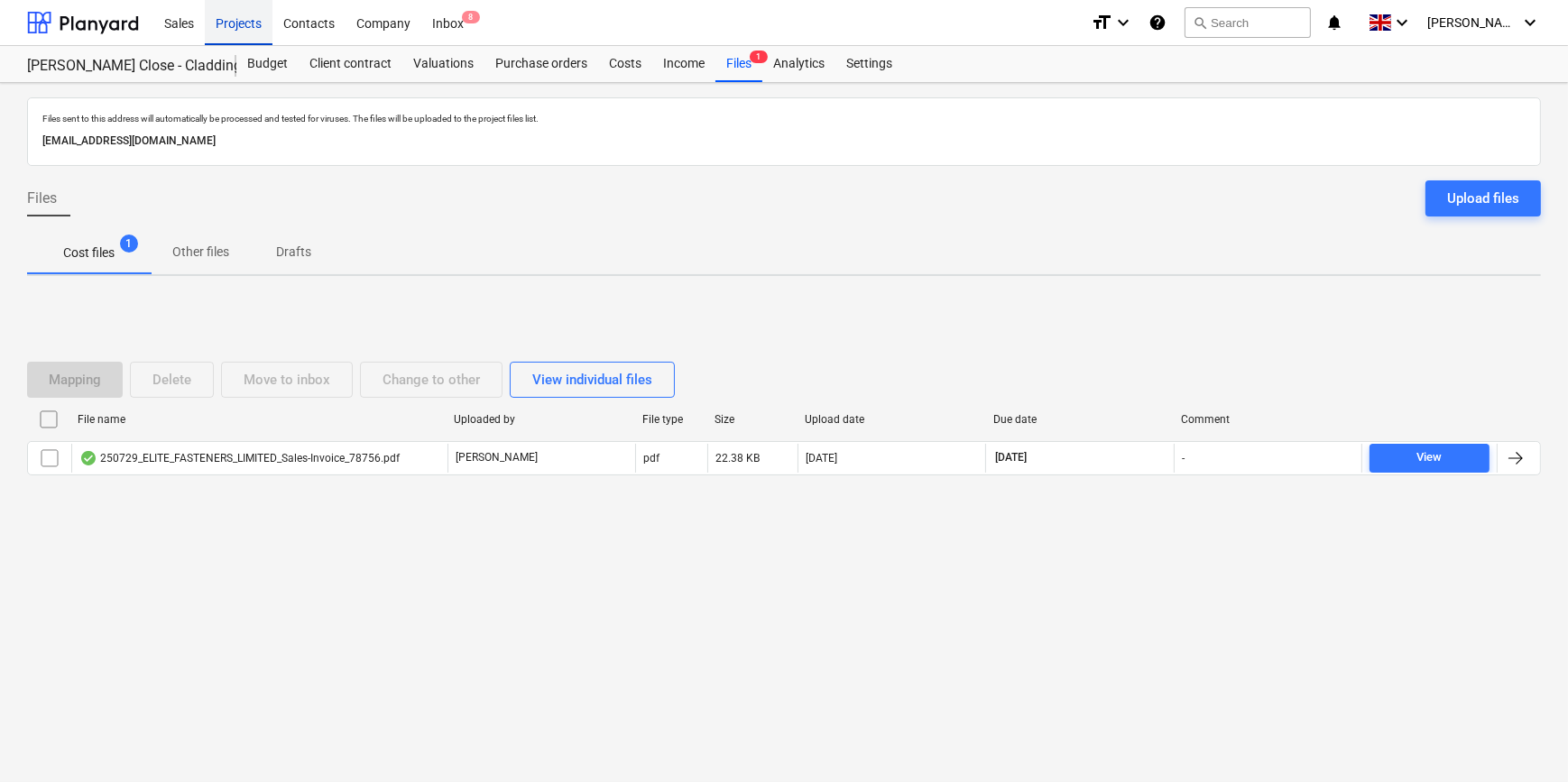 click on "Projects" at bounding box center [238, 22] 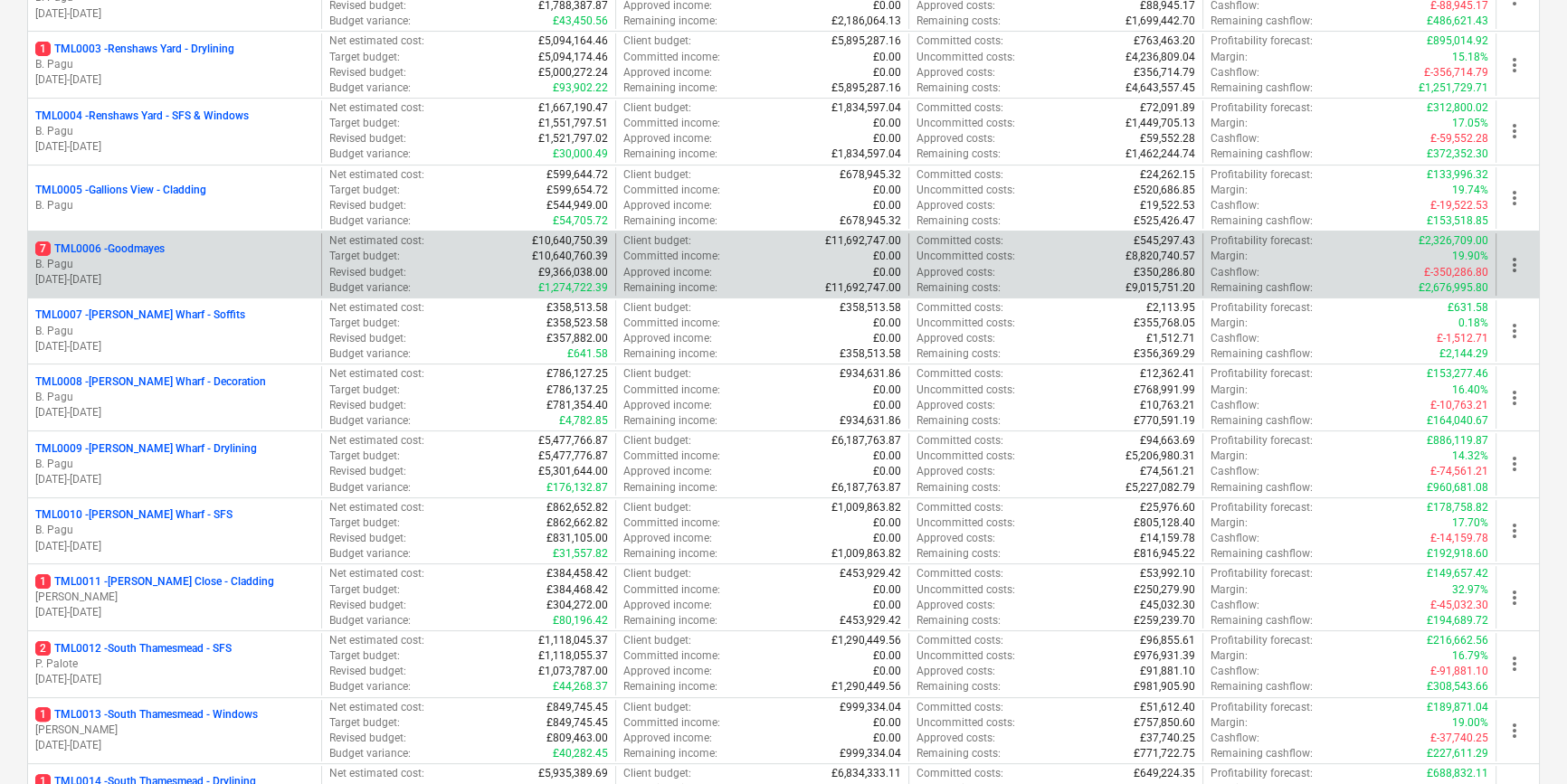 scroll, scrollTop: 411, scrollLeft: 0, axis: vertical 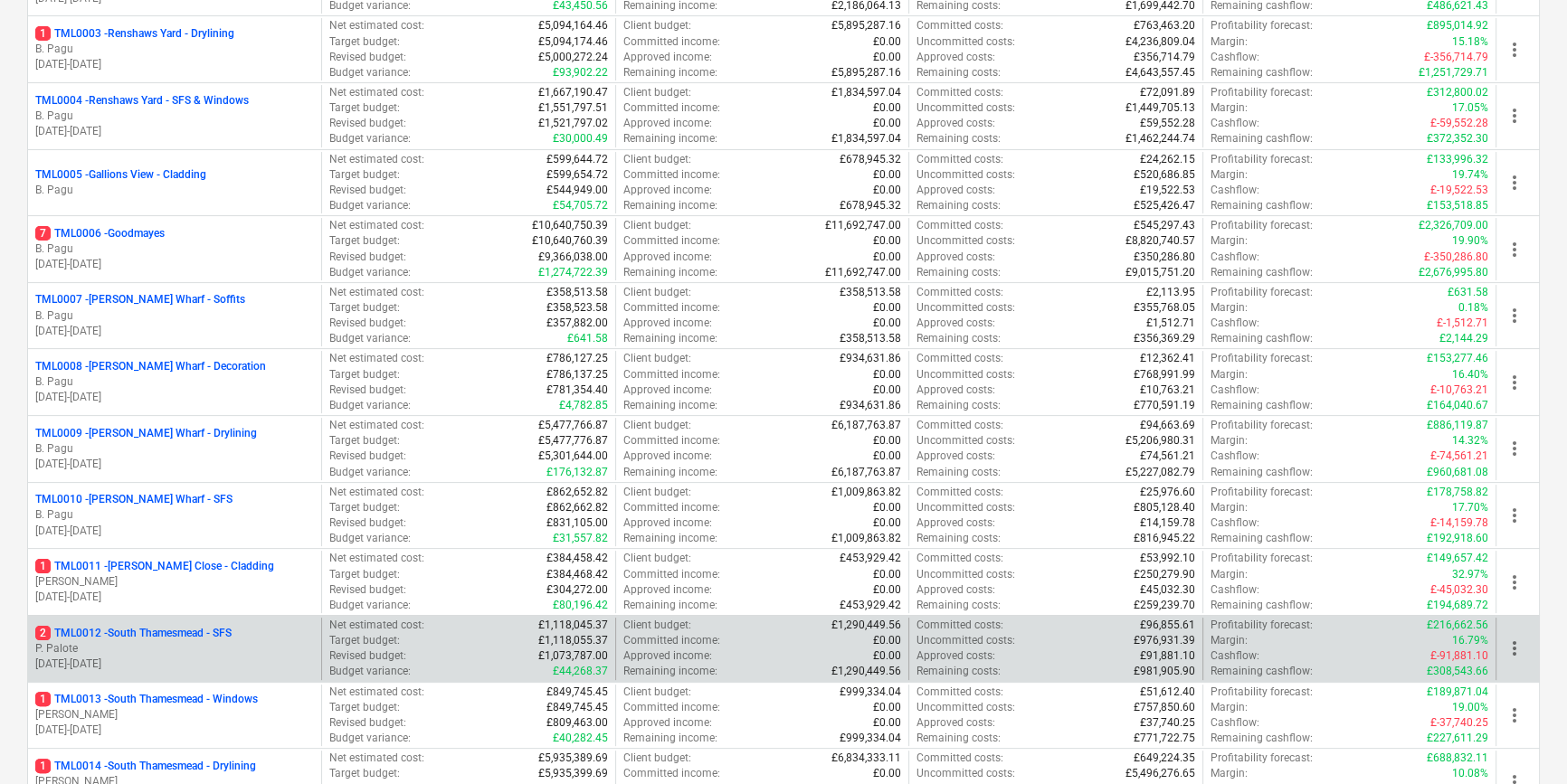 click on "P. Palote" at bounding box center [175, 648] 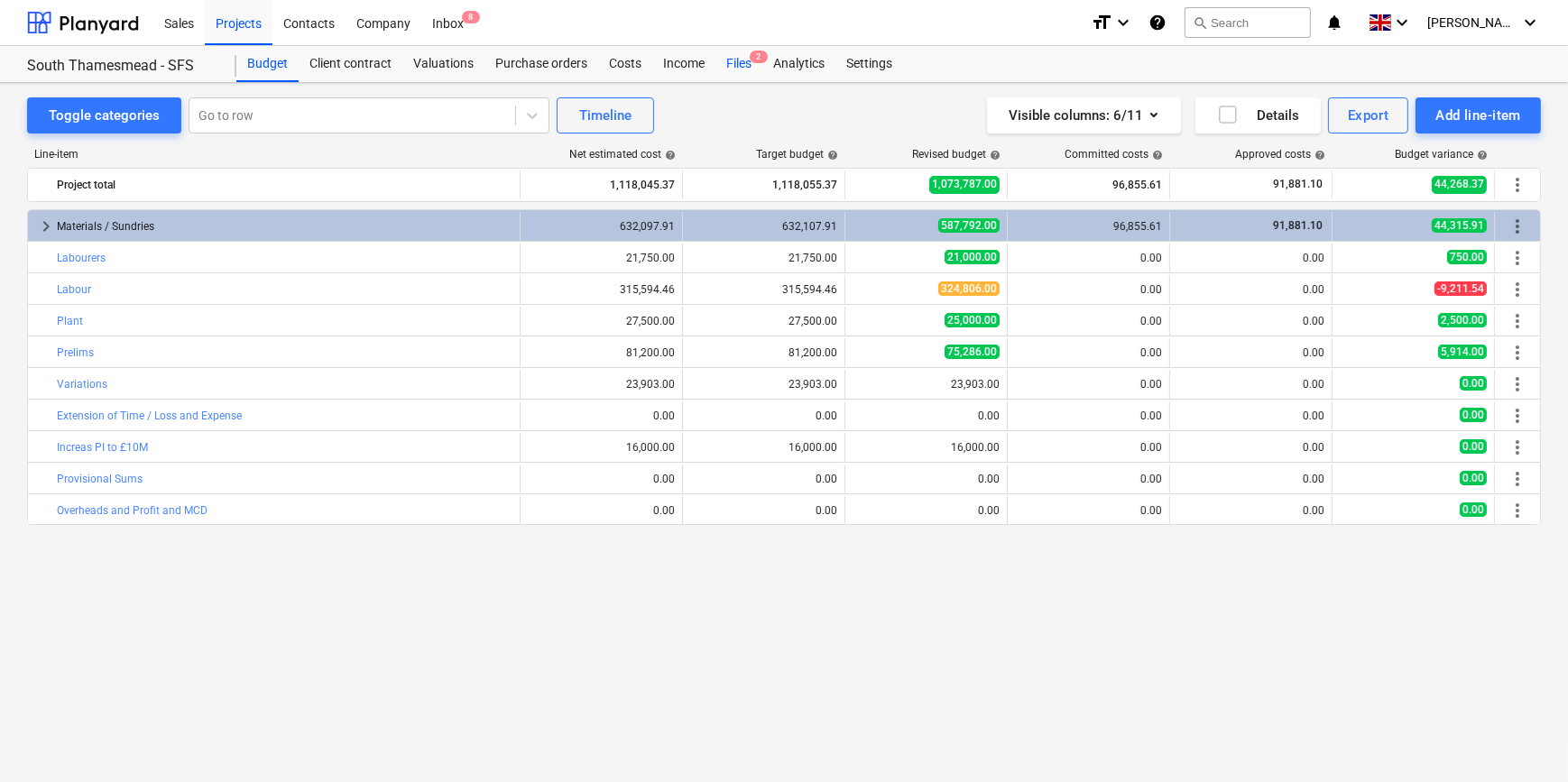 click on "Files 2" at bounding box center [739, 64] 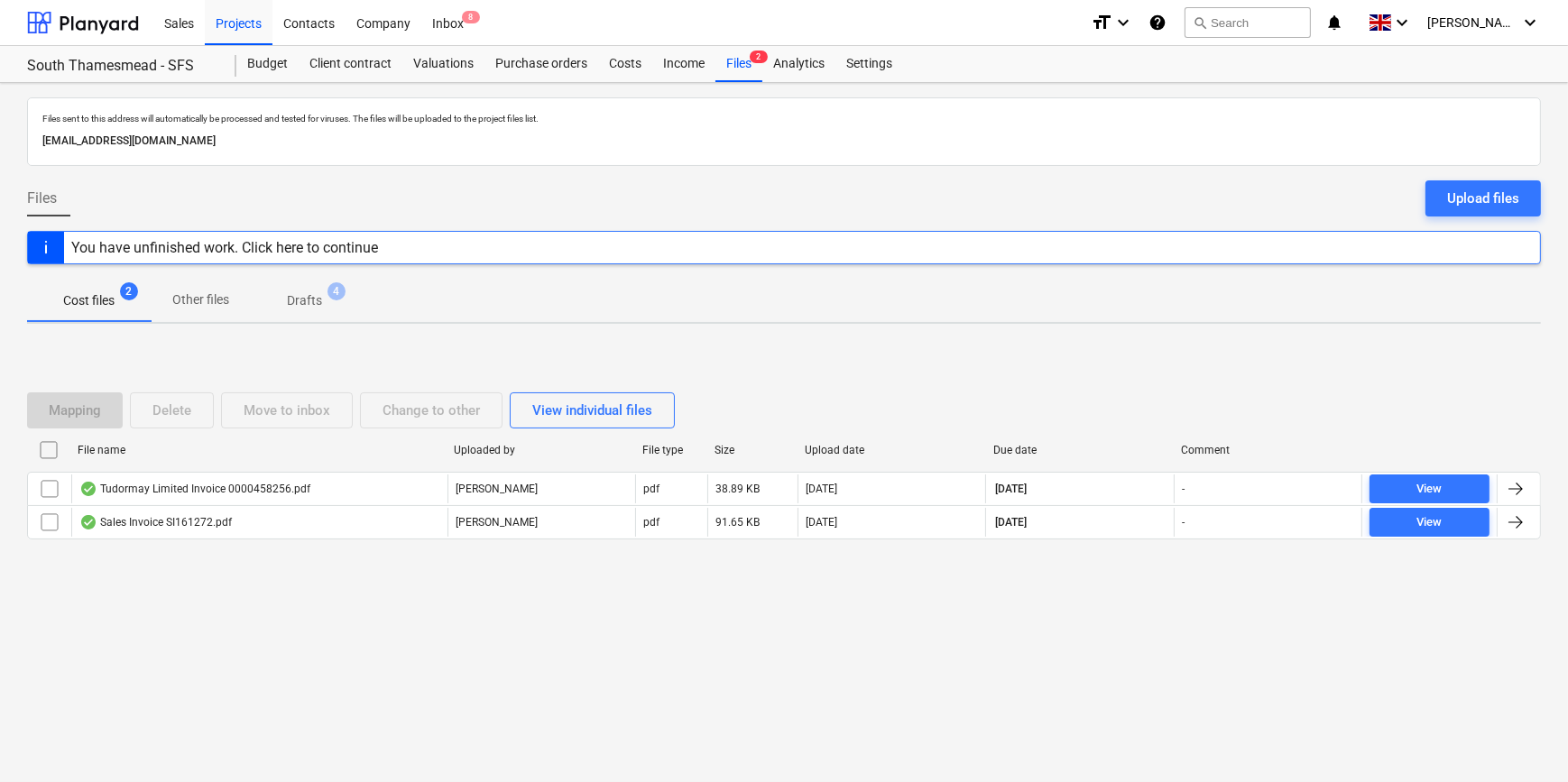 click on "Drafts" at bounding box center [304, 300] 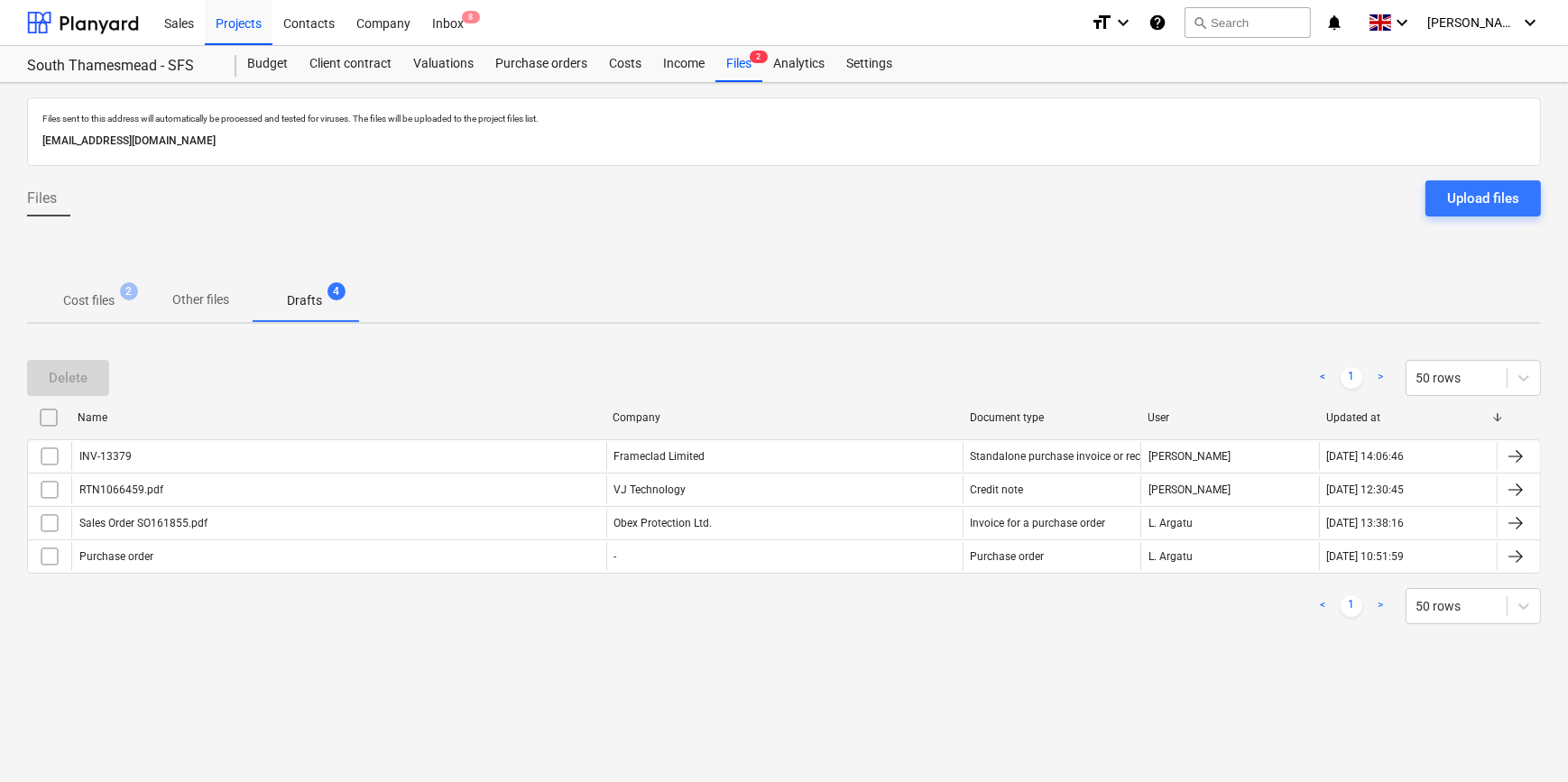 click at bounding box center (49, 418) 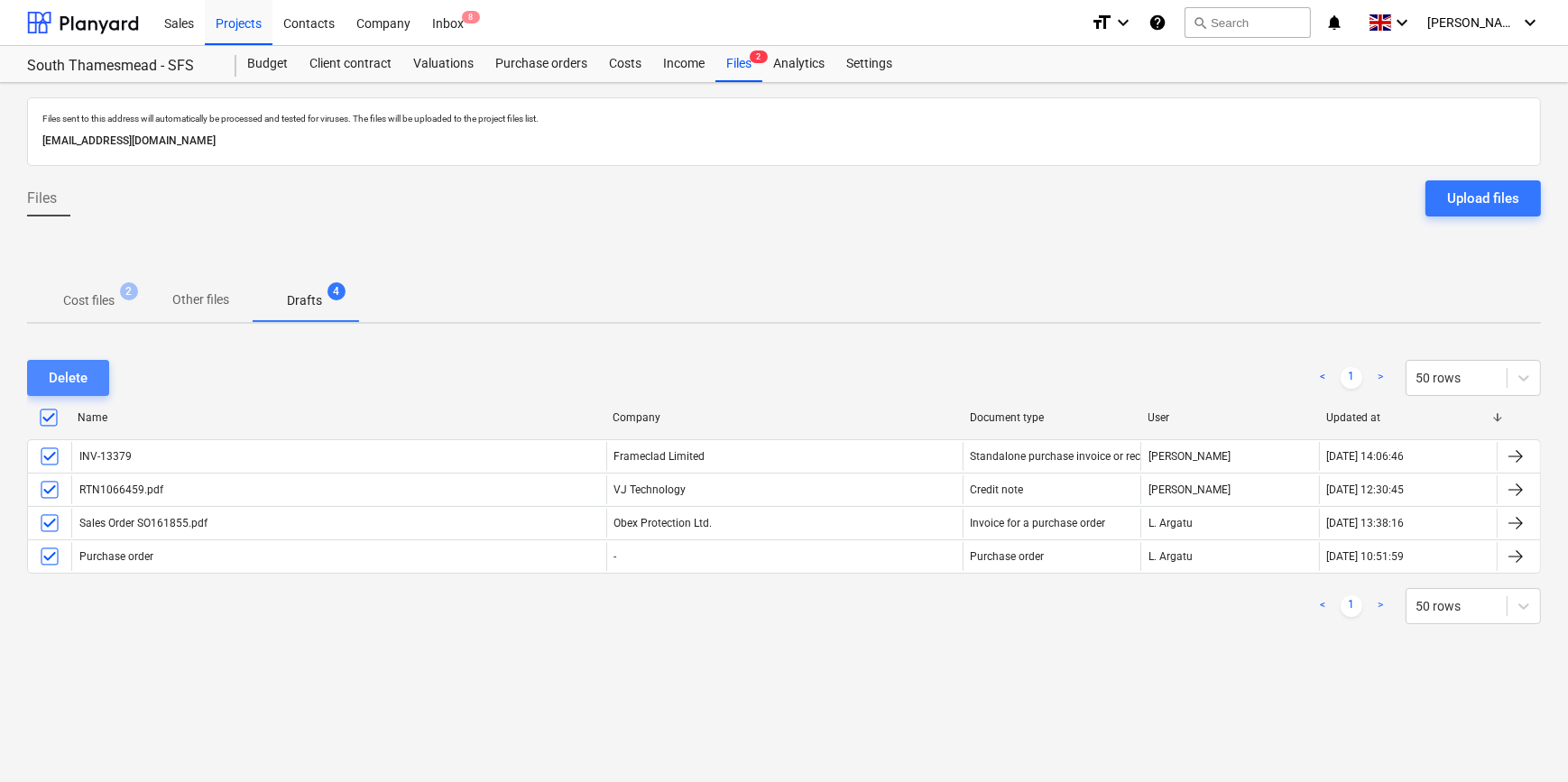 click on "Delete" at bounding box center (68, 378) 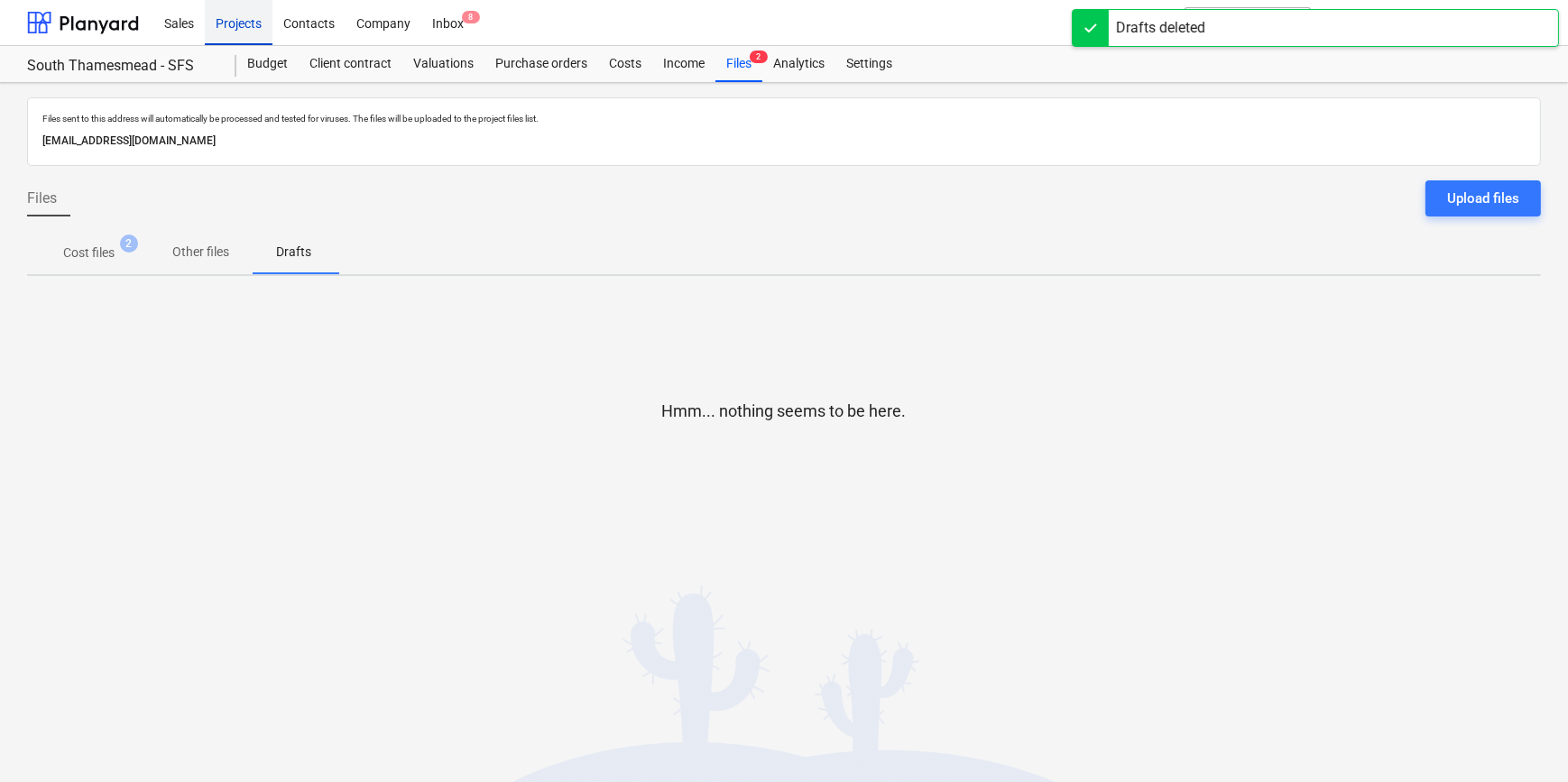 click on "Projects" at bounding box center (238, 22) 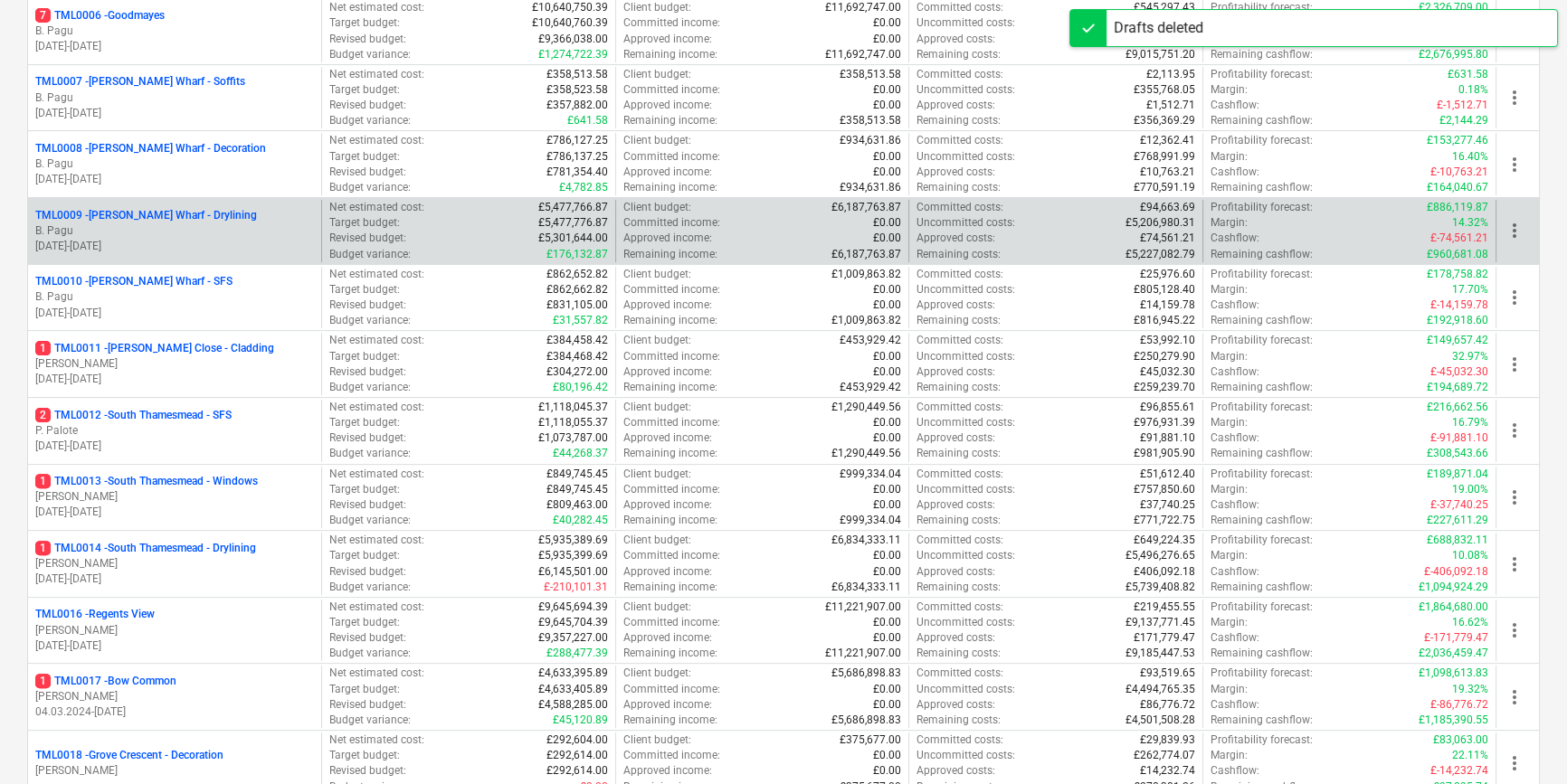 scroll, scrollTop: 657, scrollLeft: 0, axis: vertical 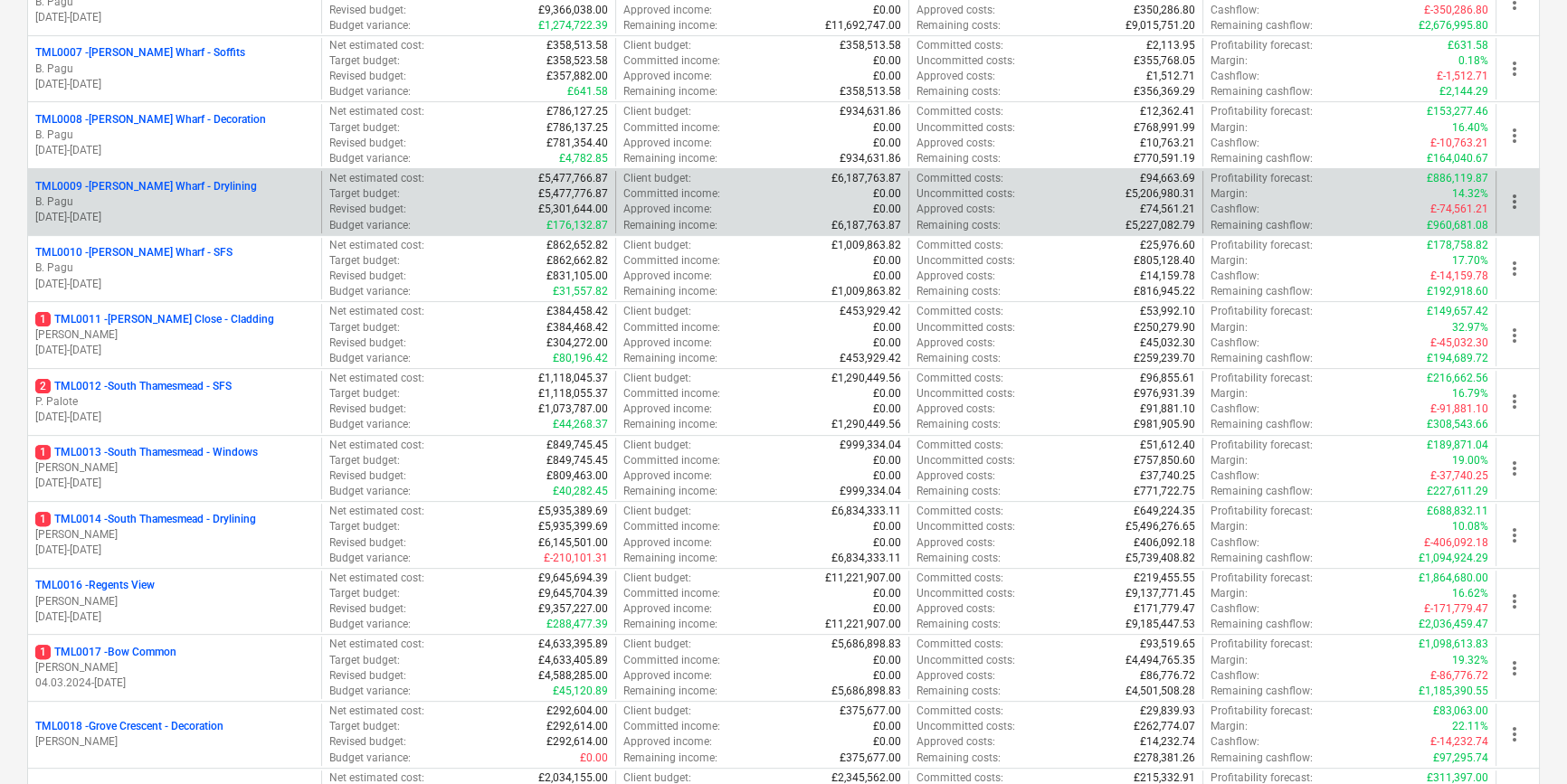click on "[PERSON_NAME]" at bounding box center [175, 534] 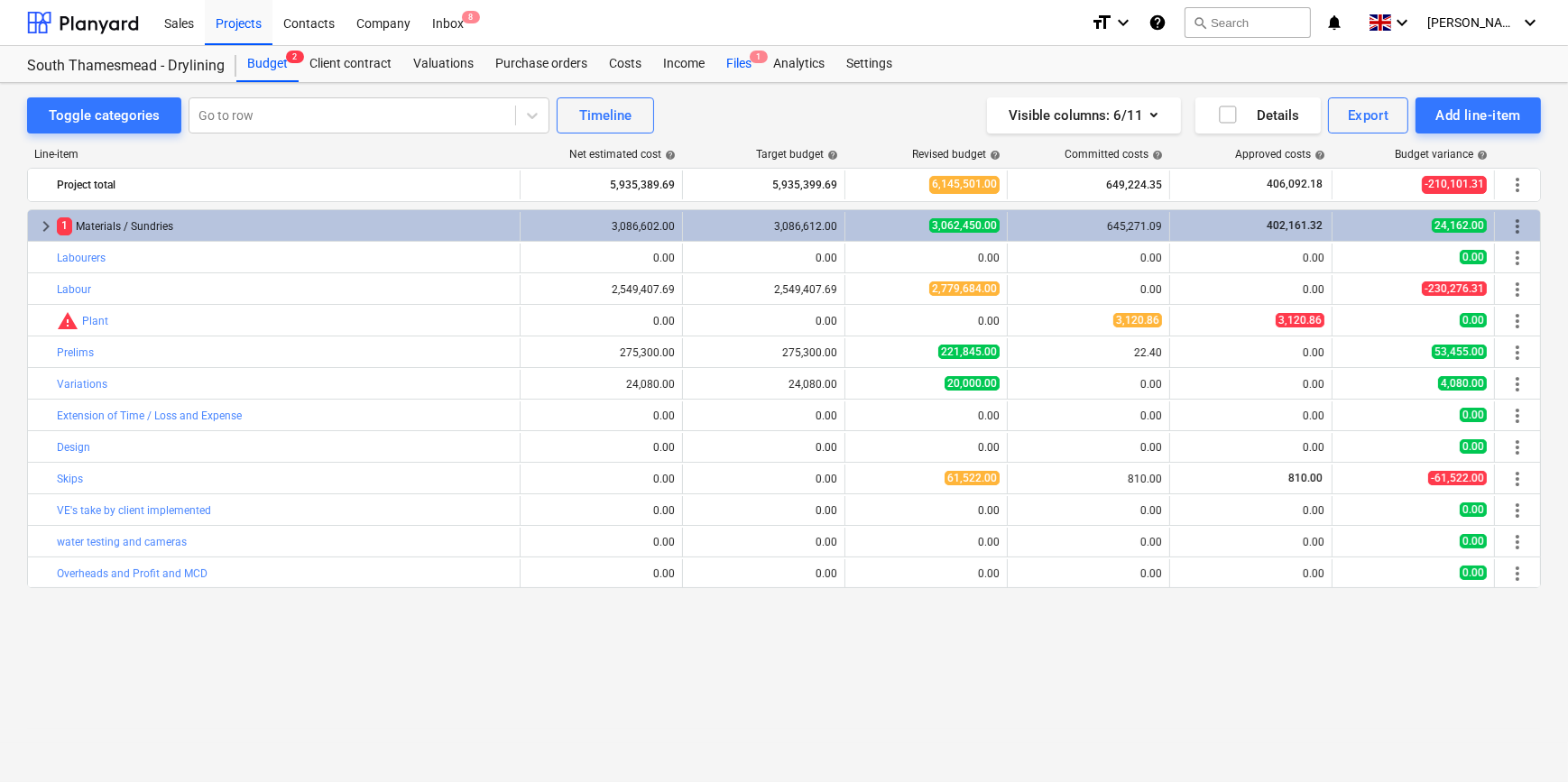 click on "Files 1" at bounding box center (739, 64) 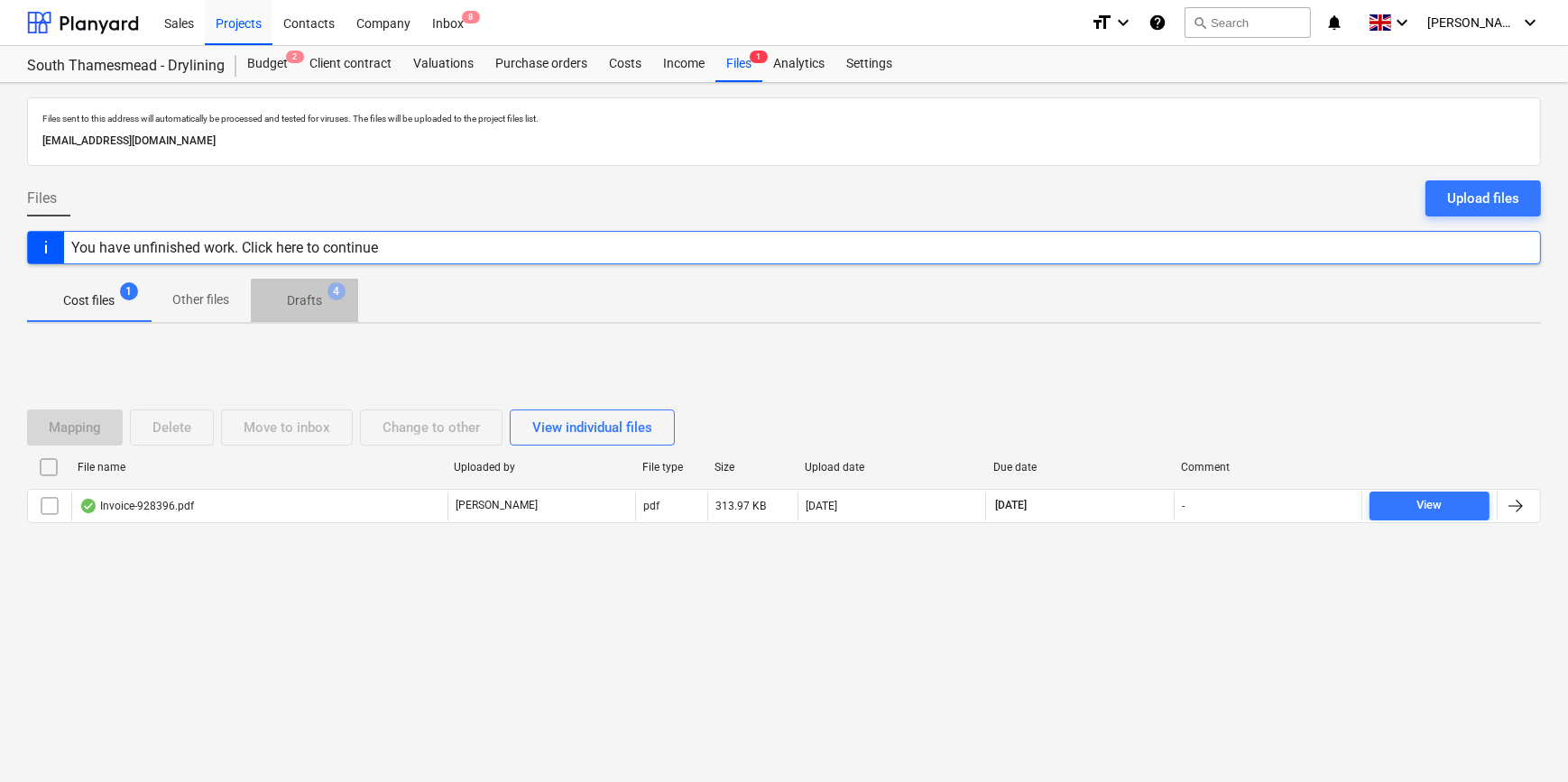 click on "Drafts" at bounding box center (304, 300) 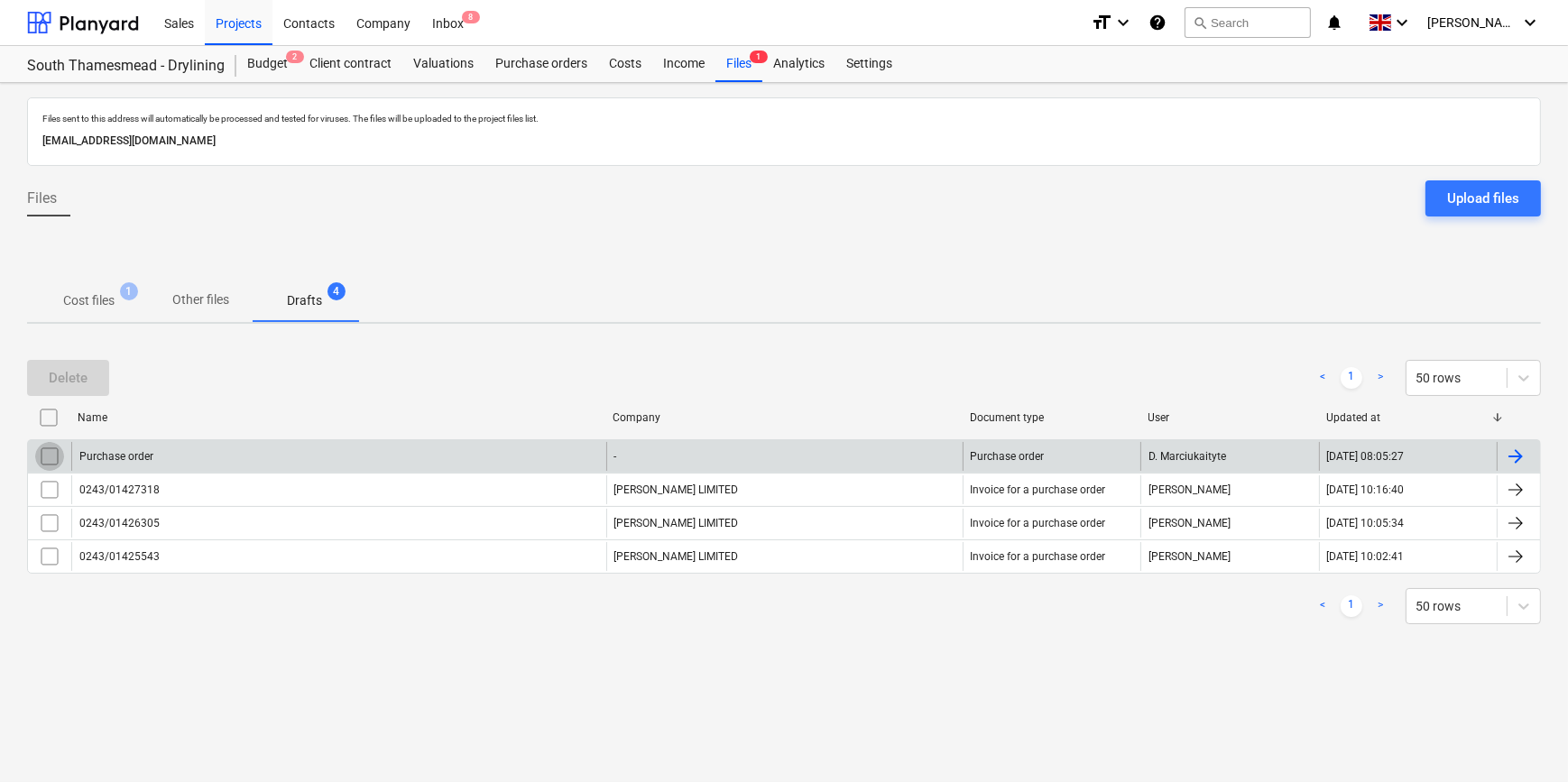 click at bounding box center (50, 456) 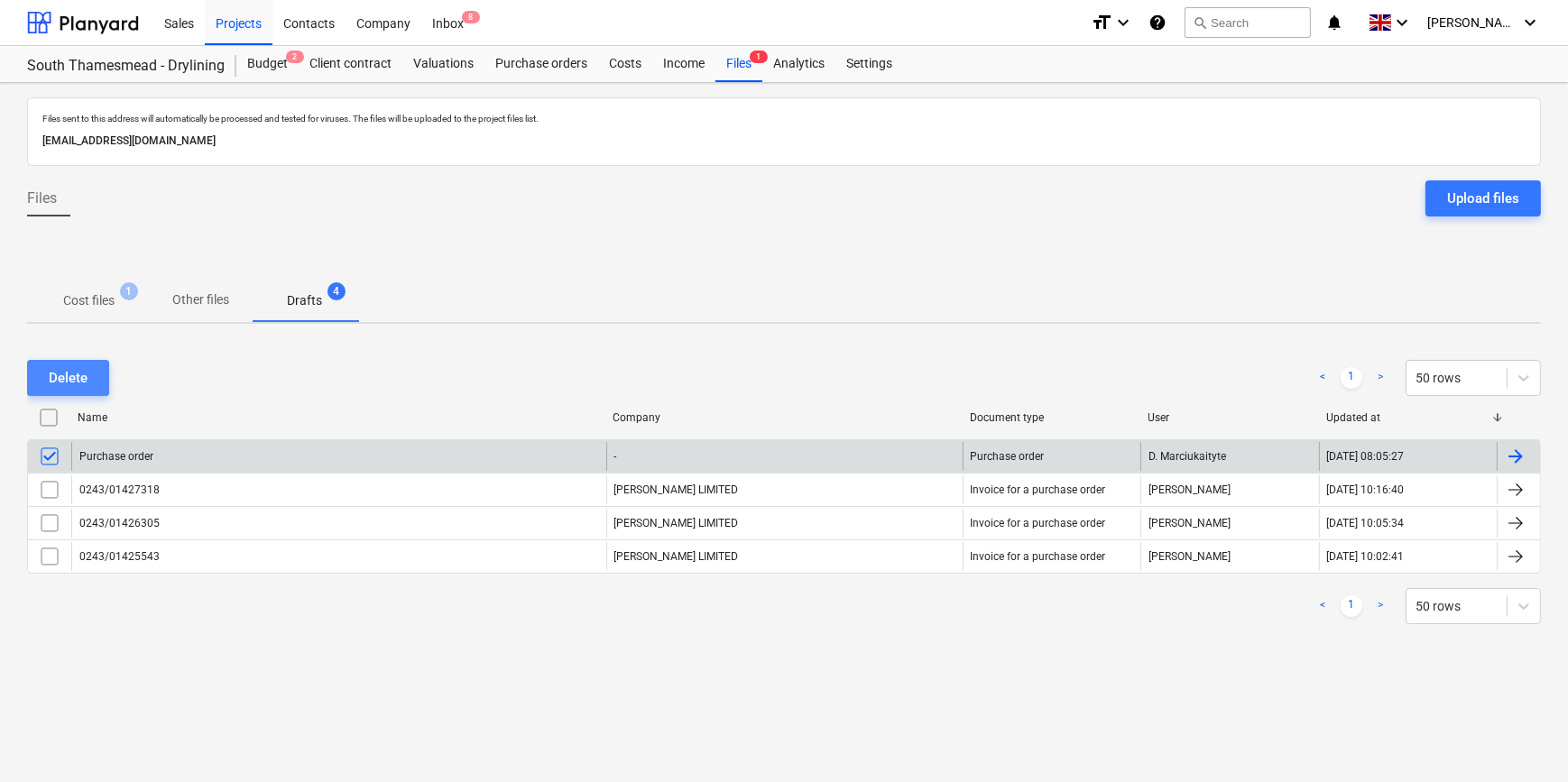 click on "Delete" at bounding box center [68, 378] 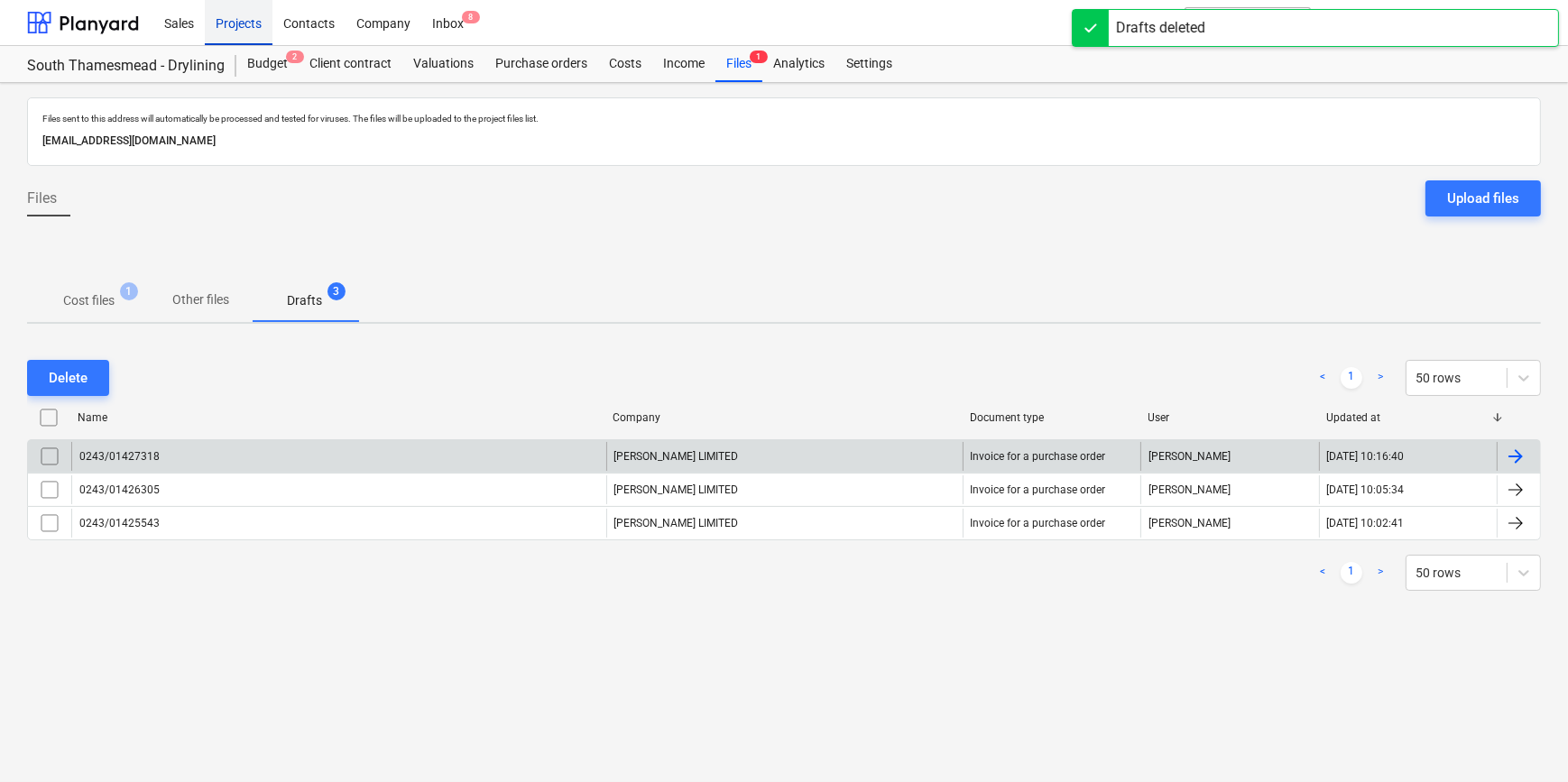 click on "Projects" at bounding box center [238, 22] 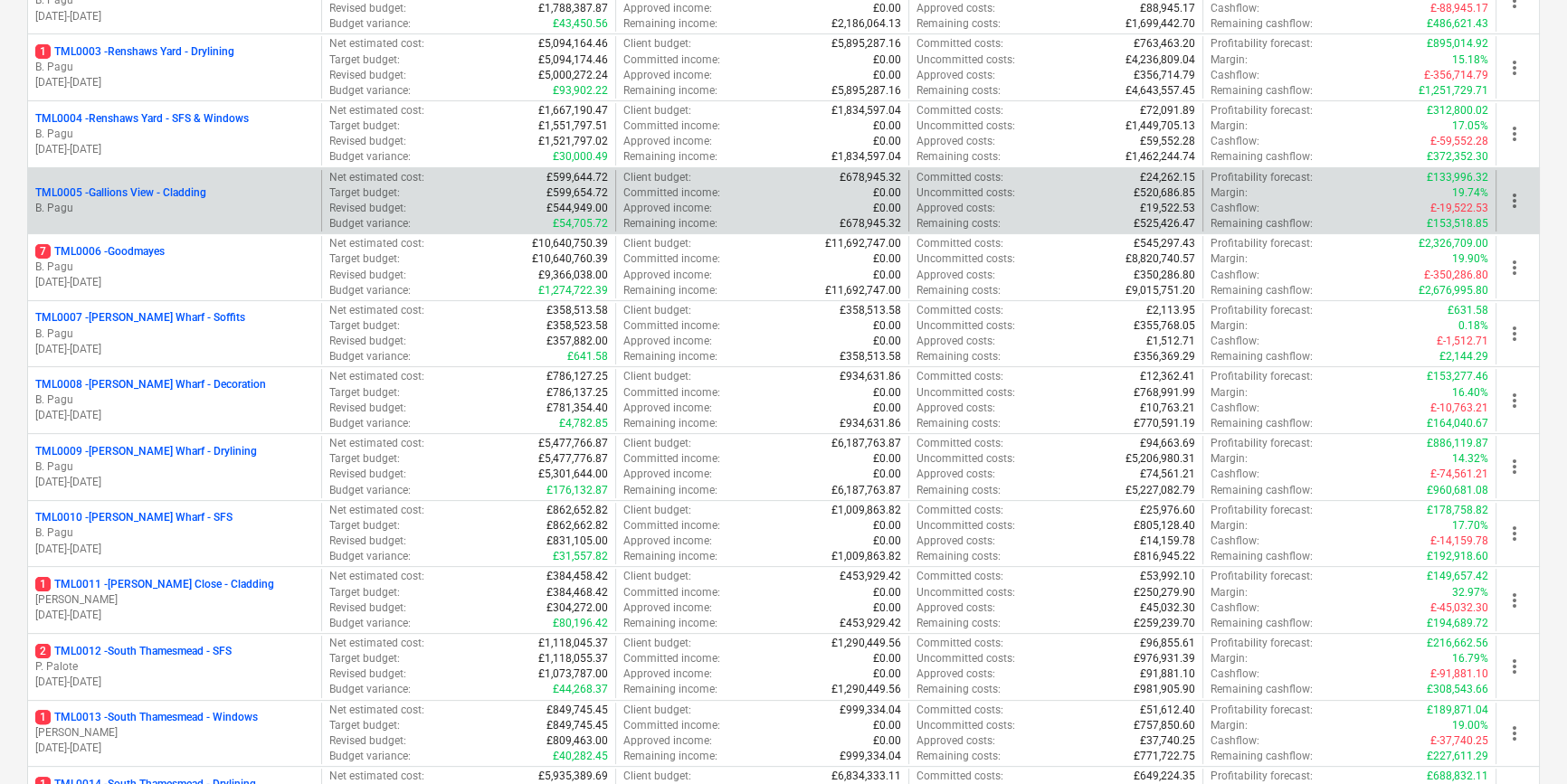 scroll, scrollTop: 411, scrollLeft: 0, axis: vertical 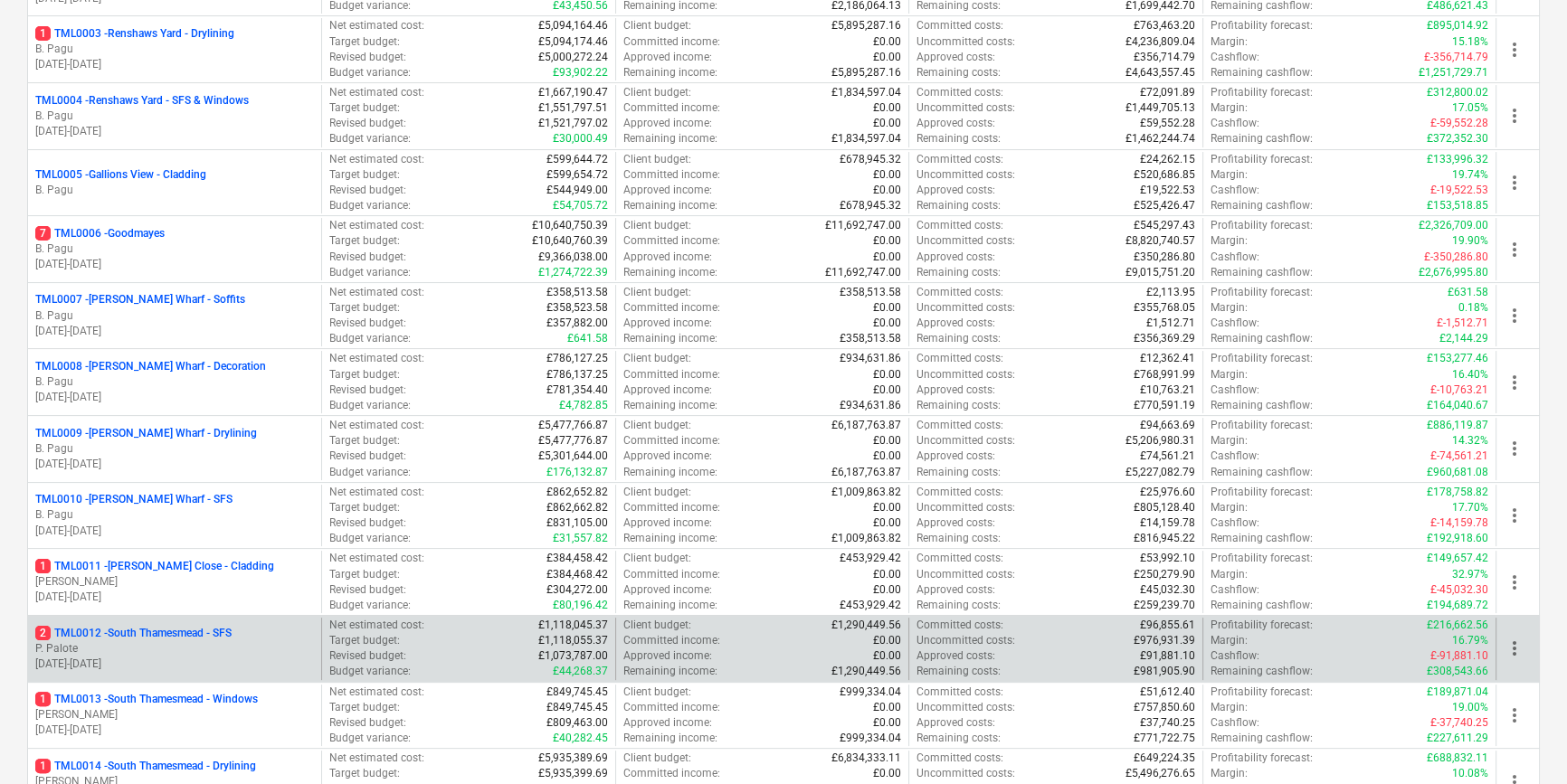 click on "P. Palote" at bounding box center (175, 648) 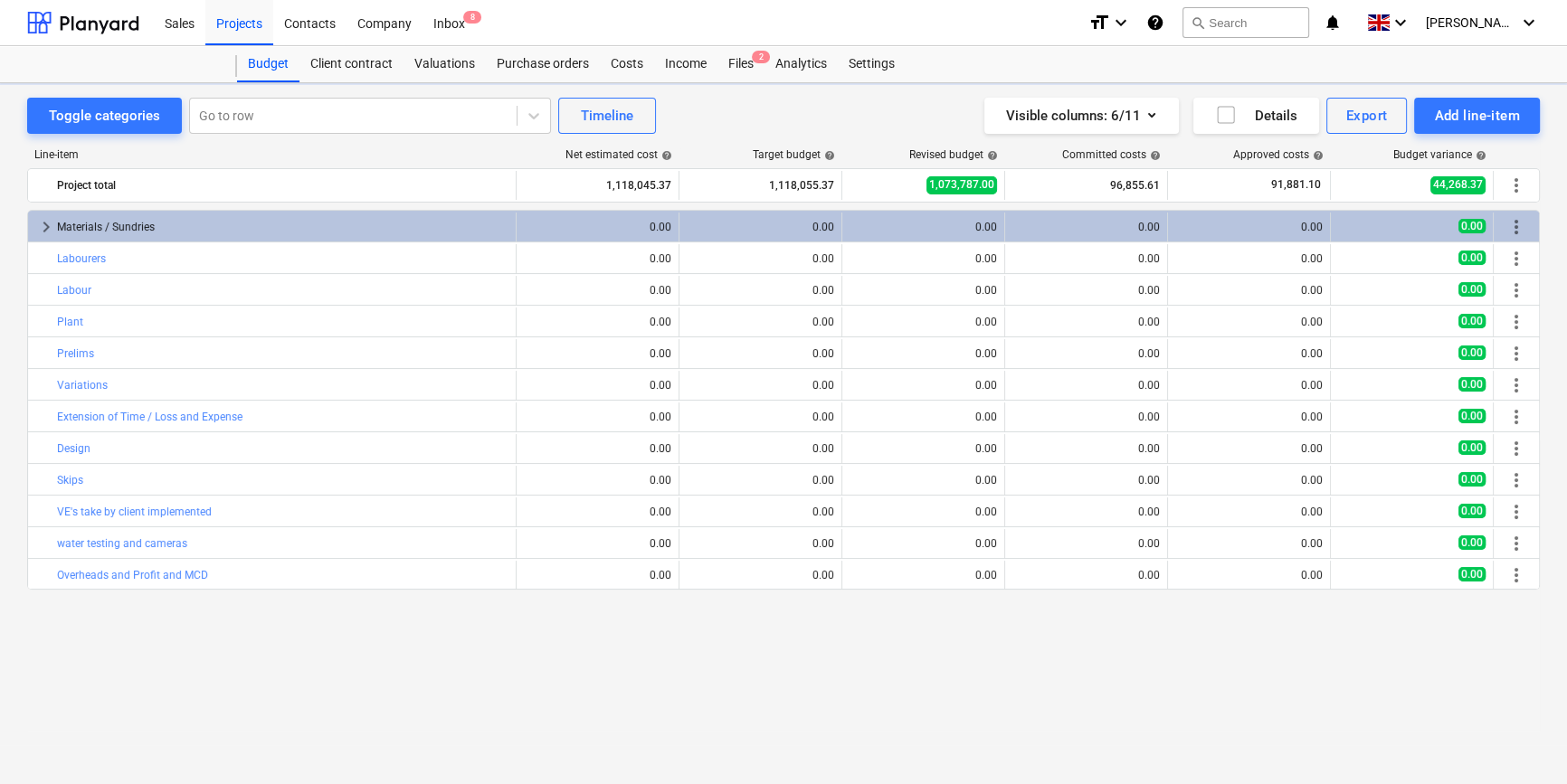 scroll, scrollTop: 0, scrollLeft: 0, axis: both 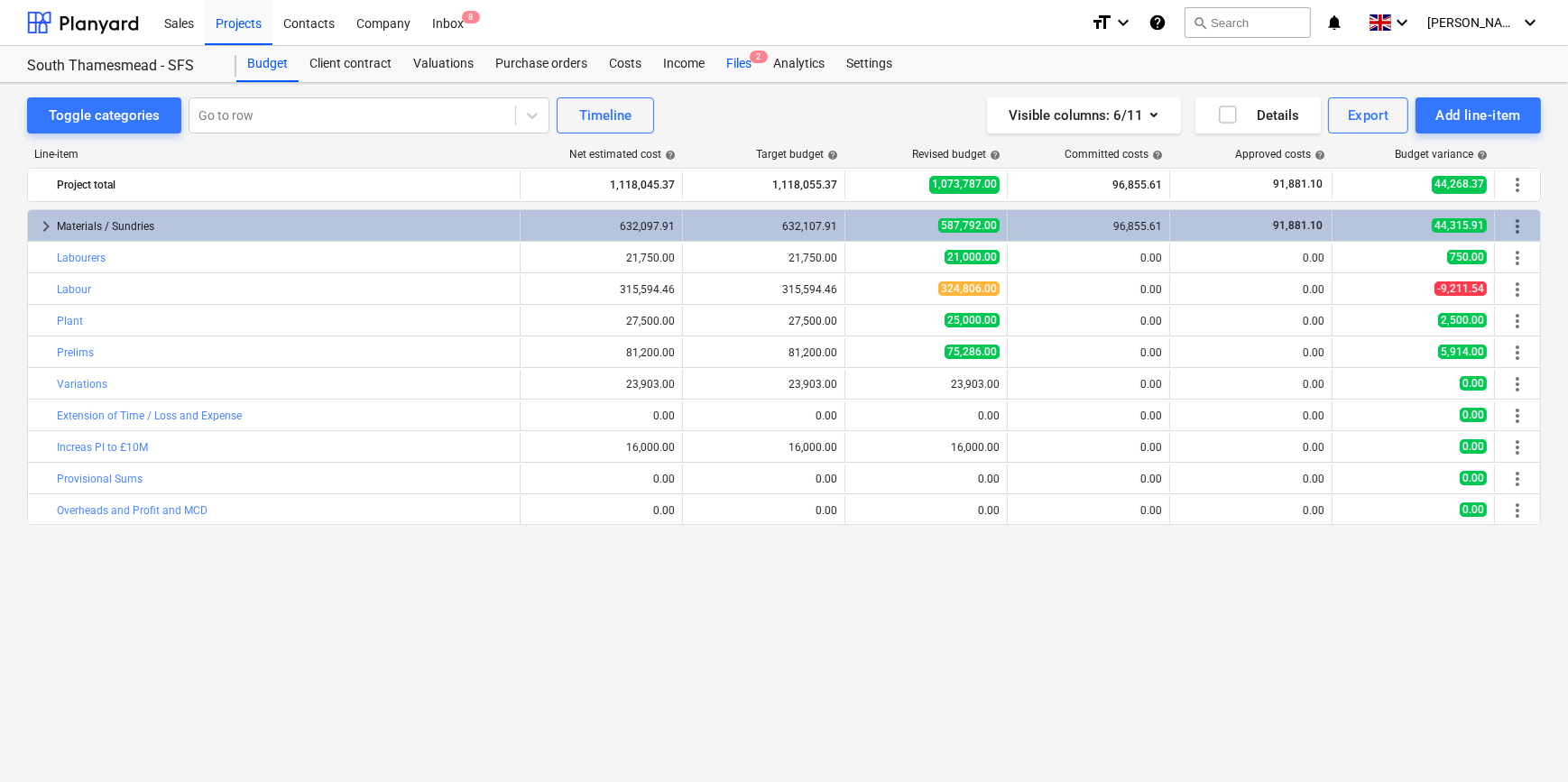 click on "Files 2" at bounding box center (739, 64) 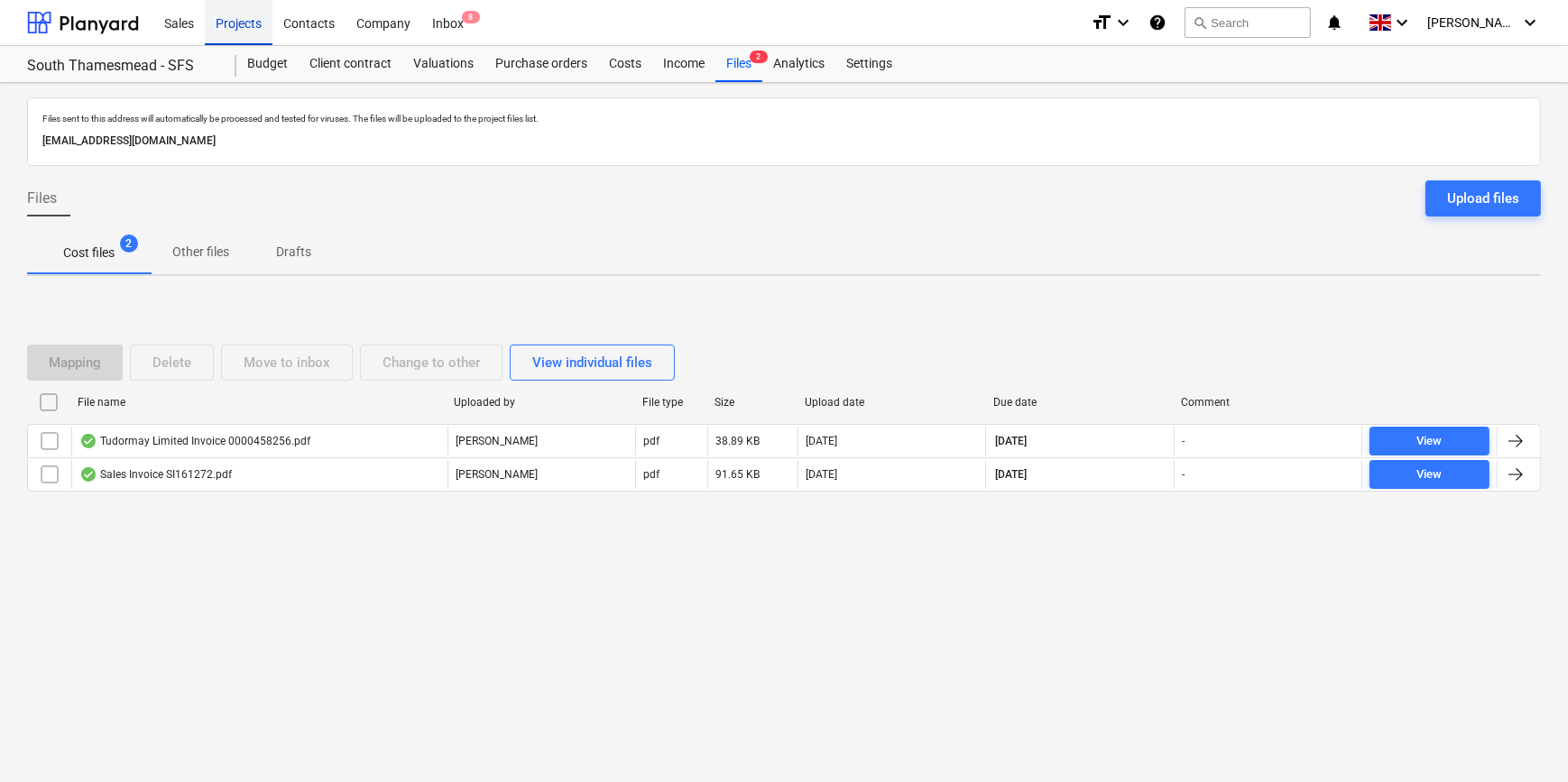 click on "Projects" at bounding box center (238, 22) 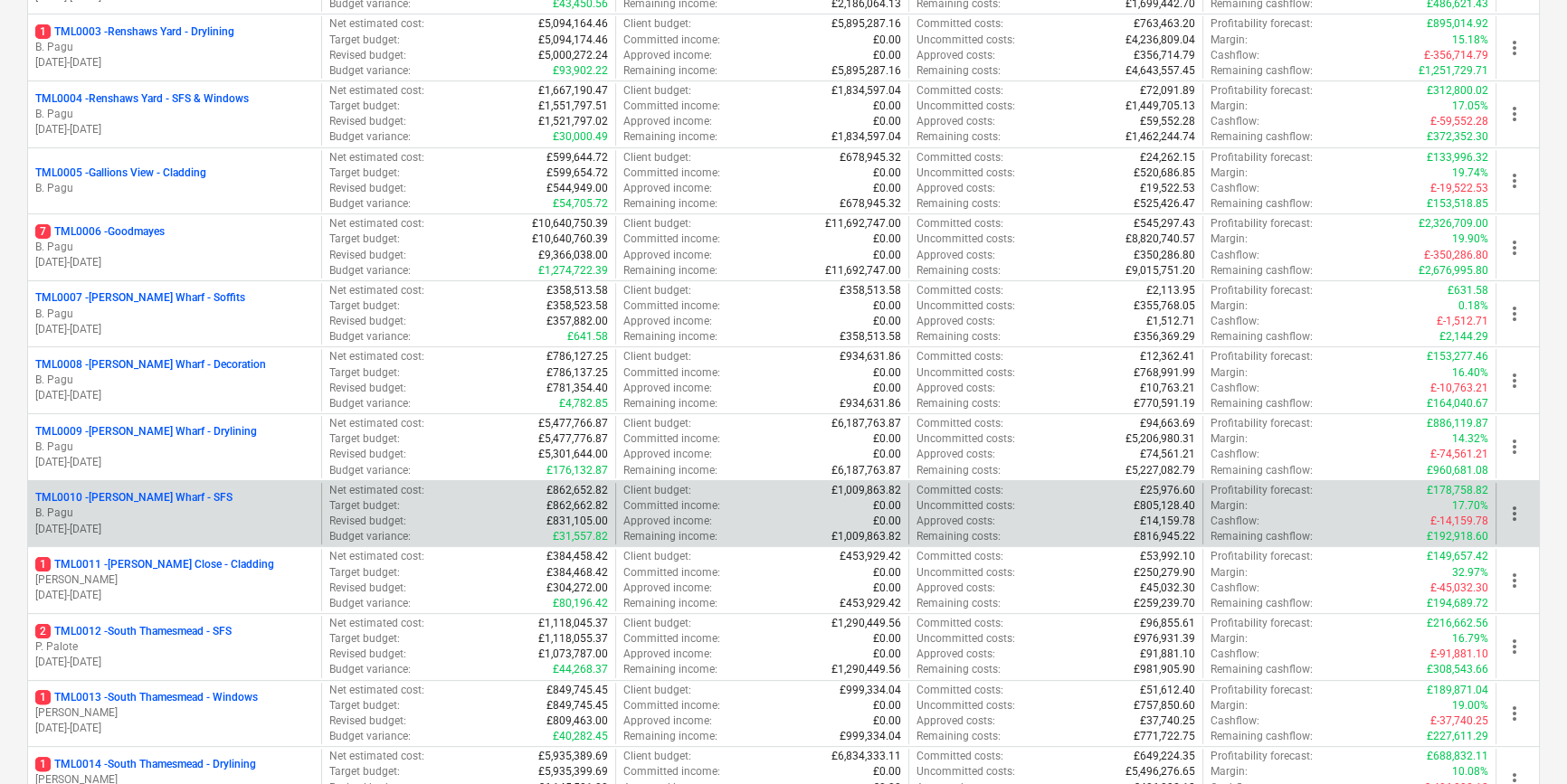 scroll, scrollTop: 493, scrollLeft: 0, axis: vertical 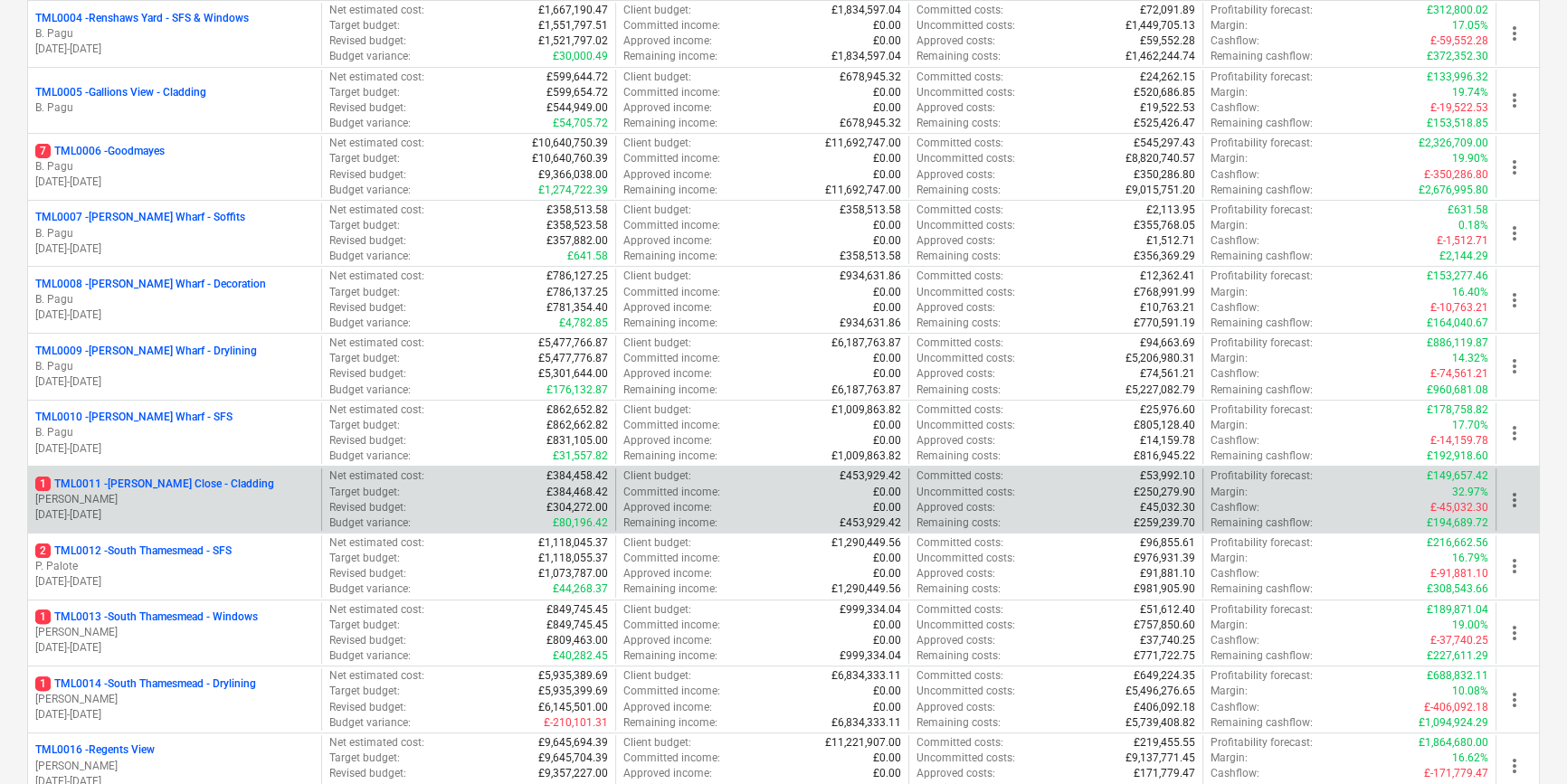 click on "[DATE]  -  [DATE]" at bounding box center [175, 515] 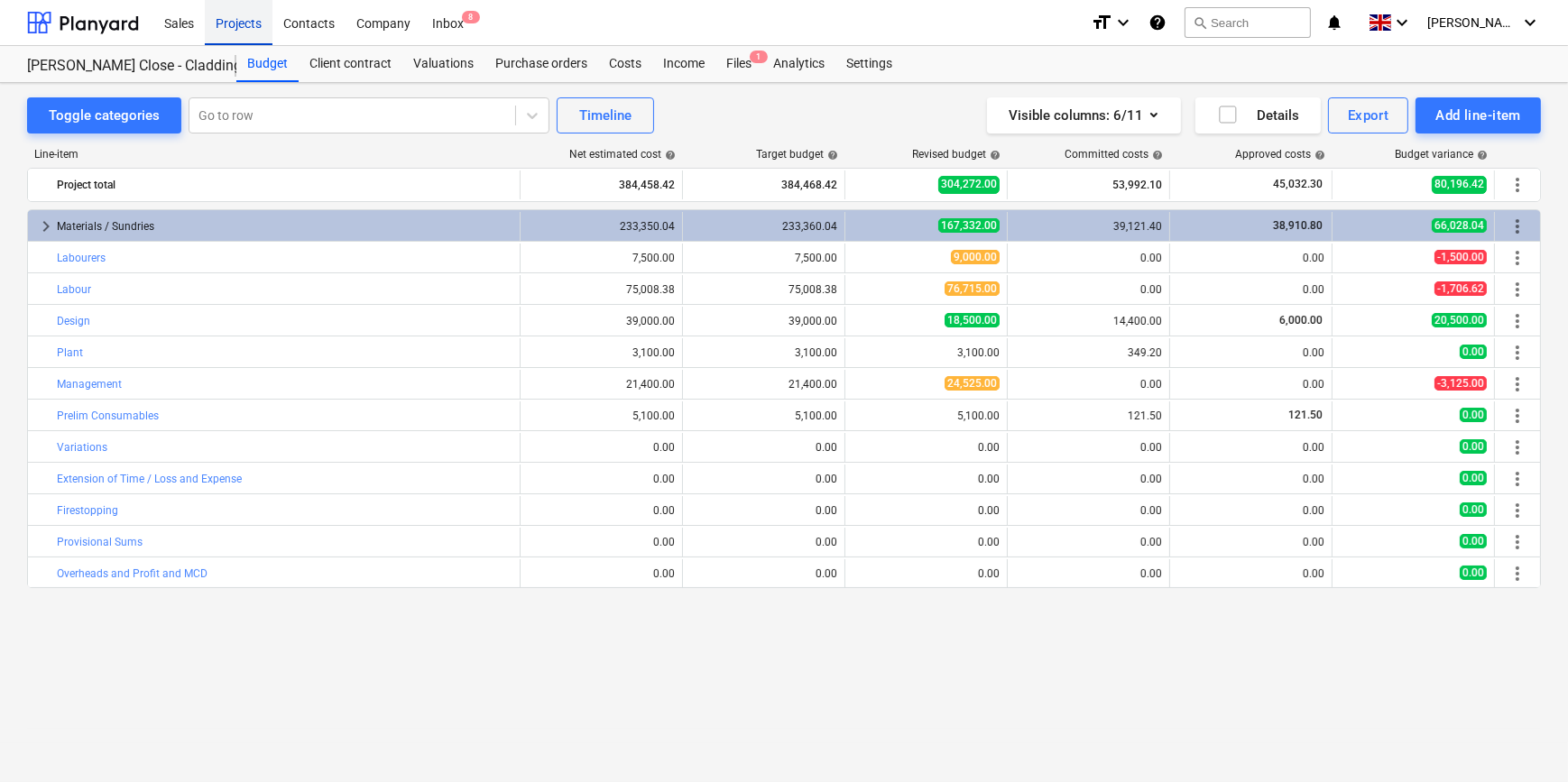 click on "Projects" at bounding box center [238, 22] 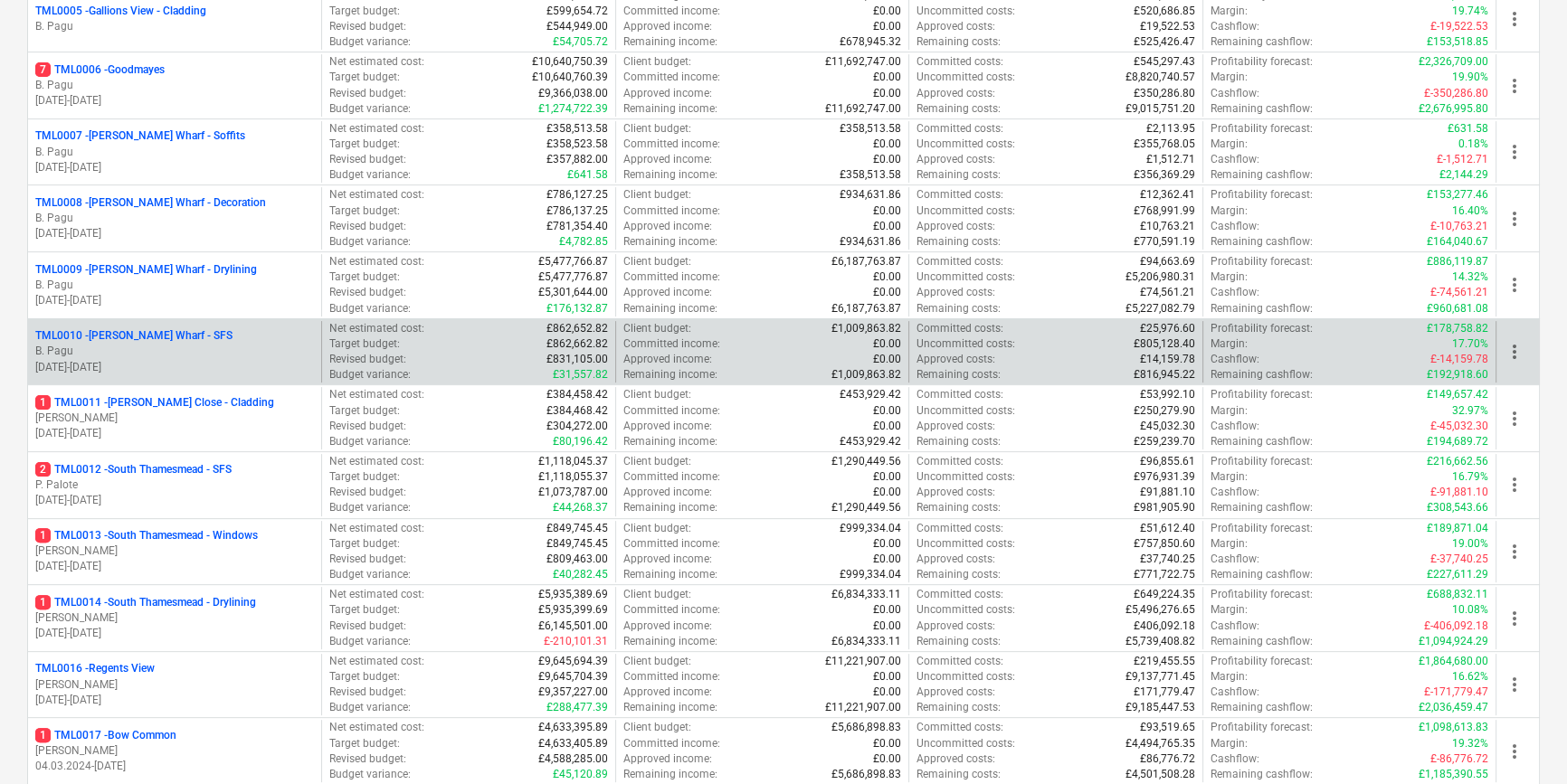 scroll, scrollTop: 575, scrollLeft: 0, axis: vertical 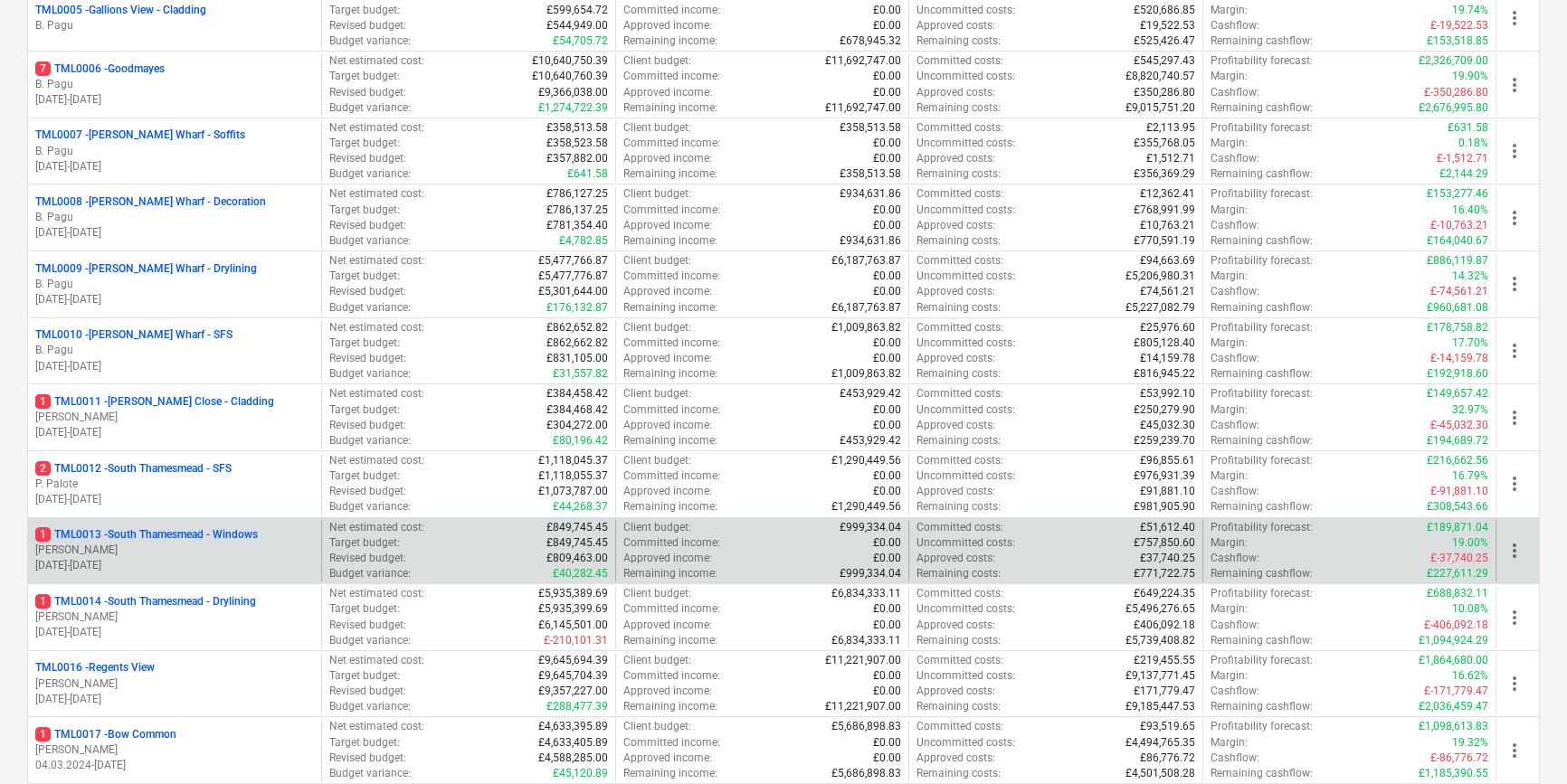 click on "[DATE]  -  [DATE]" at bounding box center [175, 565] 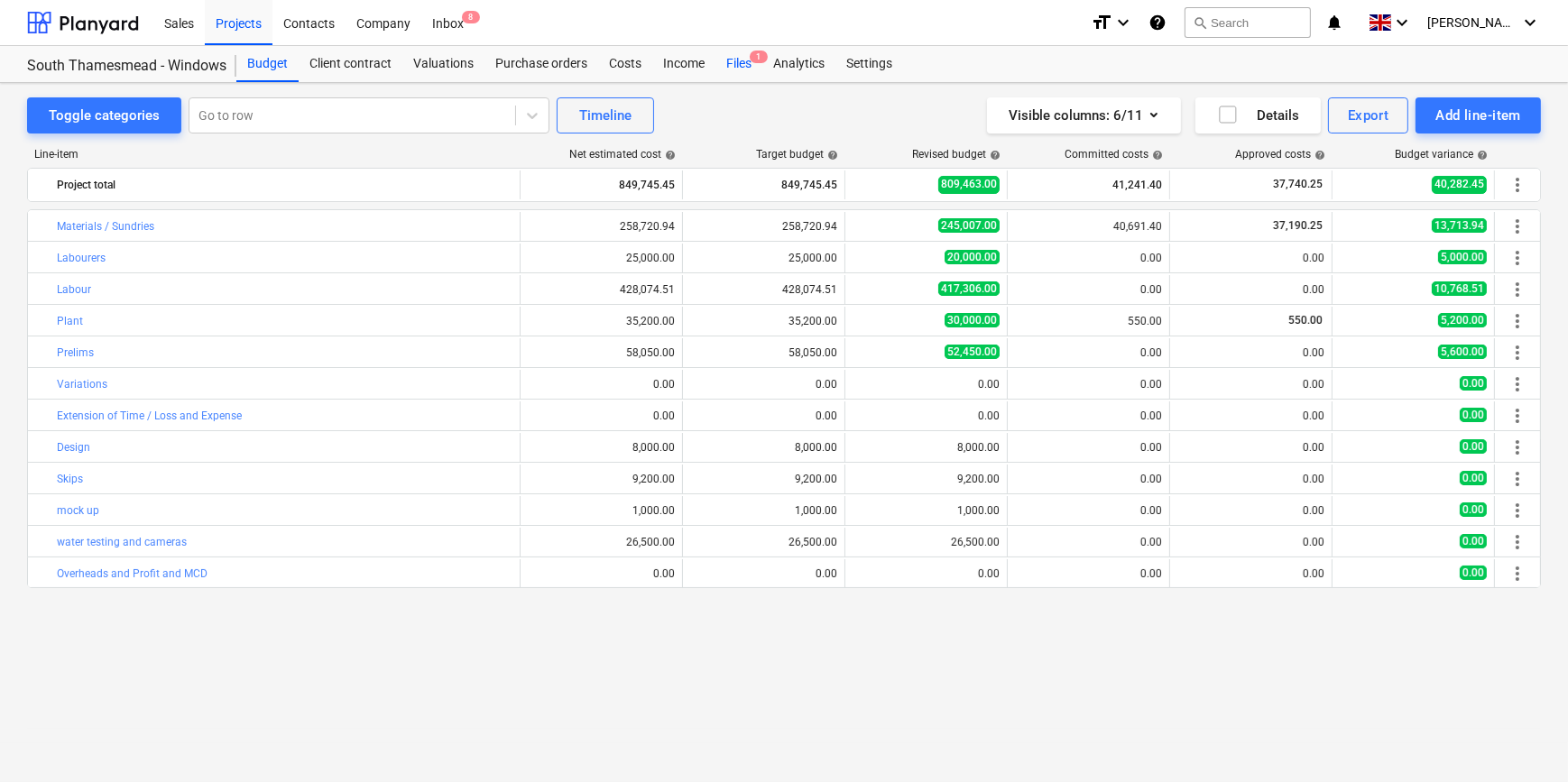 click on "Files 1" at bounding box center [739, 64] 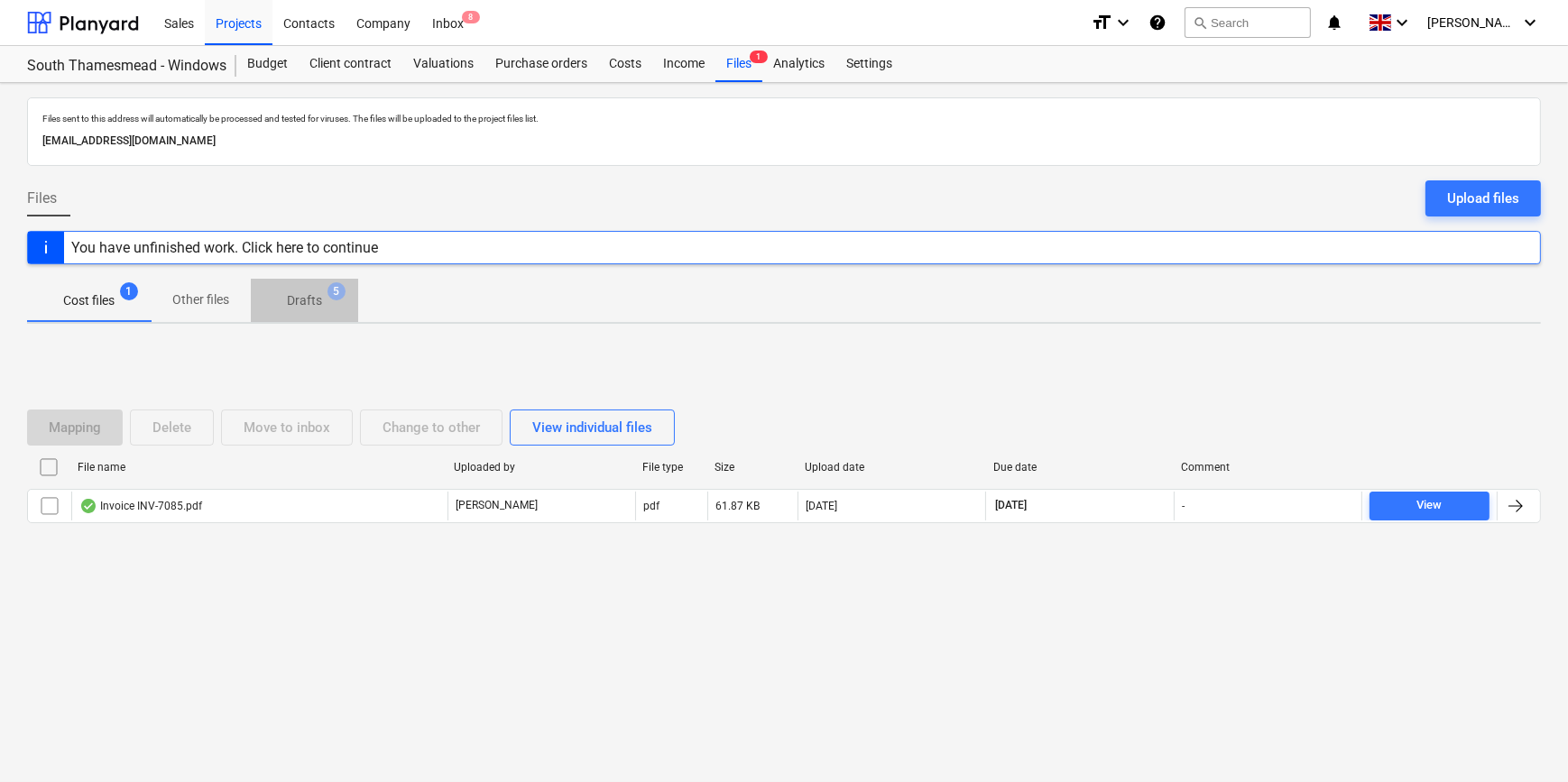 click on "Drafts" at bounding box center [304, 300] 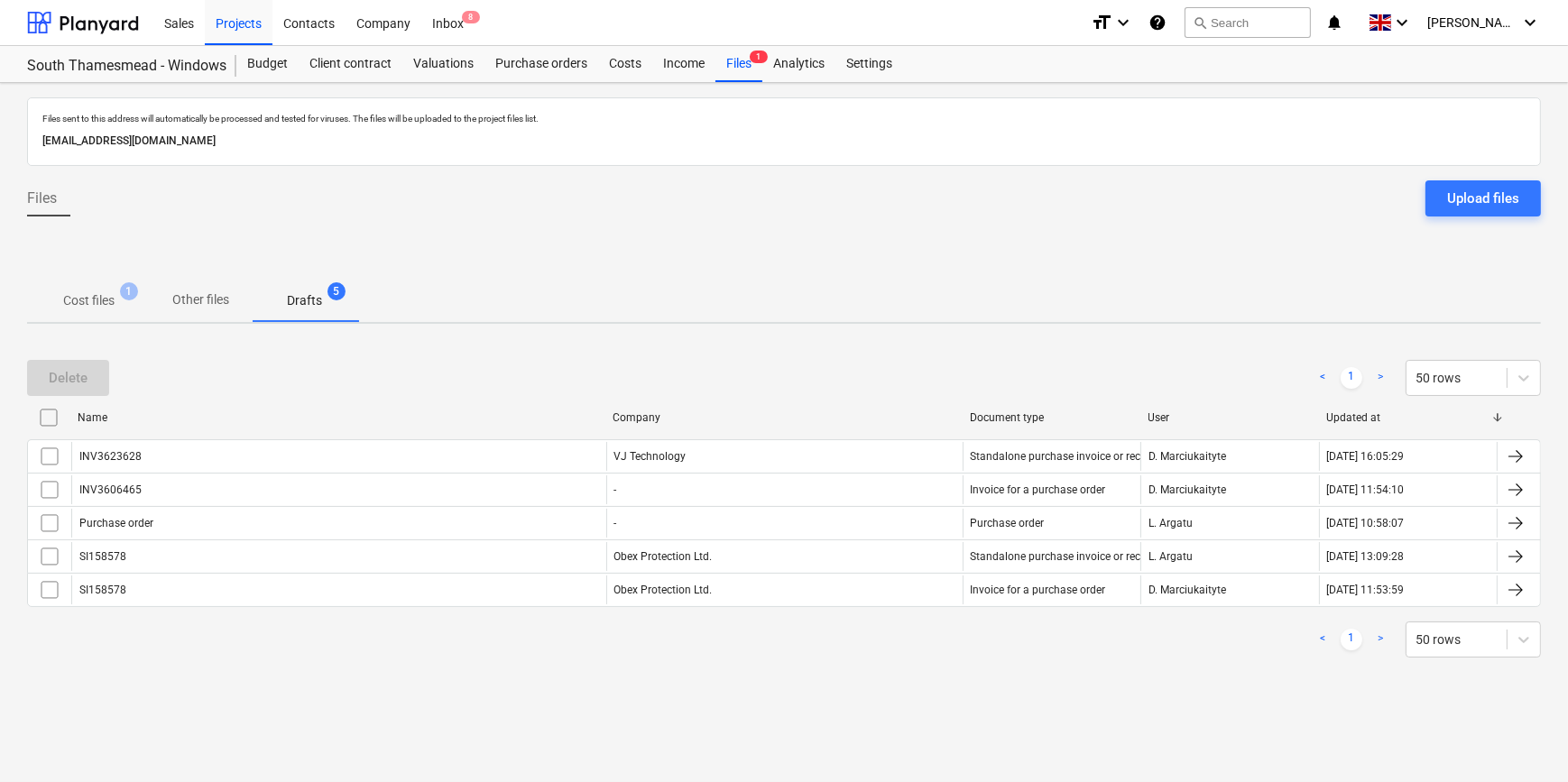 click at bounding box center (49, 418) 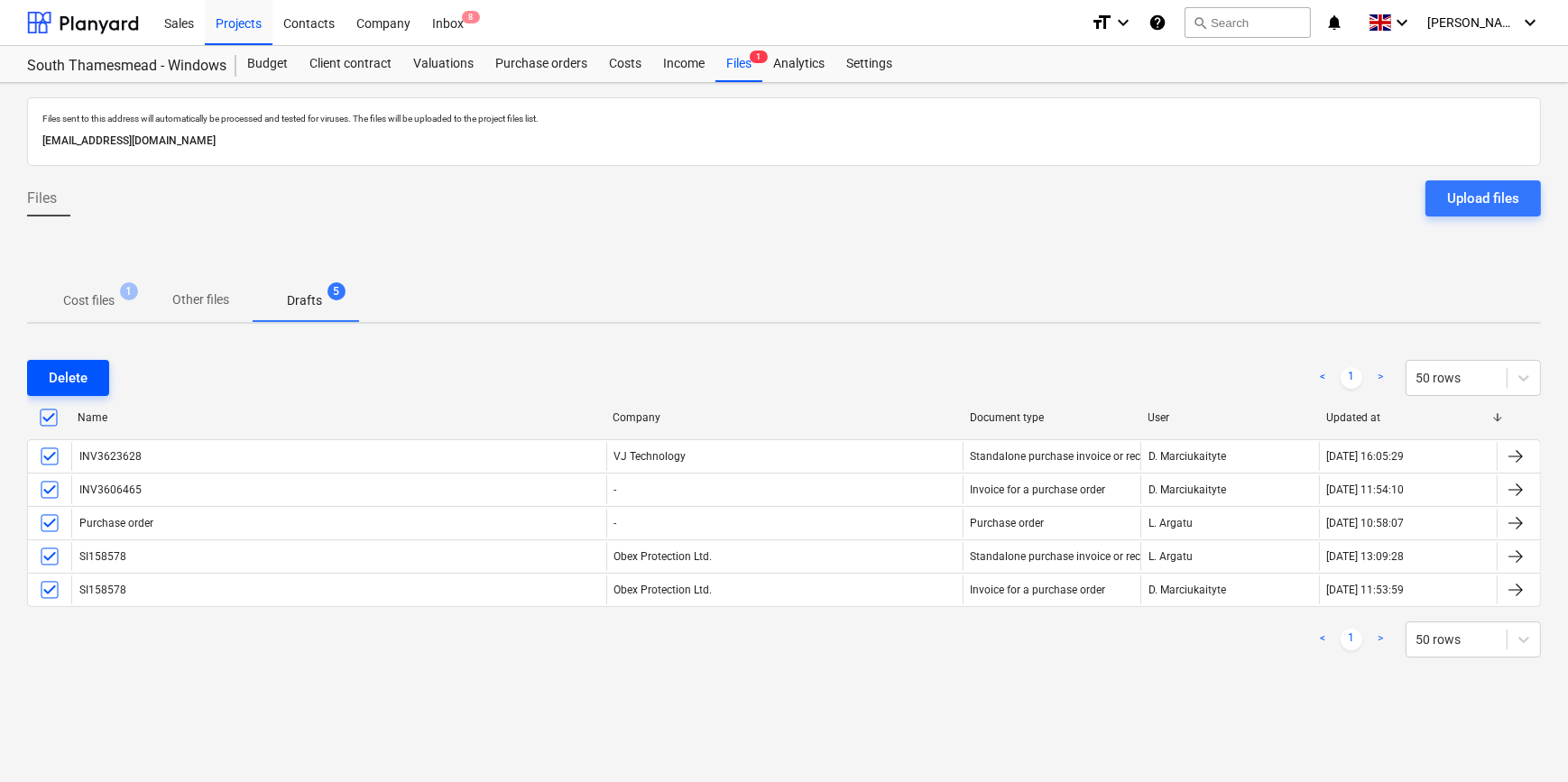 click on "Delete" at bounding box center [68, 378] 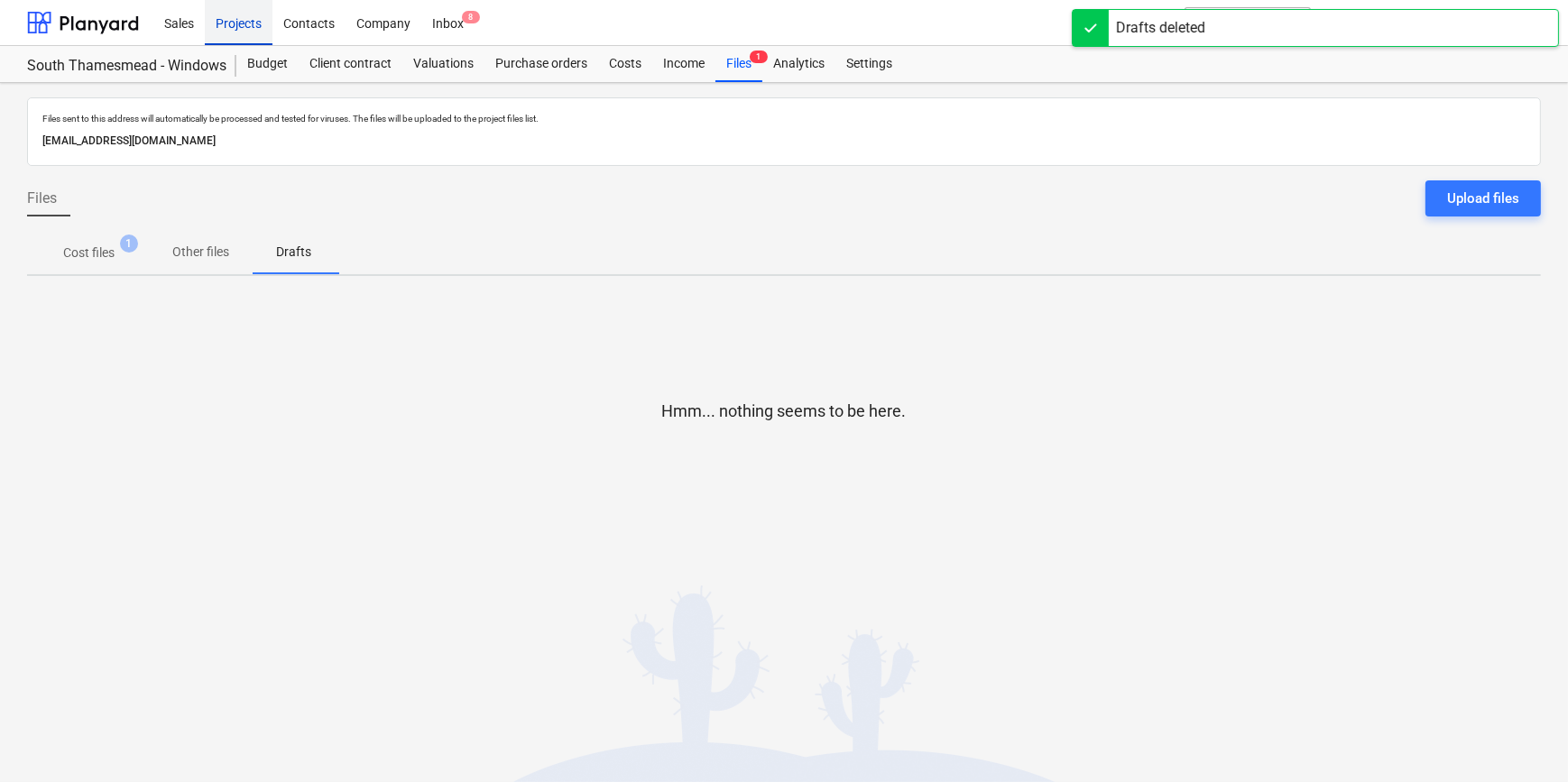 click on "Projects" at bounding box center (238, 22) 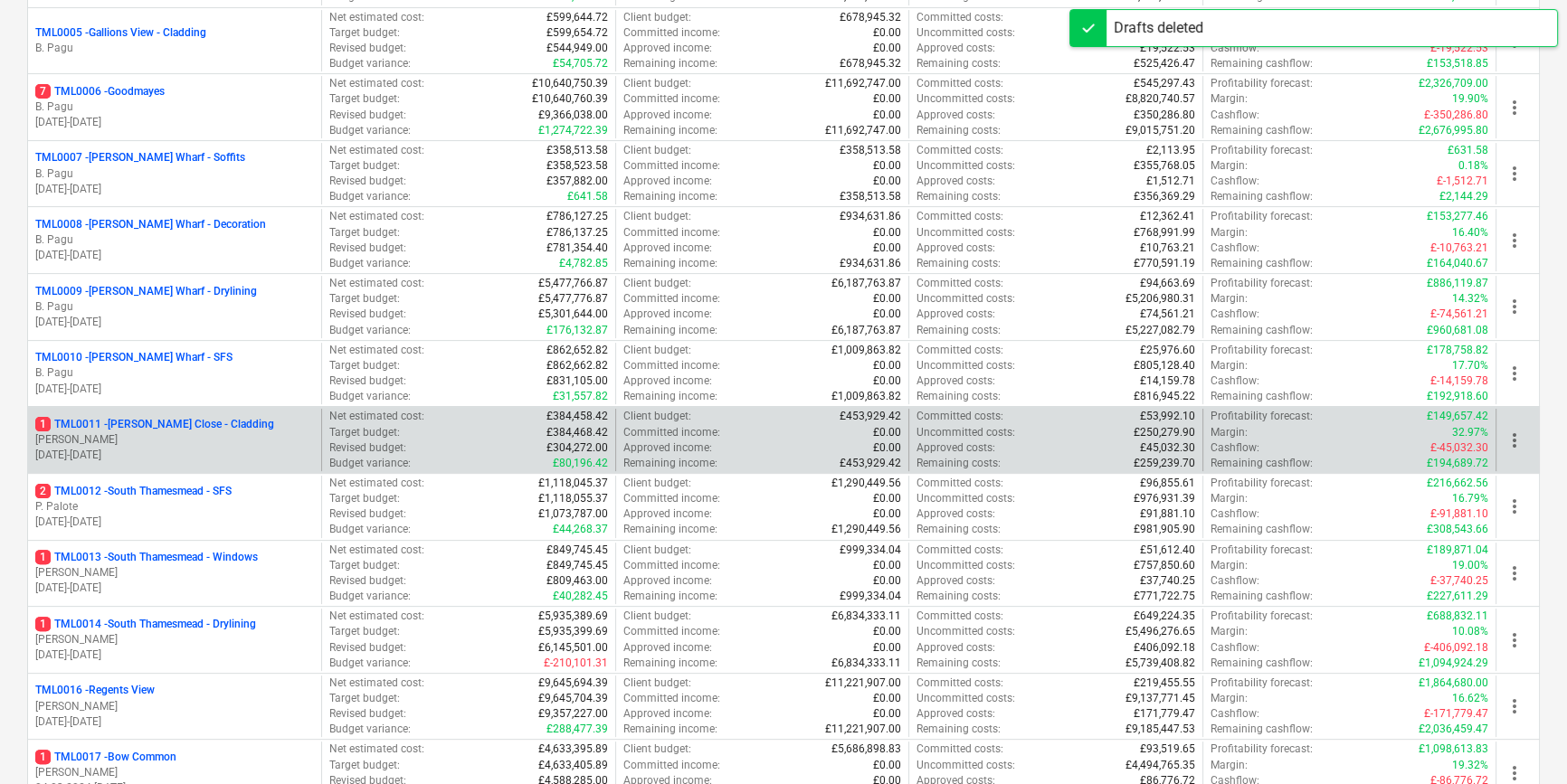 scroll, scrollTop: 575, scrollLeft: 0, axis: vertical 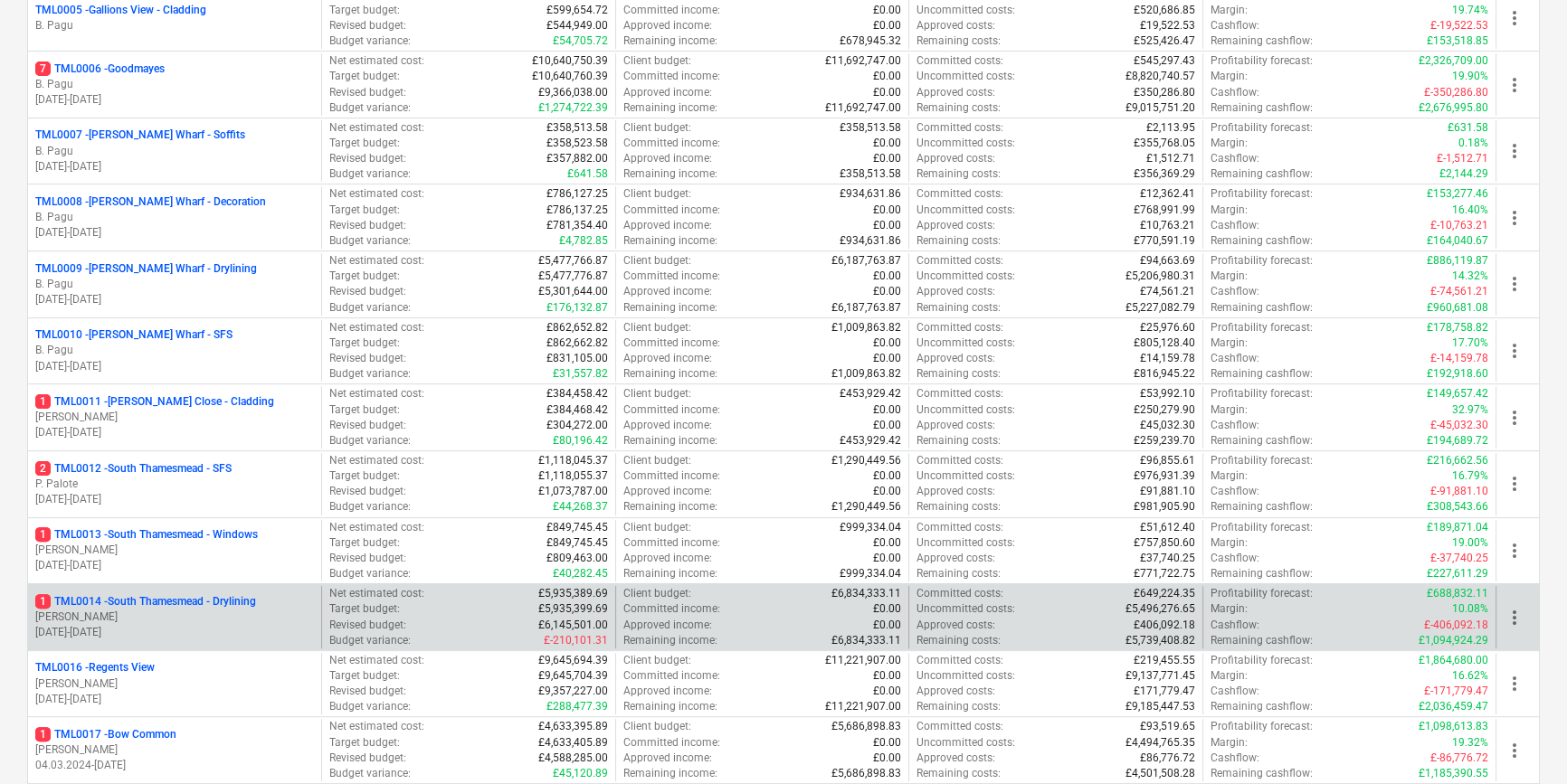 click on "1  TML0014 -  [GEOGRAPHIC_DATA] - Drylining" at bounding box center [146, 601] 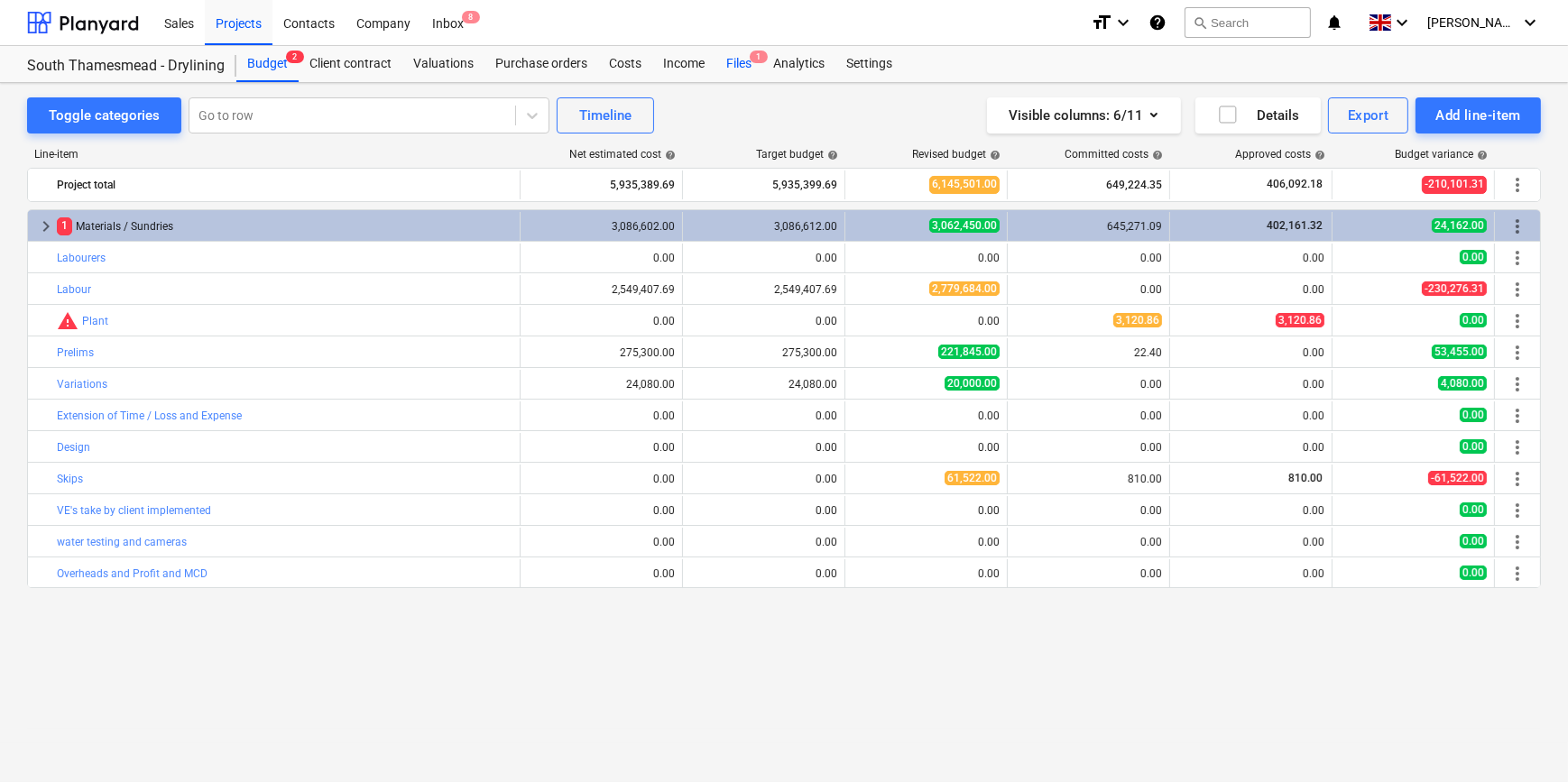 click on "Files 1" at bounding box center [739, 64] 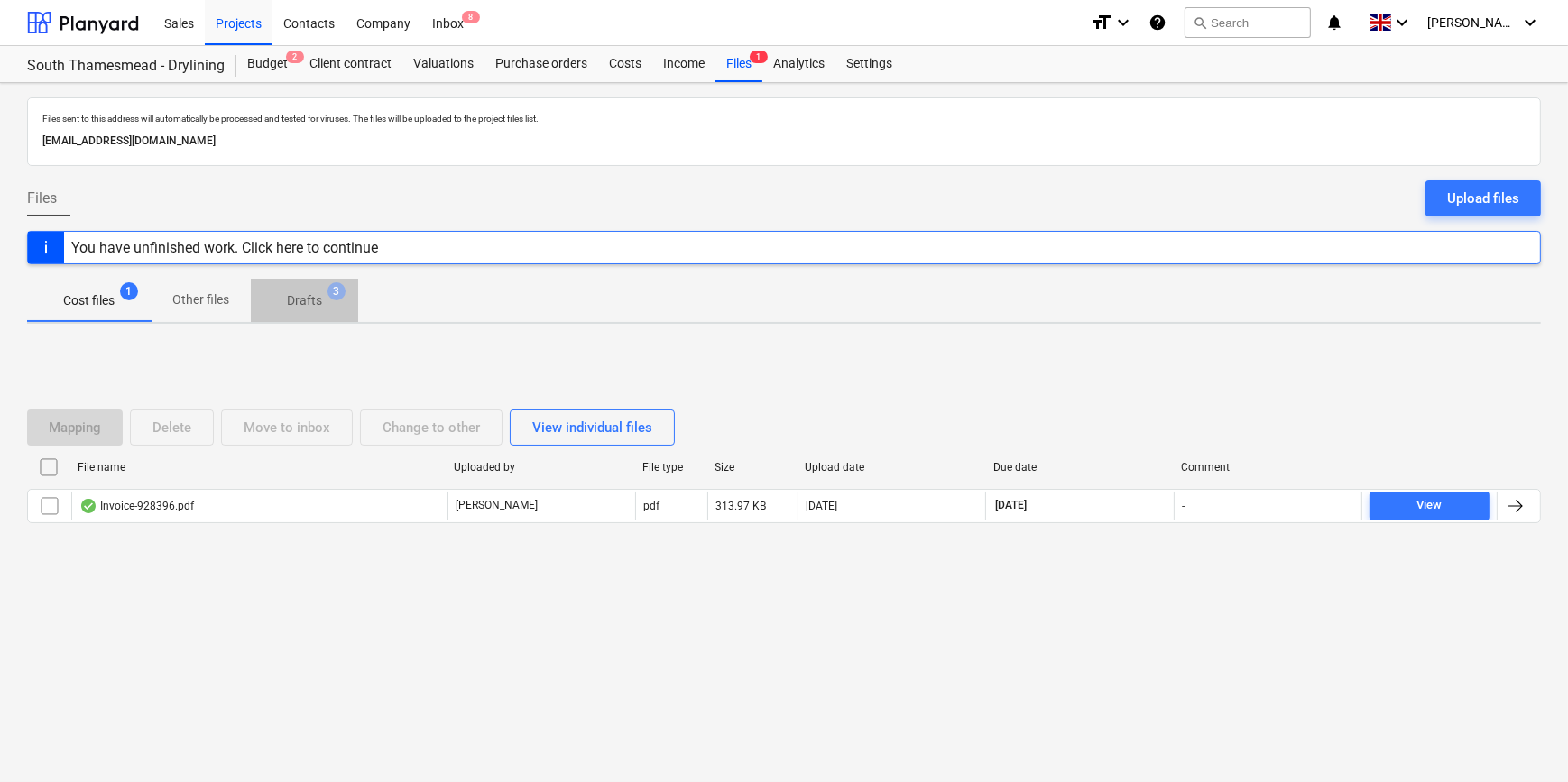 click on "Drafts" at bounding box center (304, 300) 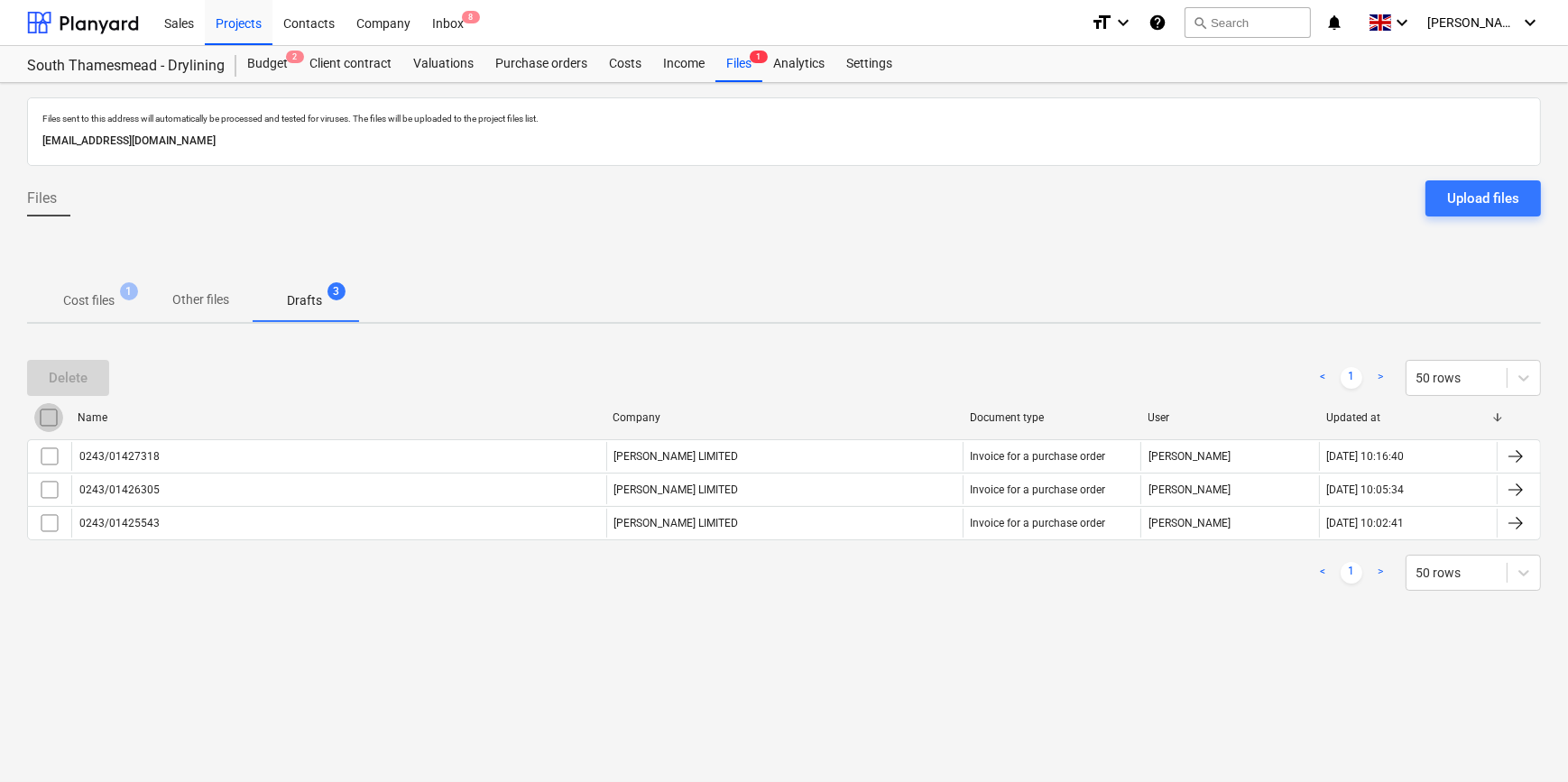 click at bounding box center [49, 418] 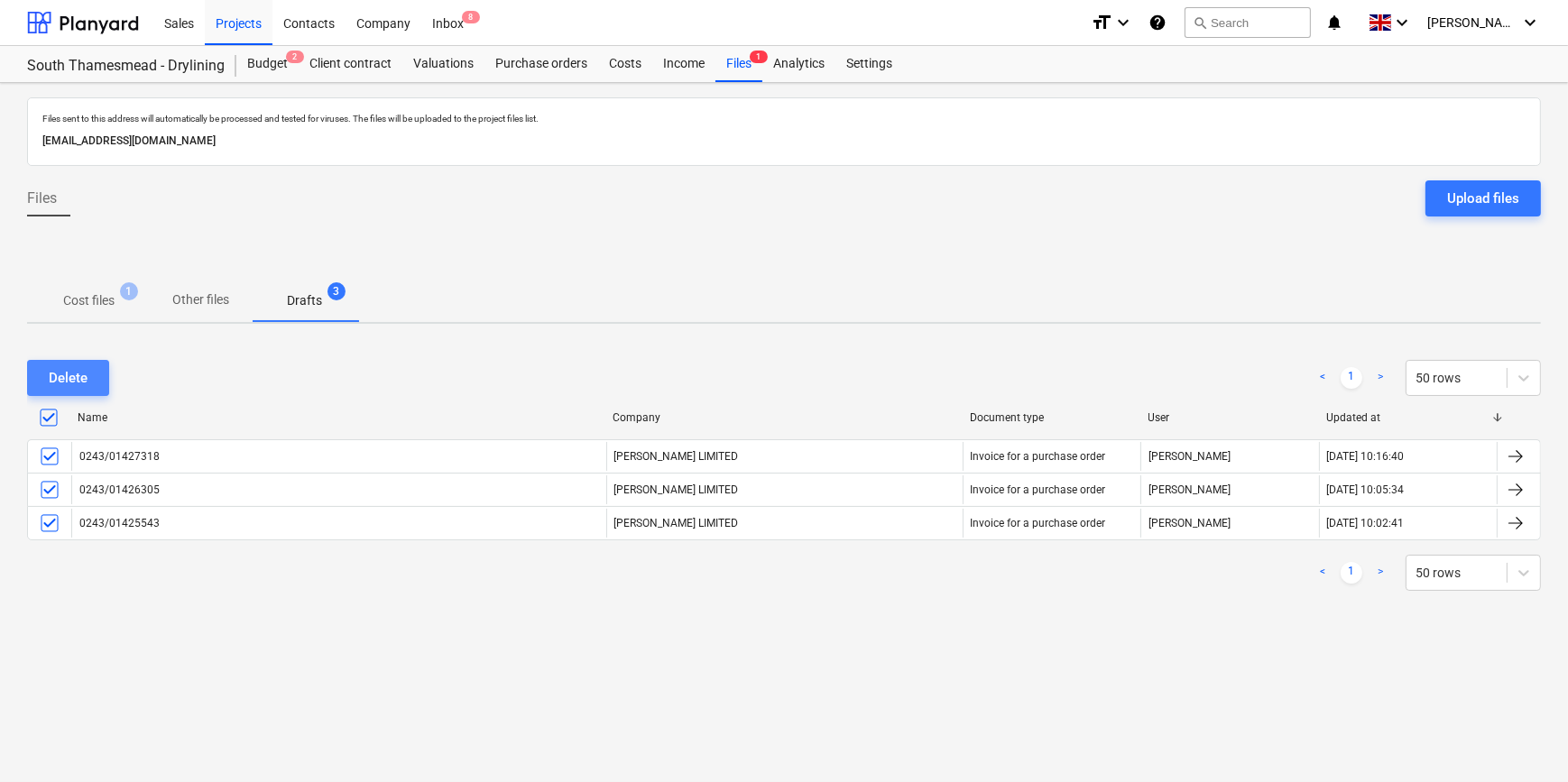 click on "Delete" at bounding box center [68, 378] 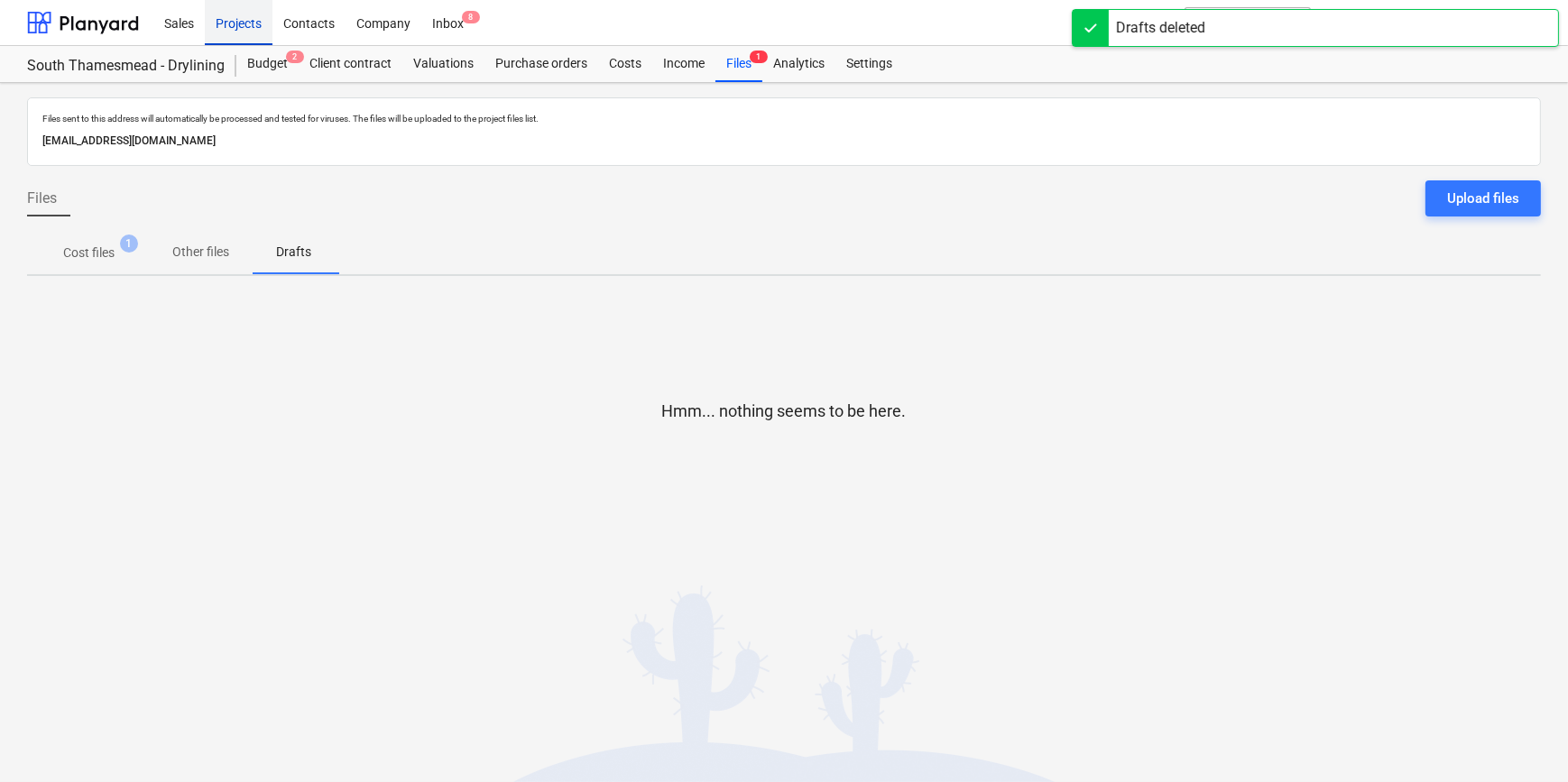 click on "Projects" at bounding box center (238, 22) 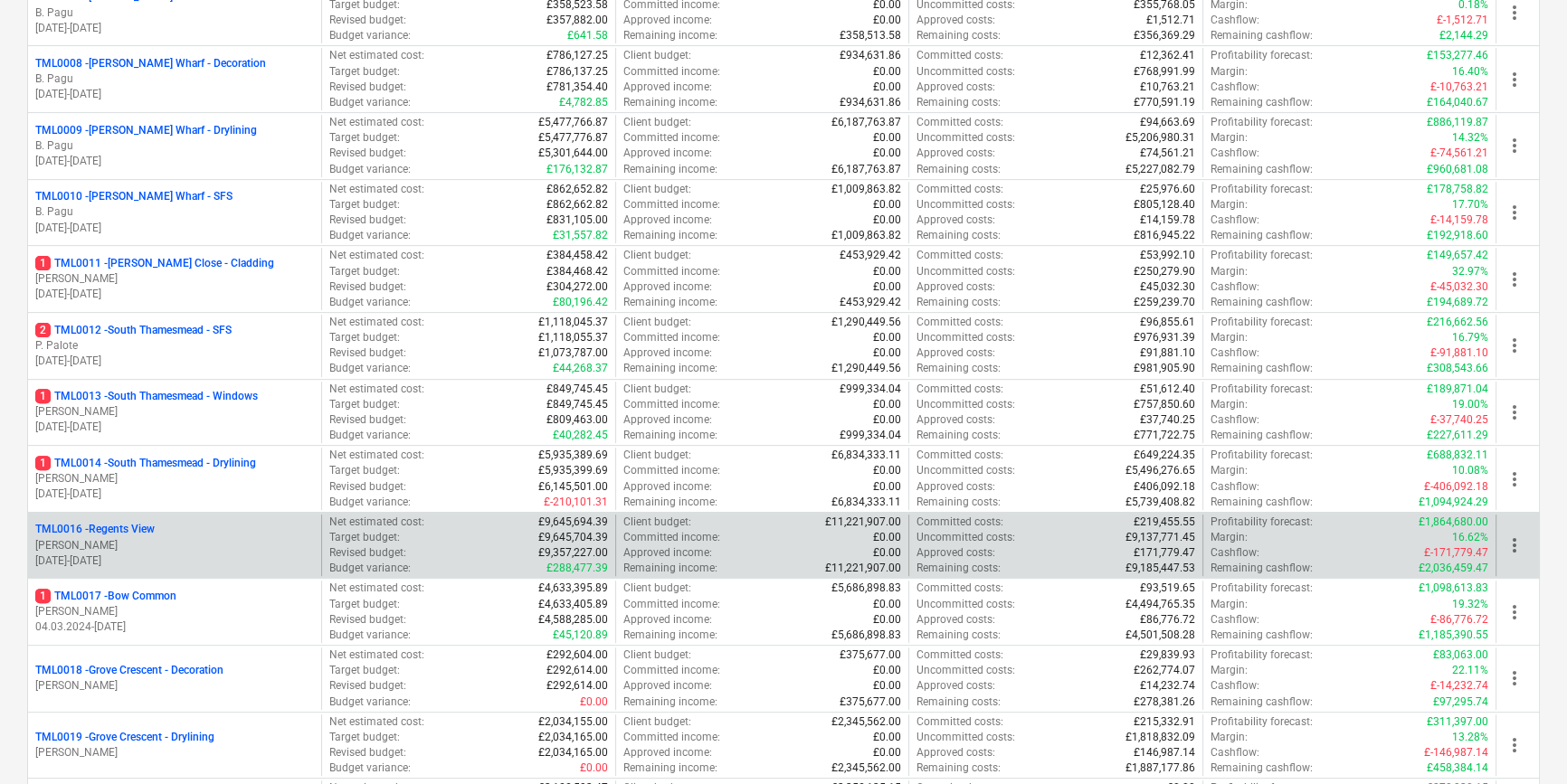 scroll, scrollTop: 822, scrollLeft: 0, axis: vertical 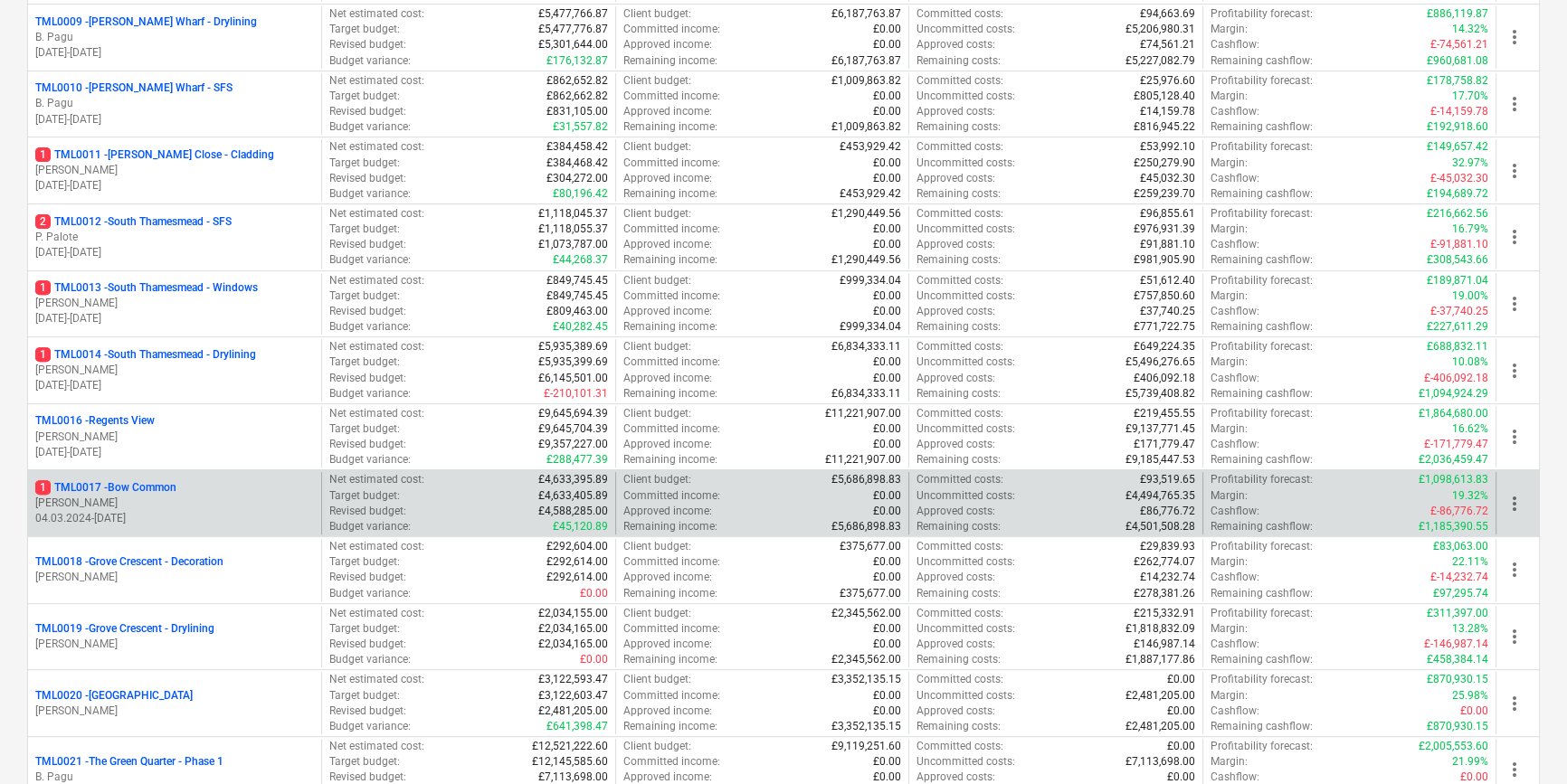 click on "1  TML0017 -  Bow Common" at bounding box center [106, 487] 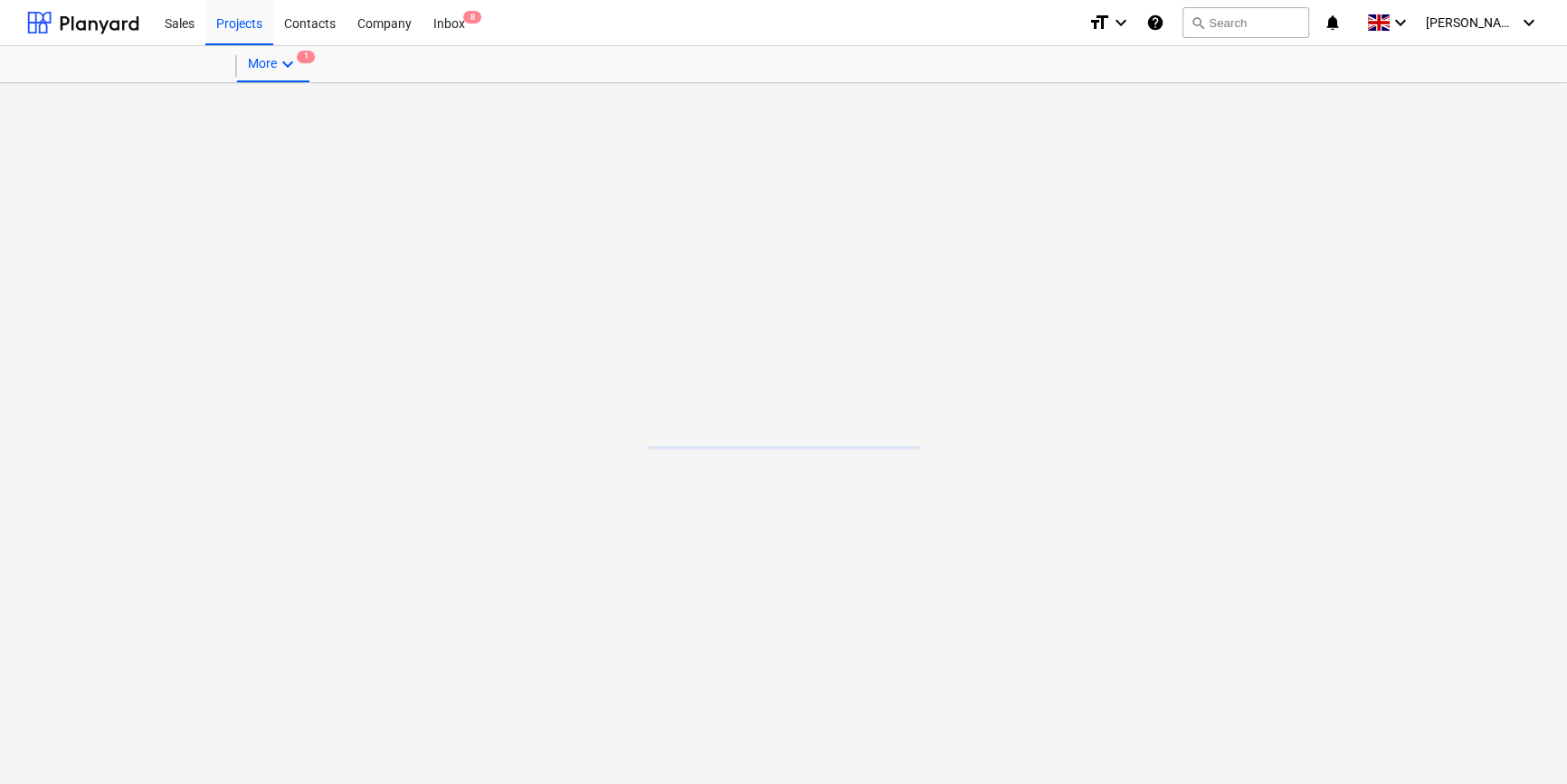 scroll, scrollTop: 0, scrollLeft: 0, axis: both 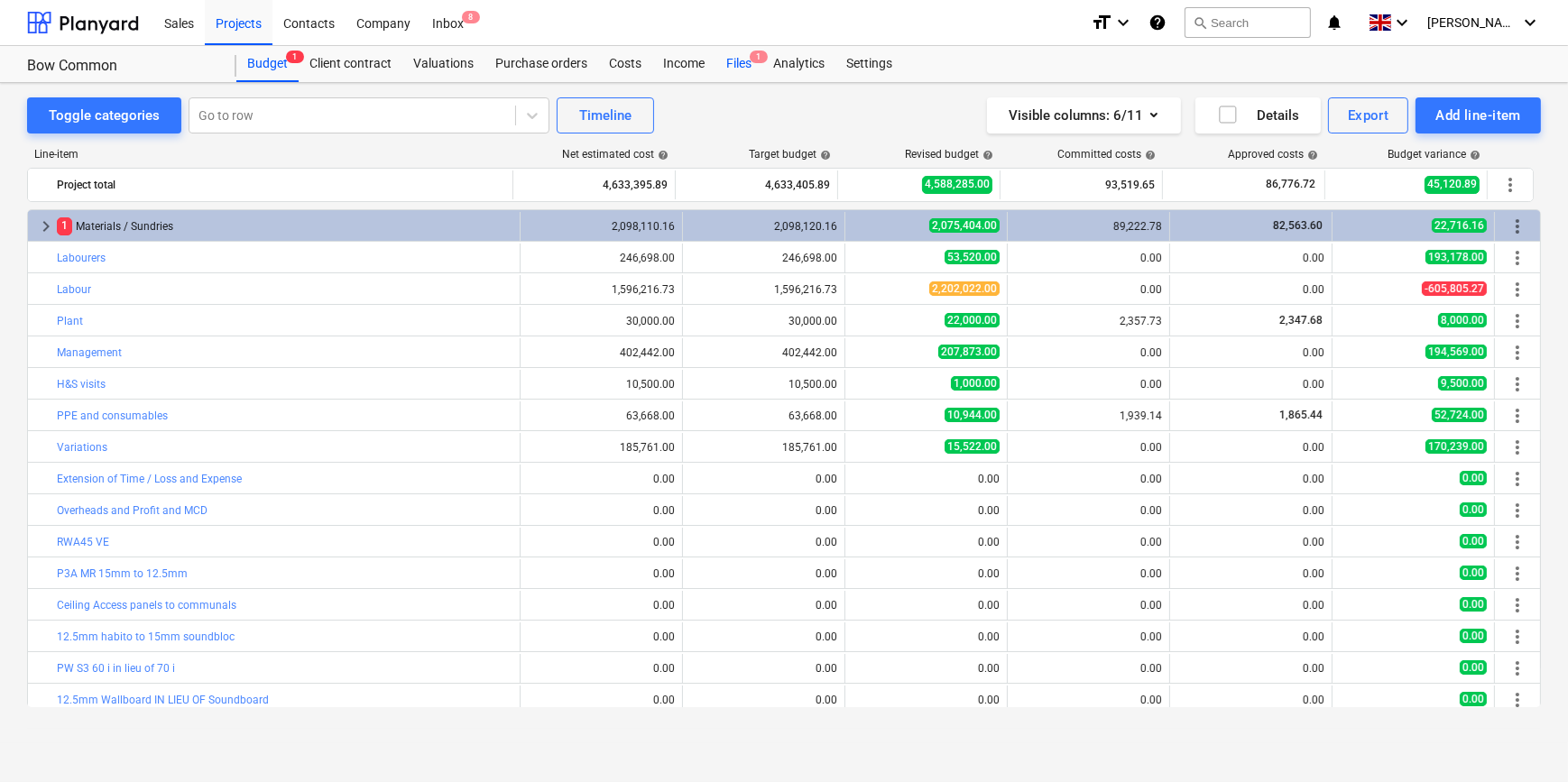 click on "Files 1" at bounding box center (739, 64) 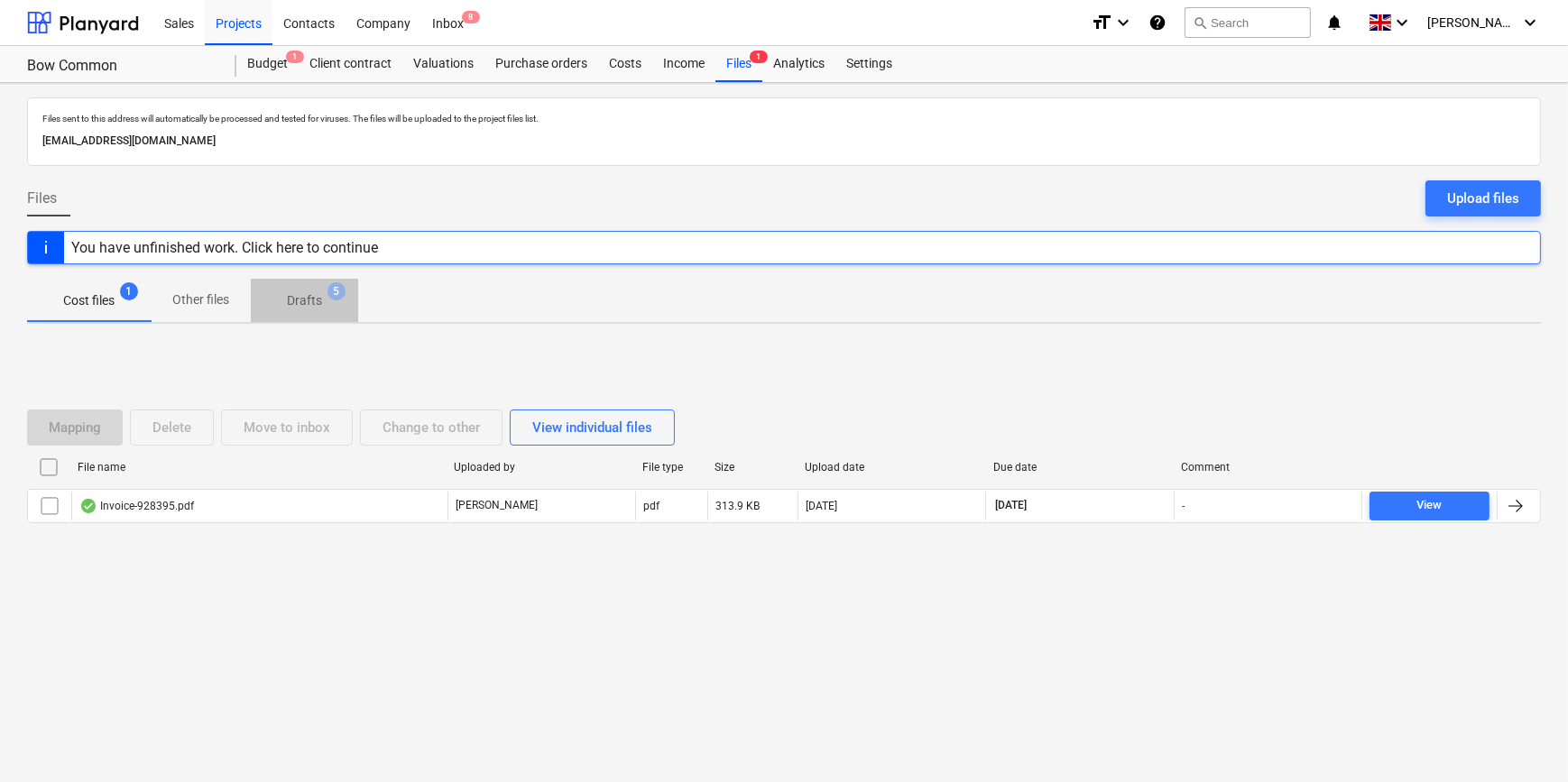 click on "Drafts" at bounding box center (304, 300) 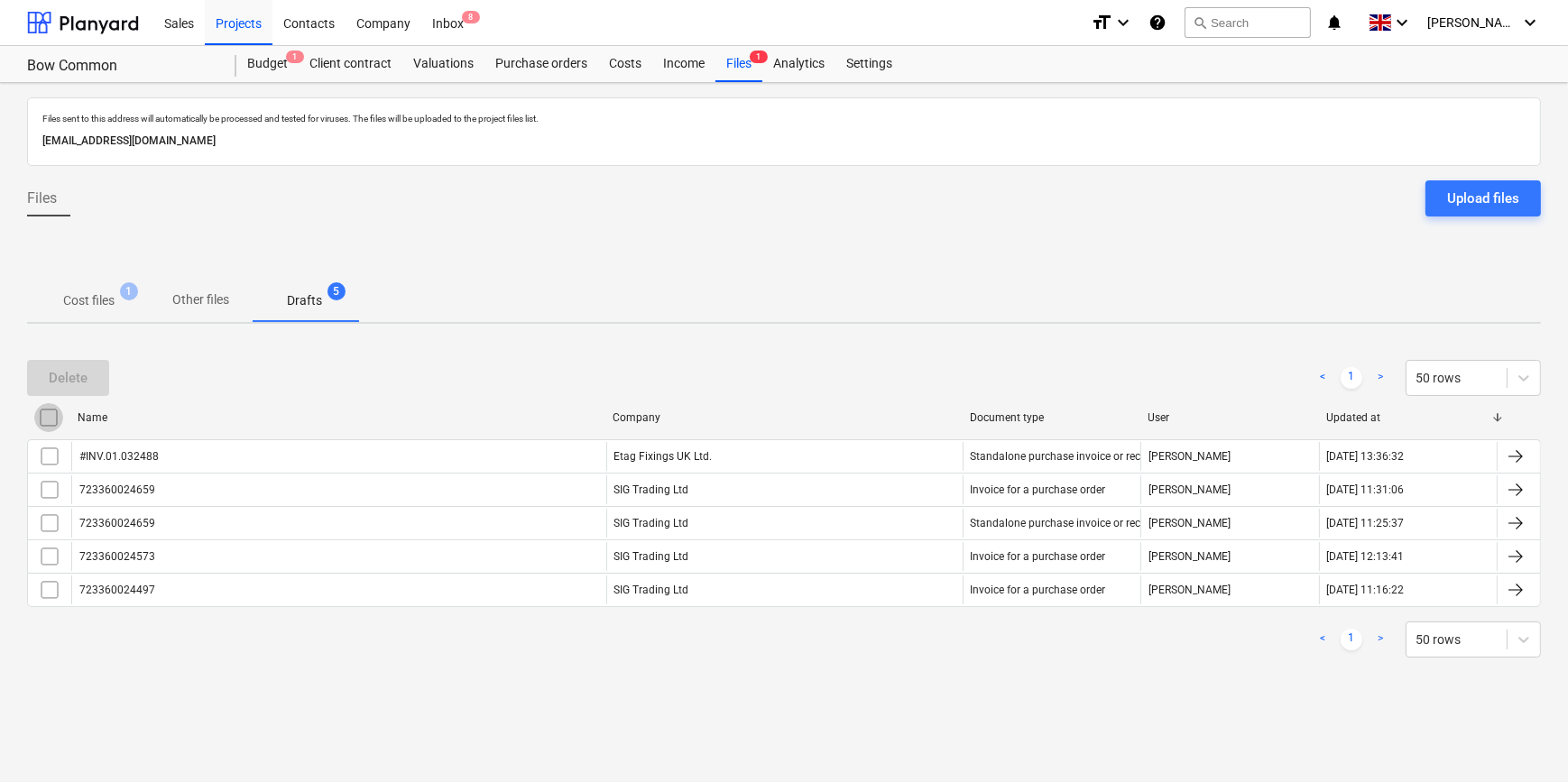 click at bounding box center [49, 418] 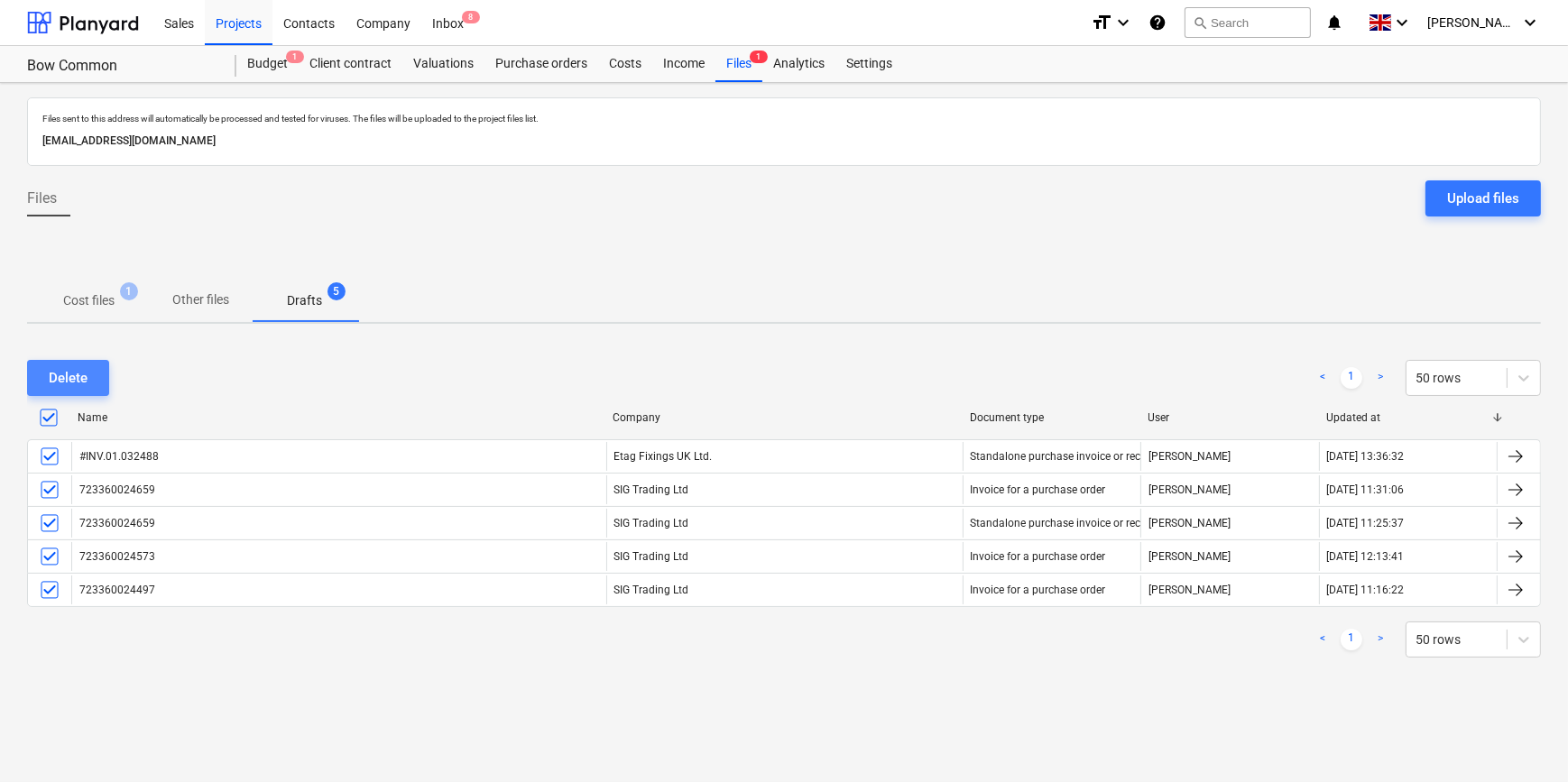 click on "Delete" at bounding box center [68, 378] 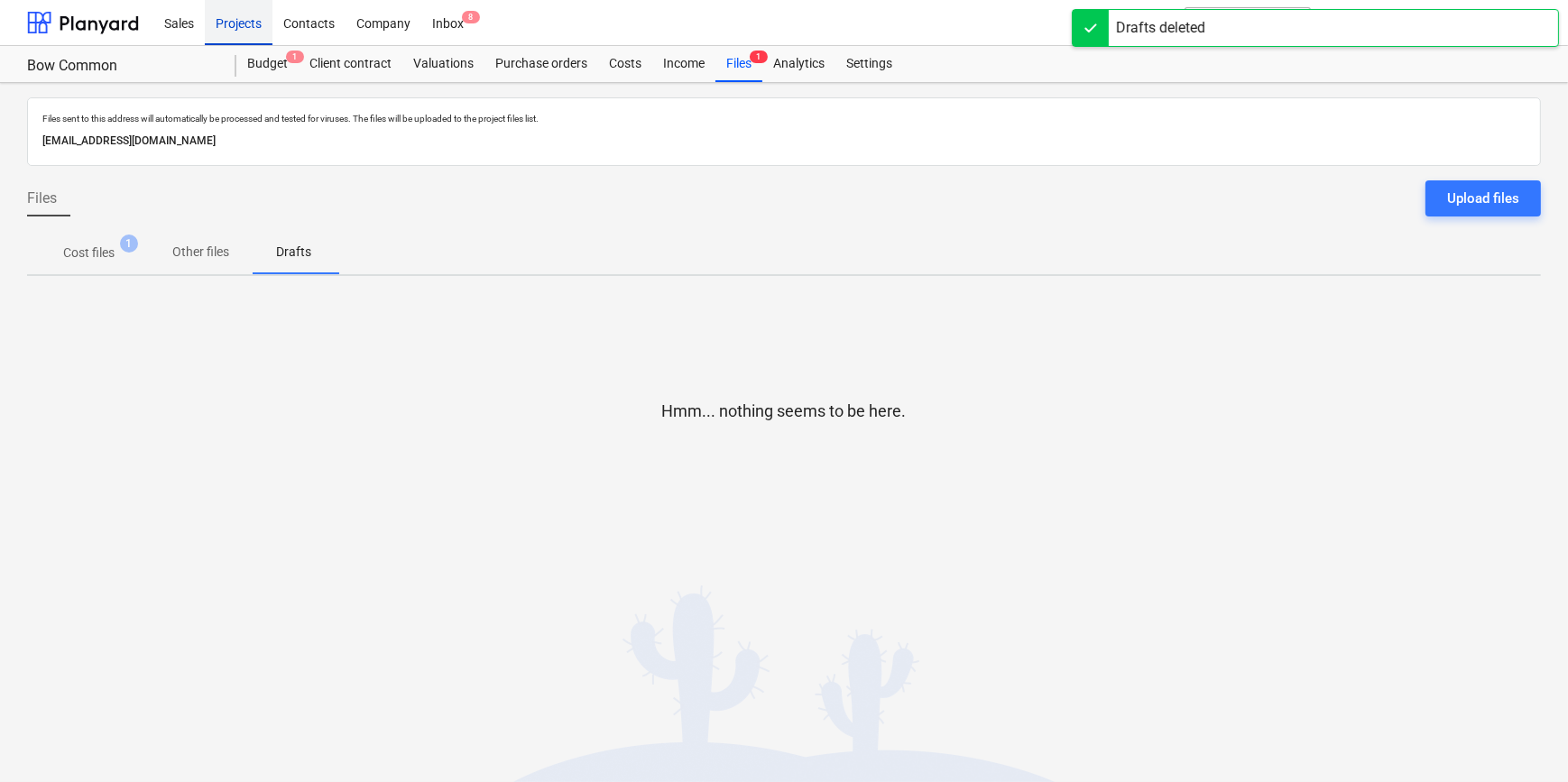 click on "Projects" at bounding box center [238, 22] 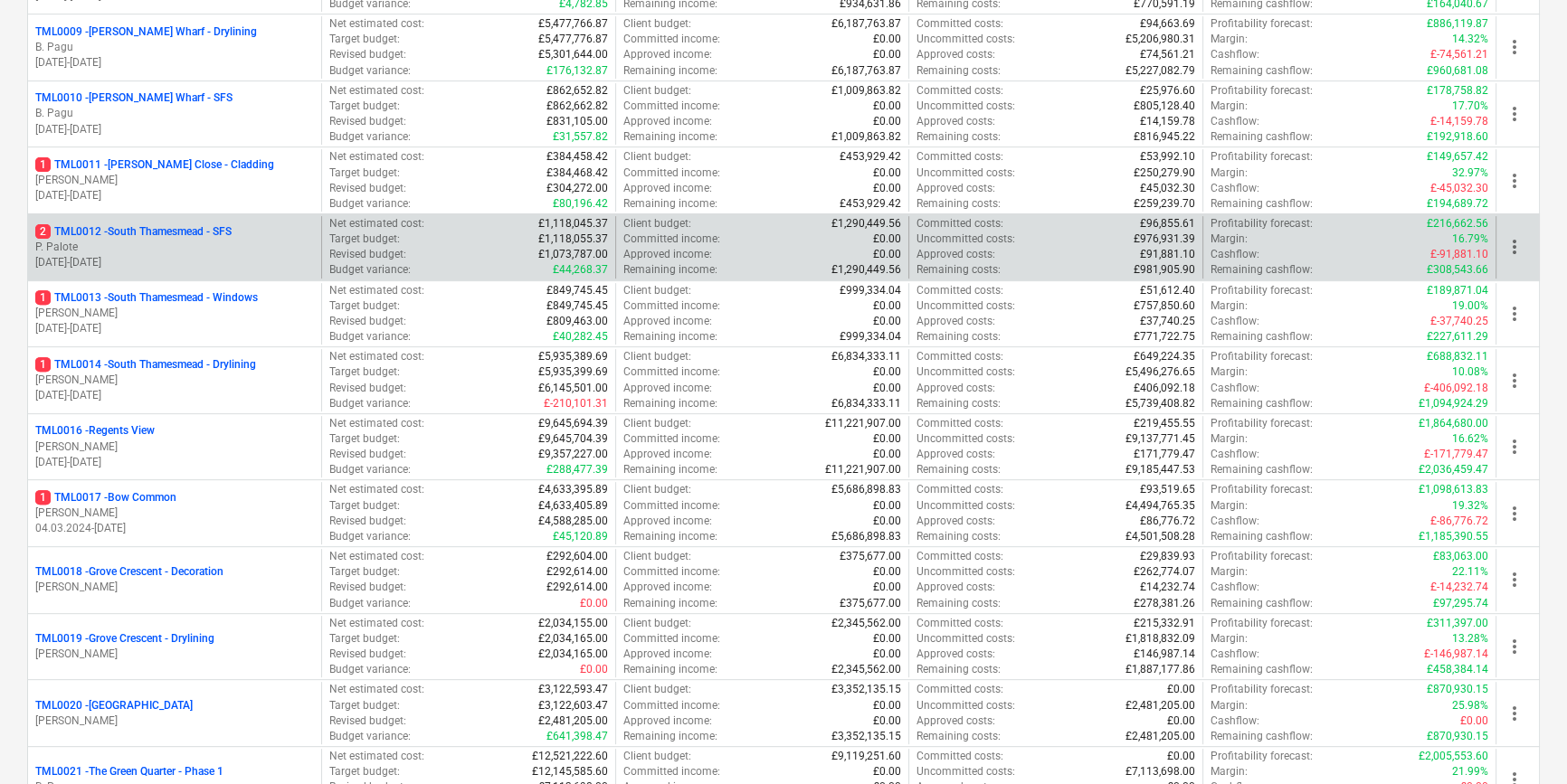 scroll, scrollTop: 904, scrollLeft: 0, axis: vertical 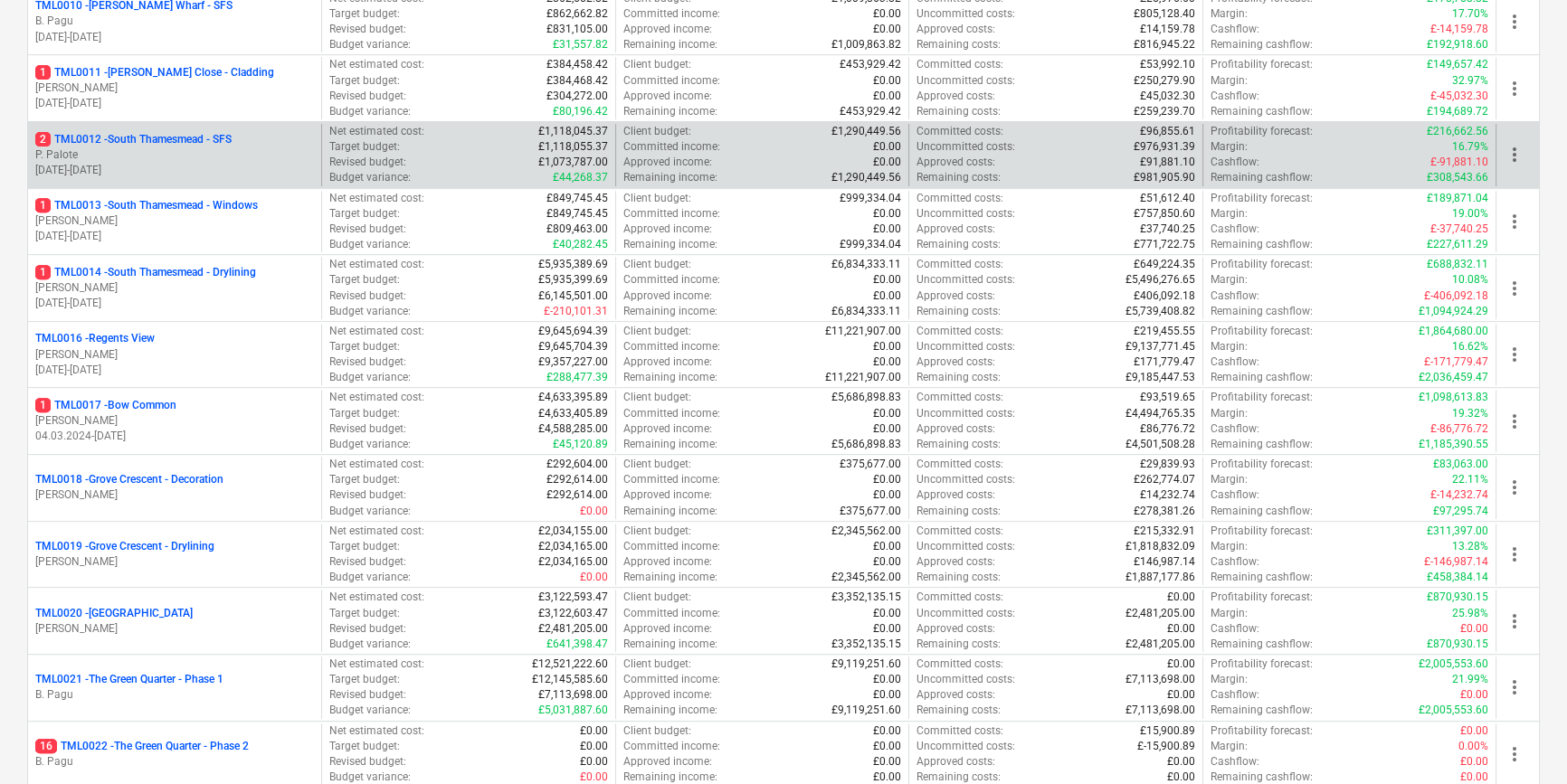 click on "[PERSON_NAME]" at bounding box center (175, 495) 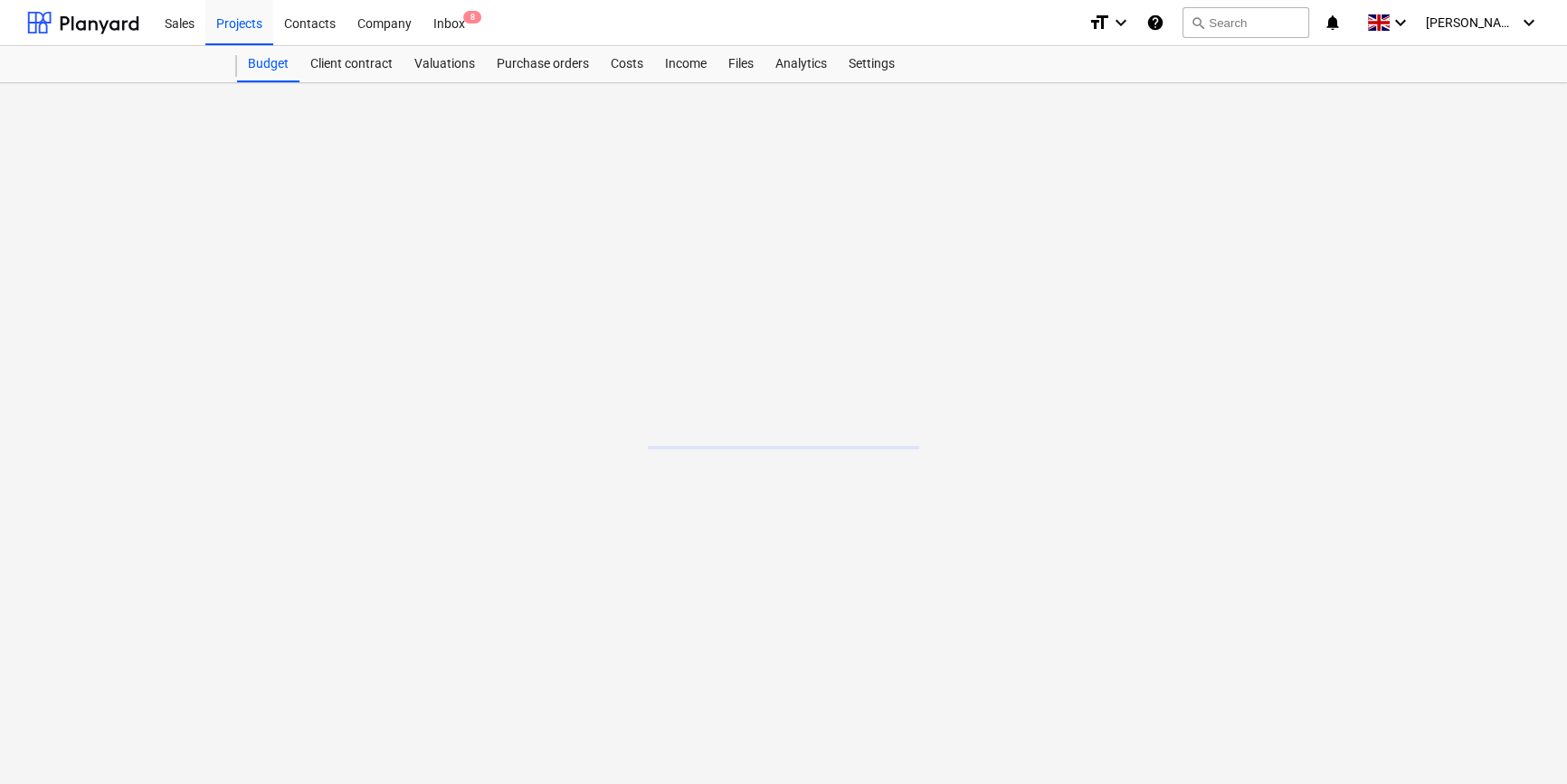 scroll, scrollTop: 0, scrollLeft: 0, axis: both 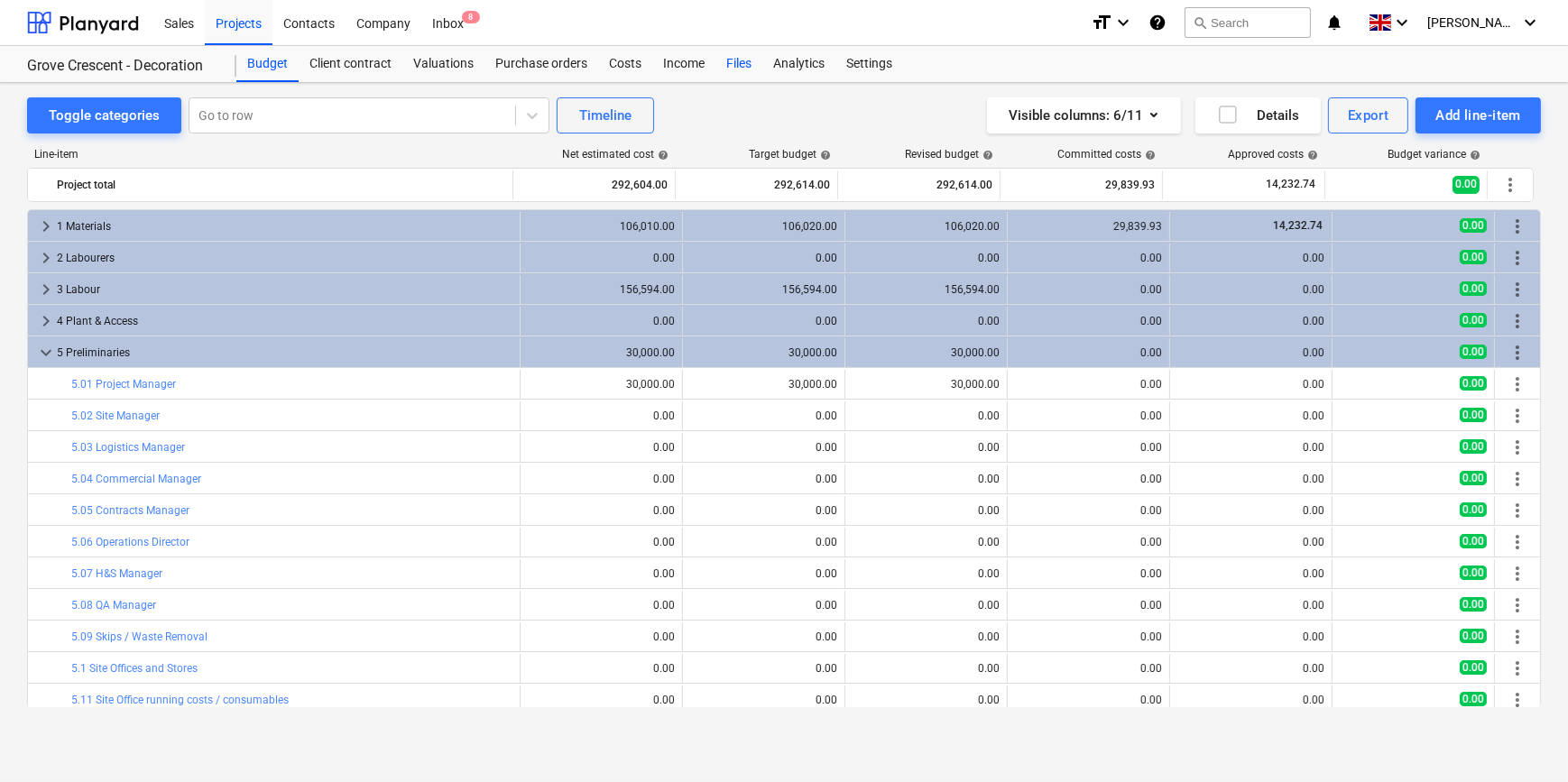 click on "Files" at bounding box center (739, 64) 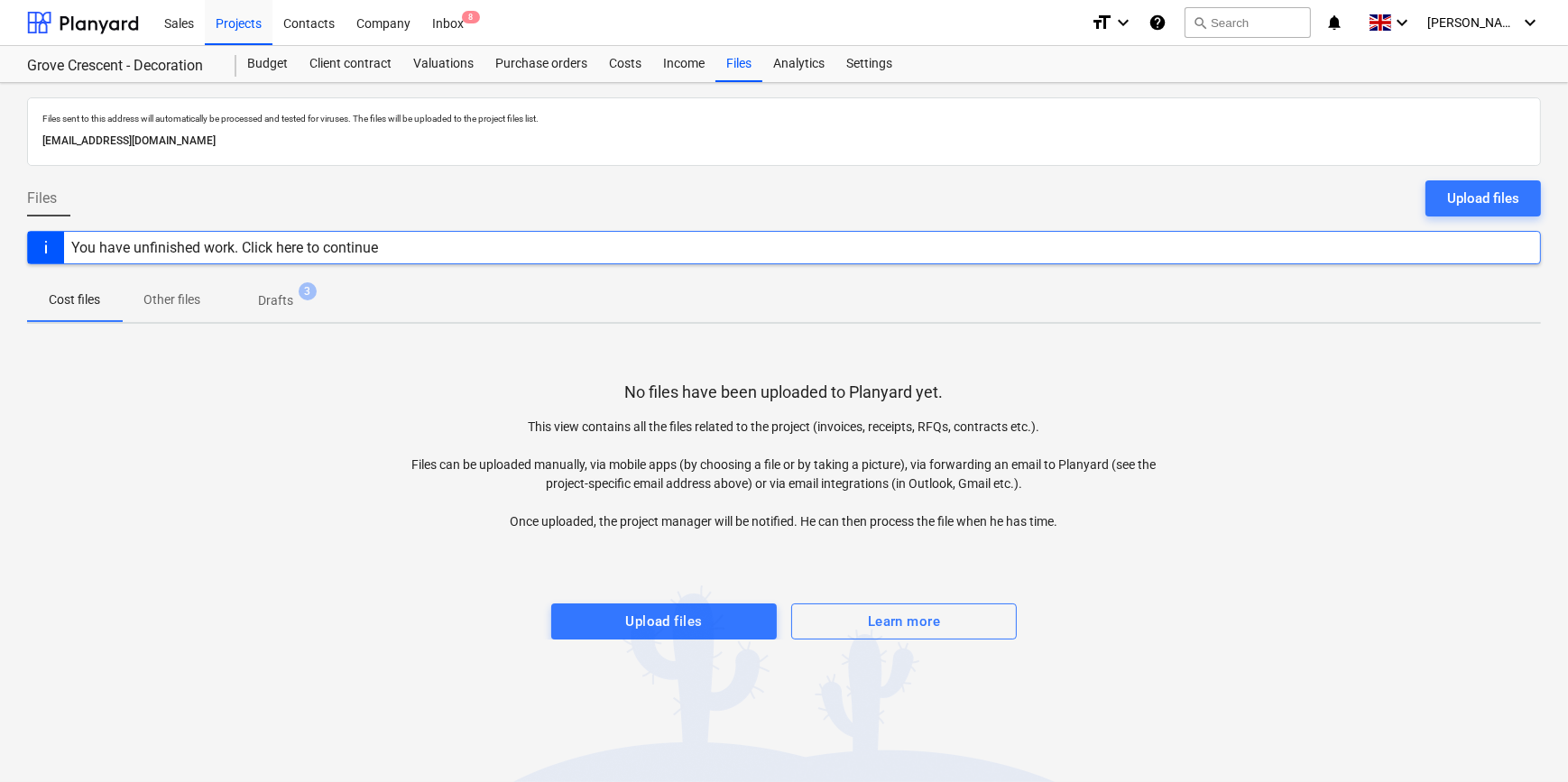 click on "Drafts" at bounding box center [275, 300] 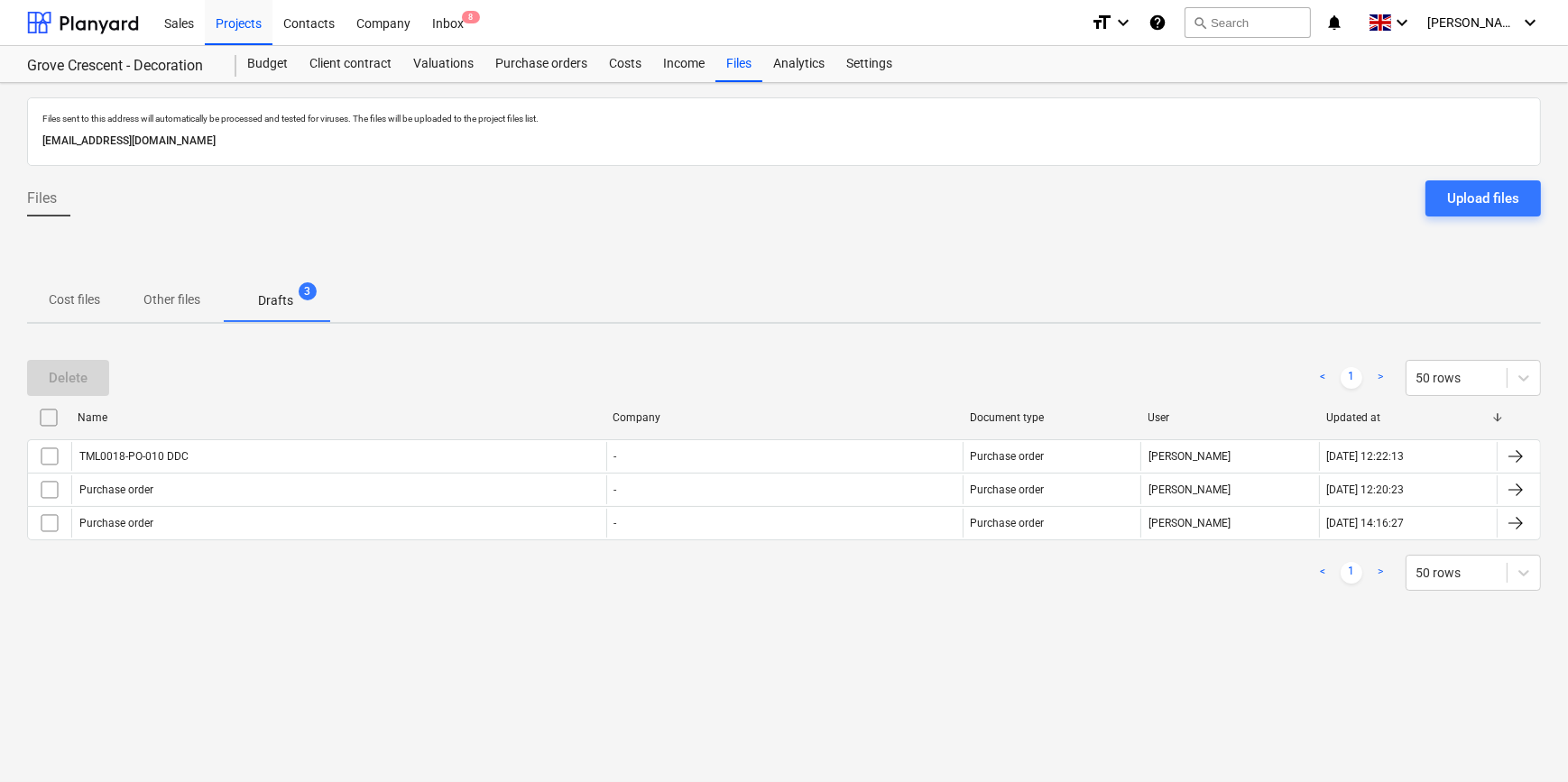 click at bounding box center [49, 418] 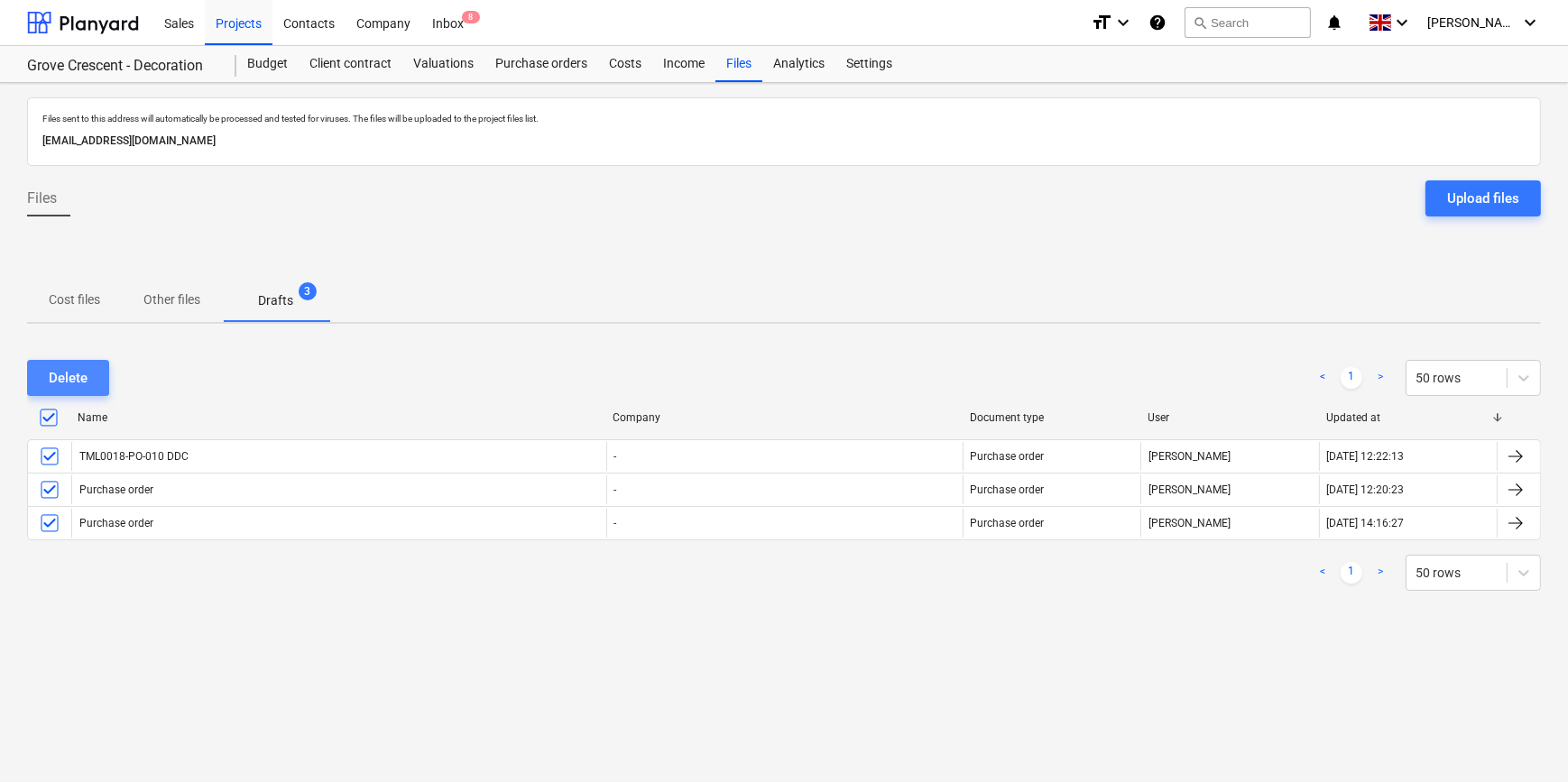 click on "Delete" at bounding box center (68, 378) 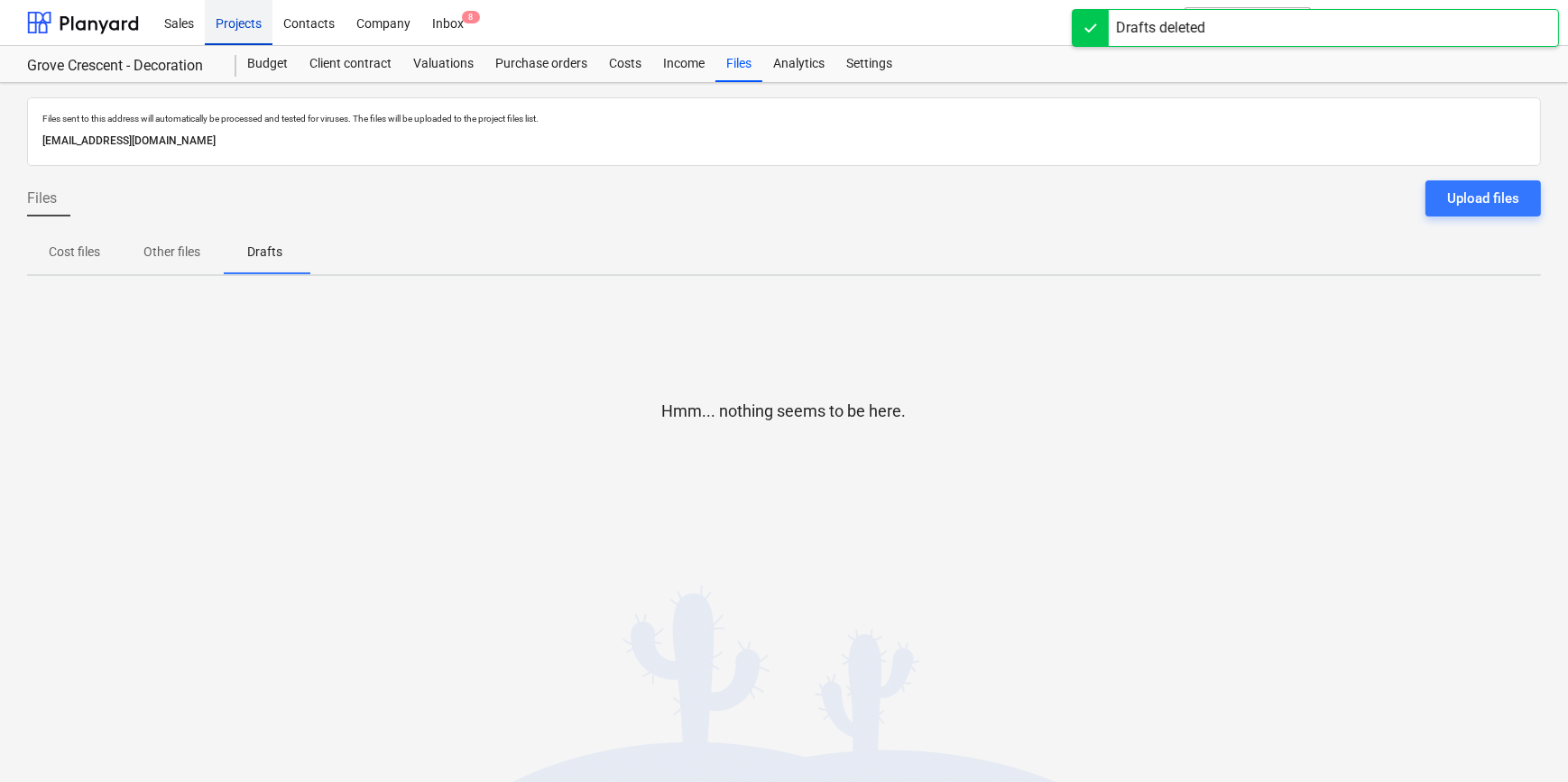click on "Projects" at bounding box center (238, 22) 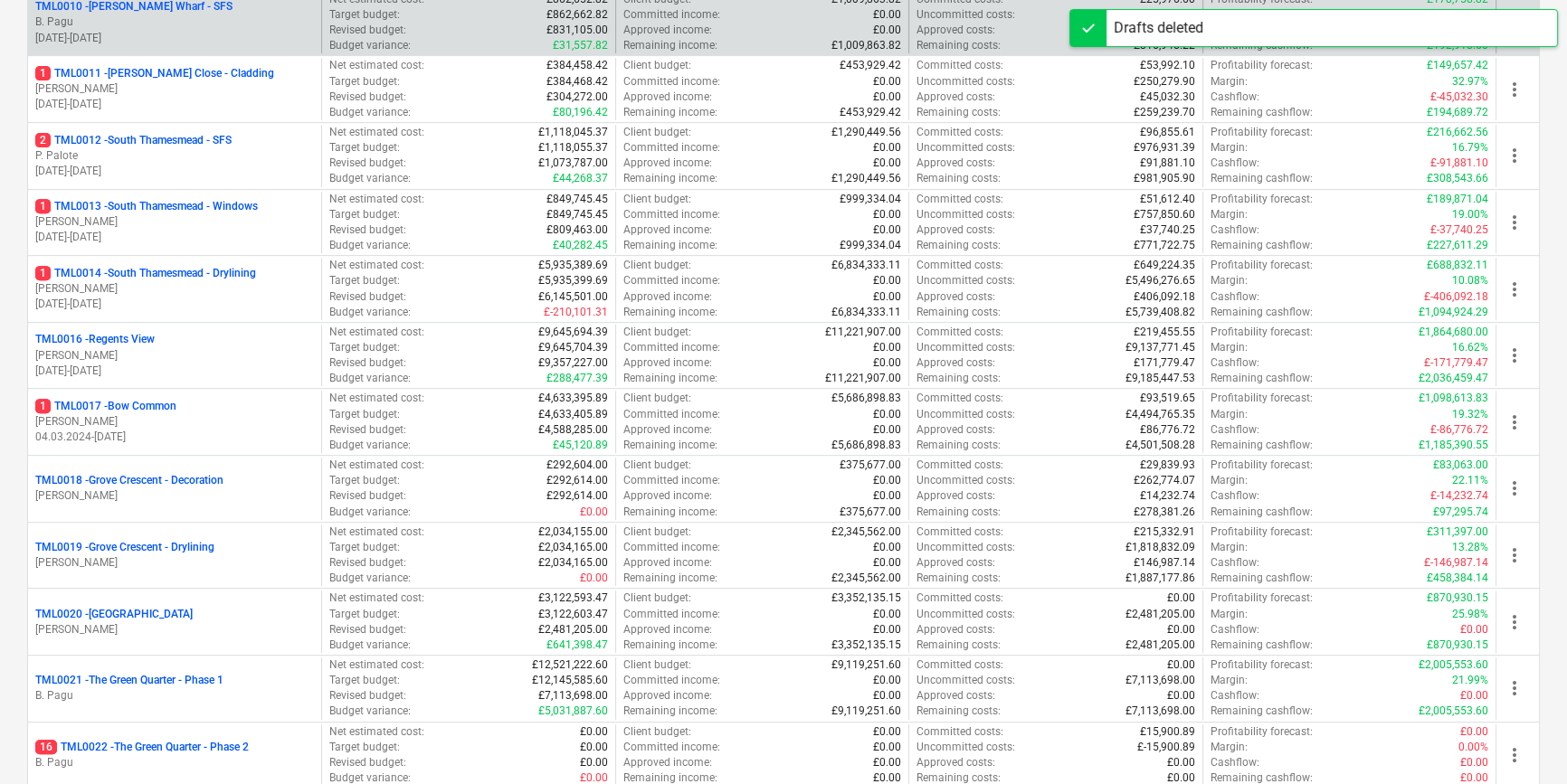 scroll, scrollTop: 904, scrollLeft: 0, axis: vertical 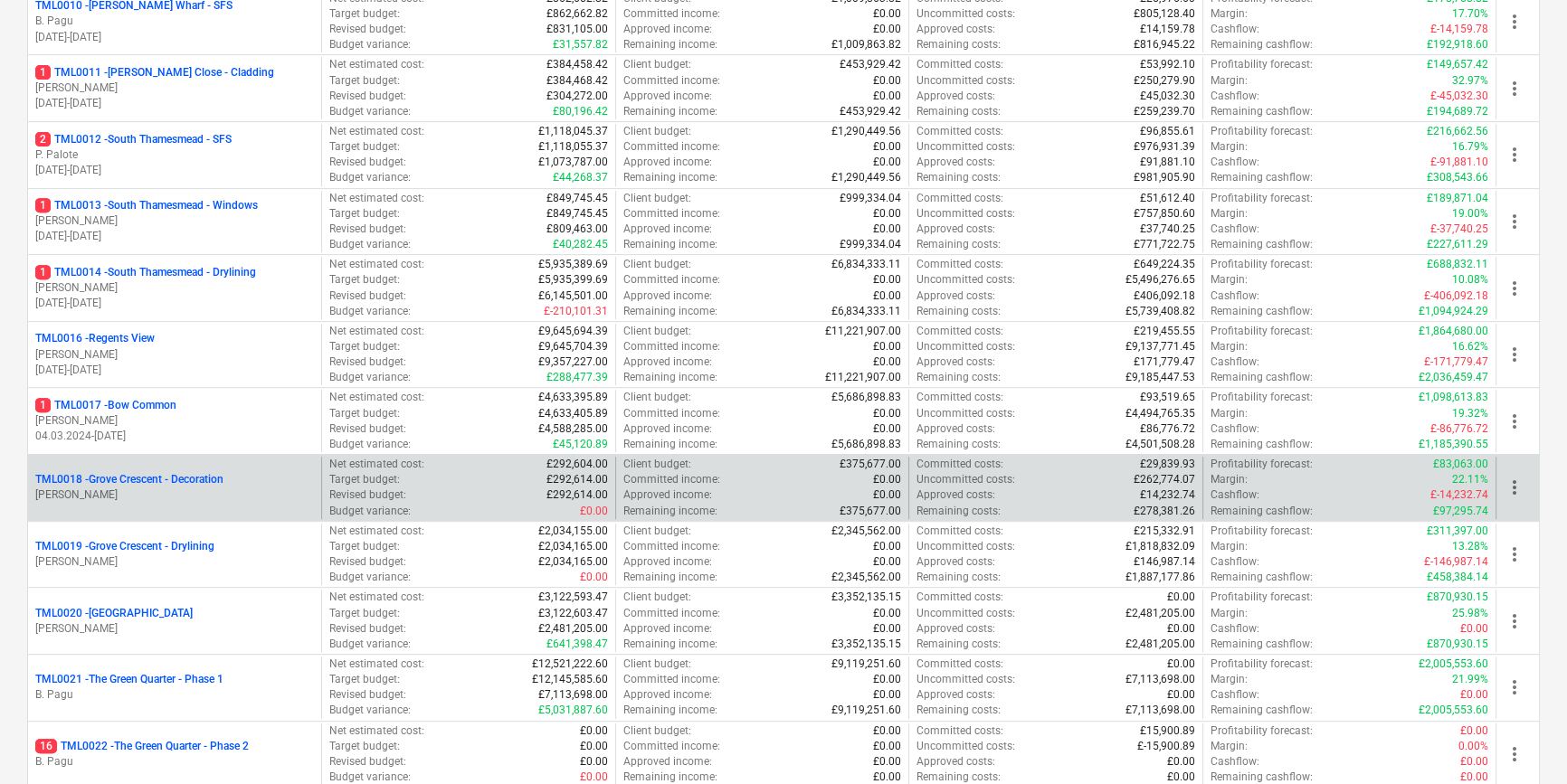 click on "[PERSON_NAME]" at bounding box center [175, 495] 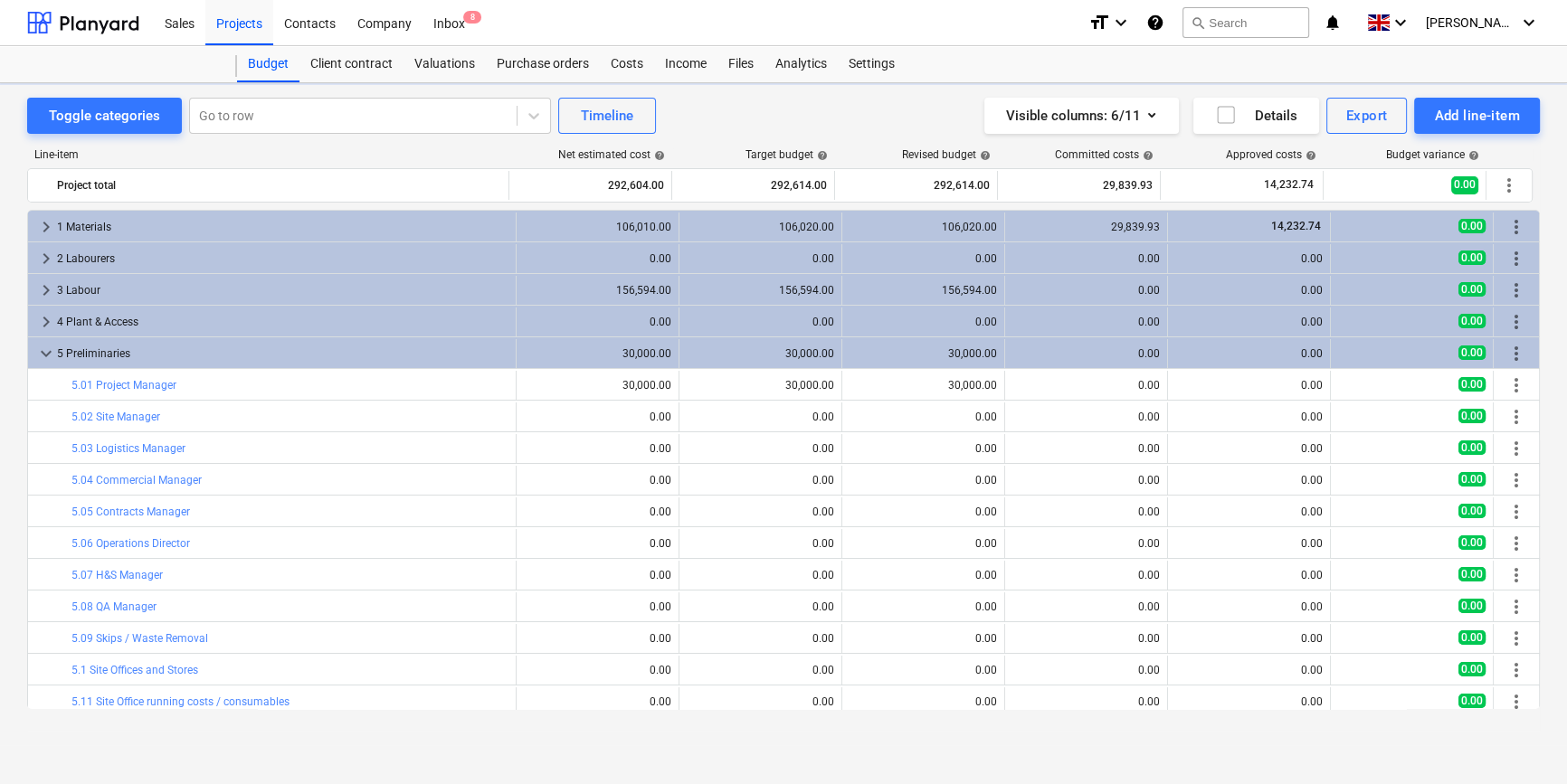 scroll, scrollTop: 0, scrollLeft: 0, axis: both 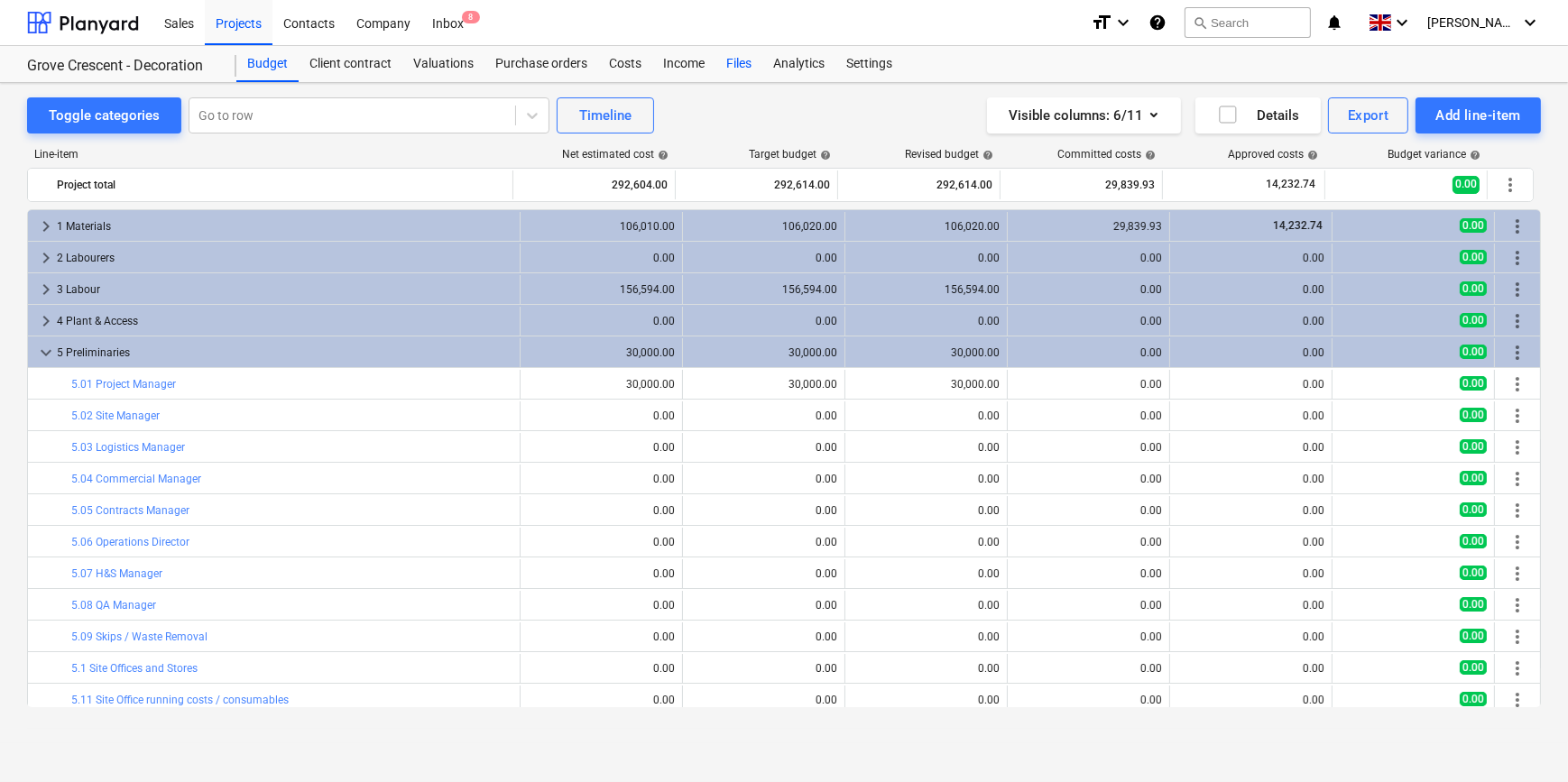 click on "Files" at bounding box center [739, 64] 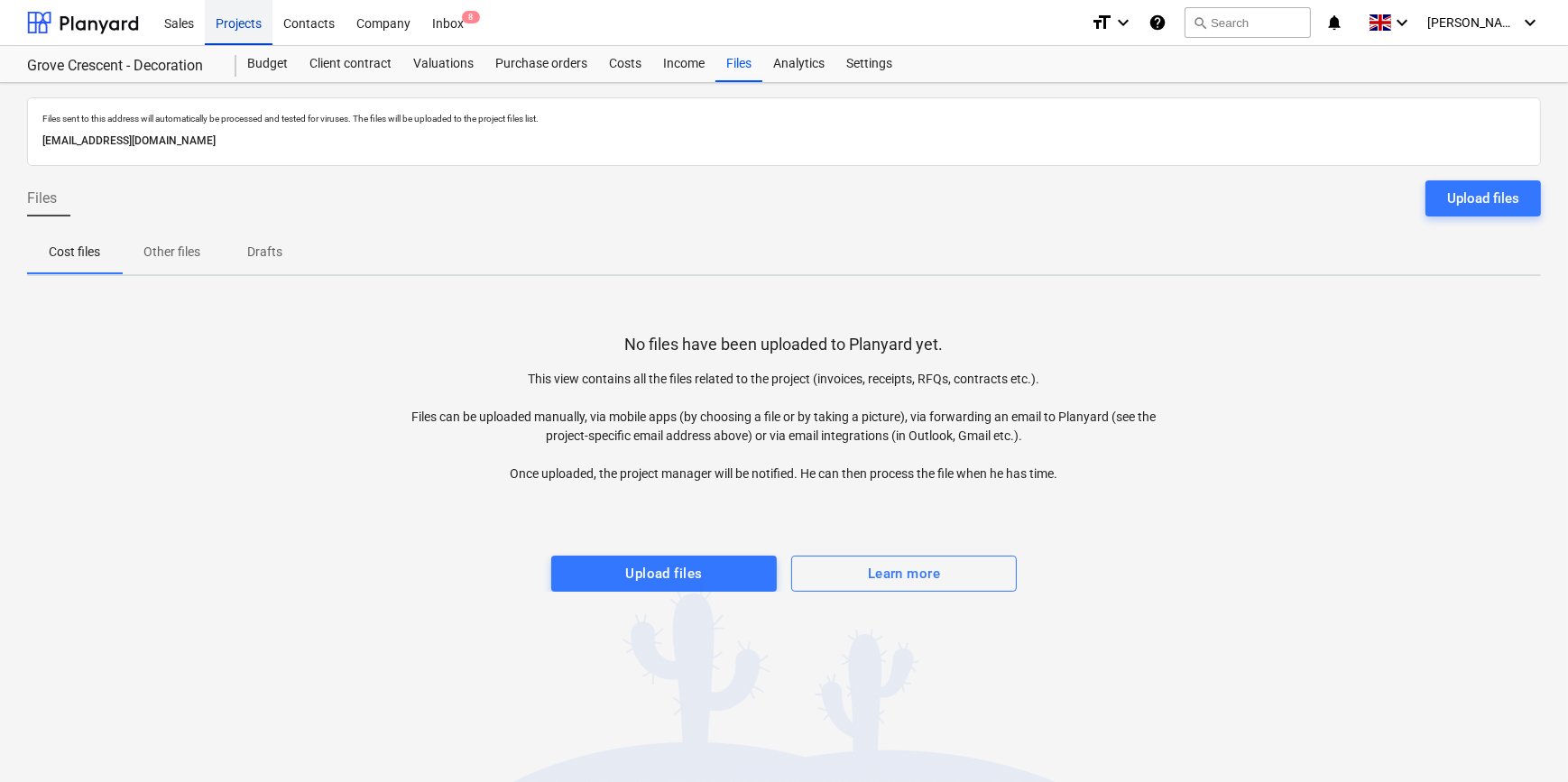 click on "Projects" at bounding box center [238, 22] 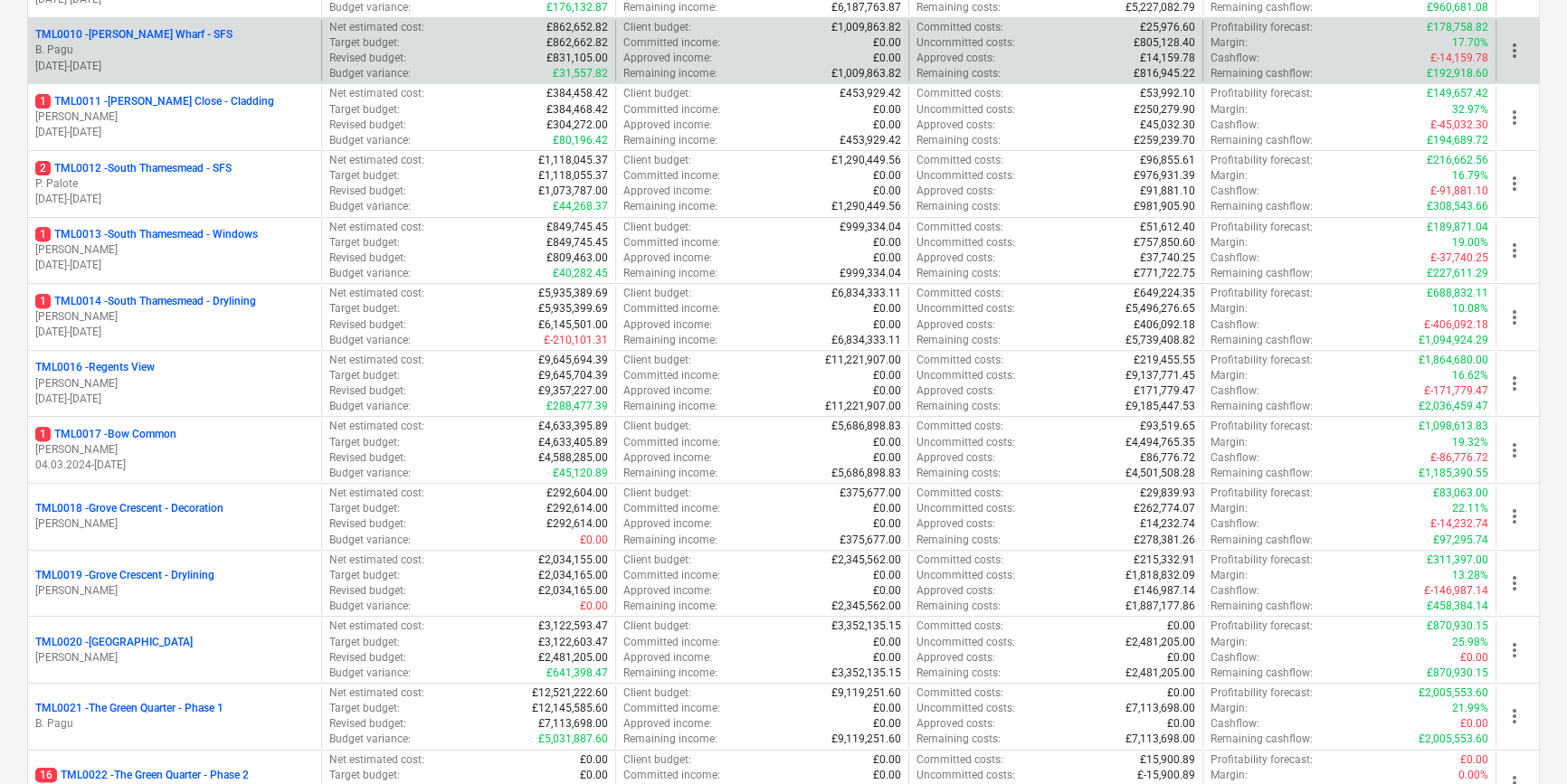 scroll, scrollTop: 904, scrollLeft: 0, axis: vertical 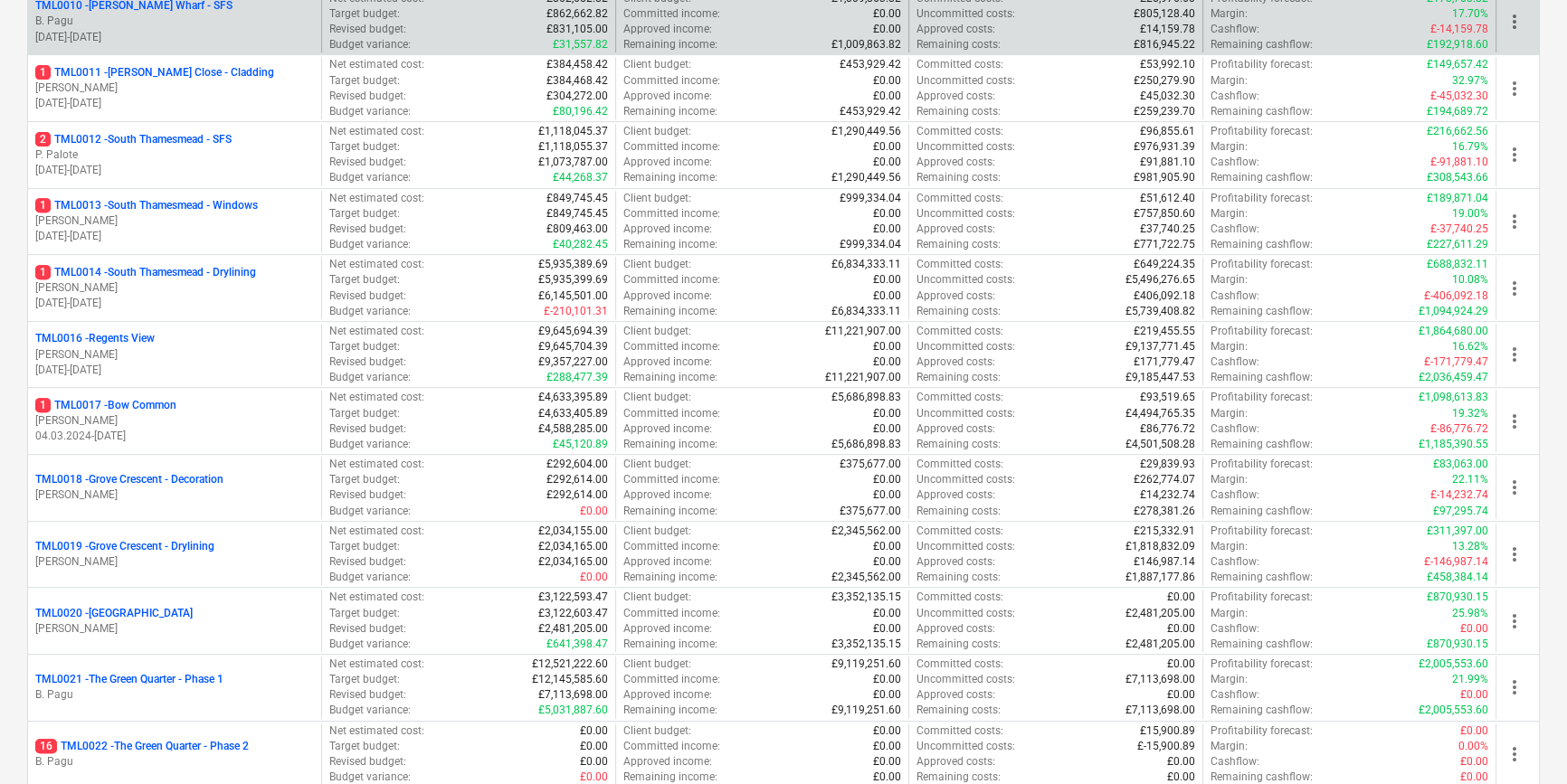 click on "TML0019 -  [GEOGRAPHIC_DATA] - Drylining [PERSON_NAME]" at bounding box center [175, 554] 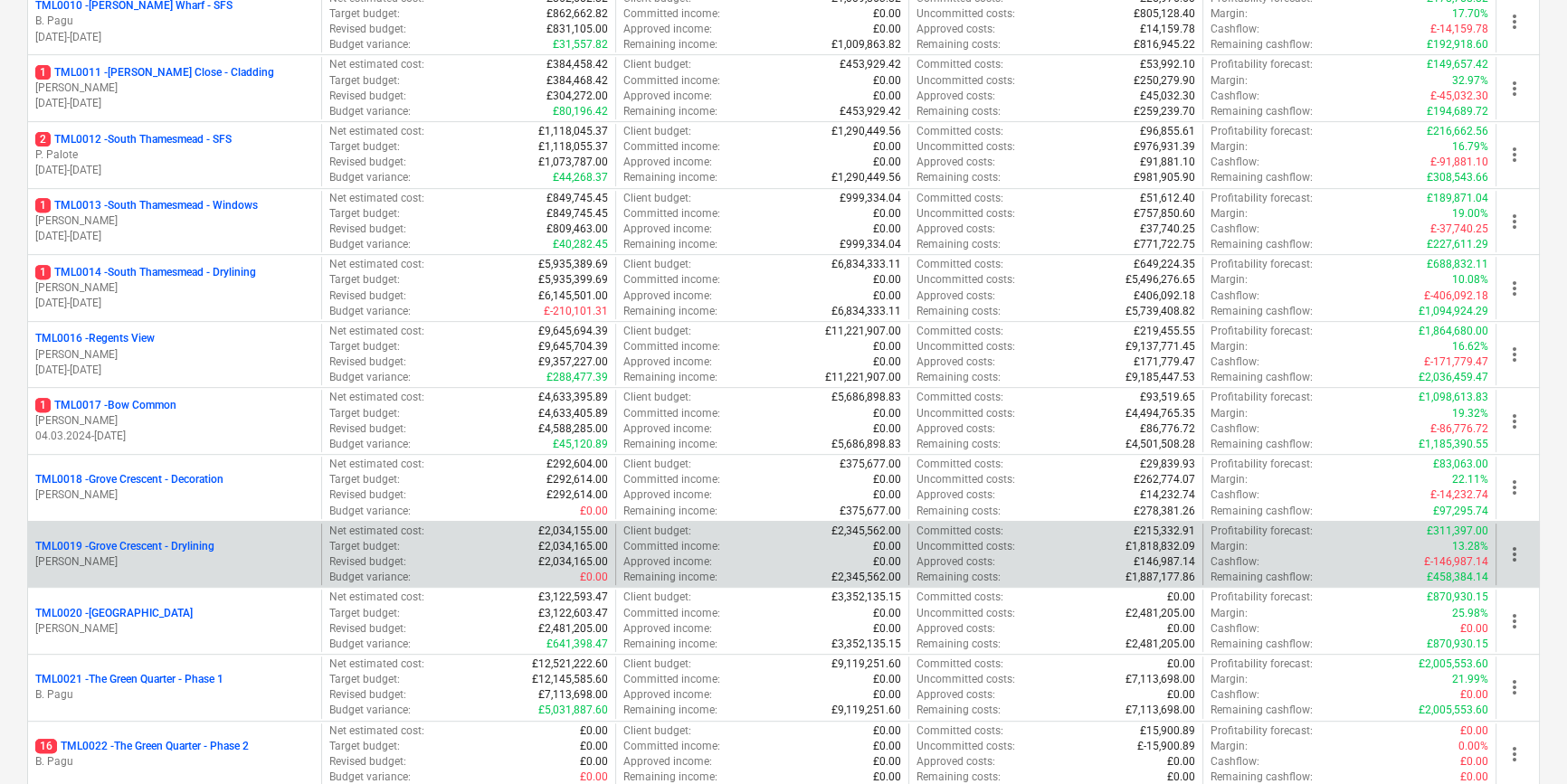 click on "TML0019 -  Grove Crescent - Drylining" at bounding box center [125, 546] 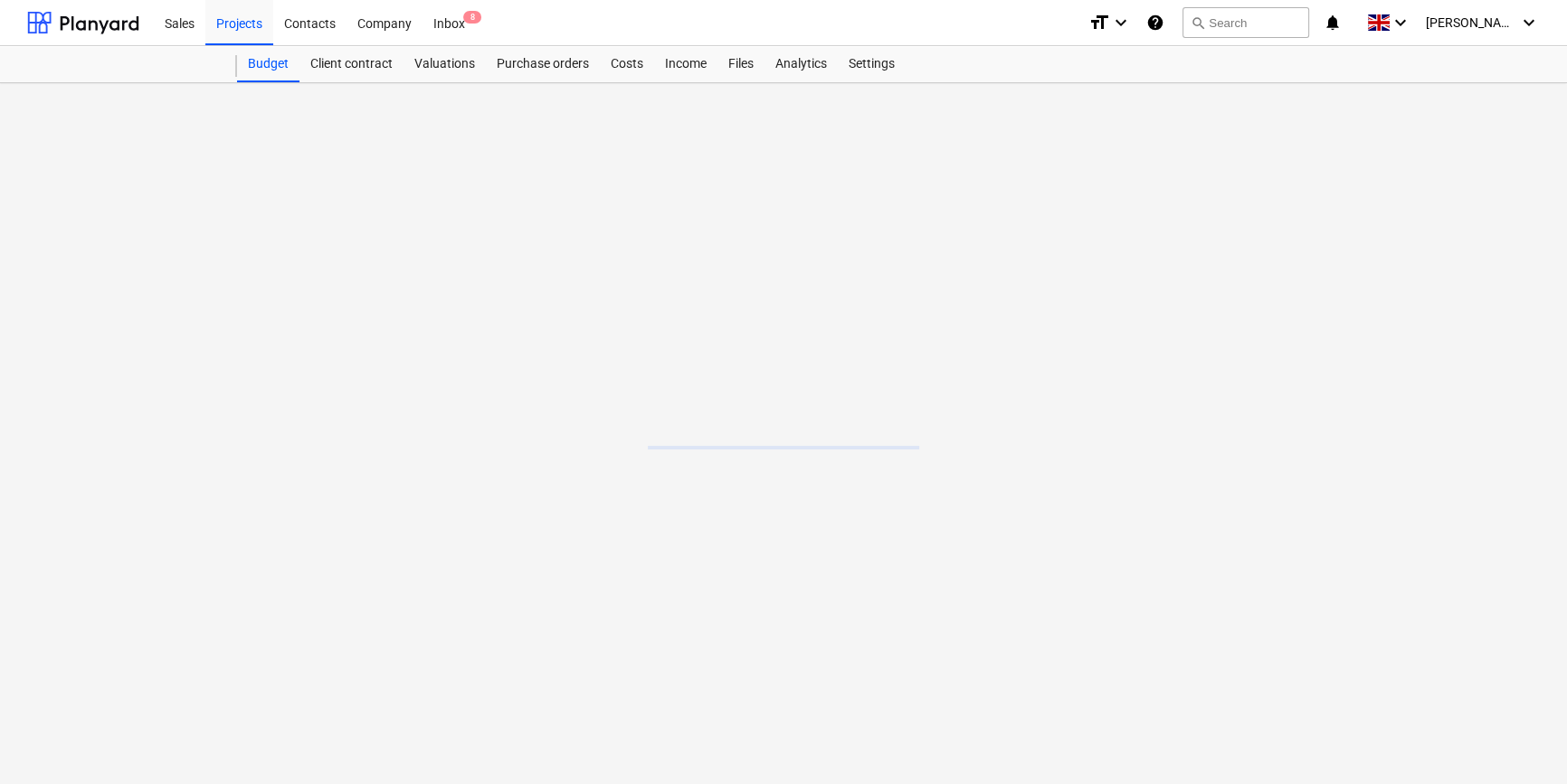 scroll, scrollTop: 0, scrollLeft: 0, axis: both 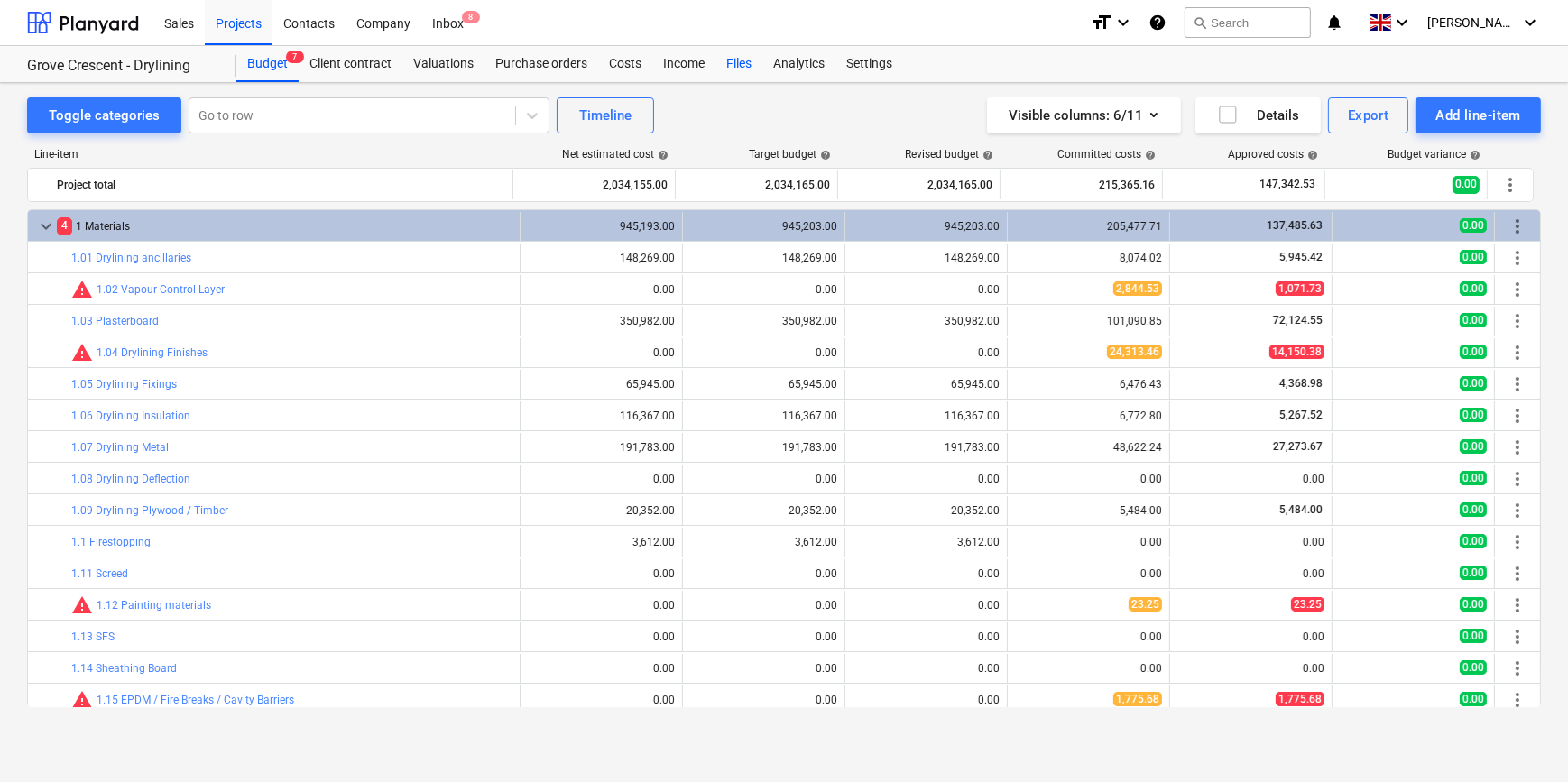 click on "Files" at bounding box center (739, 64) 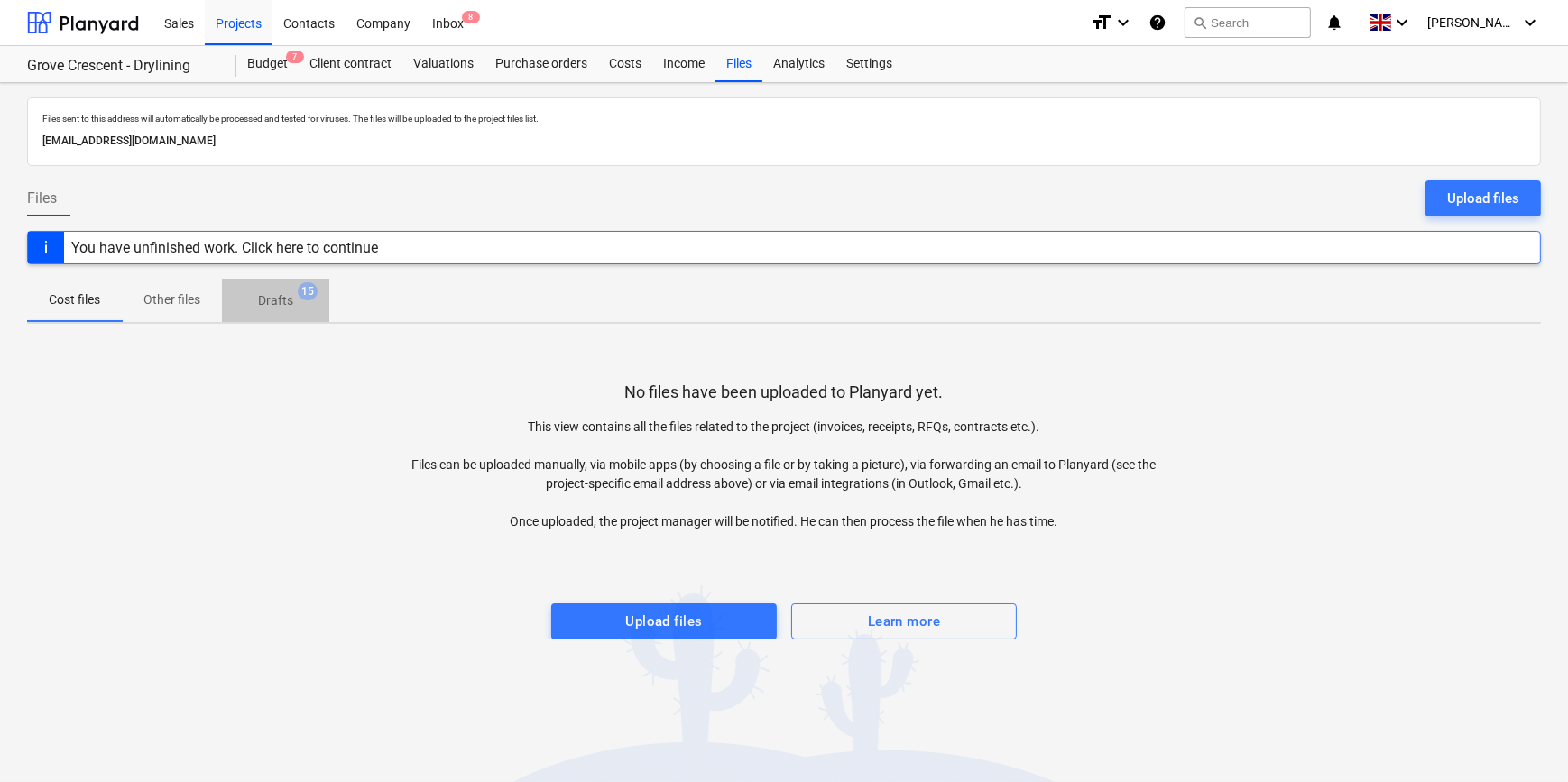 click on "Drafts" at bounding box center [275, 300] 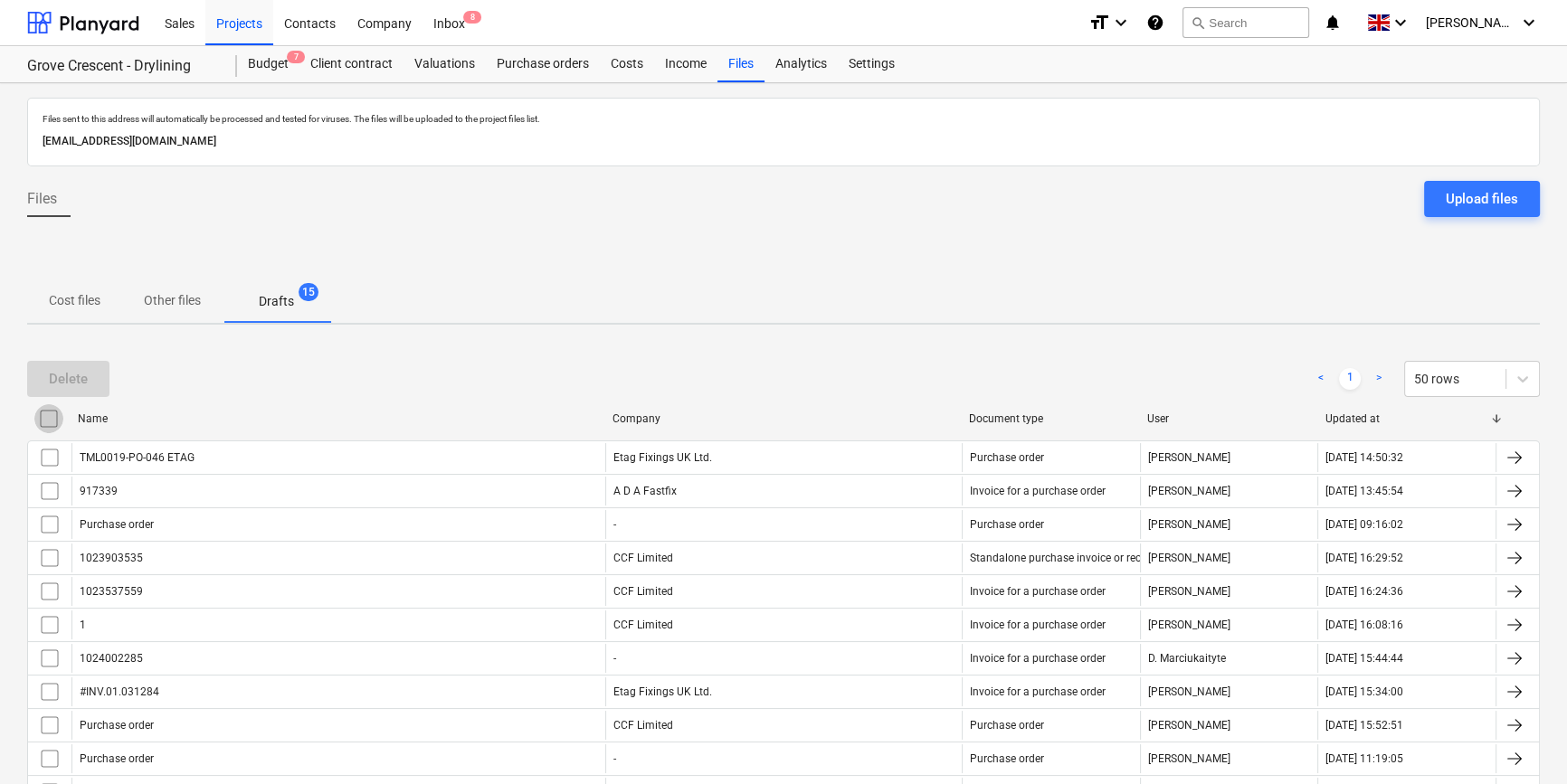 click at bounding box center (49, 419) 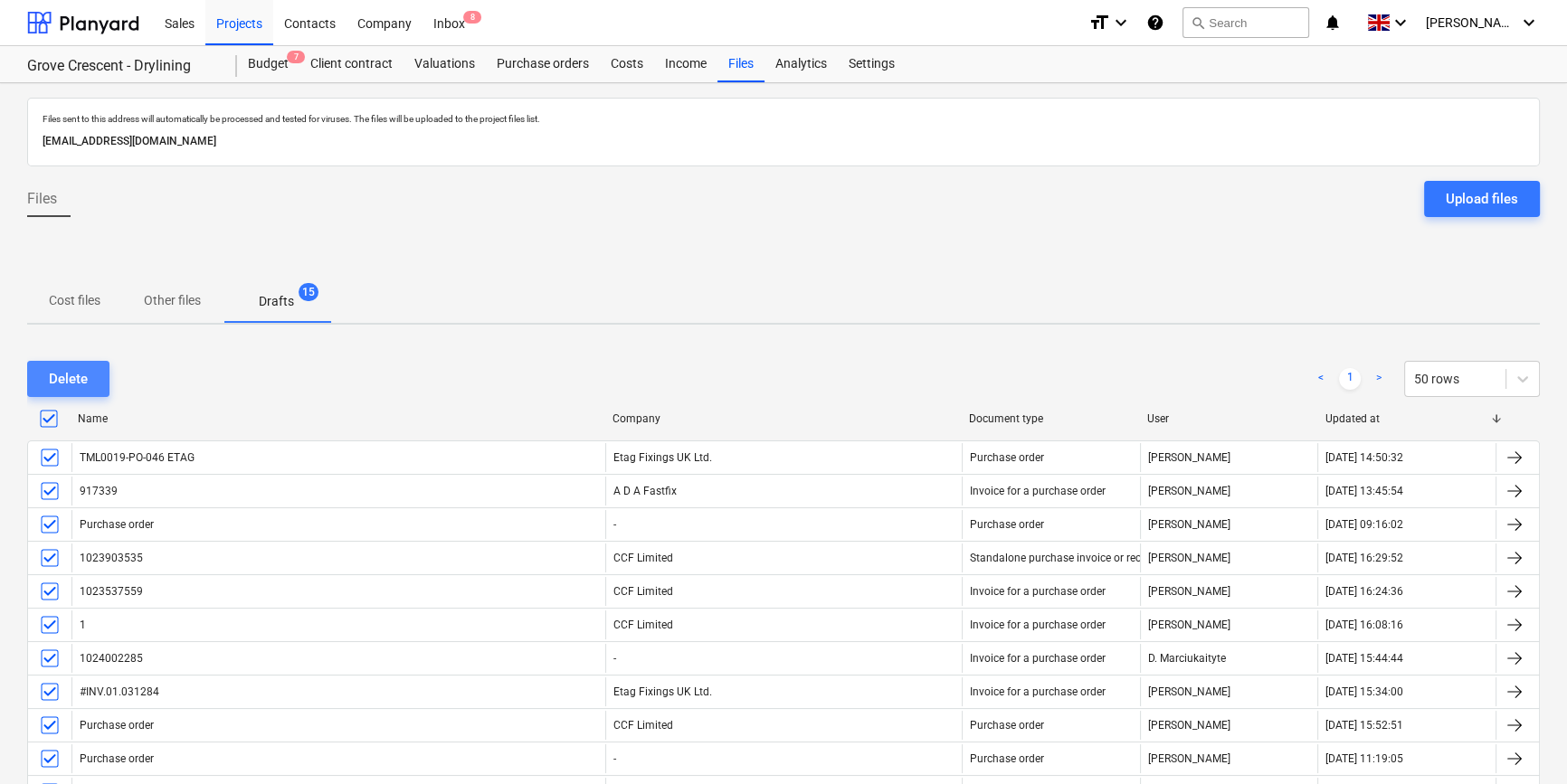 click on "Delete" at bounding box center [68, 379] 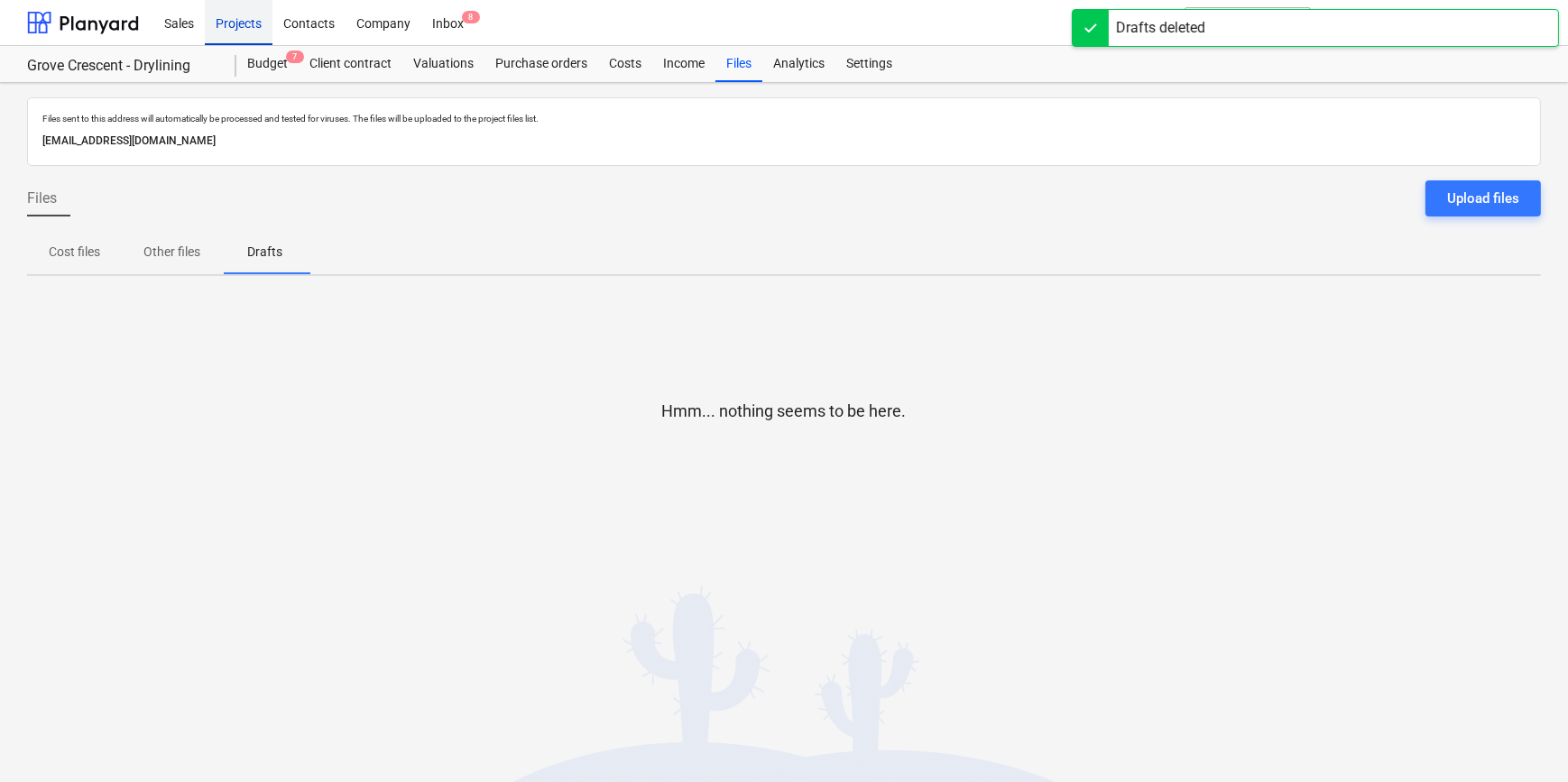 click on "Projects" at bounding box center (238, 22) 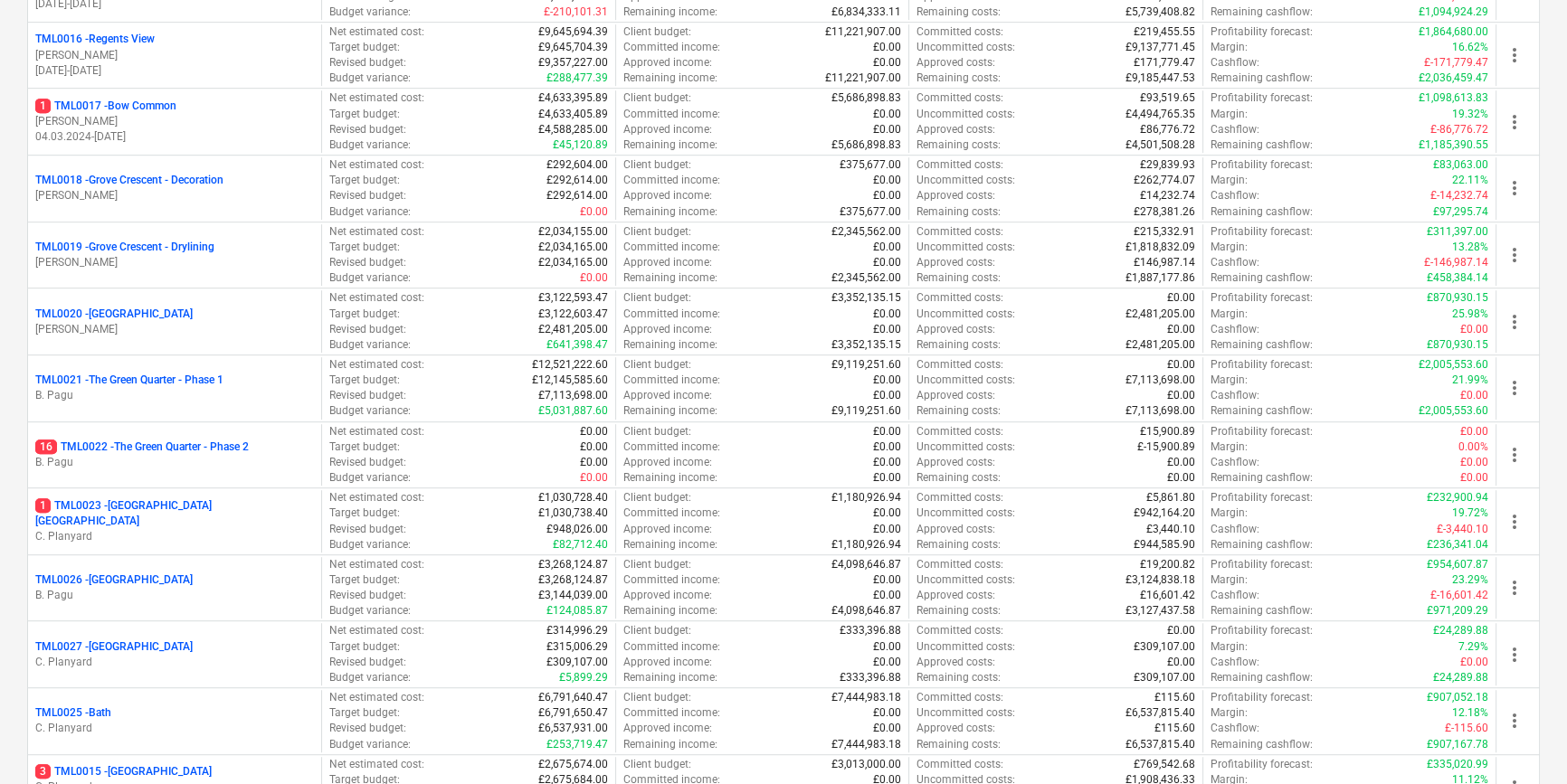 scroll, scrollTop: 1233, scrollLeft: 0, axis: vertical 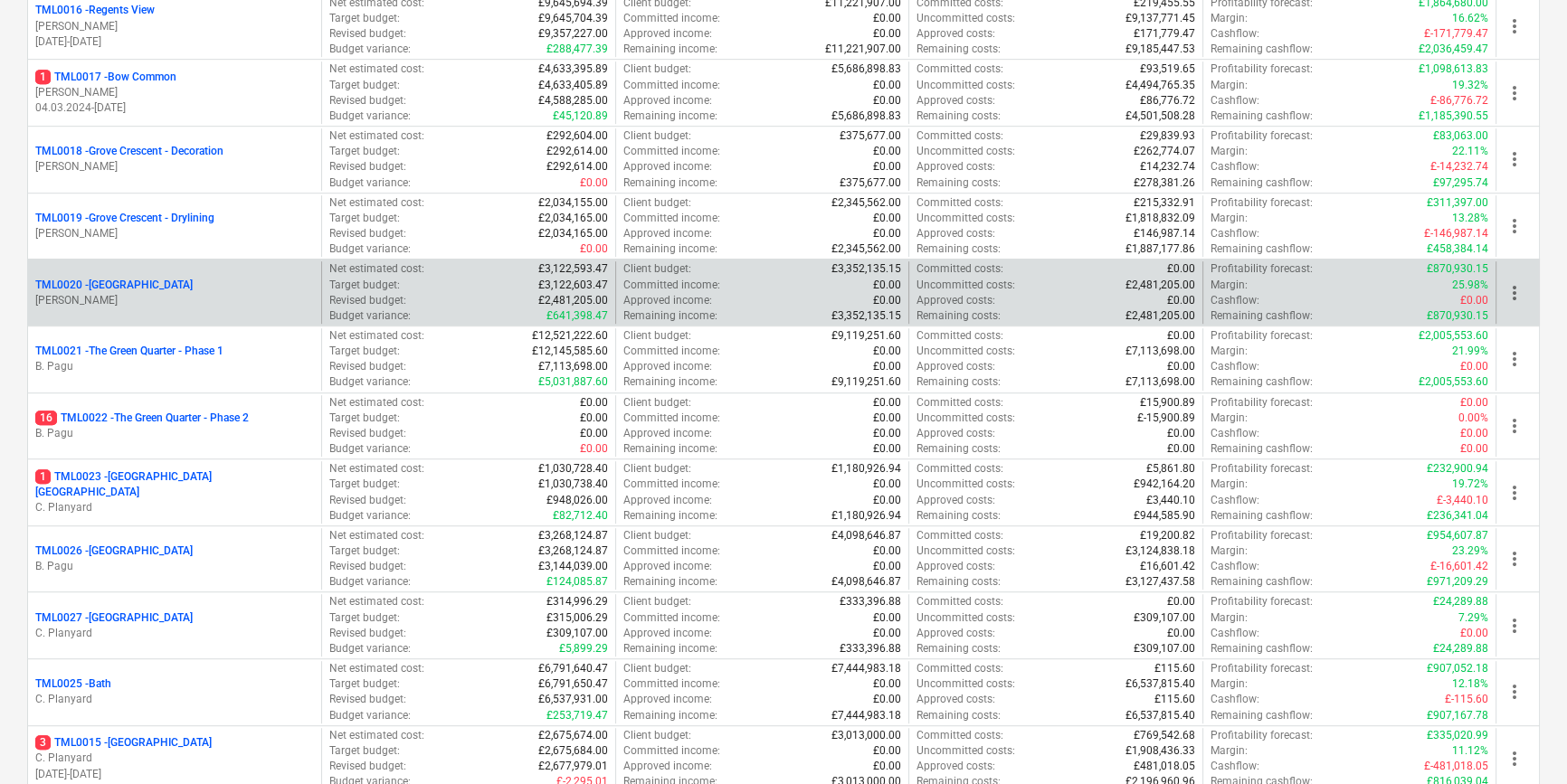 click on "[PERSON_NAME]" at bounding box center [175, 300] 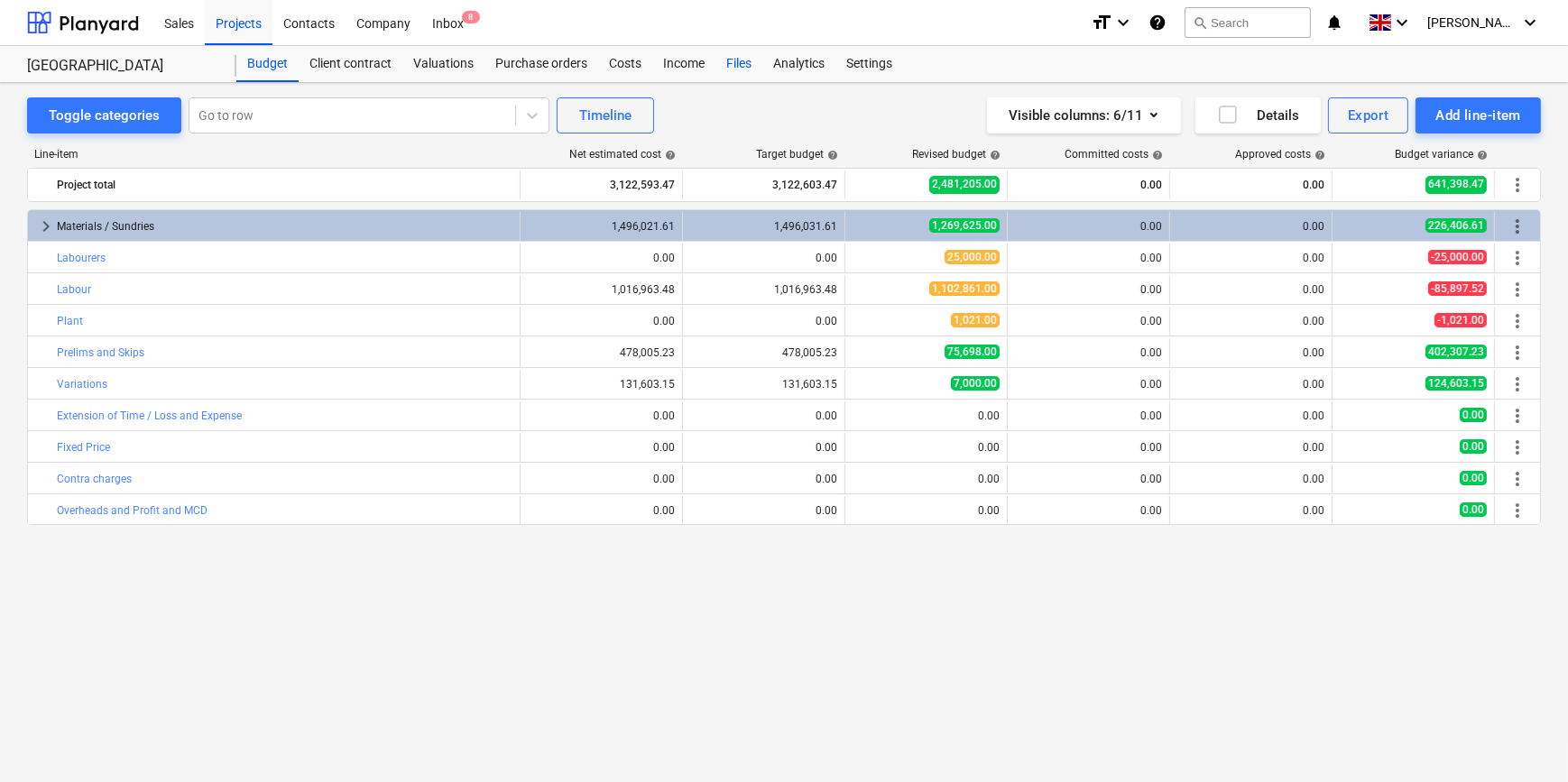 click on "Files" at bounding box center [739, 64] 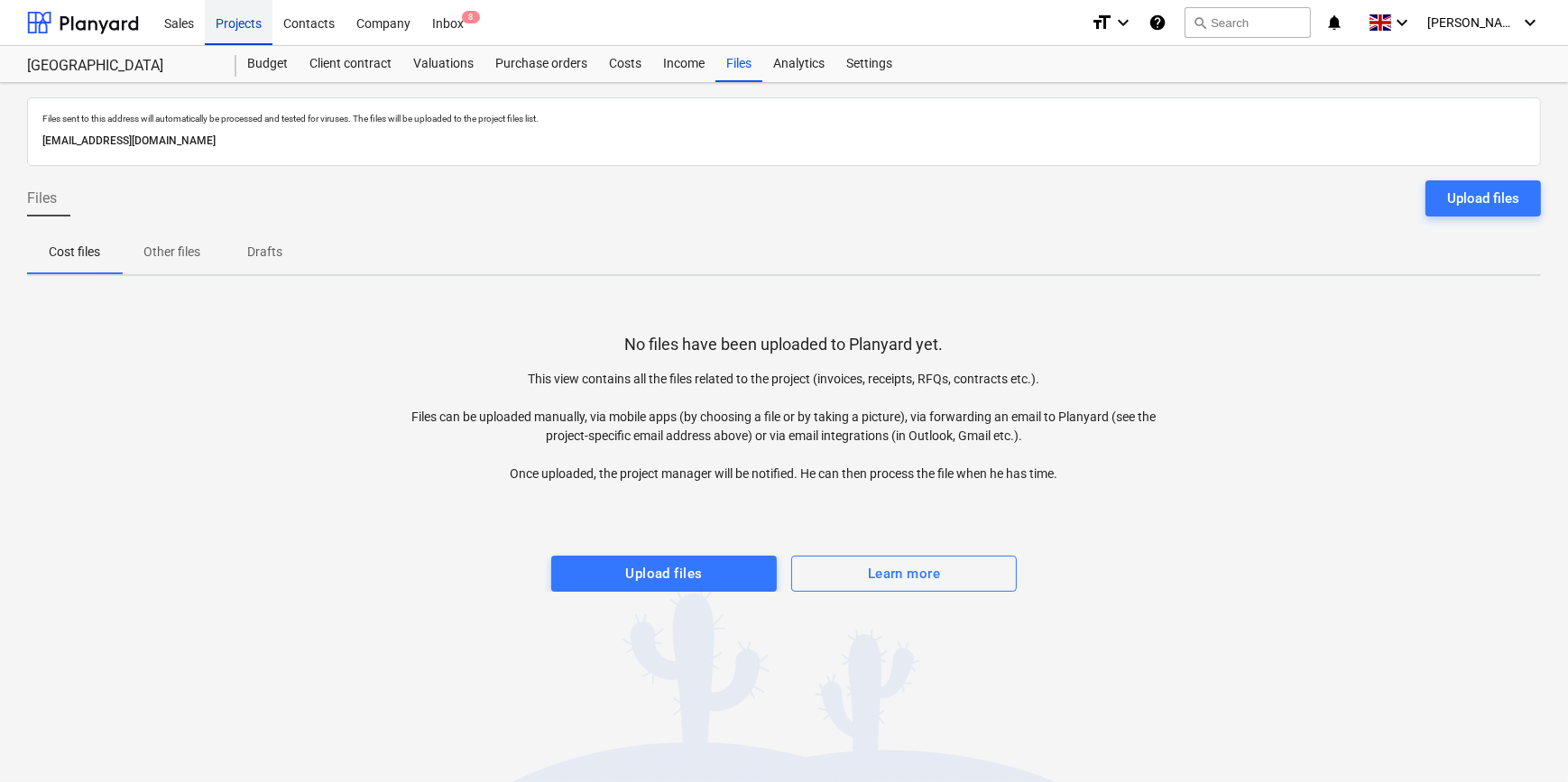 click on "Projects" at bounding box center [238, 22] 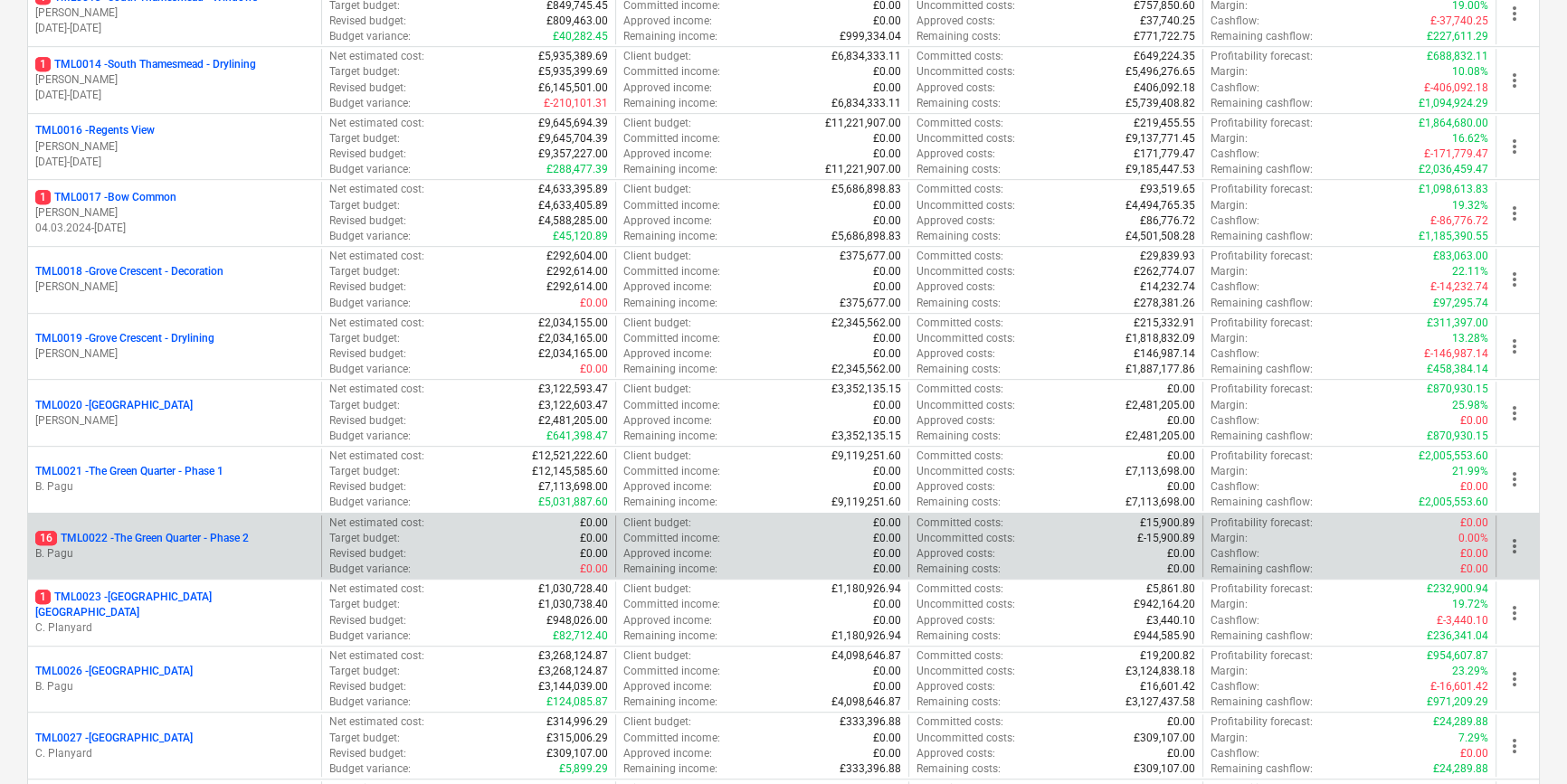 scroll, scrollTop: 1150, scrollLeft: 0, axis: vertical 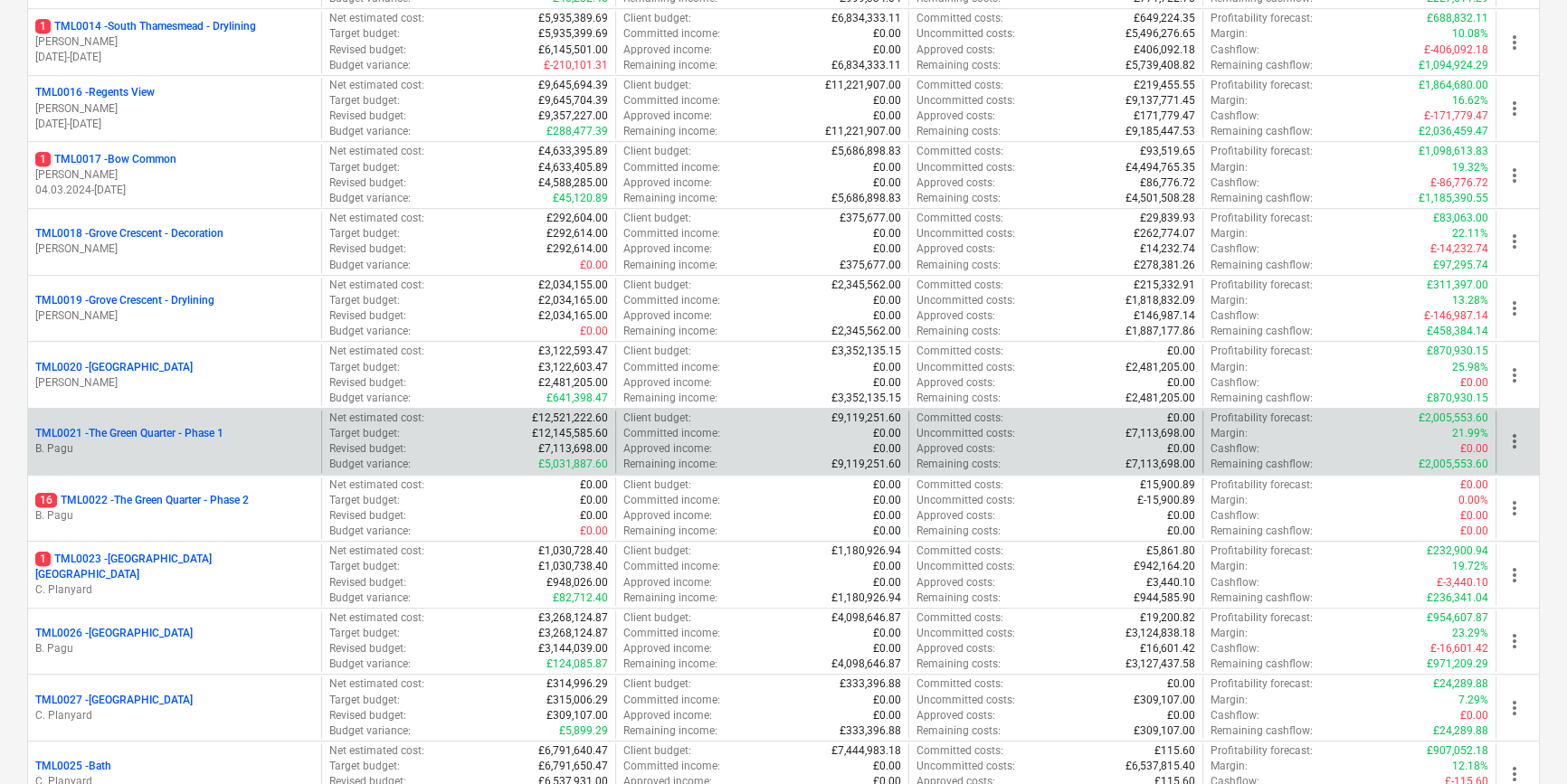 click on "B. Pagu" at bounding box center (175, 449) 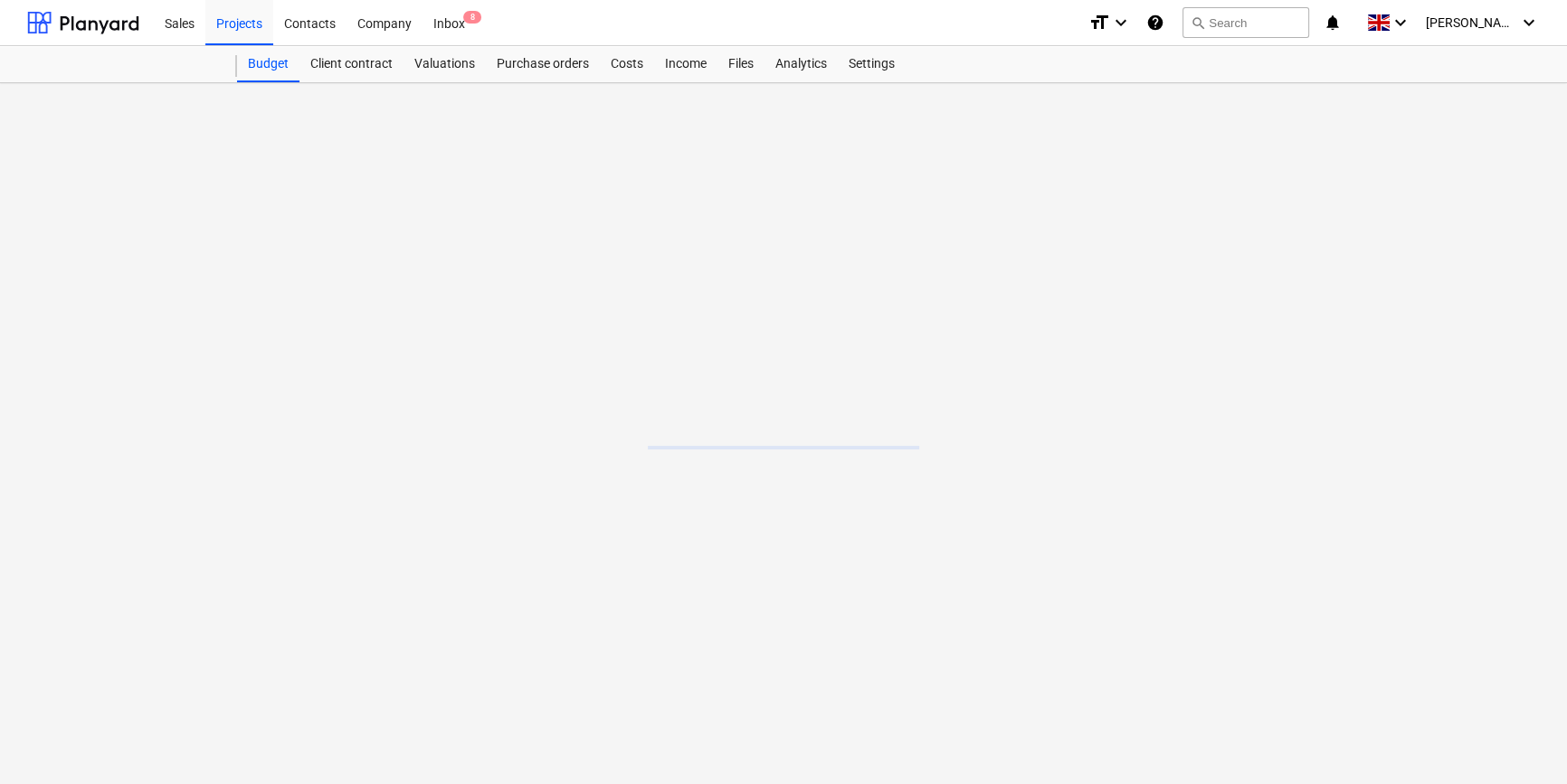 scroll, scrollTop: 0, scrollLeft: 0, axis: both 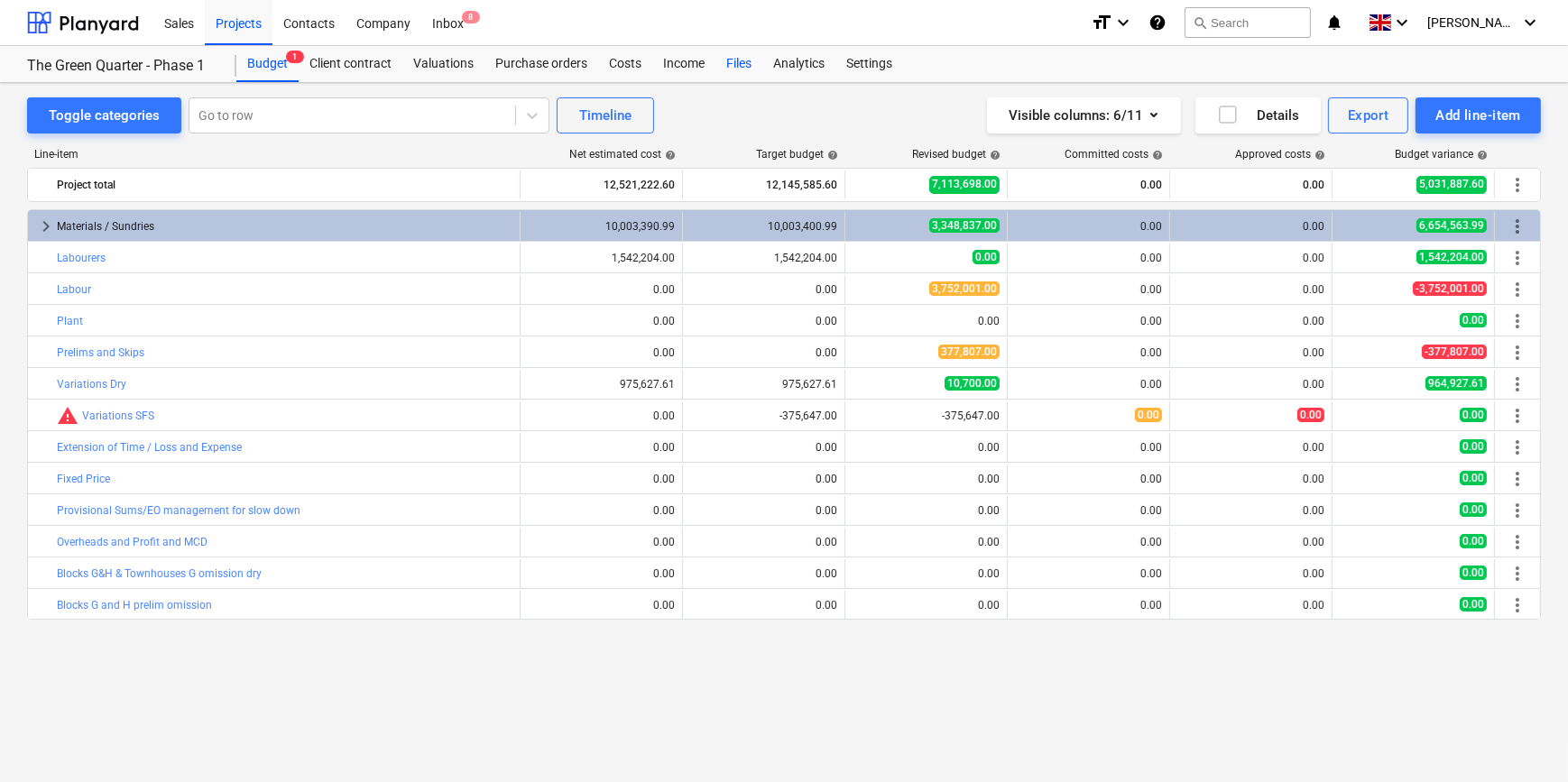 click on "Files" at bounding box center [739, 64] 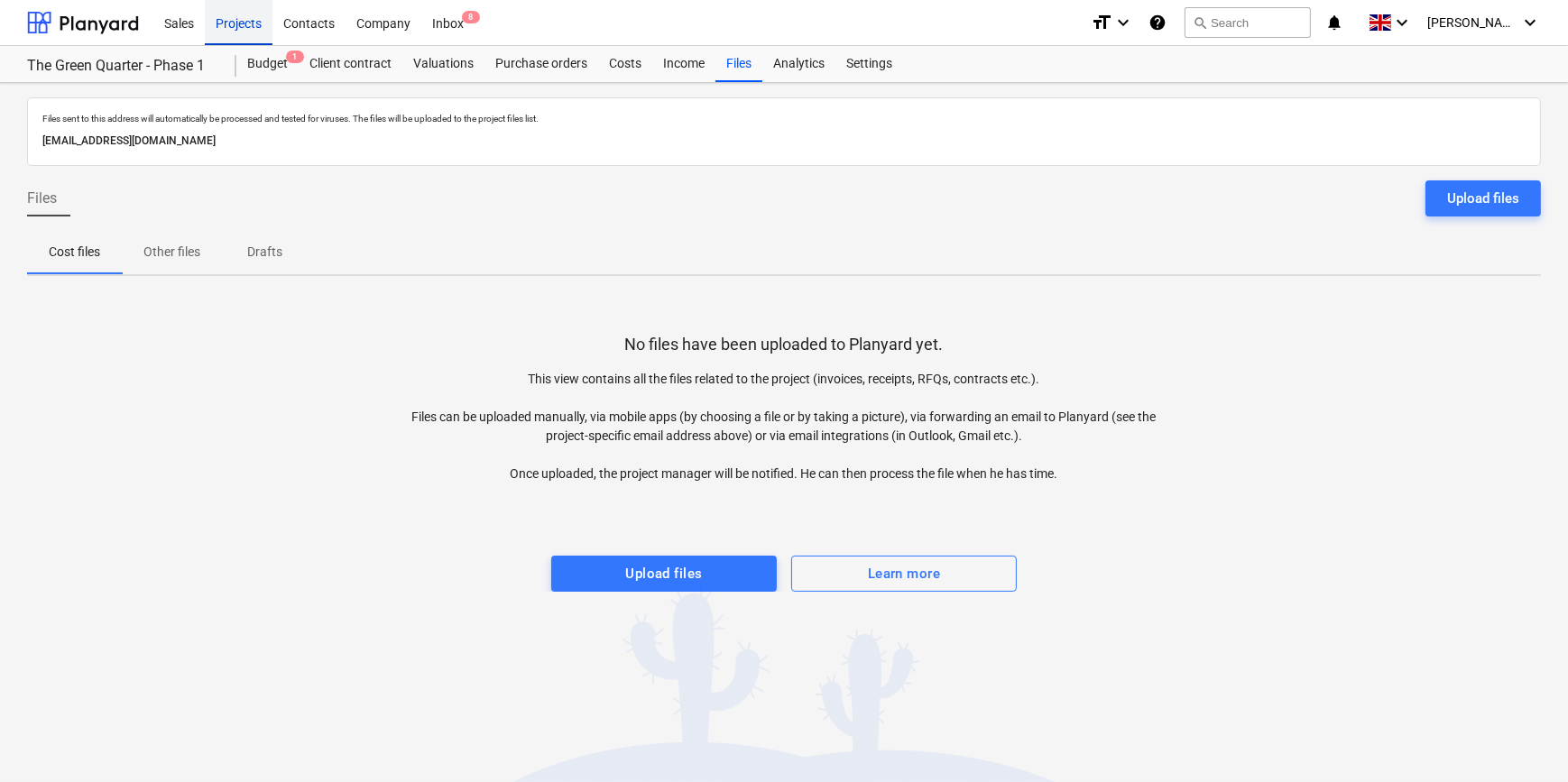 click on "Projects" at bounding box center [238, 22] 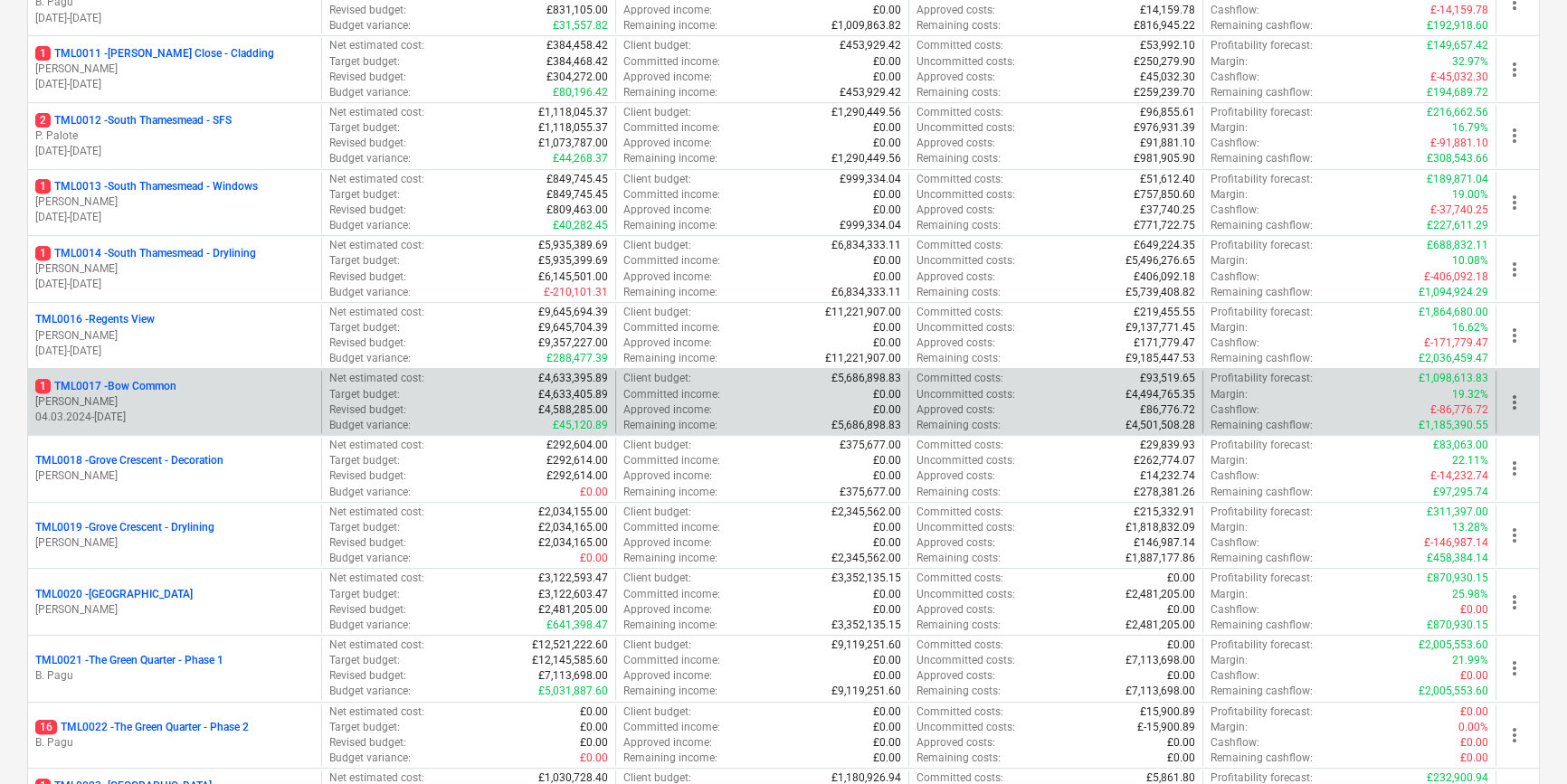 scroll, scrollTop: 1150, scrollLeft: 0, axis: vertical 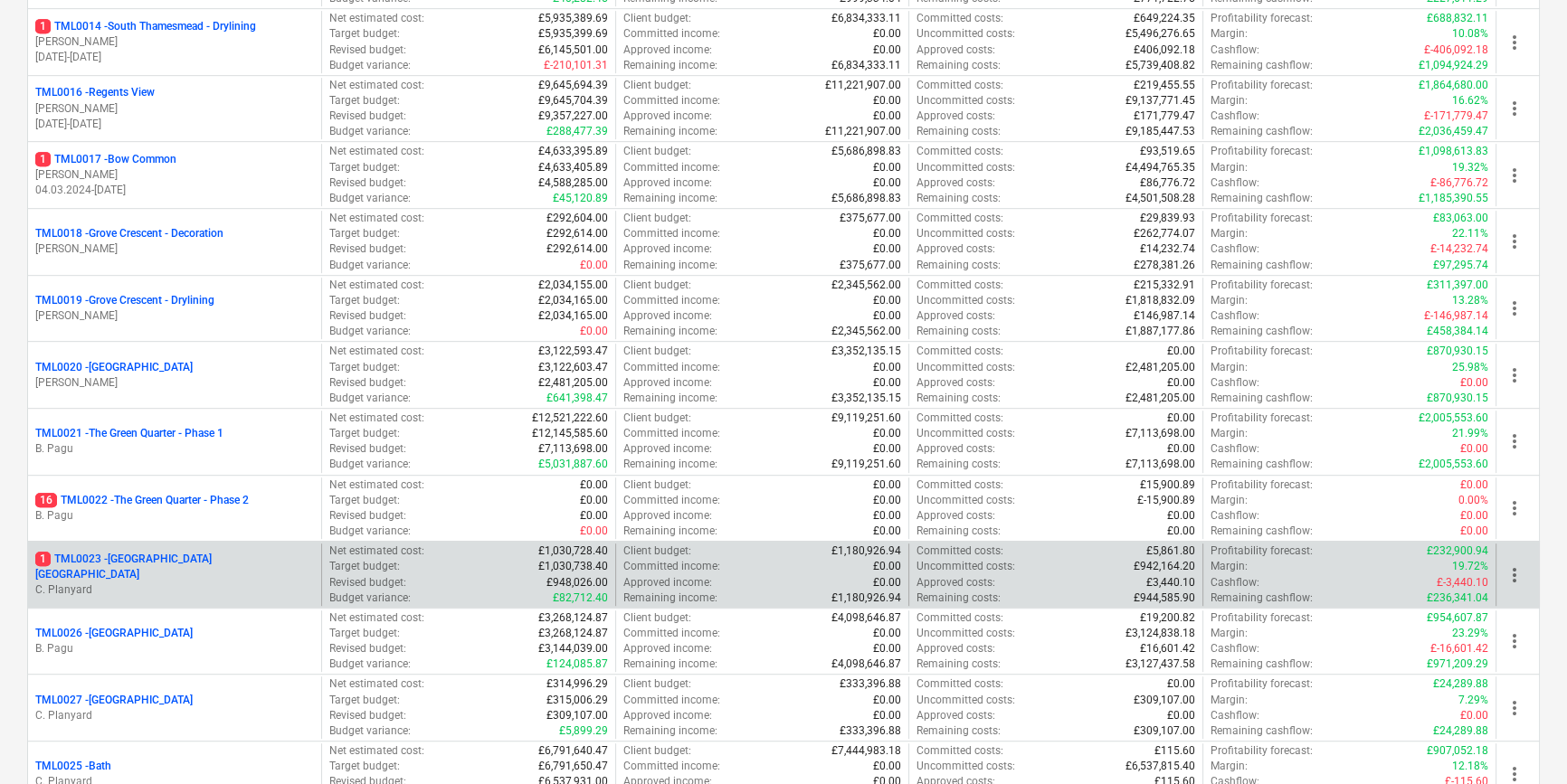 click on "C. Planyard" at bounding box center [175, 590] 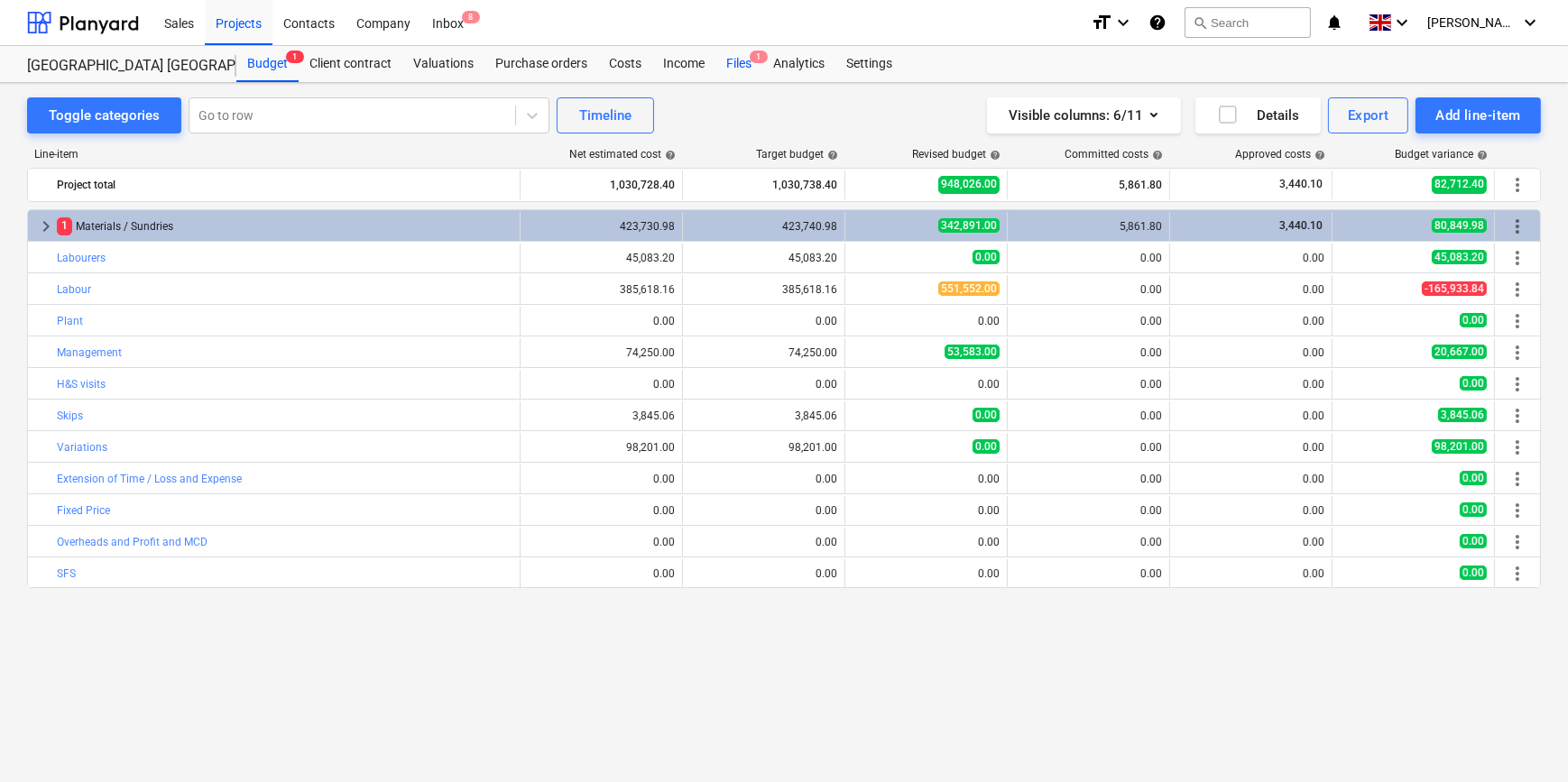 click on "Files 1" at bounding box center (739, 64) 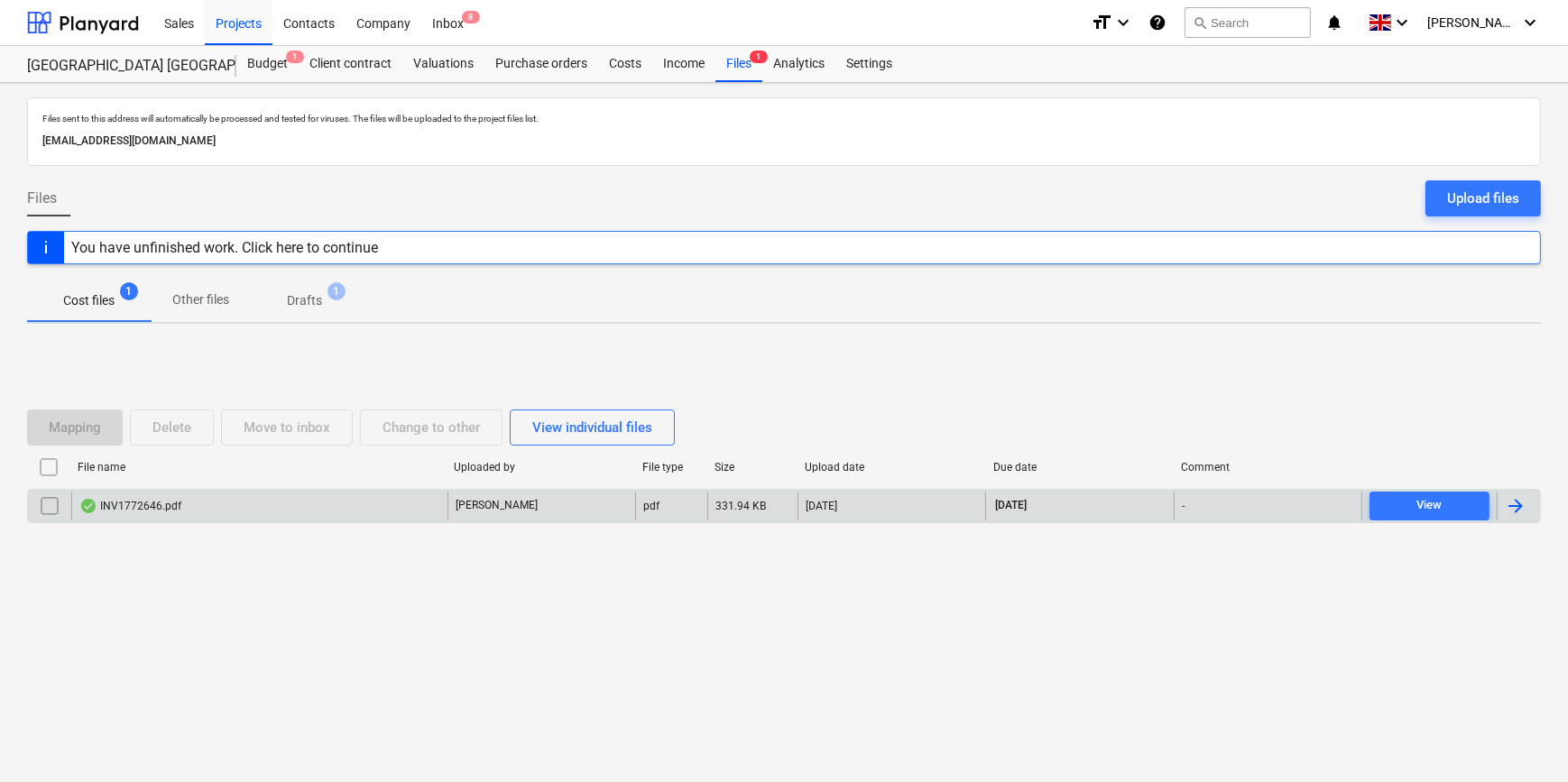 click at bounding box center (1516, 506) 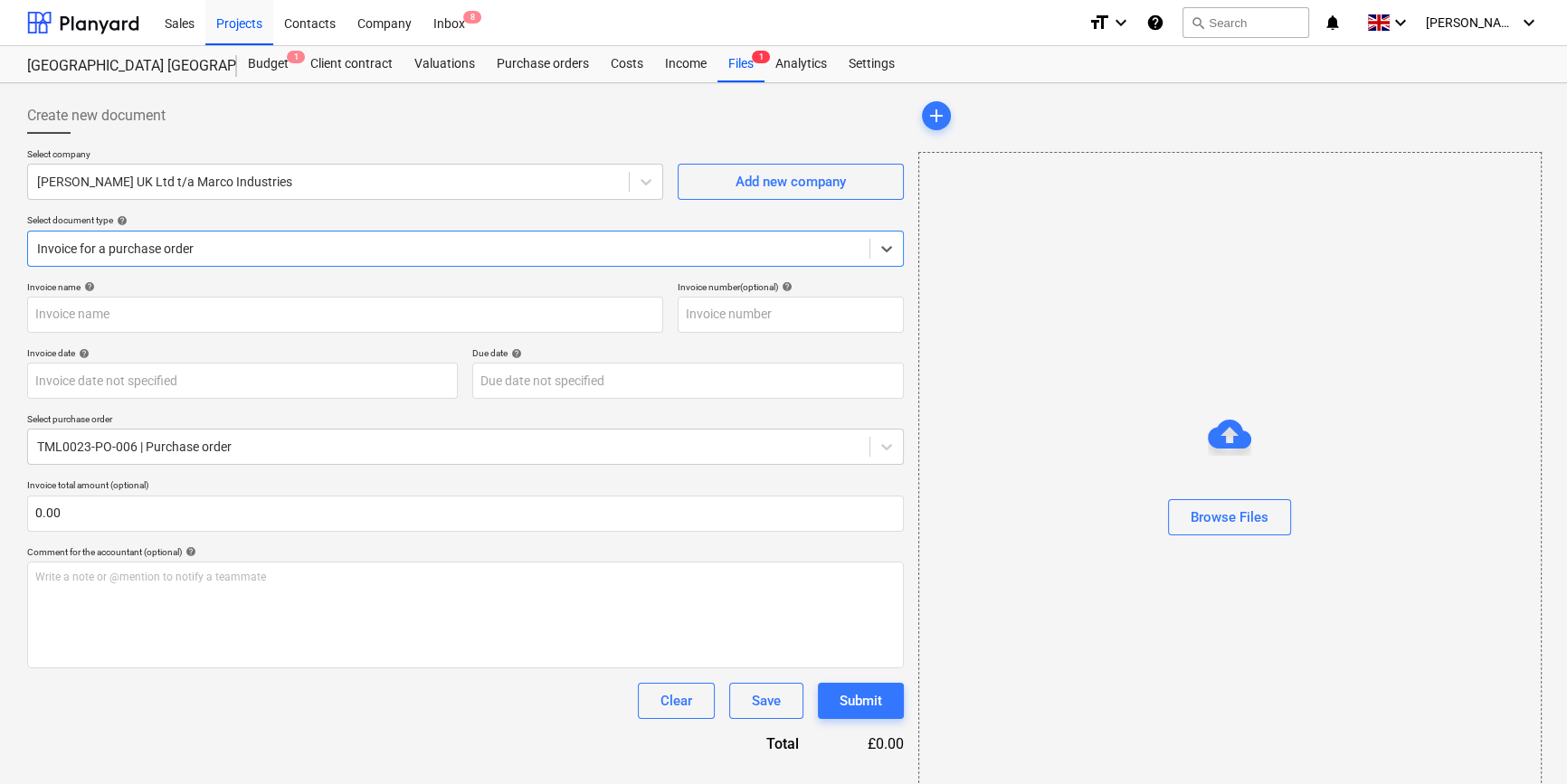 type on "INV1772646" 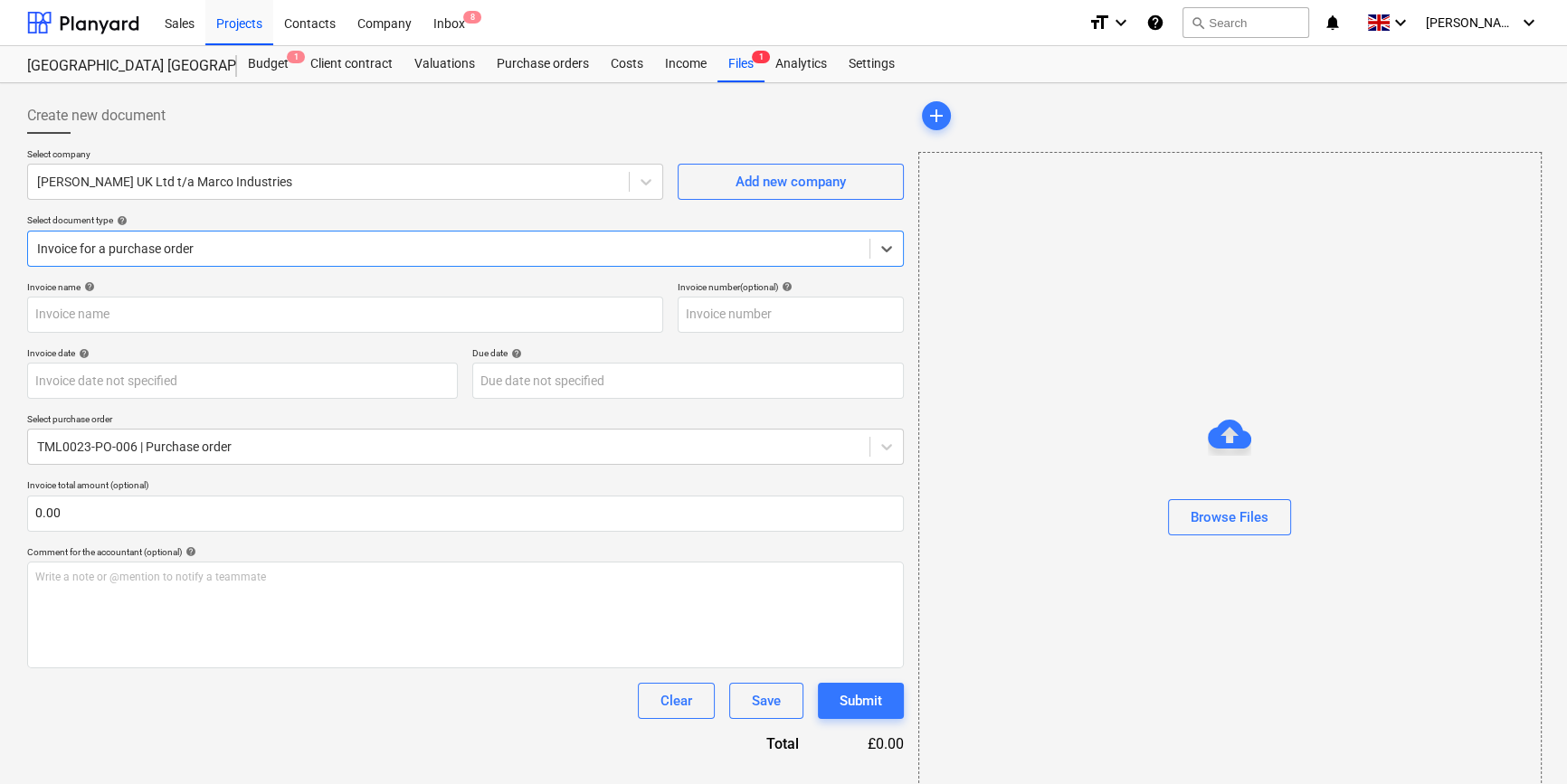 type on "INV1772646" 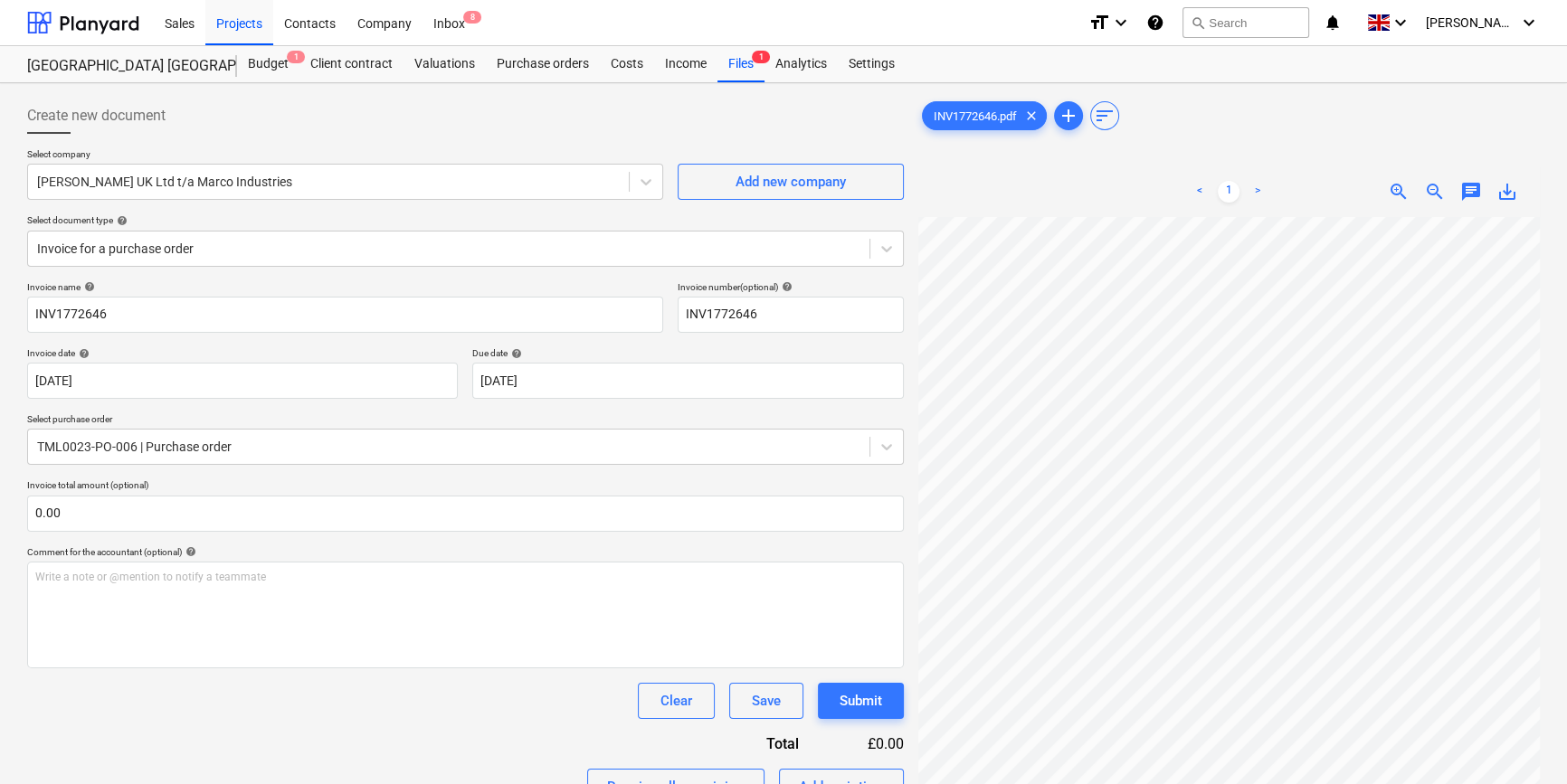 scroll, scrollTop: 373, scrollLeft: 195, axis: both 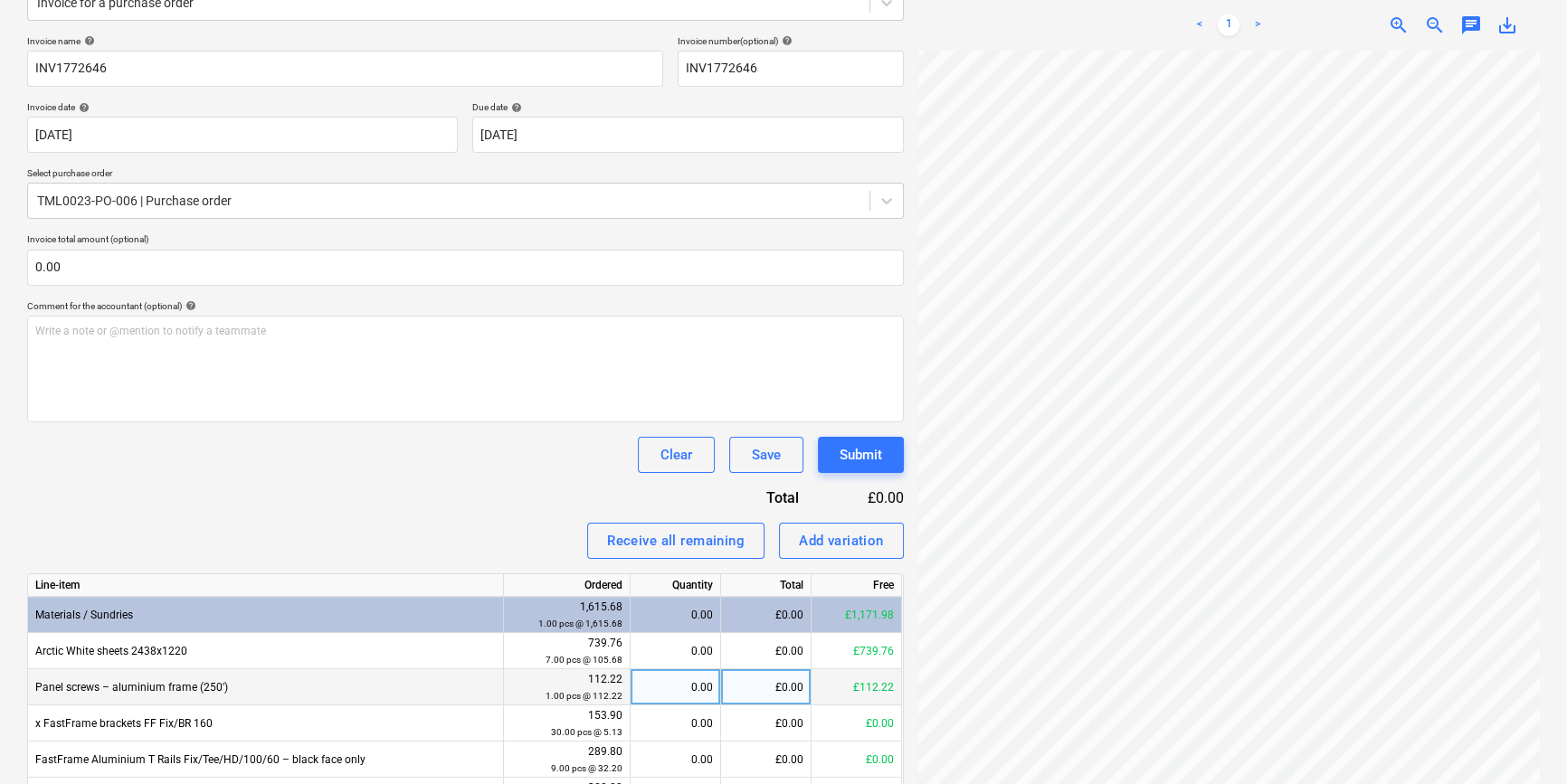 click on "0.00" at bounding box center [675, 687] 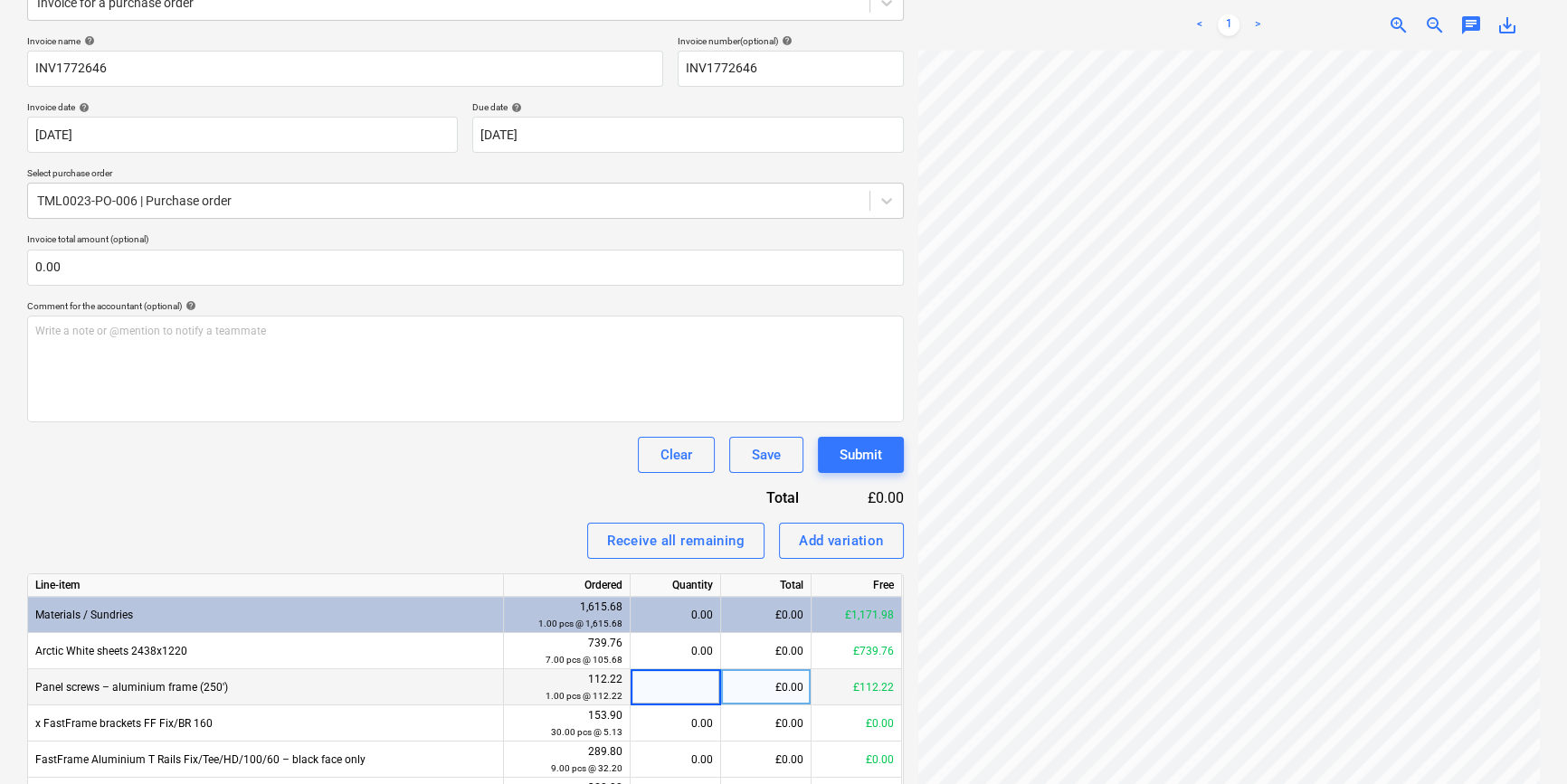 type on "1" 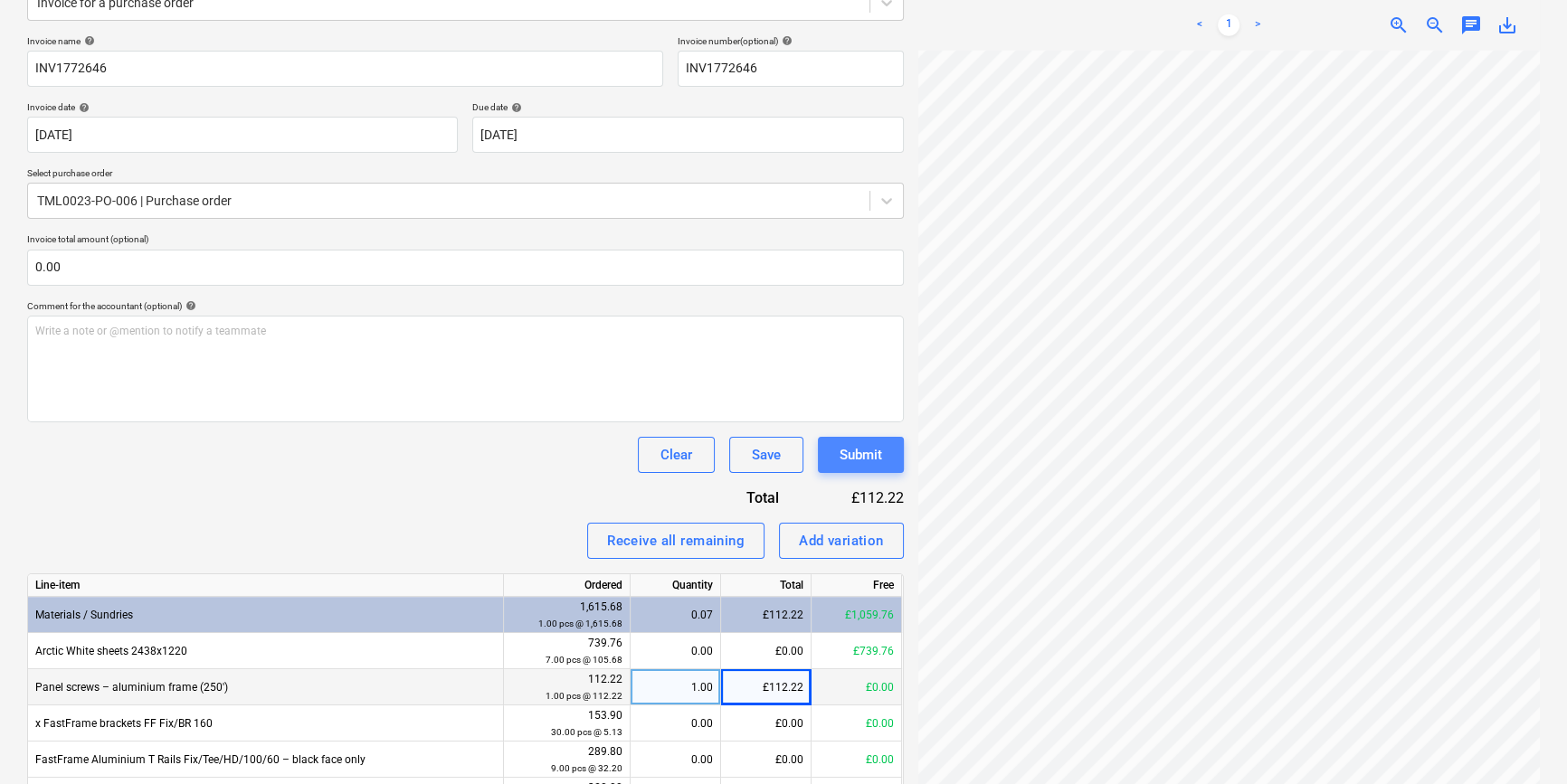 click on "Submit" at bounding box center [860, 455] 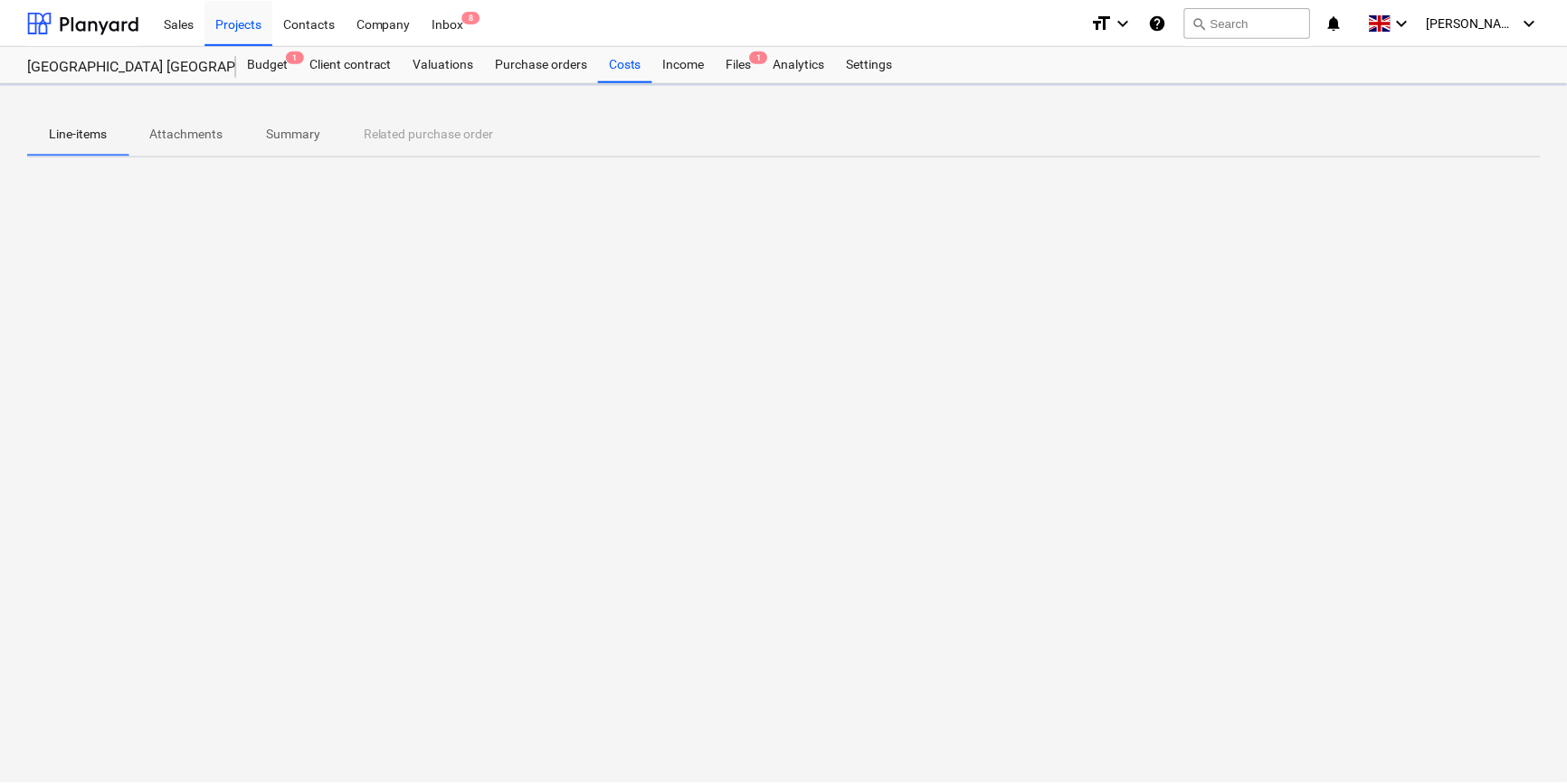 scroll, scrollTop: 0, scrollLeft: 0, axis: both 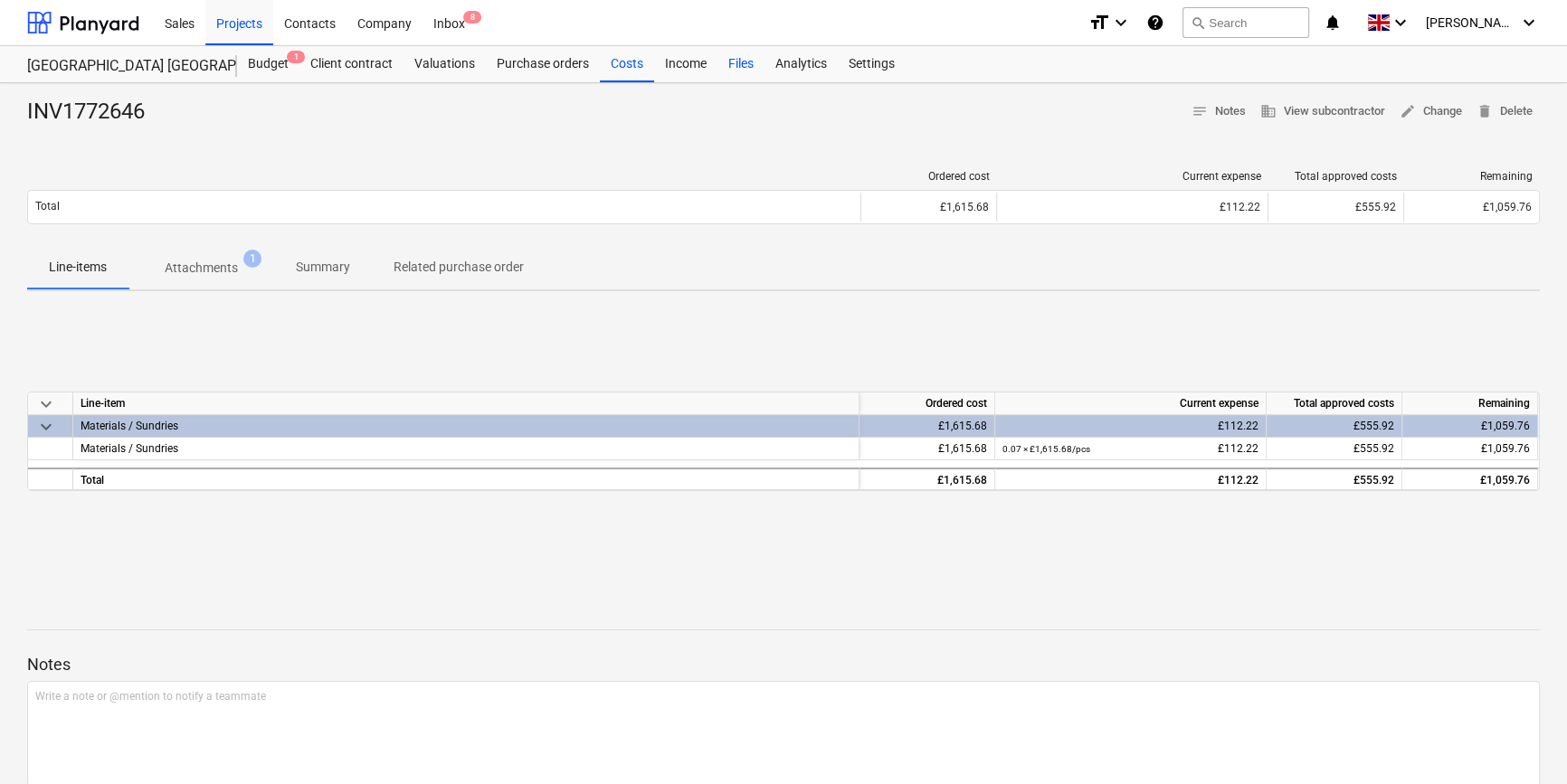 click on "Files" at bounding box center (741, 64) 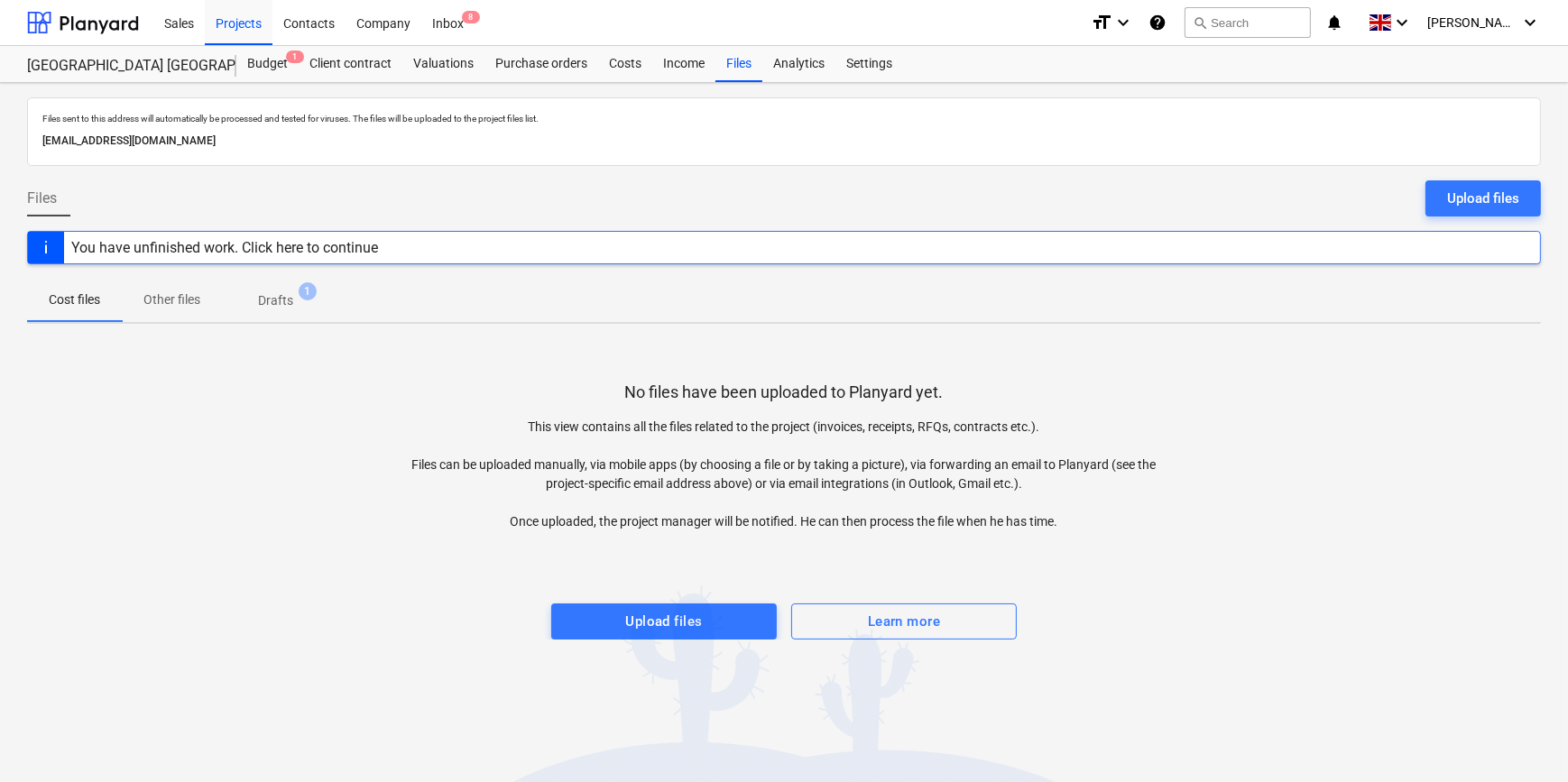 click on "Drafts" at bounding box center (275, 300) 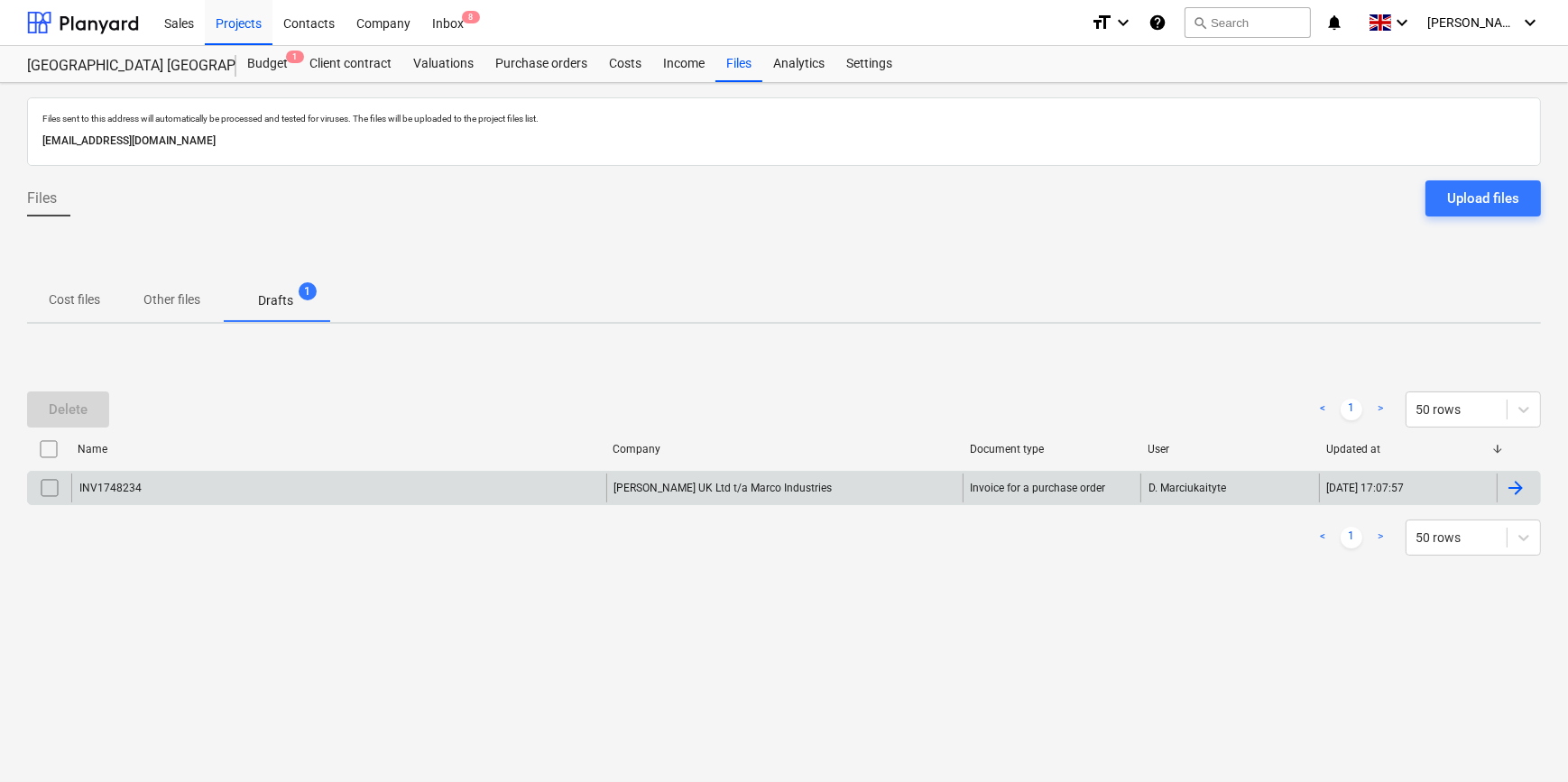 click at bounding box center [1516, 488] 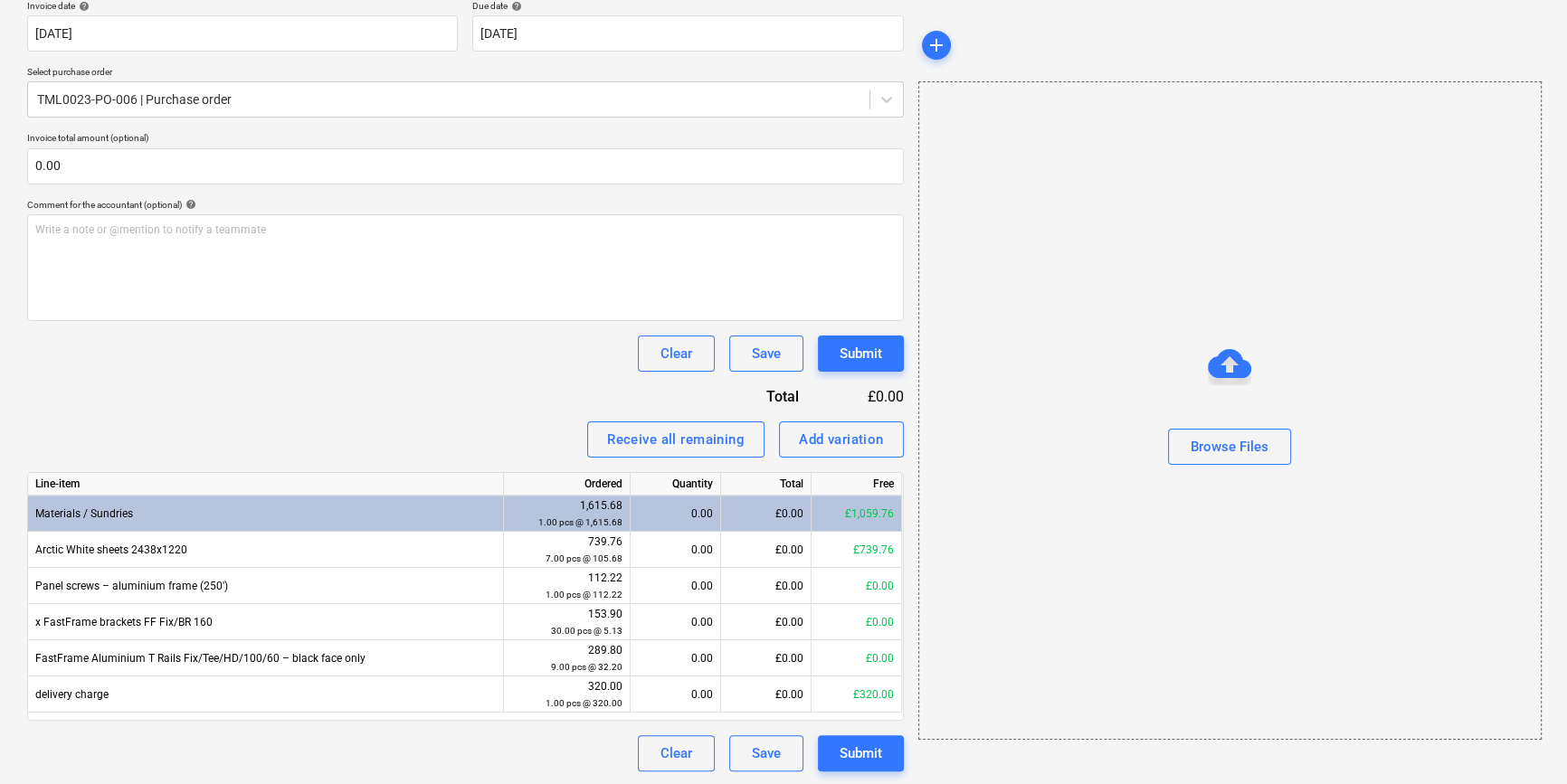 scroll, scrollTop: 396, scrollLeft: 0, axis: vertical 